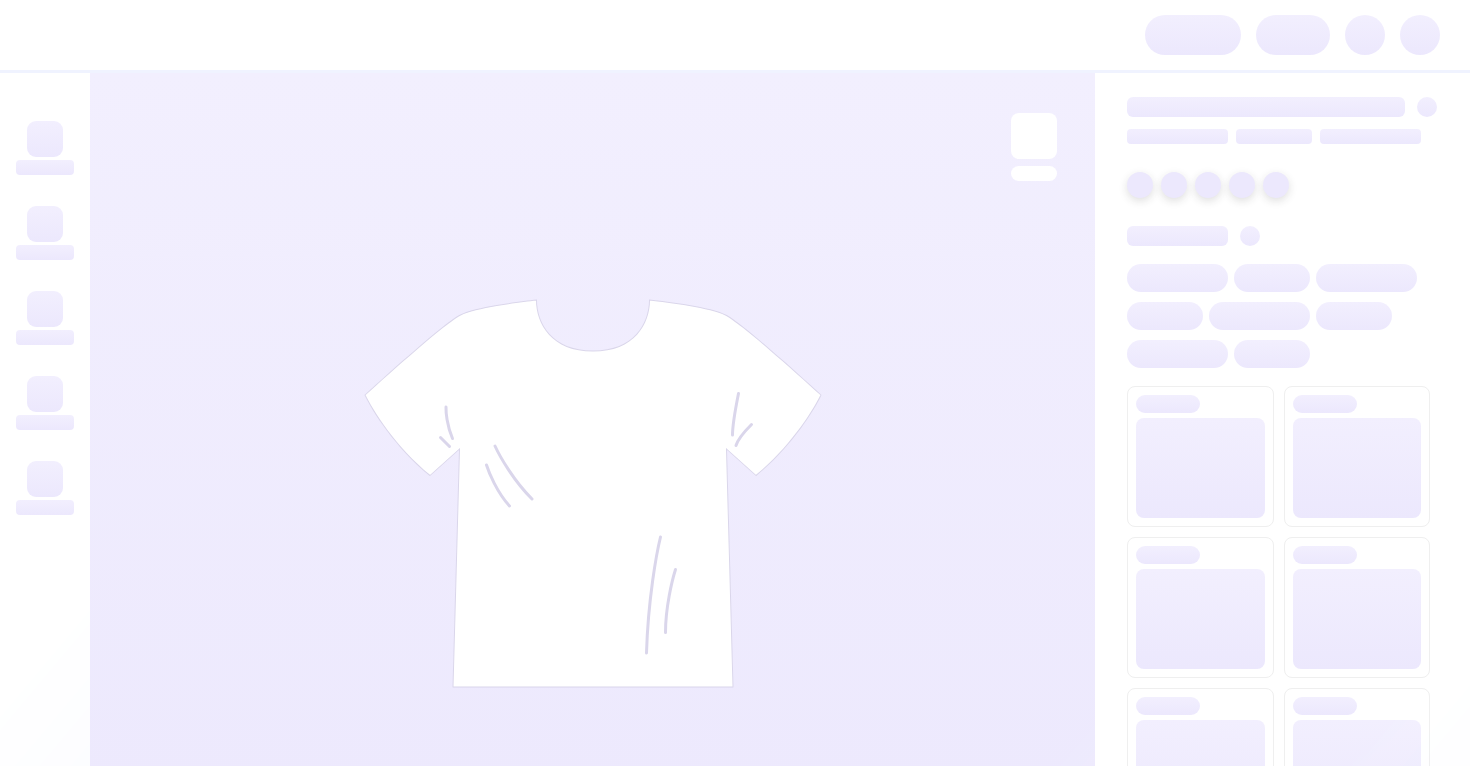 scroll, scrollTop: 0, scrollLeft: 0, axis: both 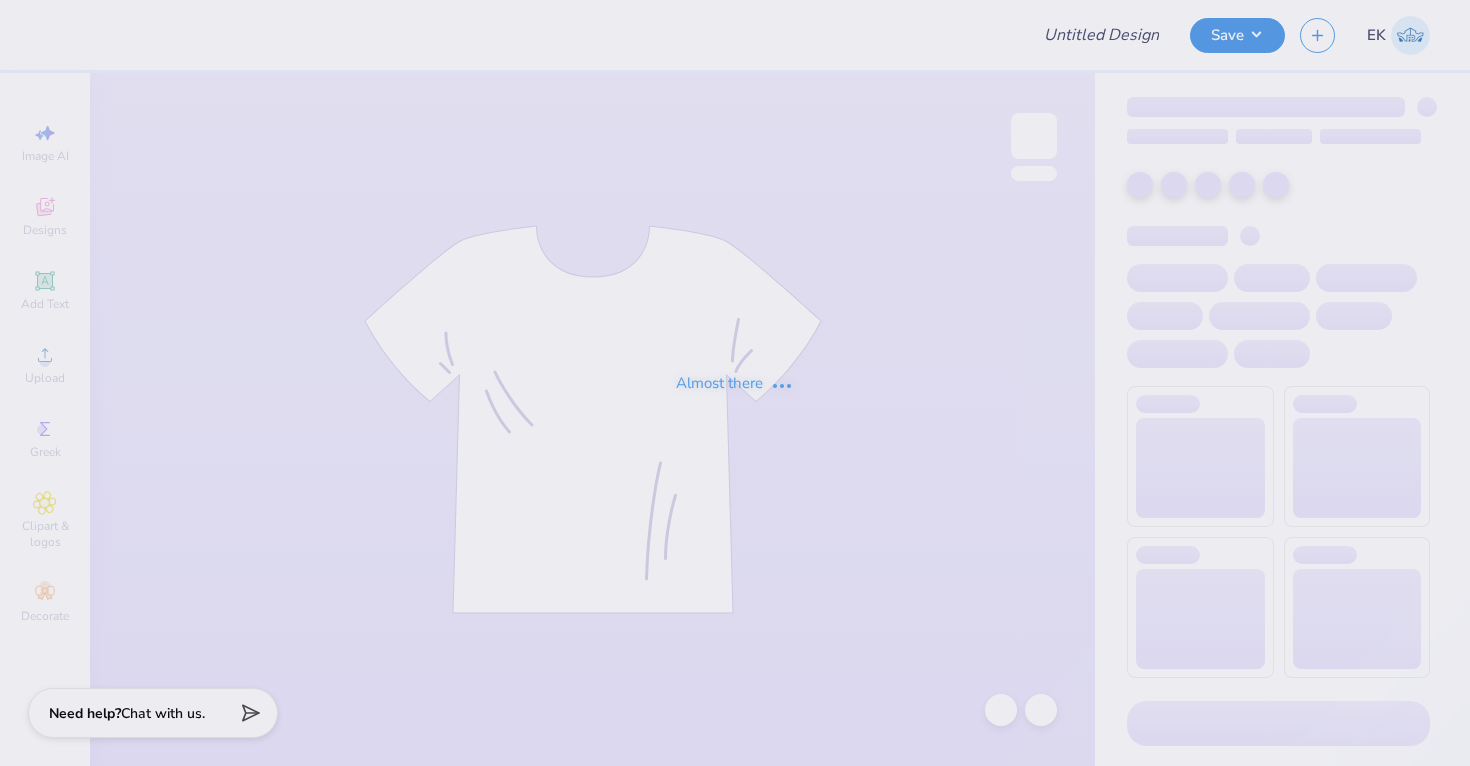 type on "UNC Alpha Phi Alphabet Soup Cocktail Shirts 2025" 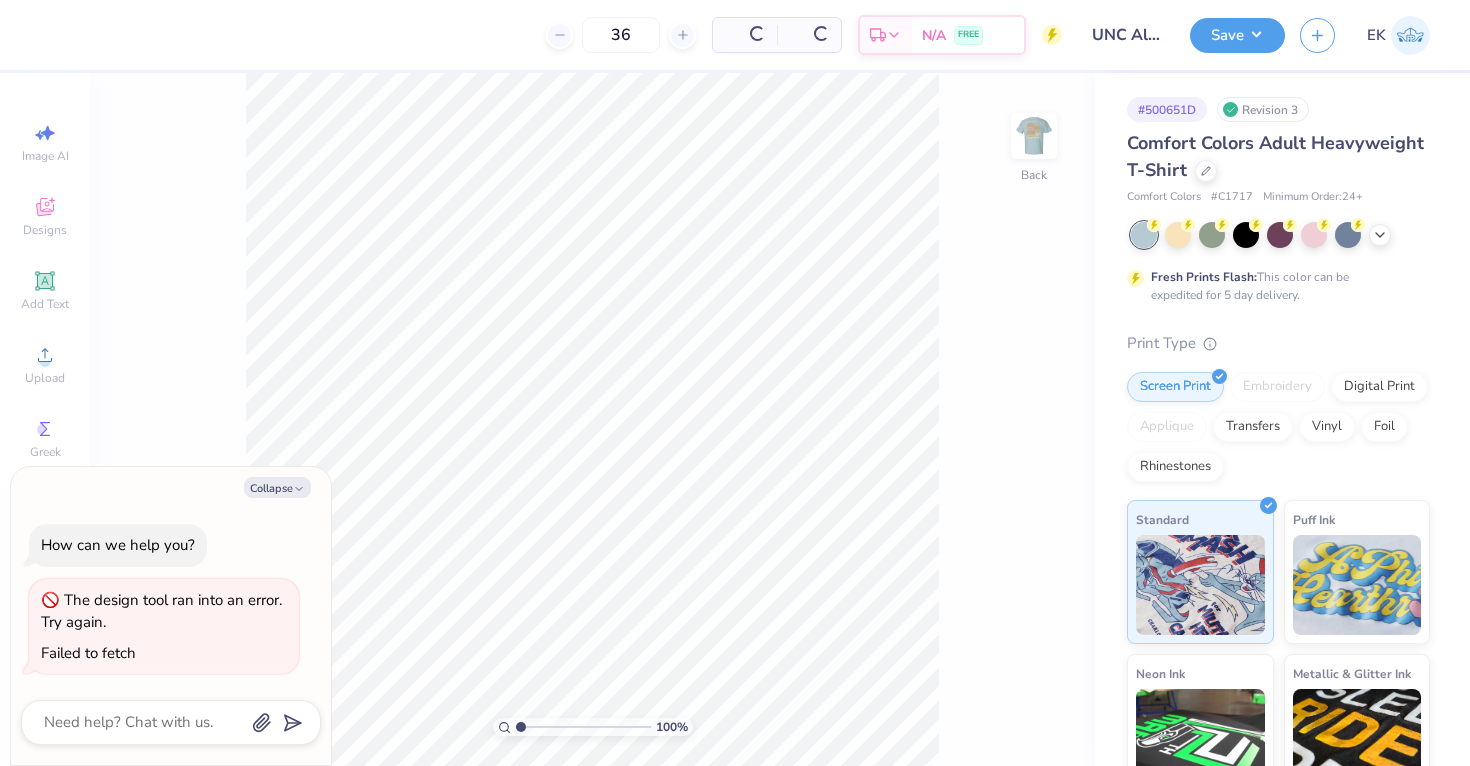 type on "x" 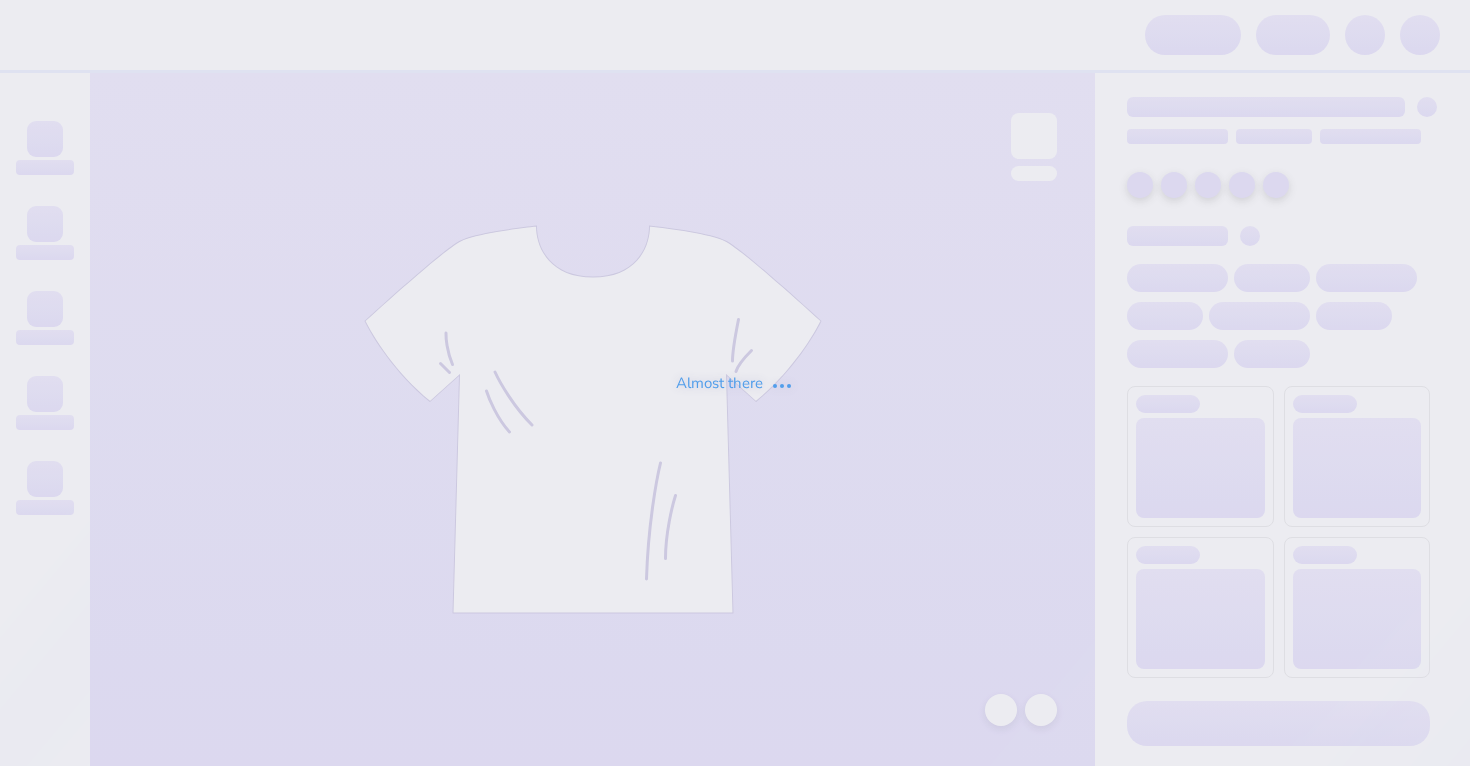 scroll, scrollTop: 0, scrollLeft: 0, axis: both 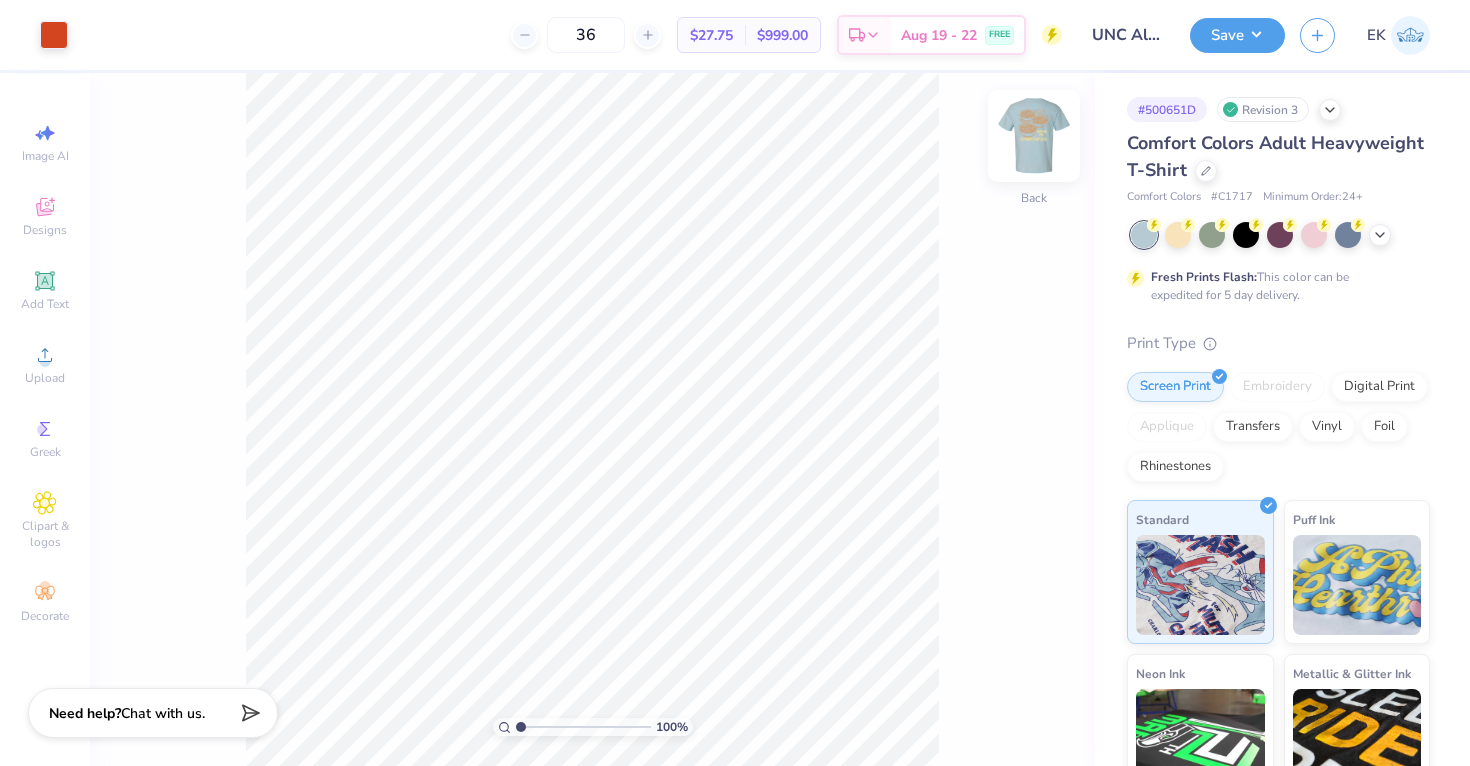 click on "Back" at bounding box center [1034, 148] 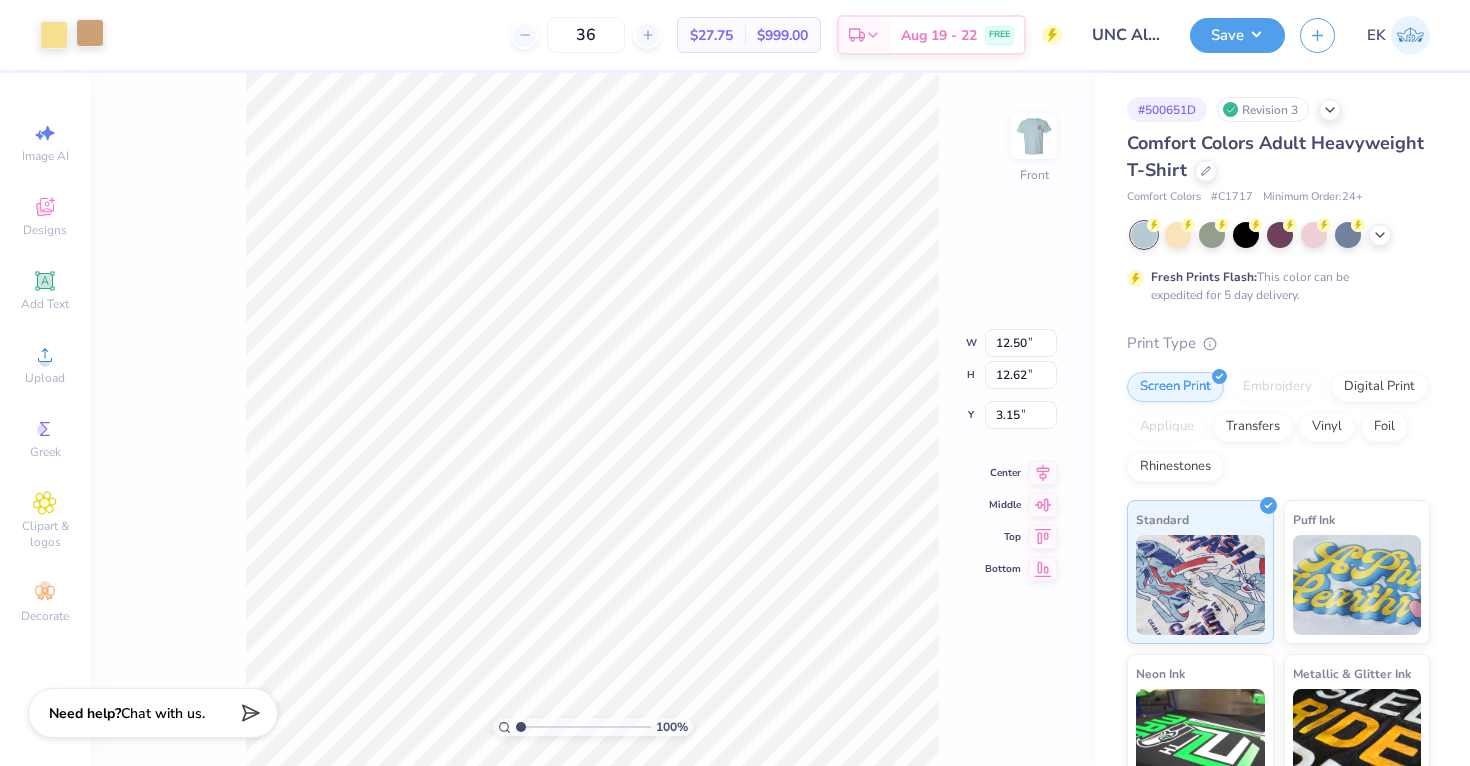 click at bounding box center [90, 33] 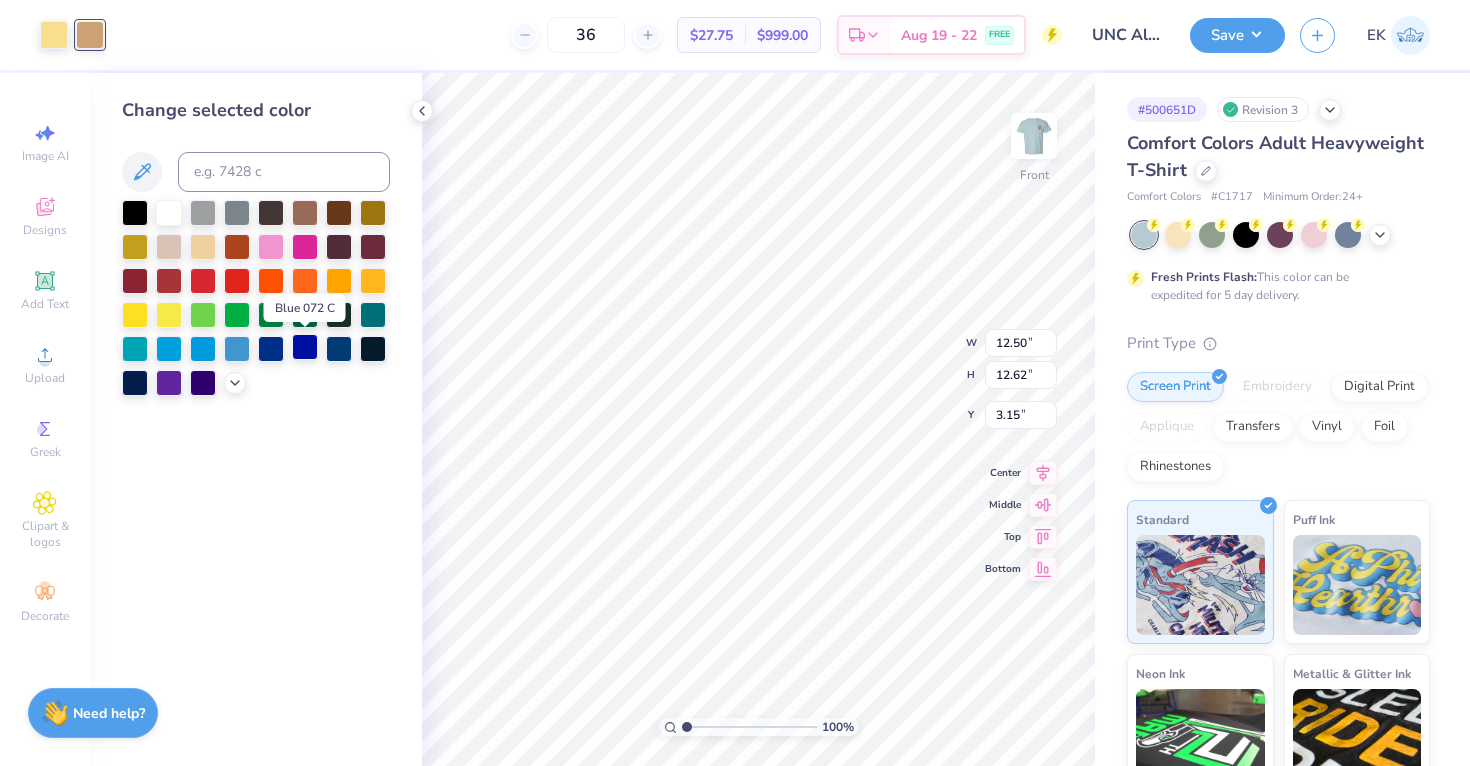 click at bounding box center (305, 347) 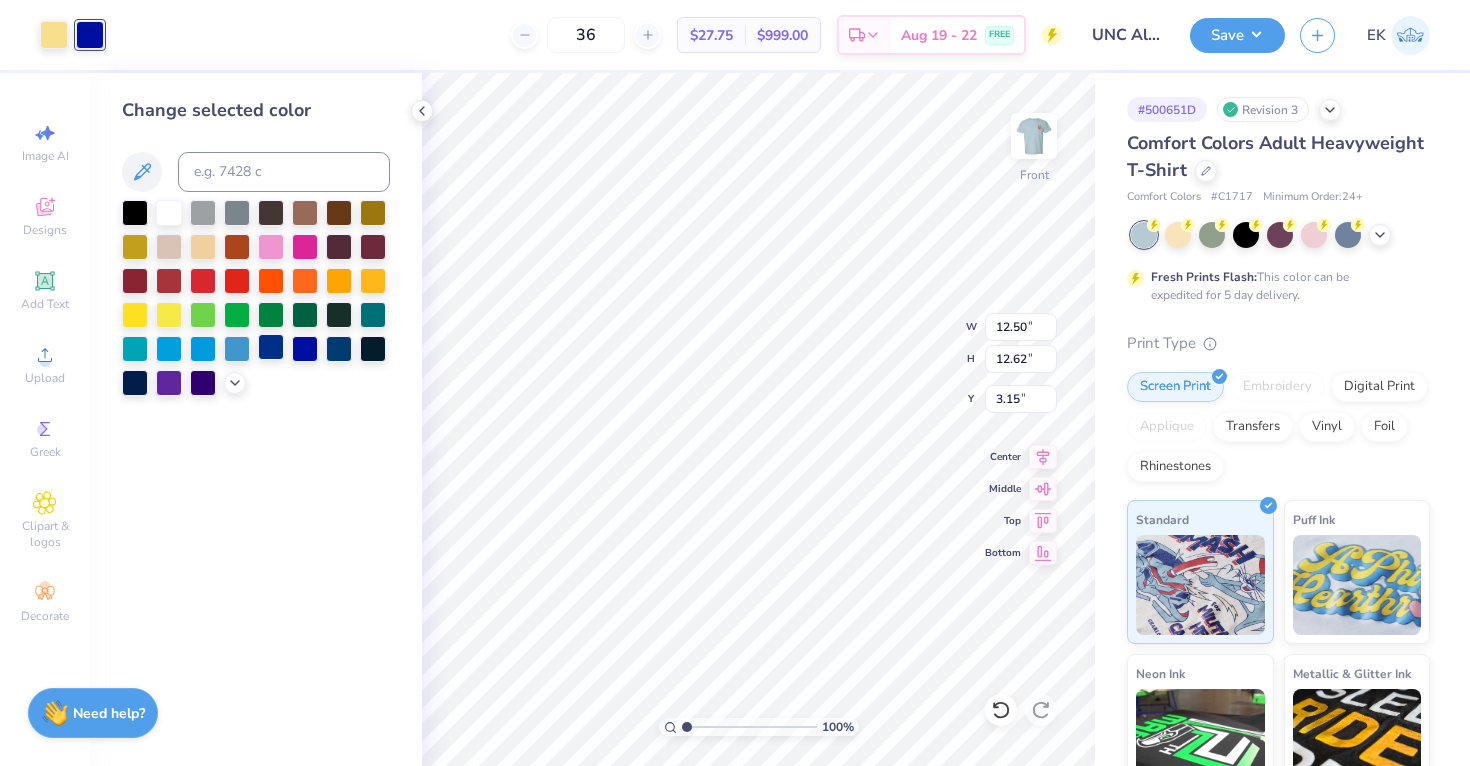click at bounding box center [271, 347] 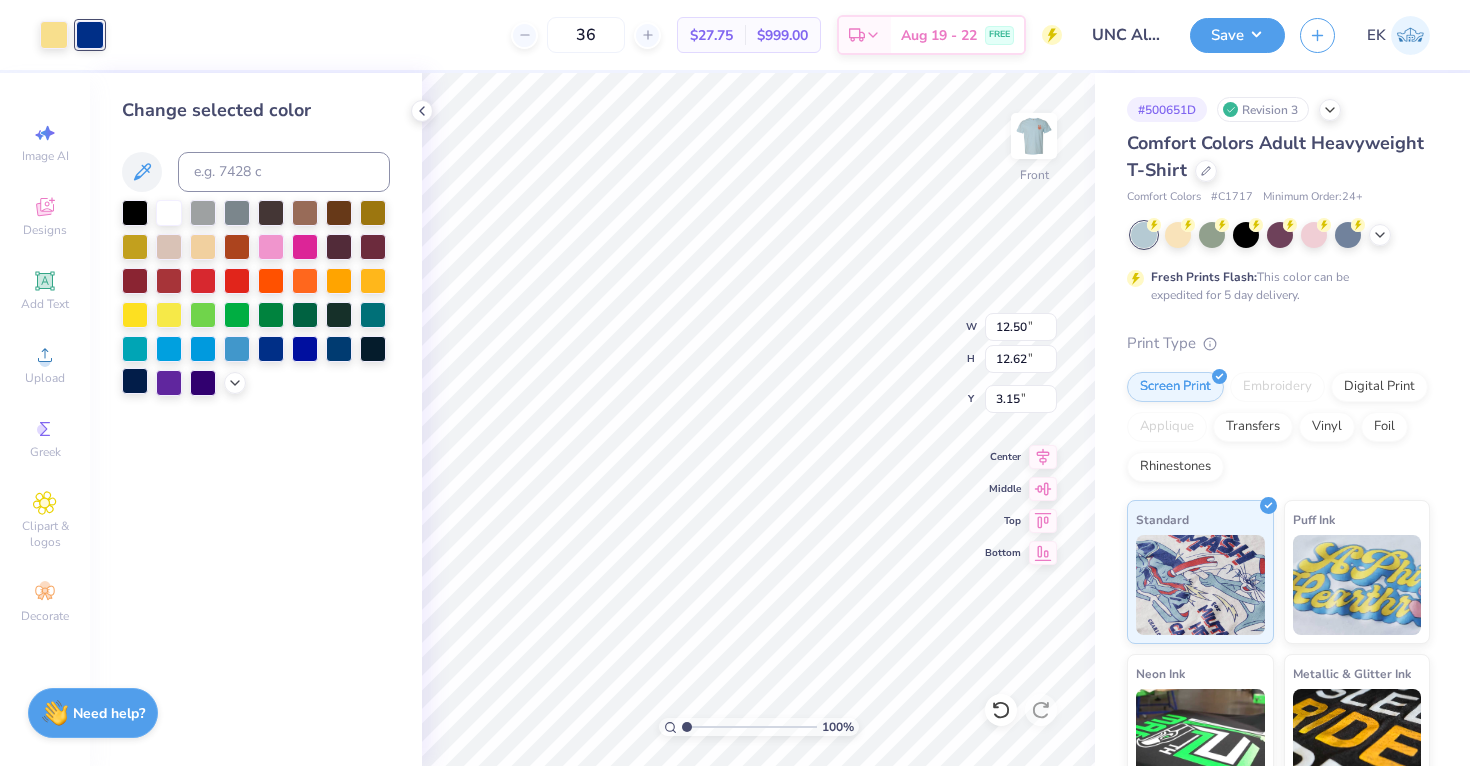 click at bounding box center [135, 381] 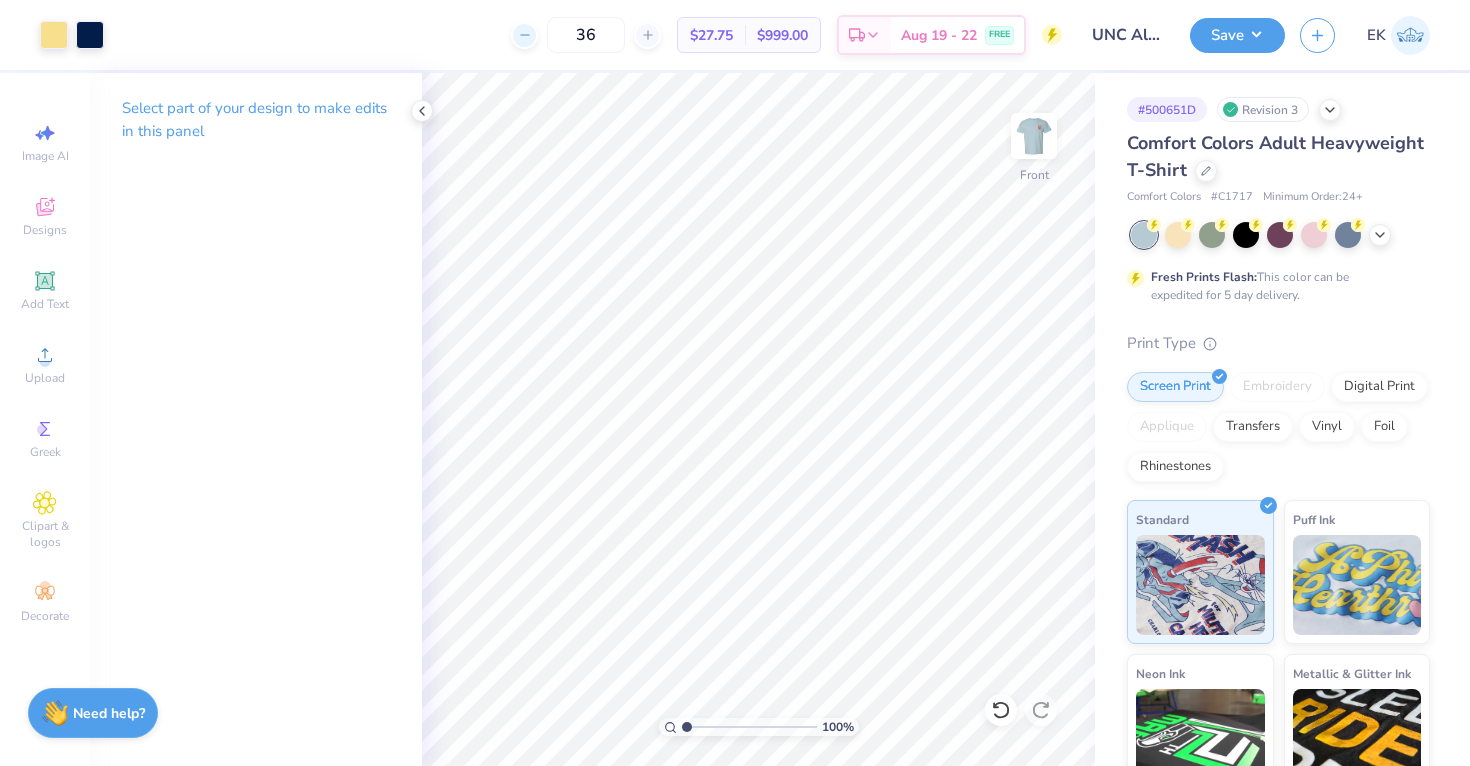 click on "Art colors 36 $27.75 Per Item $999.00 Total Est.  Delivery Aug 19 - 22 FREE Design Title UNC Alpha Phi Alphabet Soup Cocktail Shirts 2025 Save EK Image AI Designs Add Text Upload Greek Clipart & logos Decorate Select part of your design to make edits in this panel 100  % Front # 500651D Revision 3 Comfort Colors Adult Heavyweight T-Shirt Comfort Colors # C1717 Minimum Order:  24 +   Fresh Prints Flash:  This color can be expedited for 5 day delivery. Print Type Screen Print Embroidery Digital Print Applique Transfers Vinyl Foil Rhinestones Standard Puff Ink Neon Ink Metallic & Glitter Ink Glow in the Dark Ink Water based Ink Need help?  Chat with us." at bounding box center (735, 383) 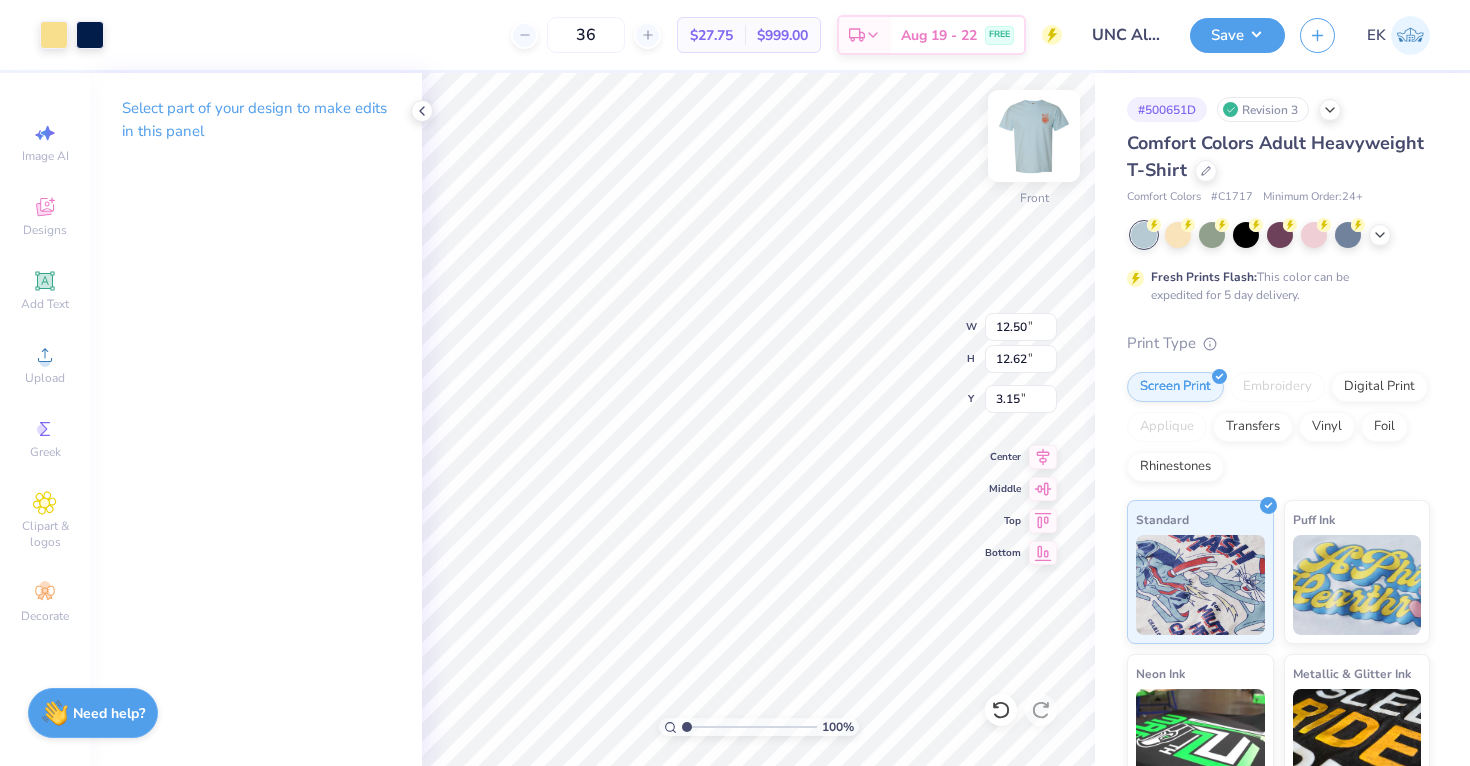 click at bounding box center (1034, 136) 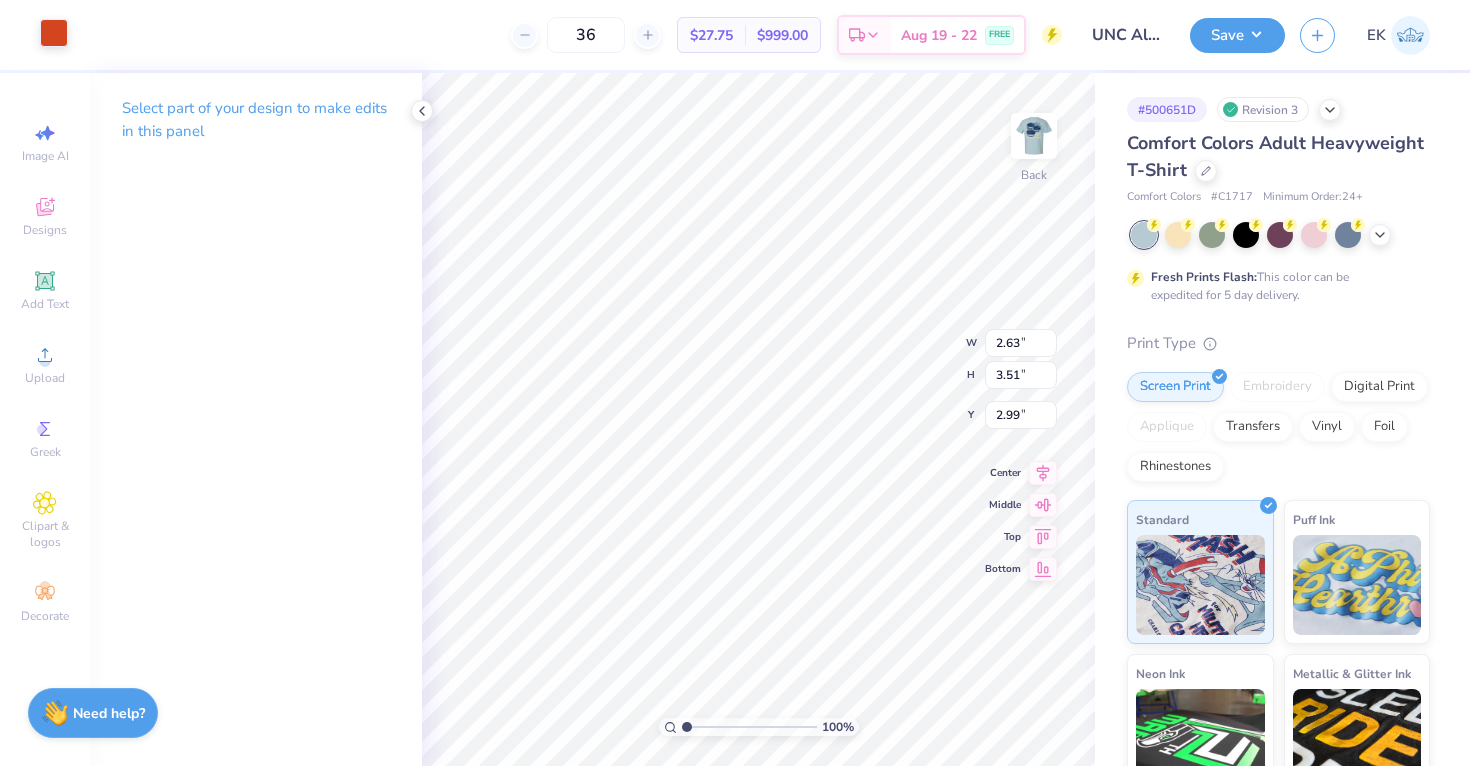 click at bounding box center (54, 33) 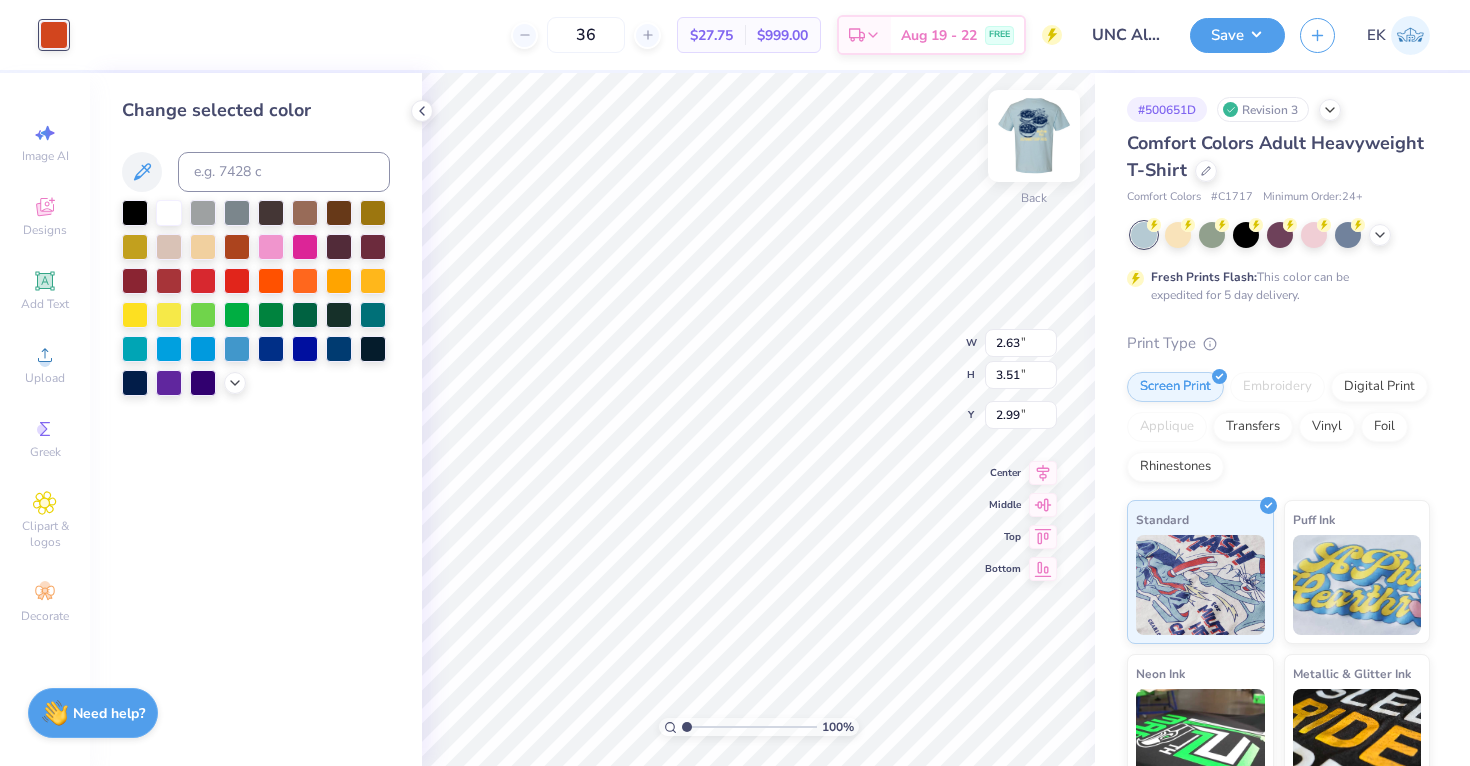 click at bounding box center (1034, 136) 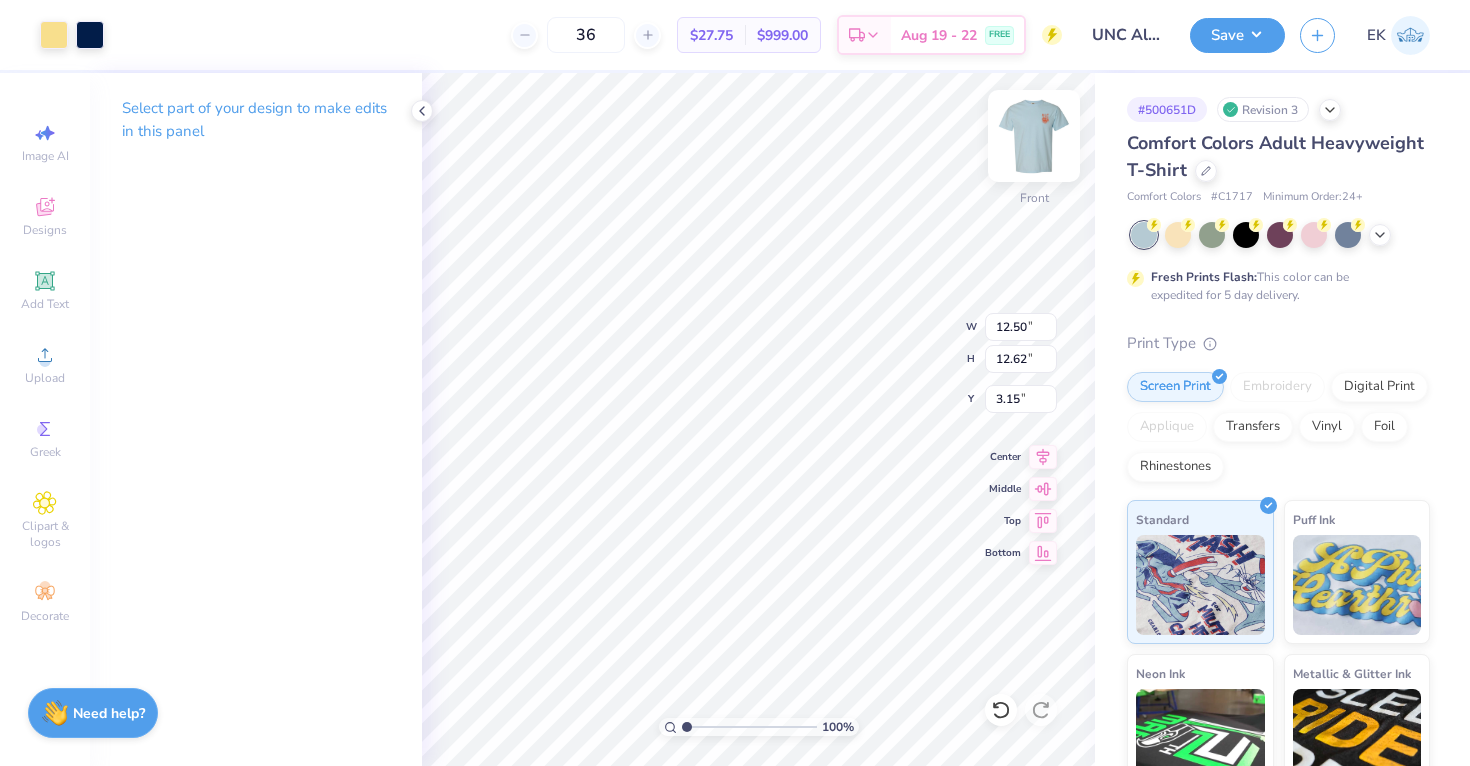 click at bounding box center (1034, 136) 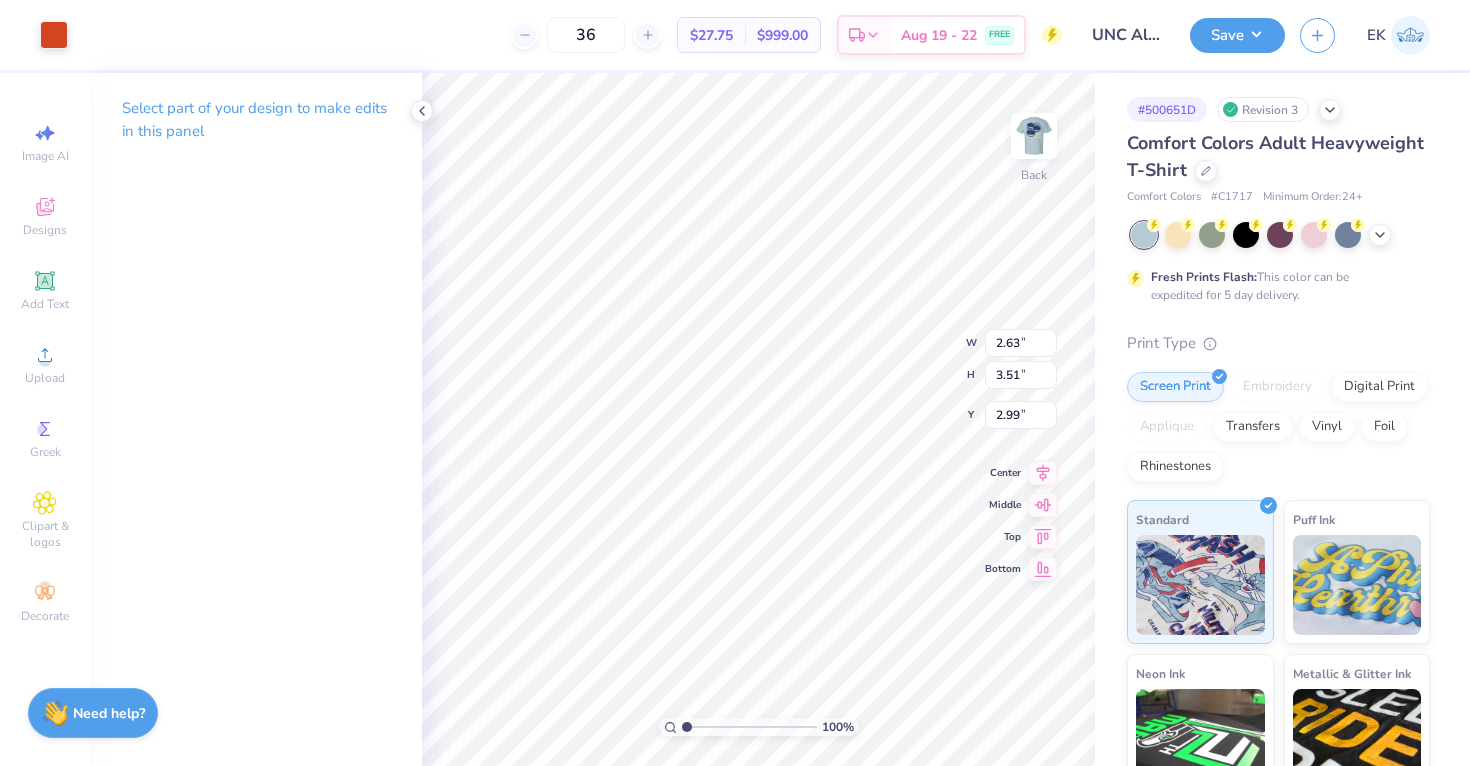 click on "Art colors" at bounding box center [34, 35] 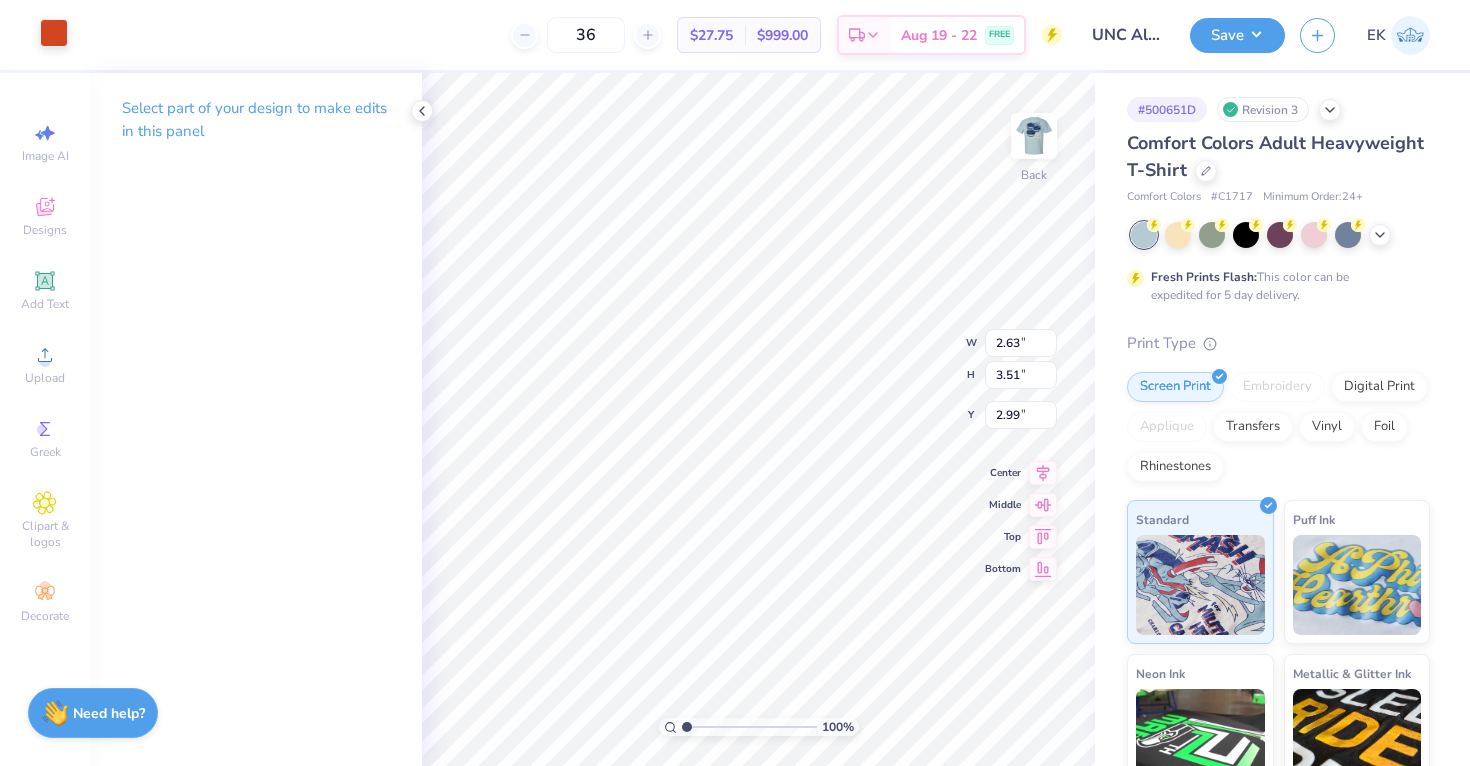 click at bounding box center [54, 33] 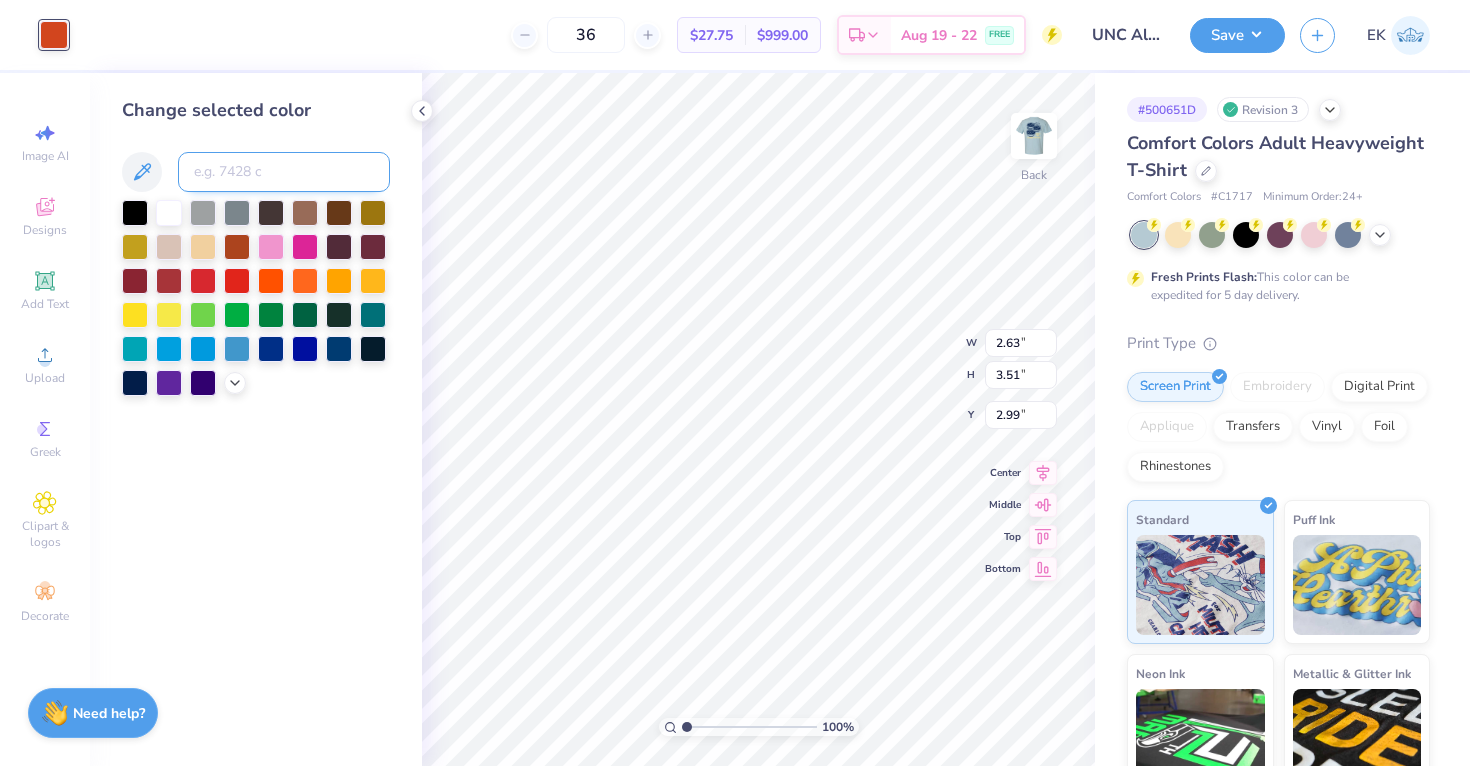 click at bounding box center [284, 172] 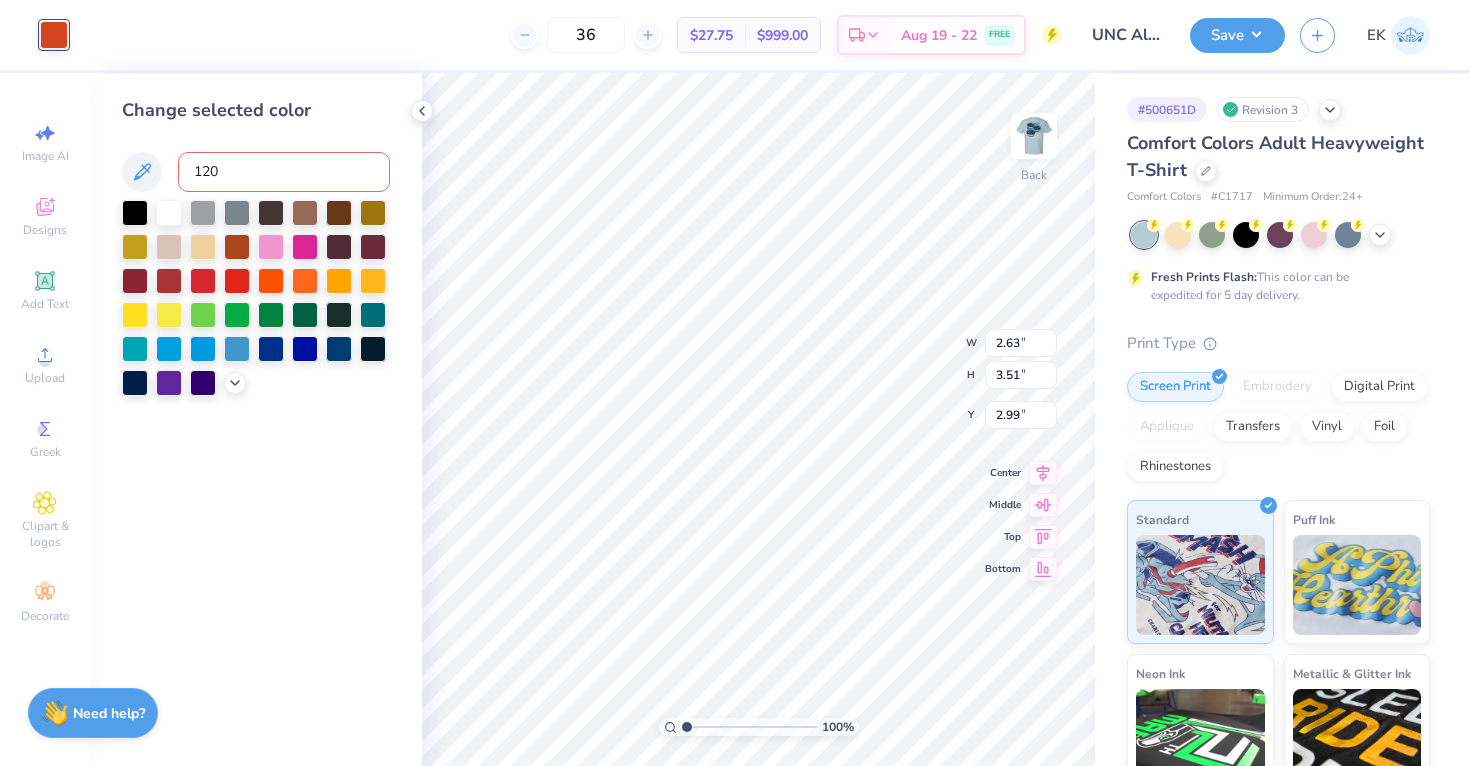 type on "1205" 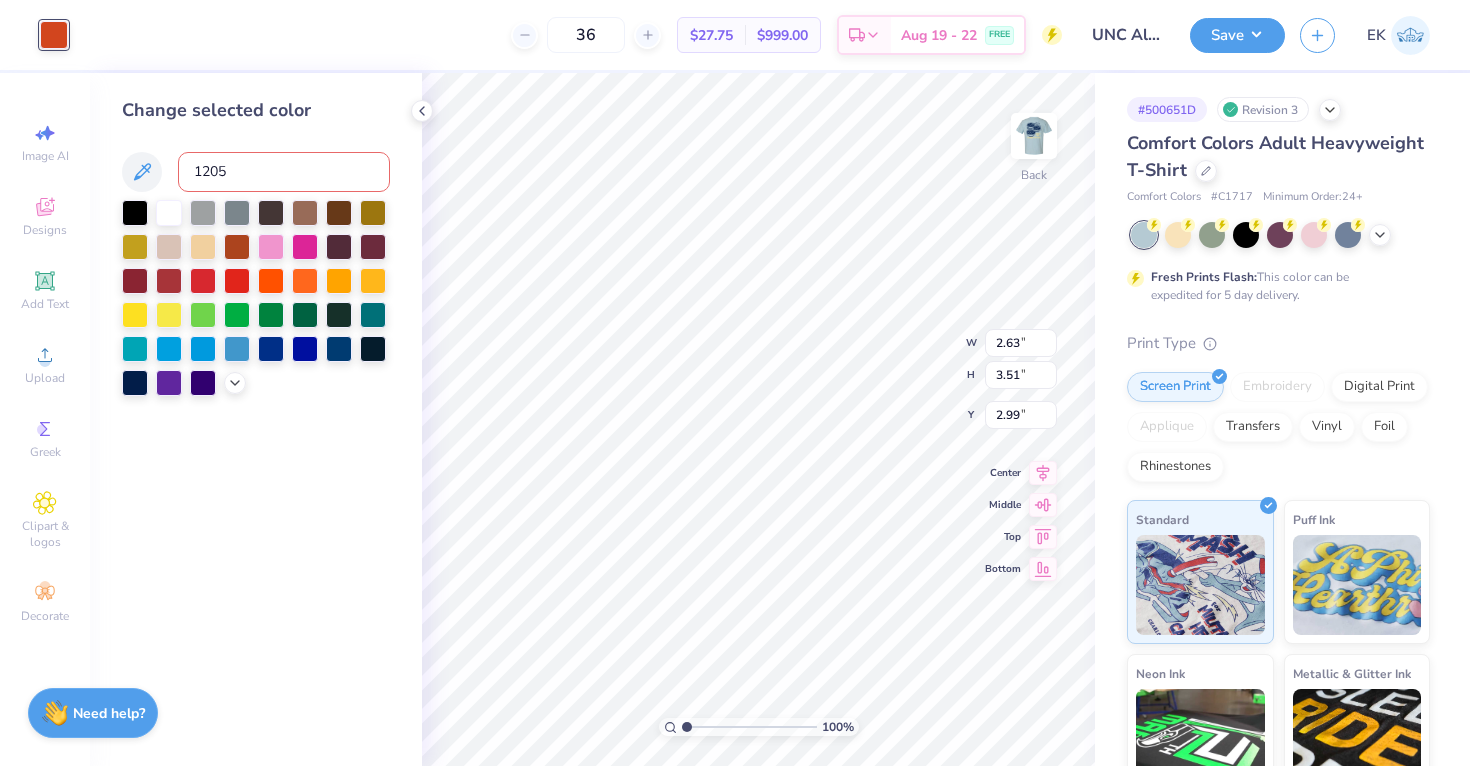 type 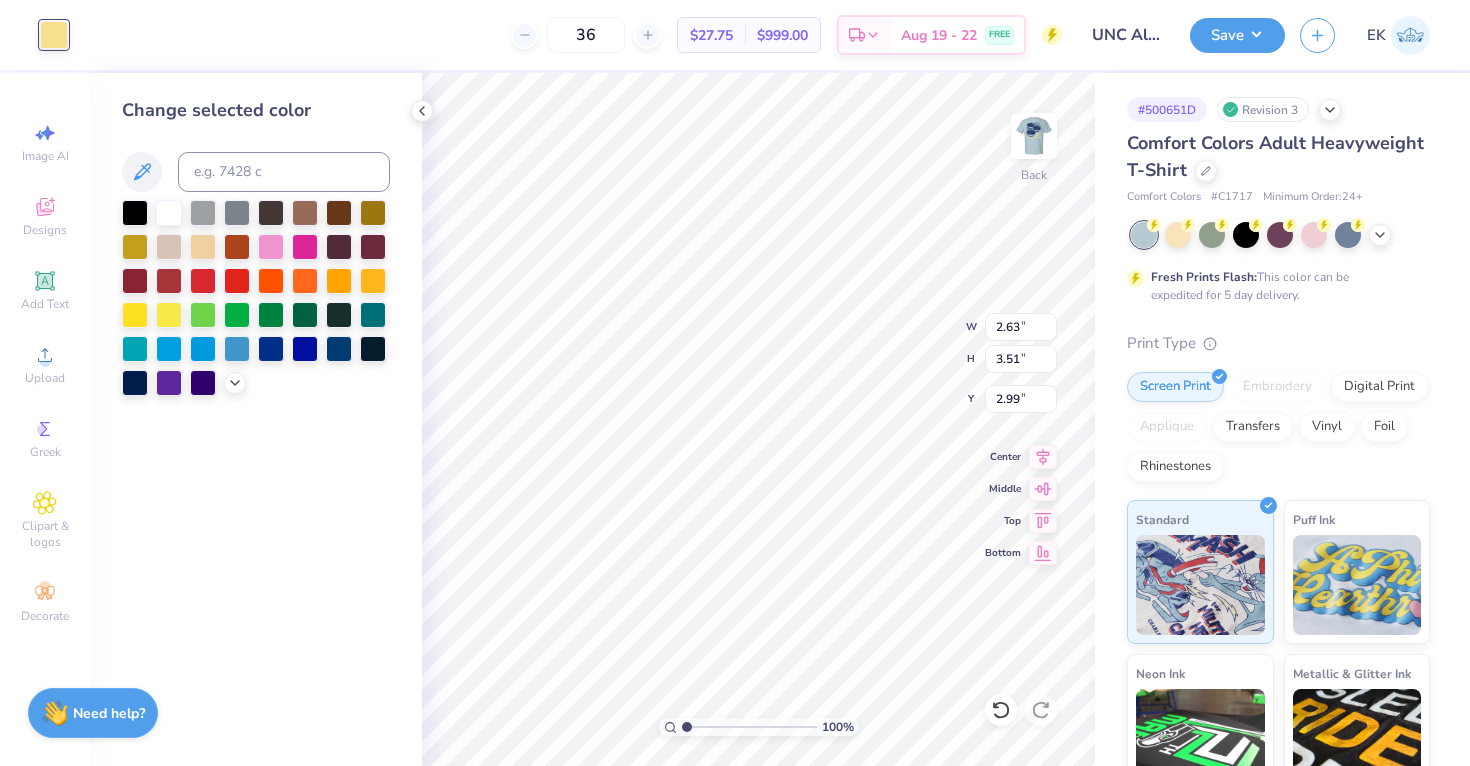 click at bounding box center [256, 298] 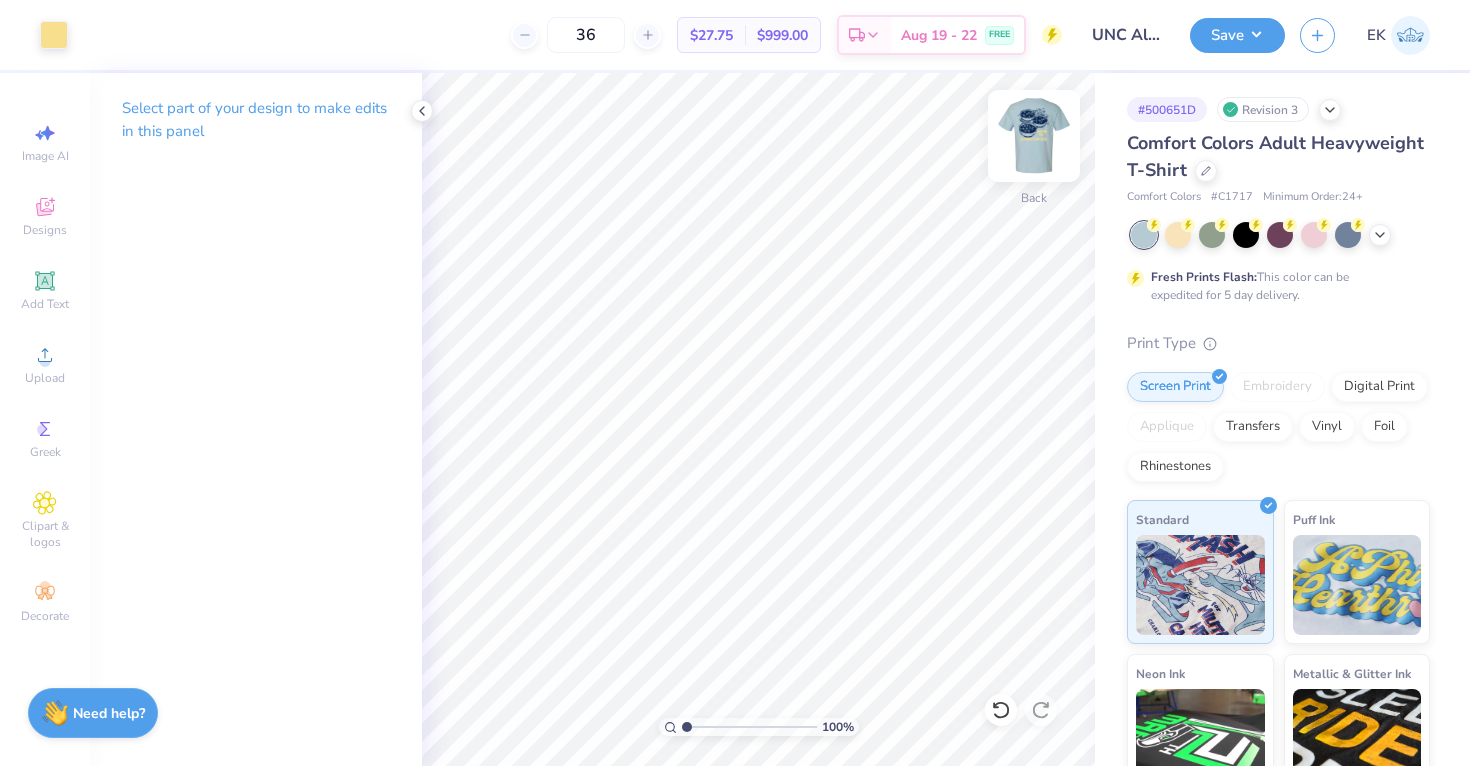 click at bounding box center [1034, 136] 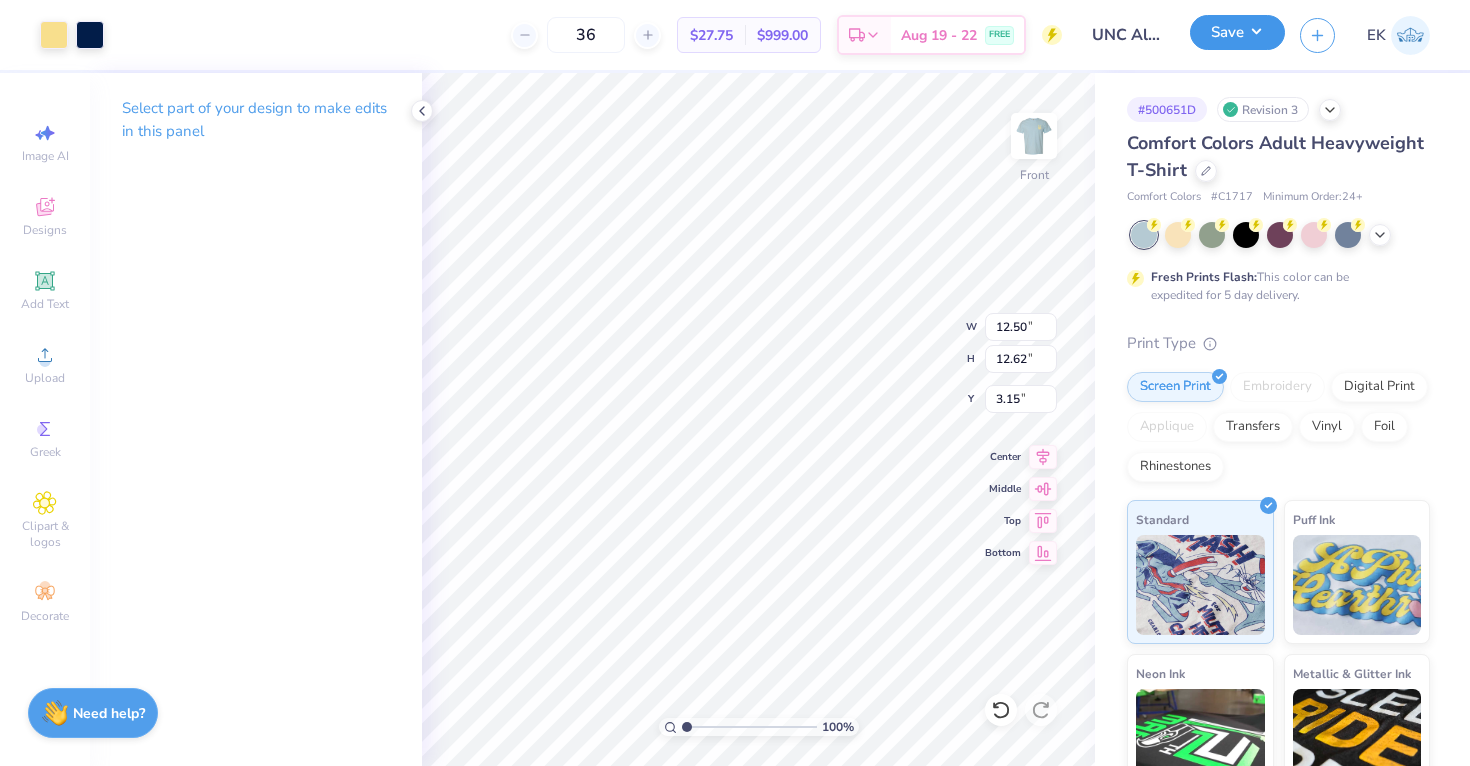 click on "Save" at bounding box center (1237, 32) 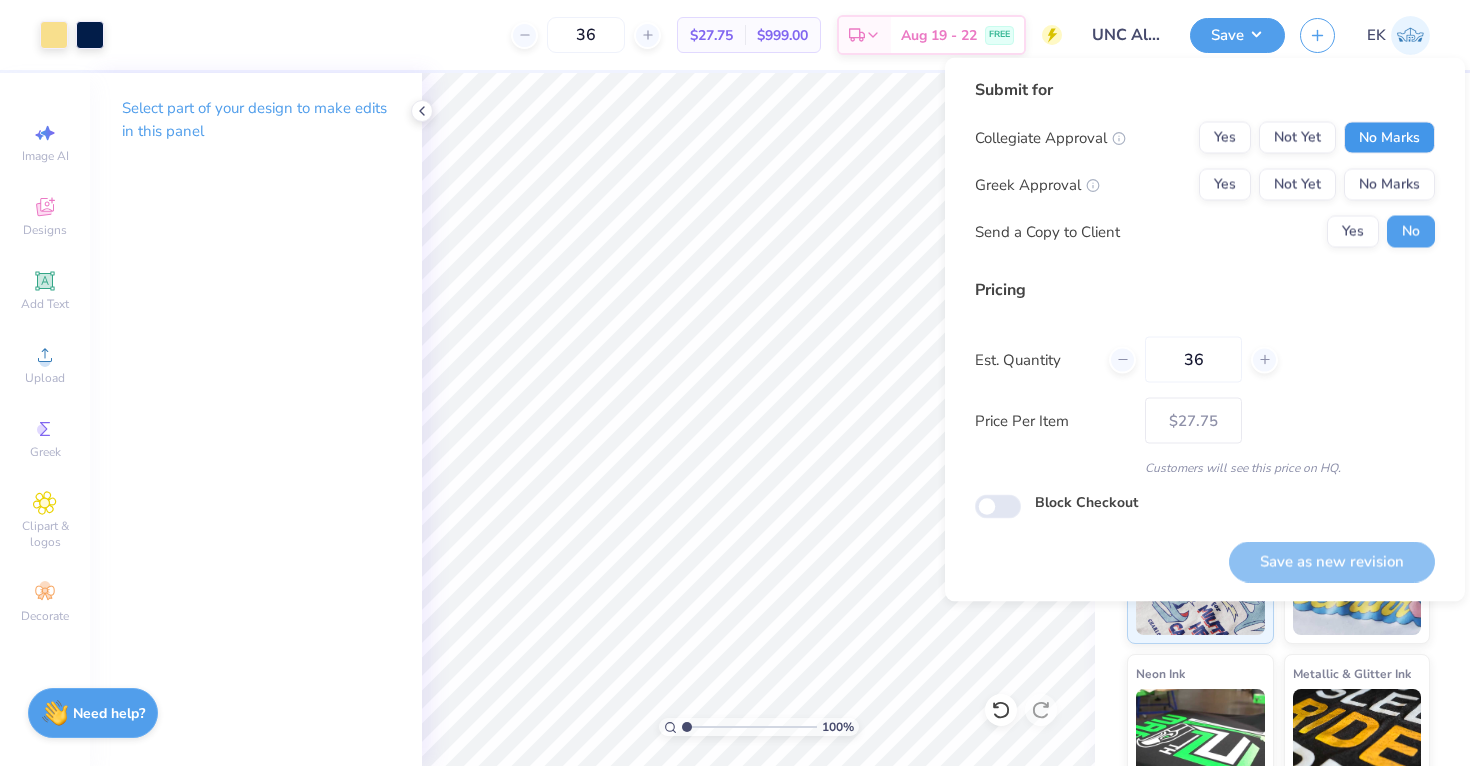 click on "No Marks" at bounding box center [1389, 138] 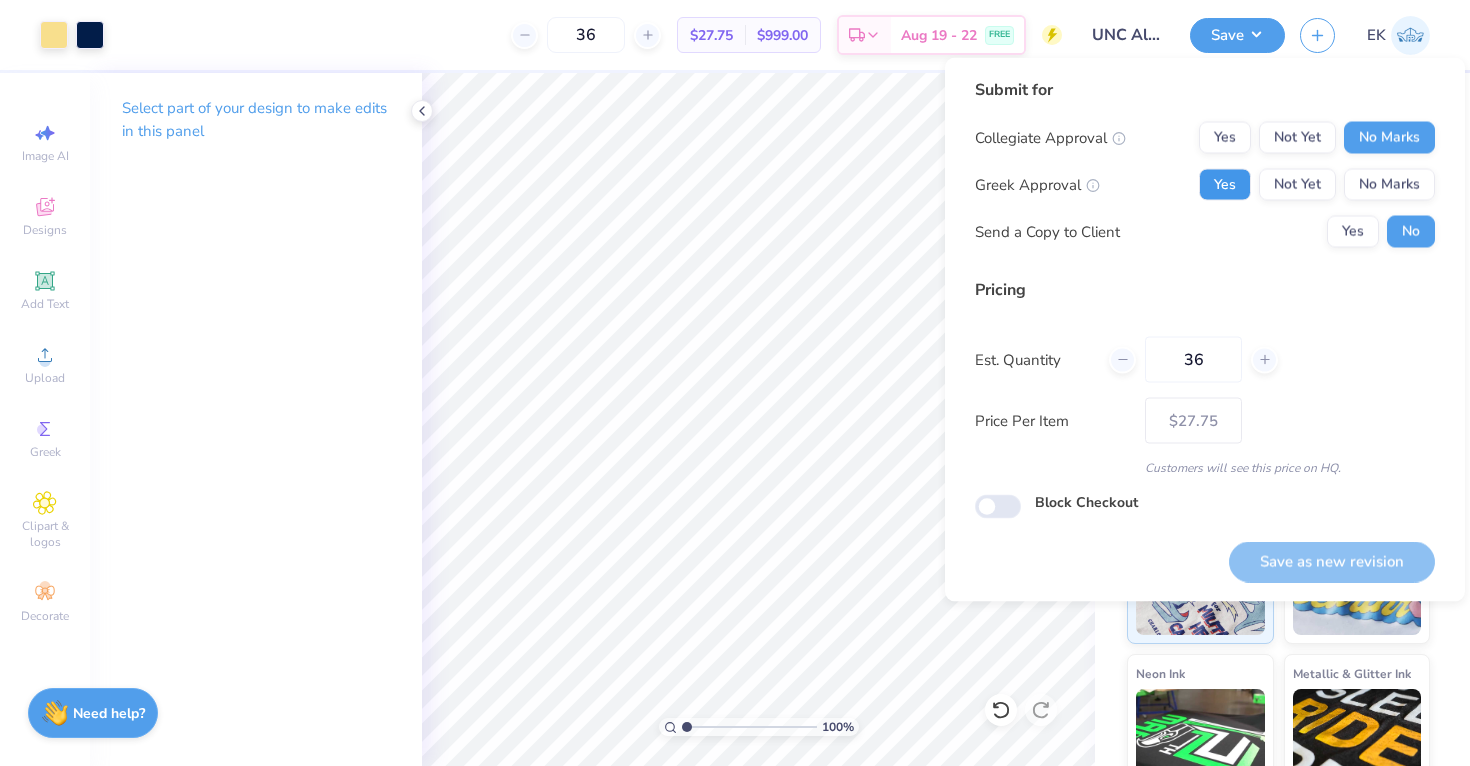 click on "Yes" at bounding box center (1225, 185) 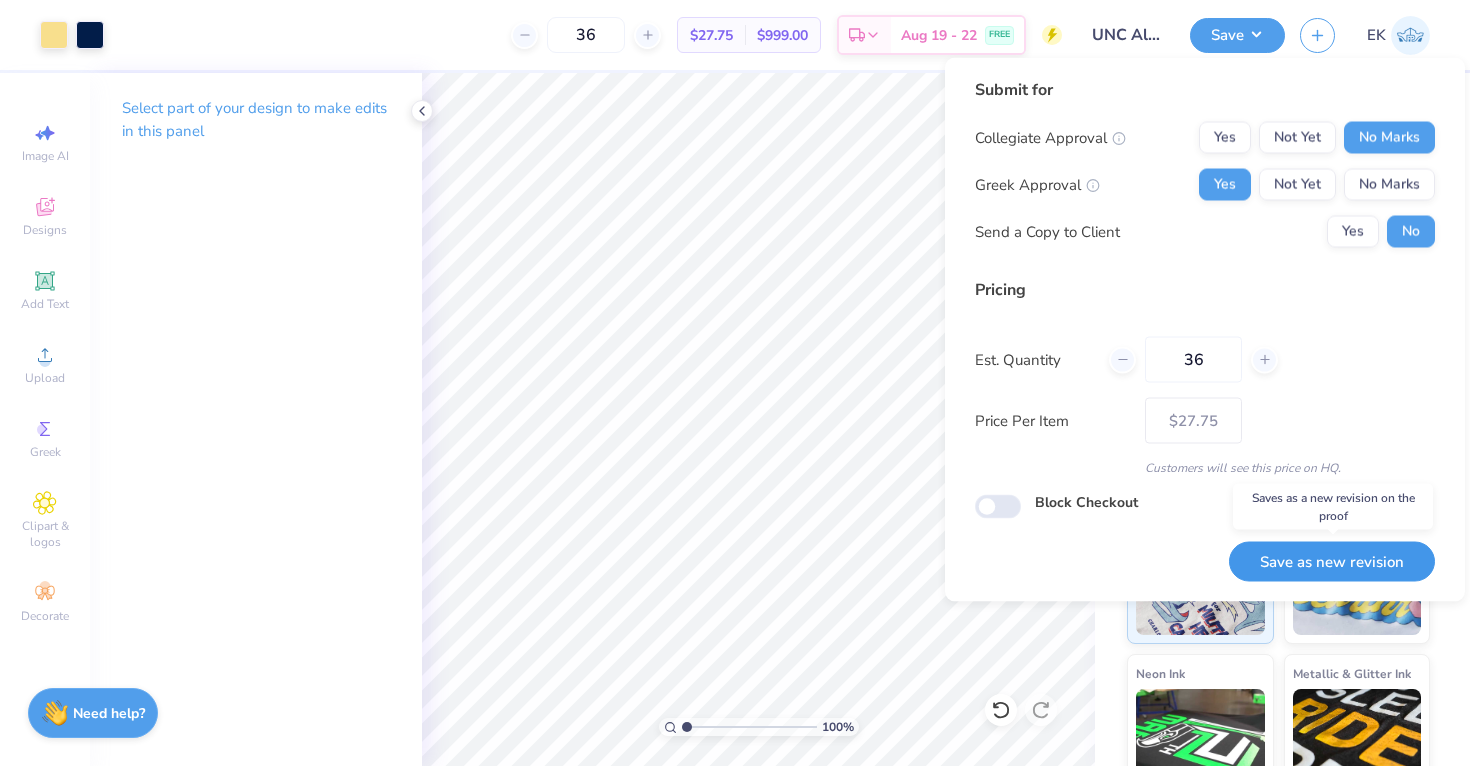 click on "Save as new revision" at bounding box center [1332, 561] 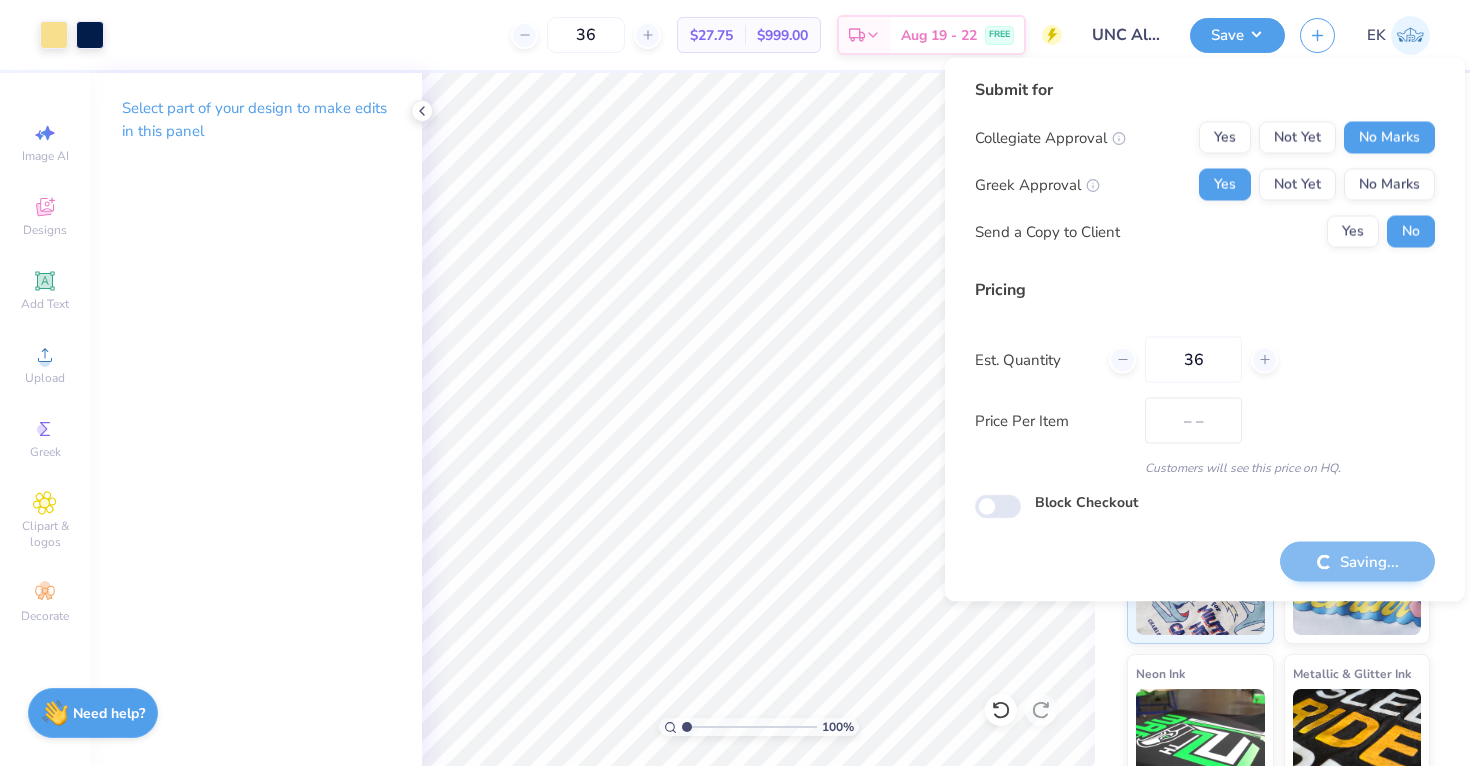 type on "$27.75" 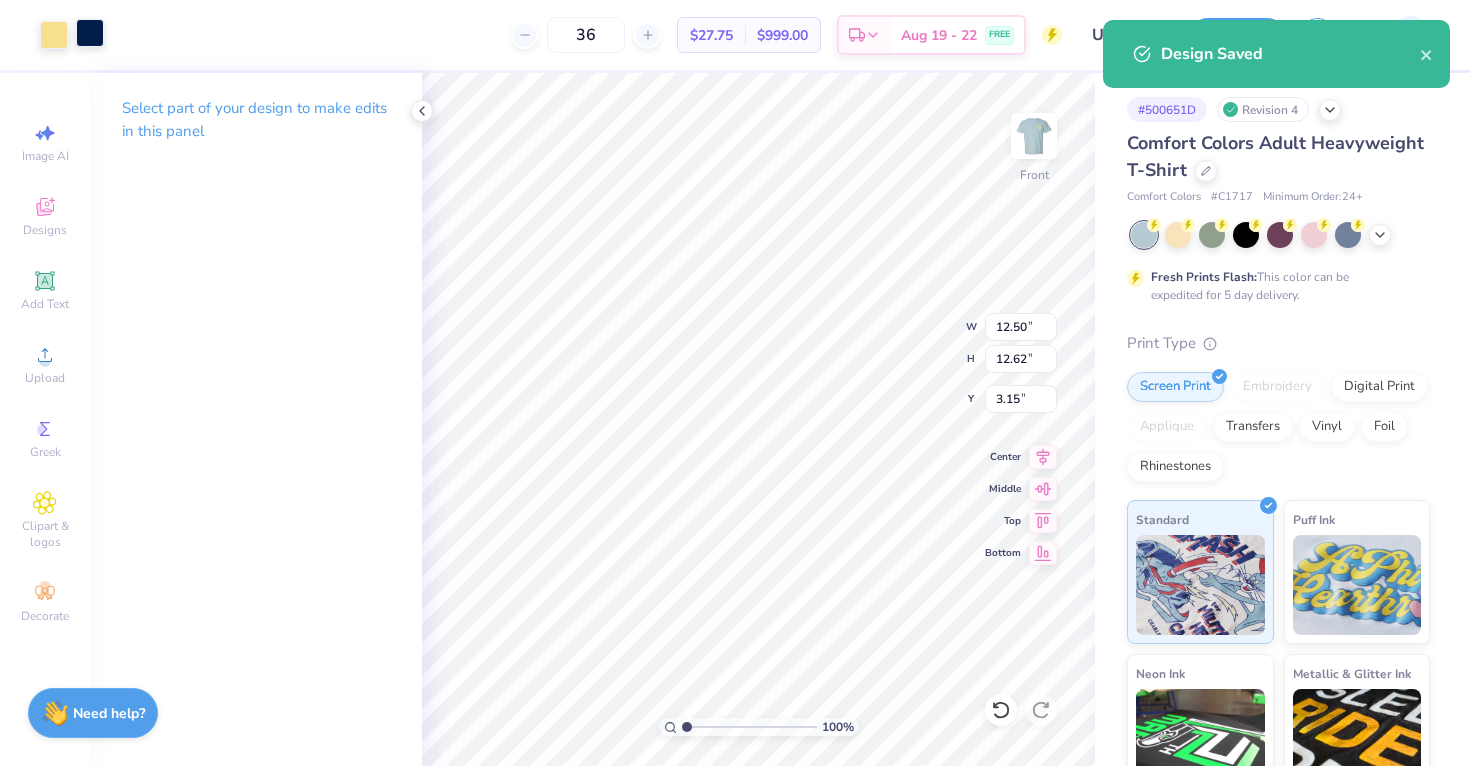 click at bounding box center (90, 33) 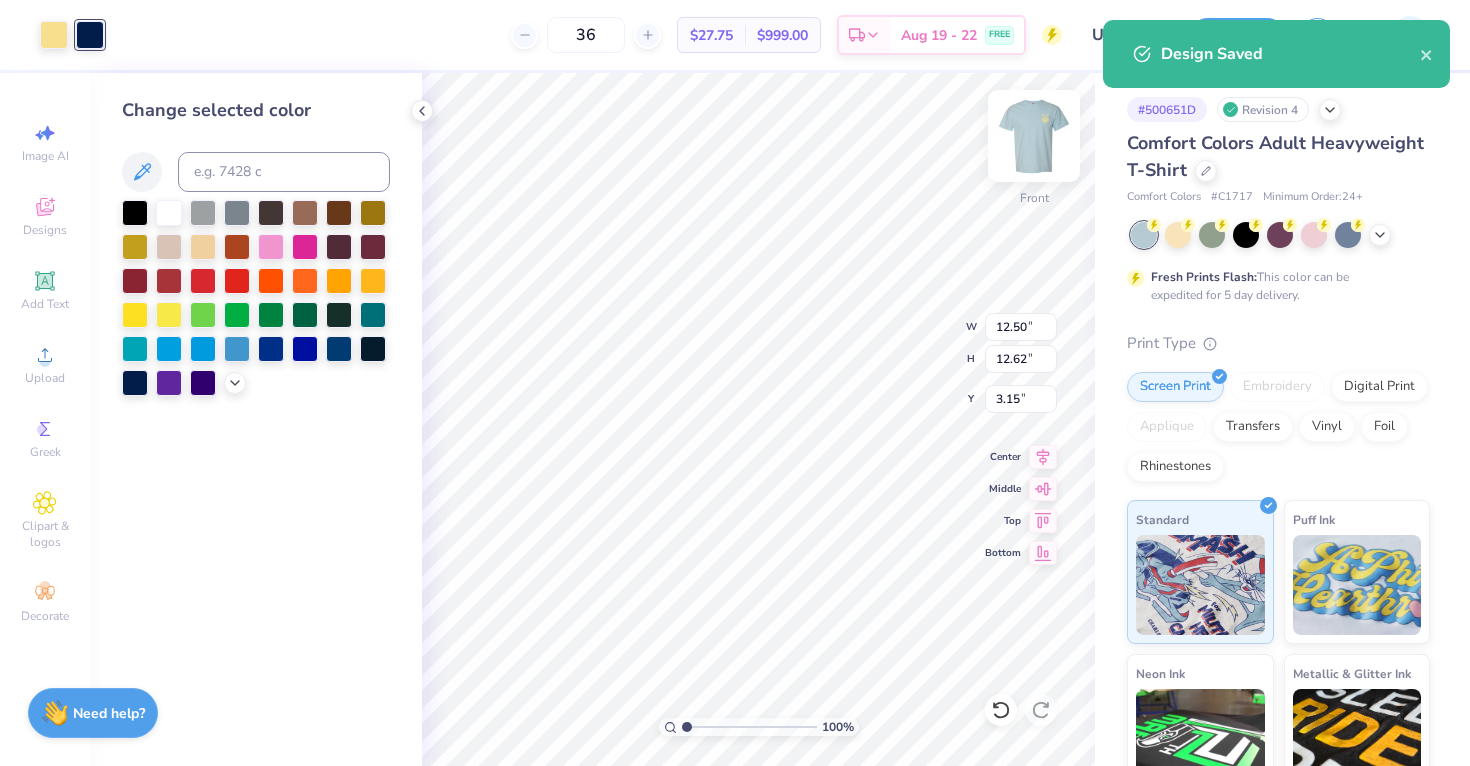 click at bounding box center (1034, 136) 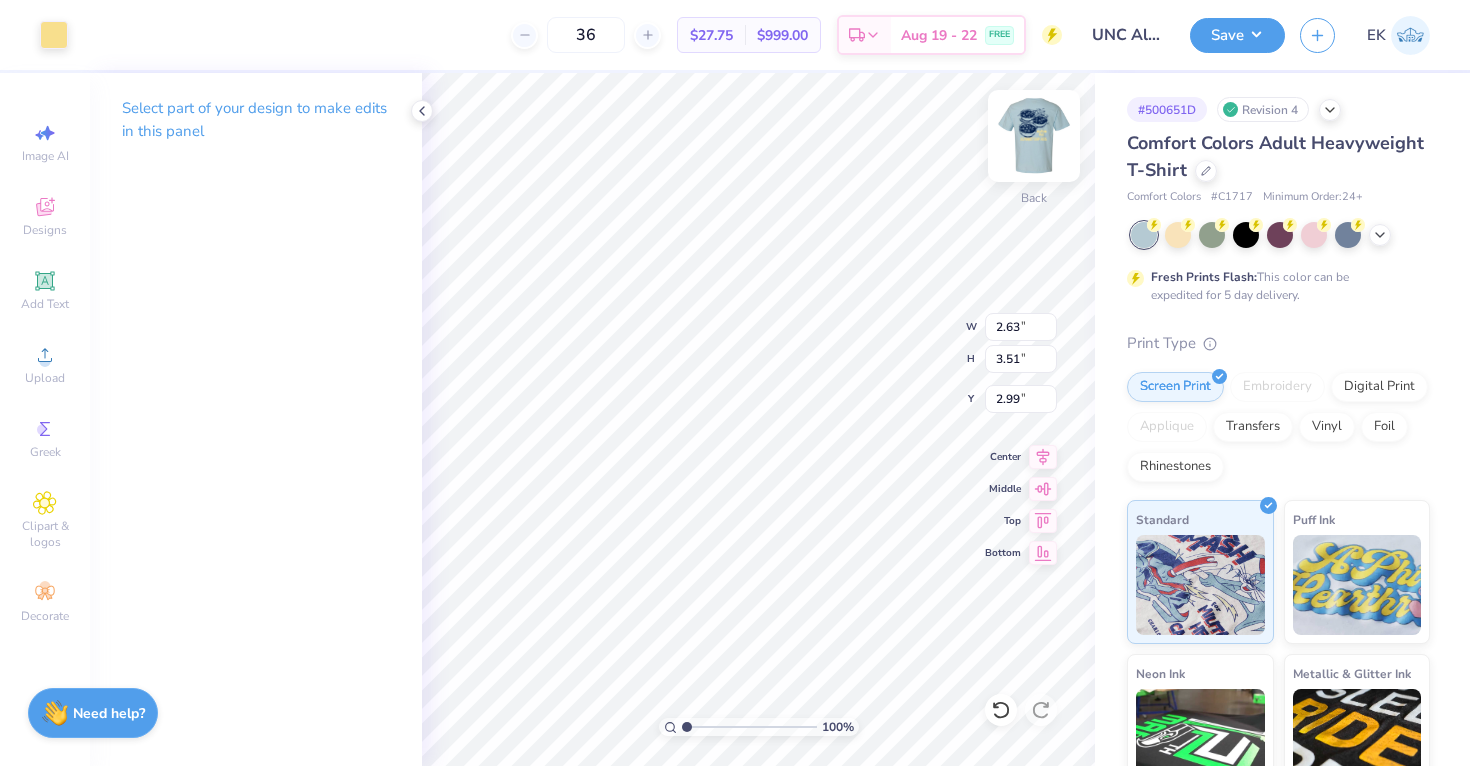 click at bounding box center [1034, 136] 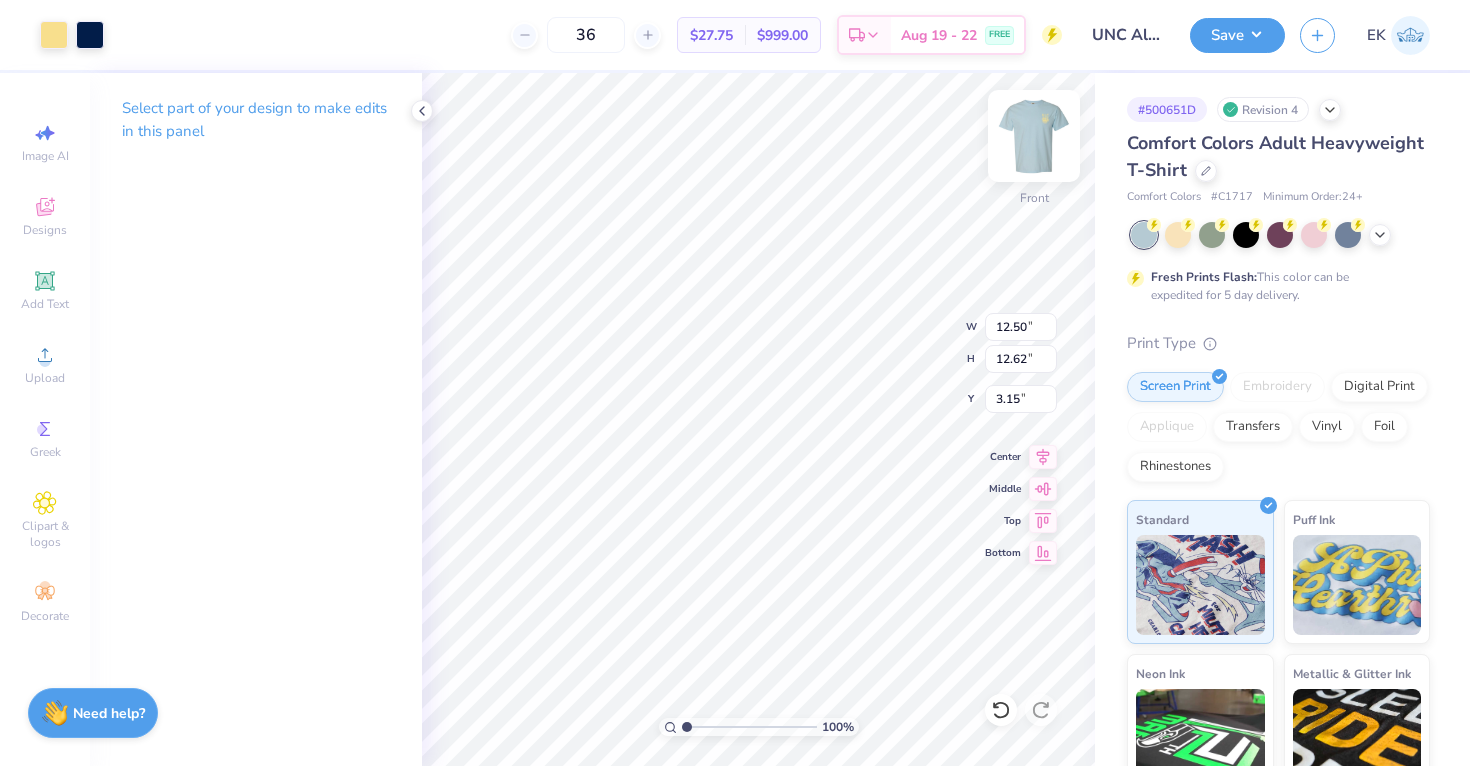 click at bounding box center (1034, 136) 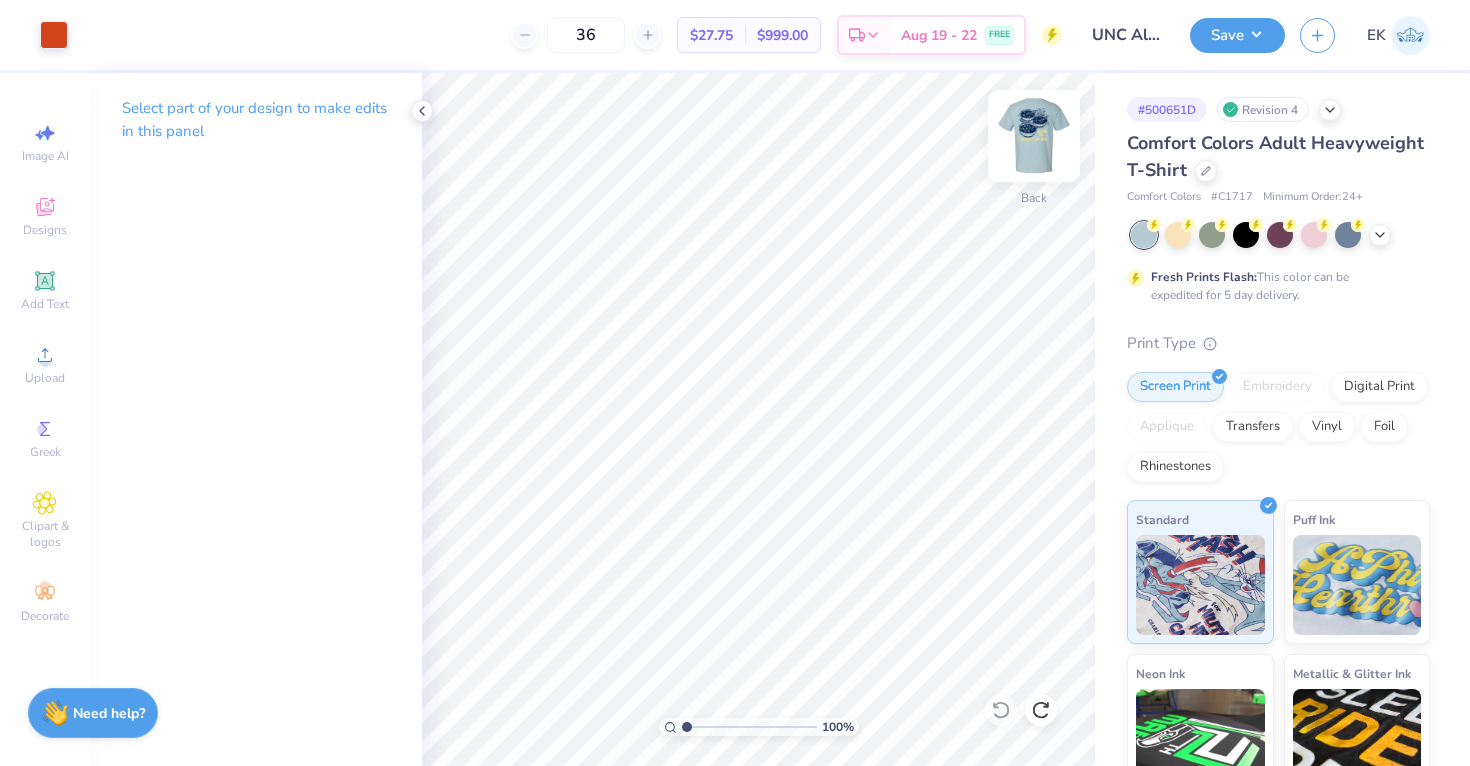 click at bounding box center (1034, 136) 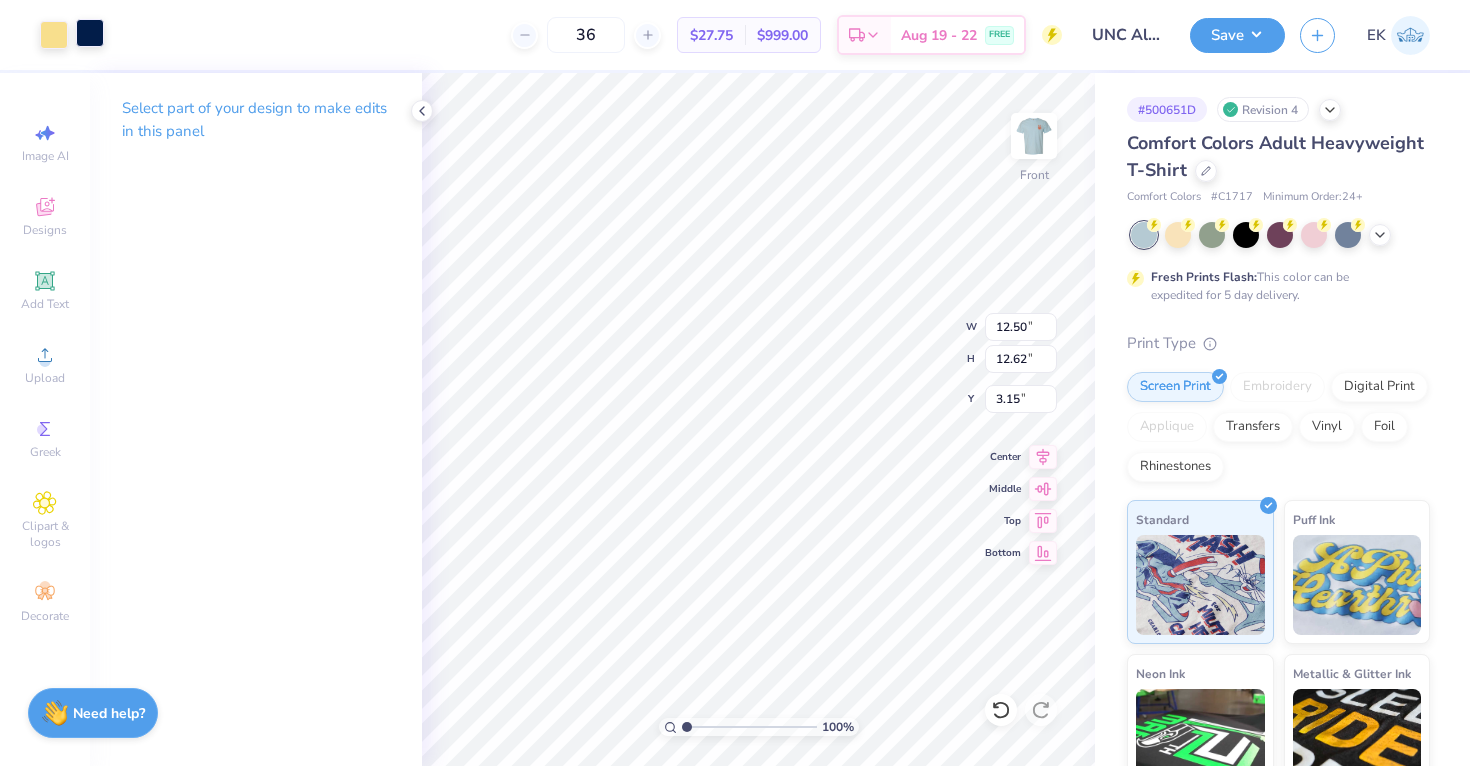 click at bounding box center [90, 33] 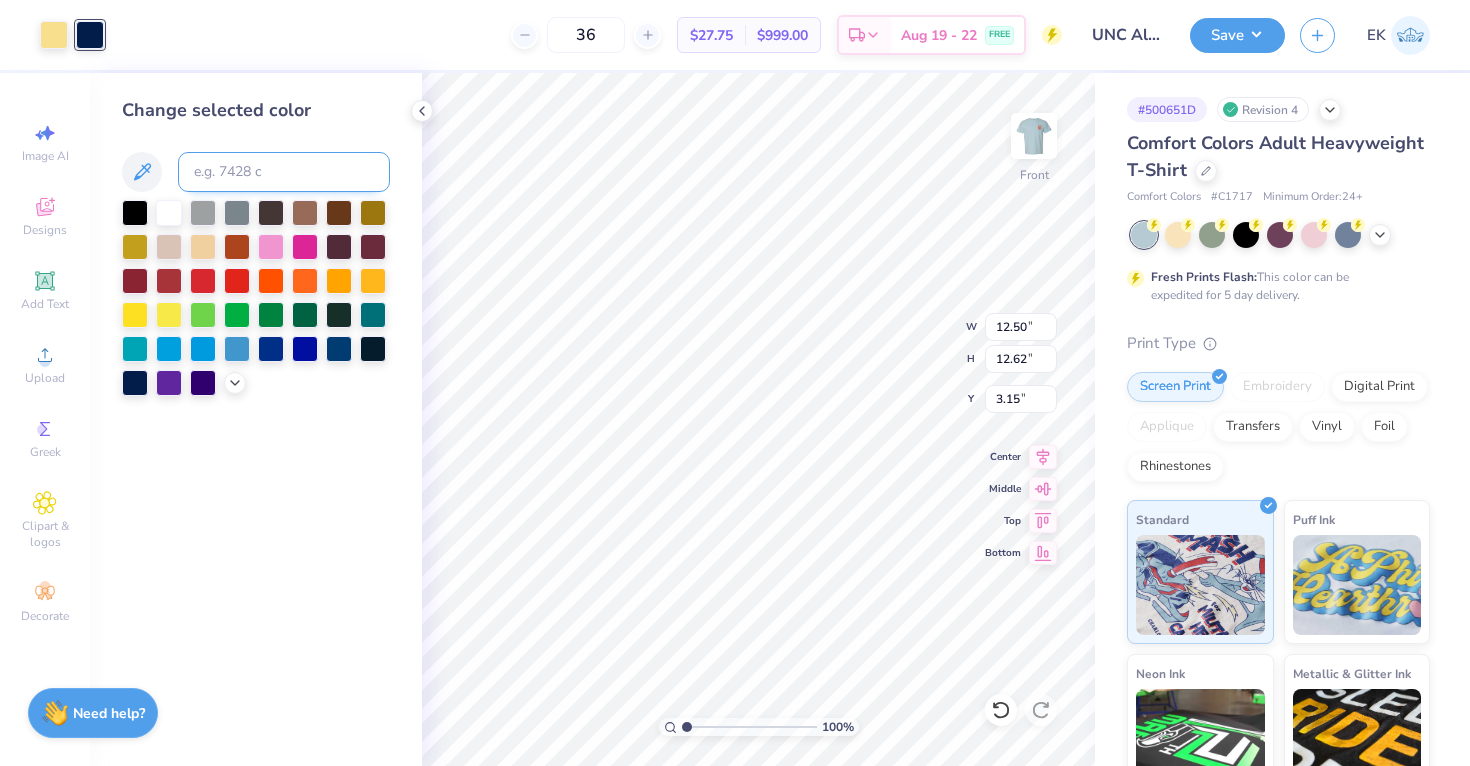 click at bounding box center [284, 172] 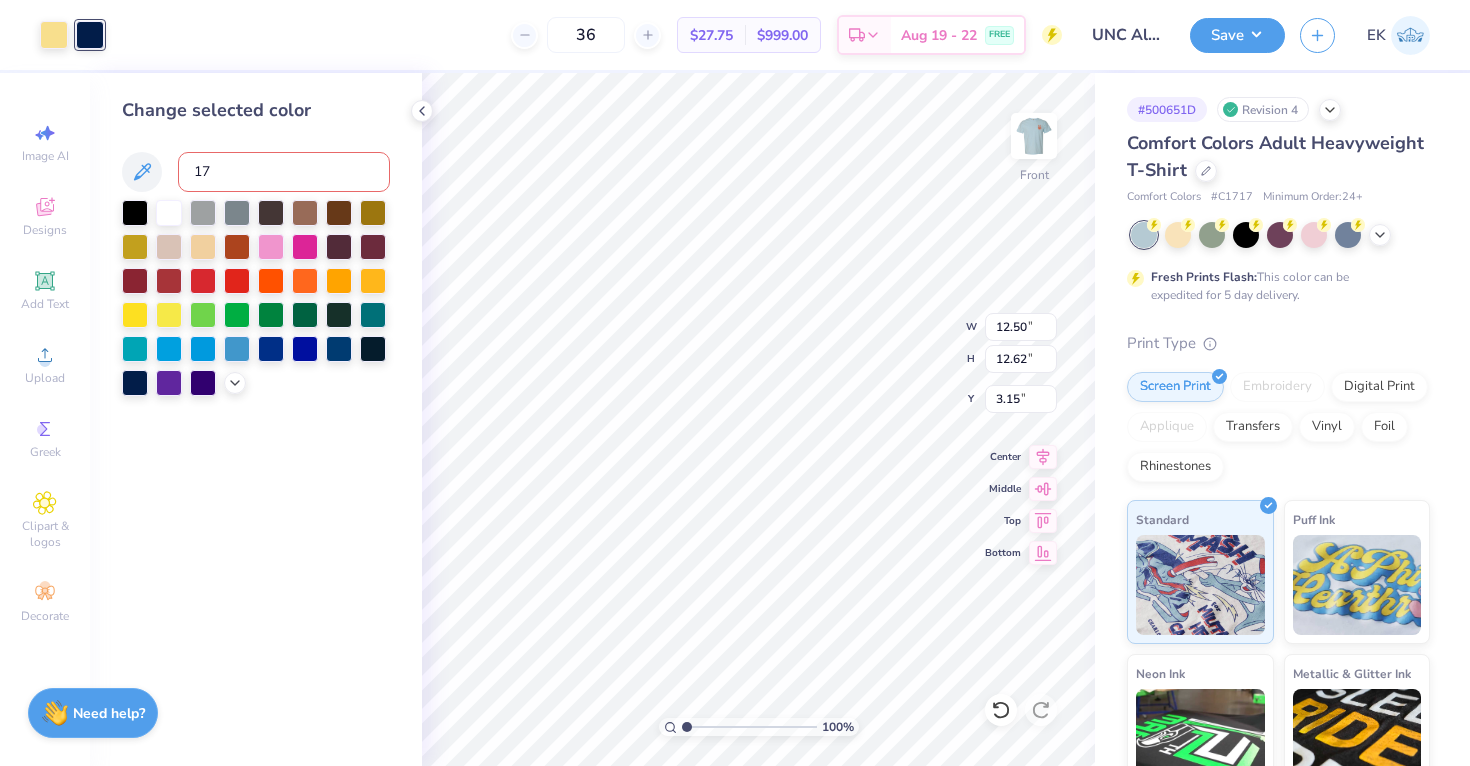 type on "173" 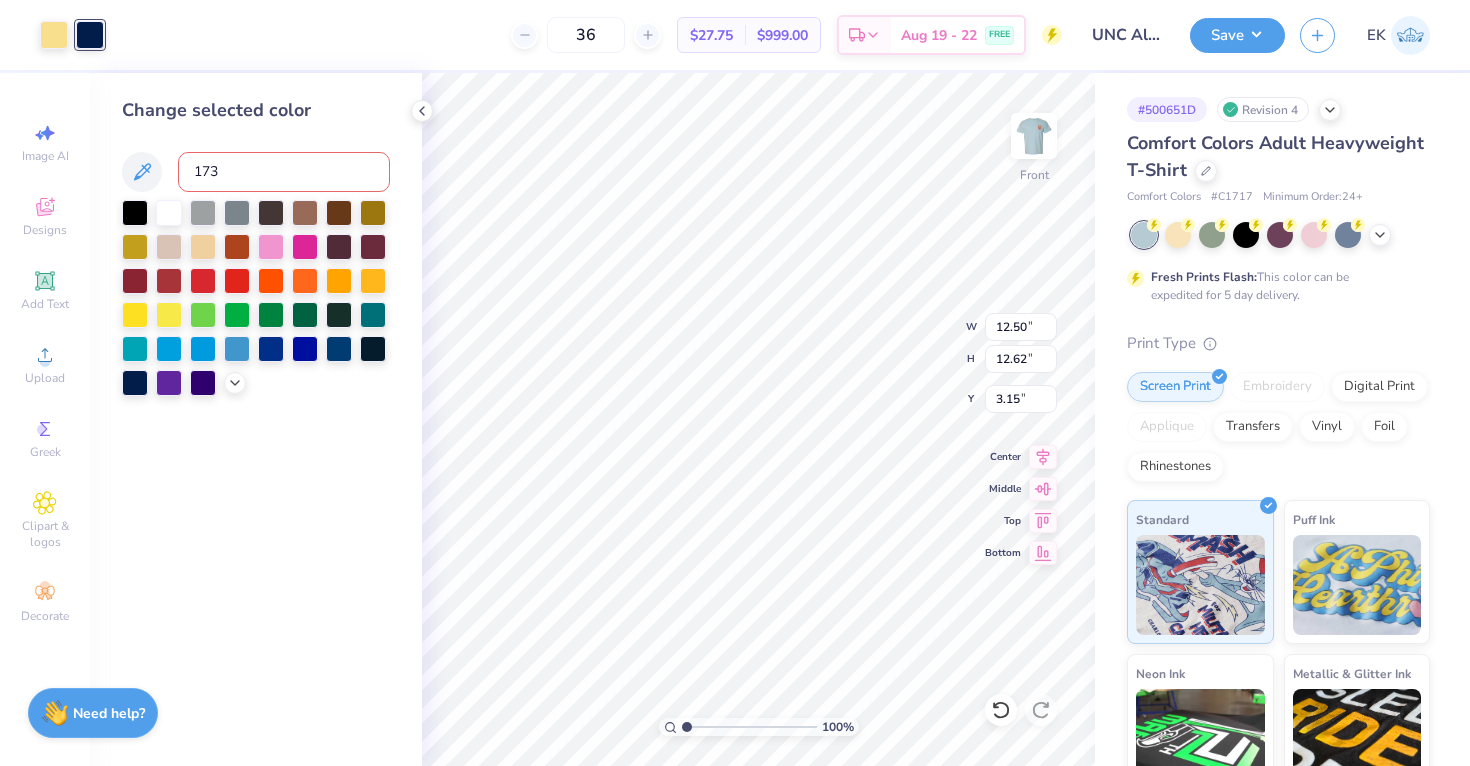 type 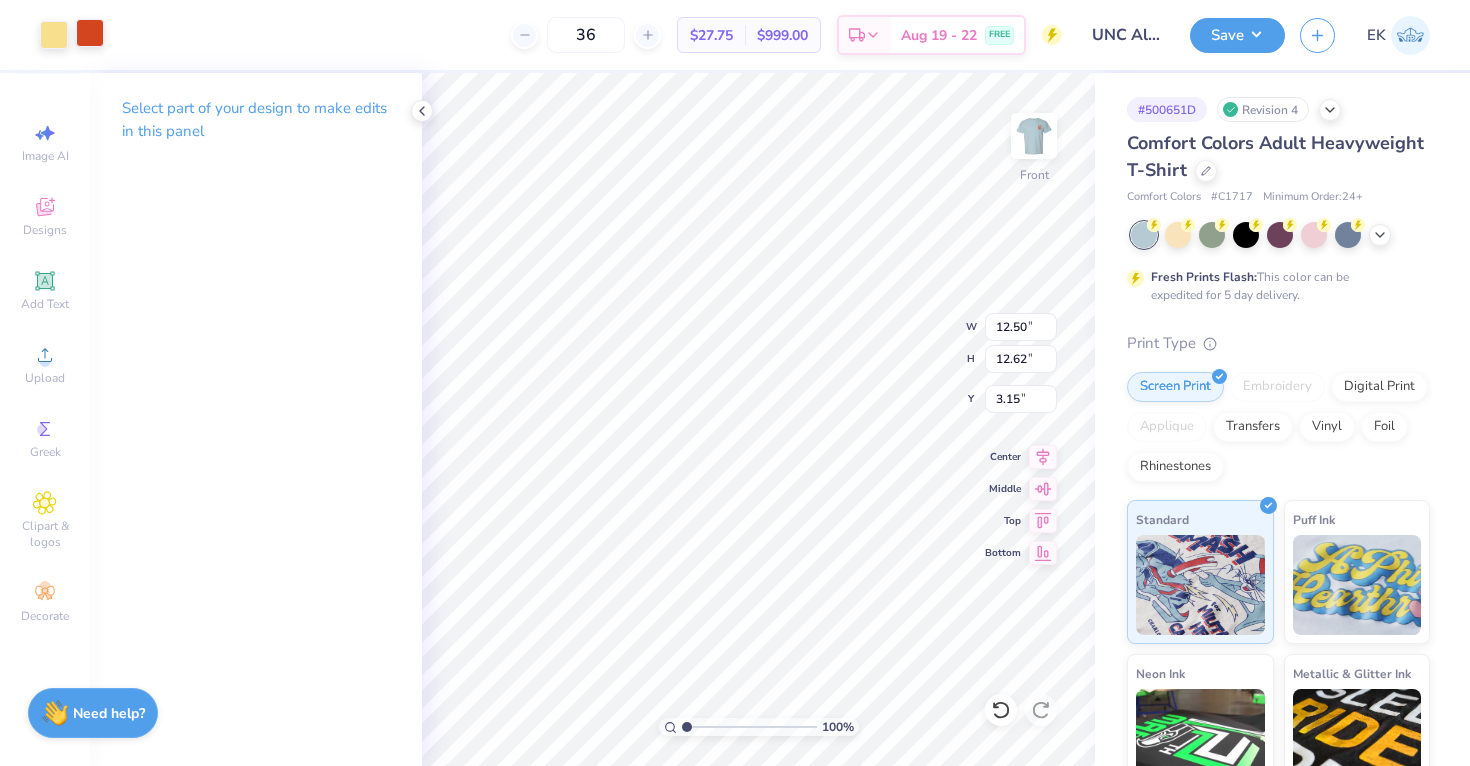 click at bounding box center [90, 33] 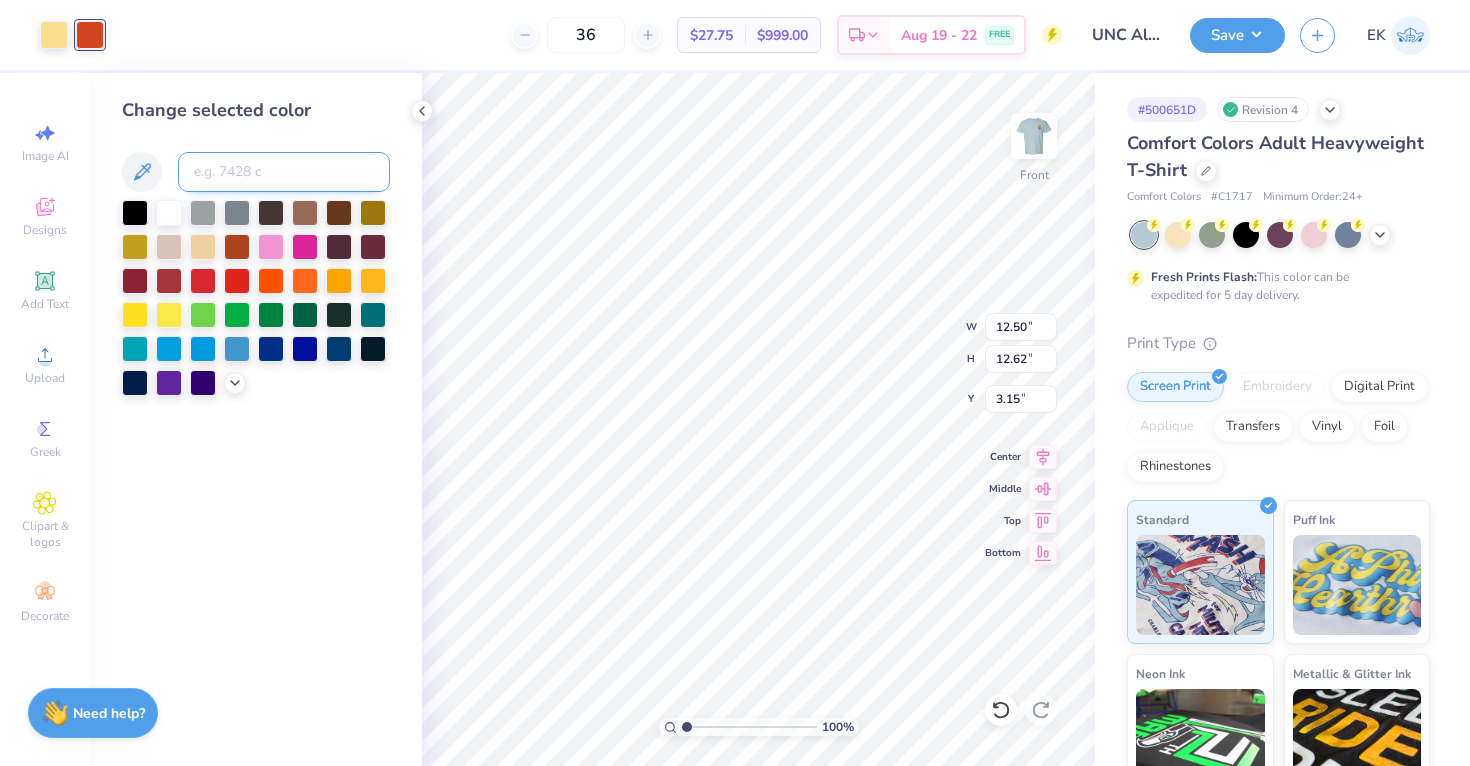 click at bounding box center [284, 172] 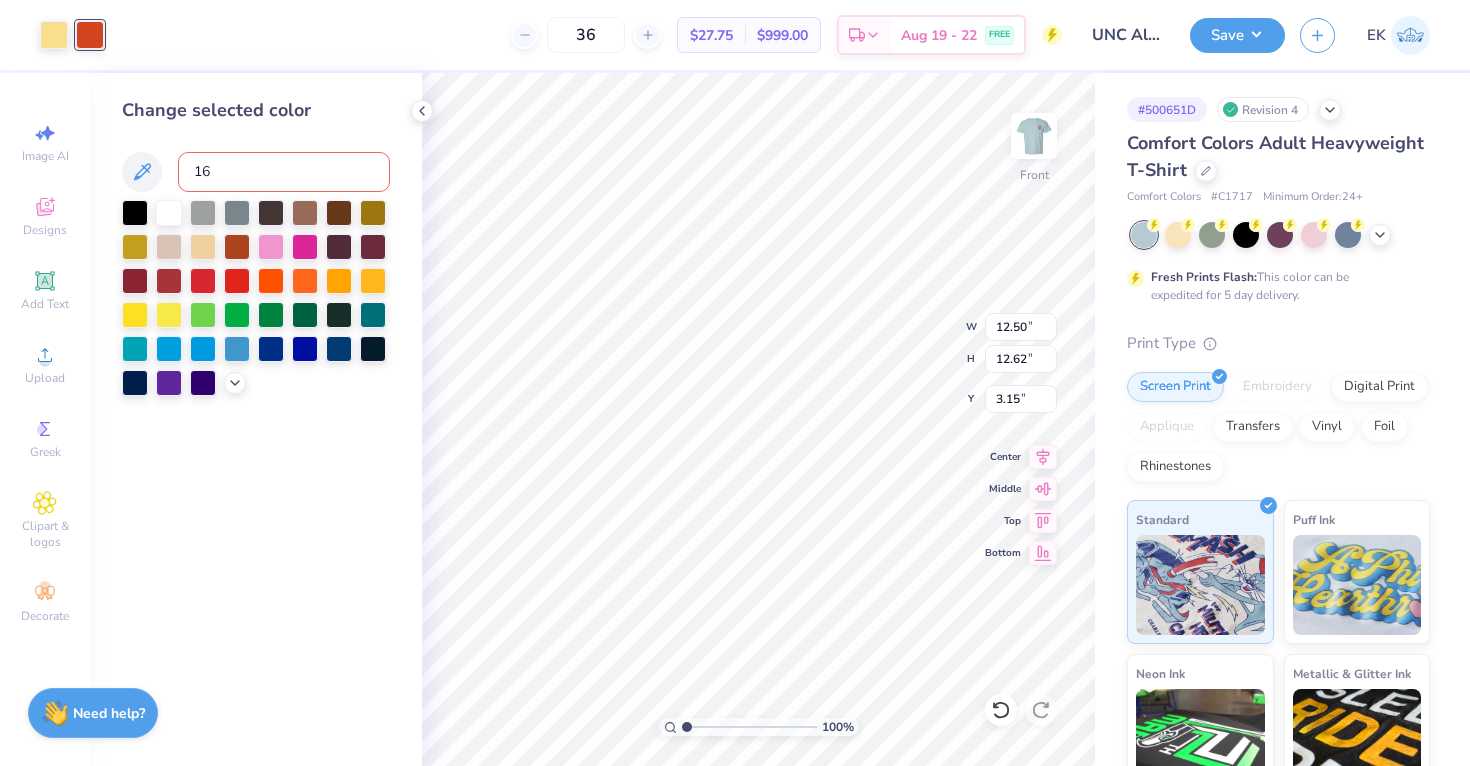 type on "164" 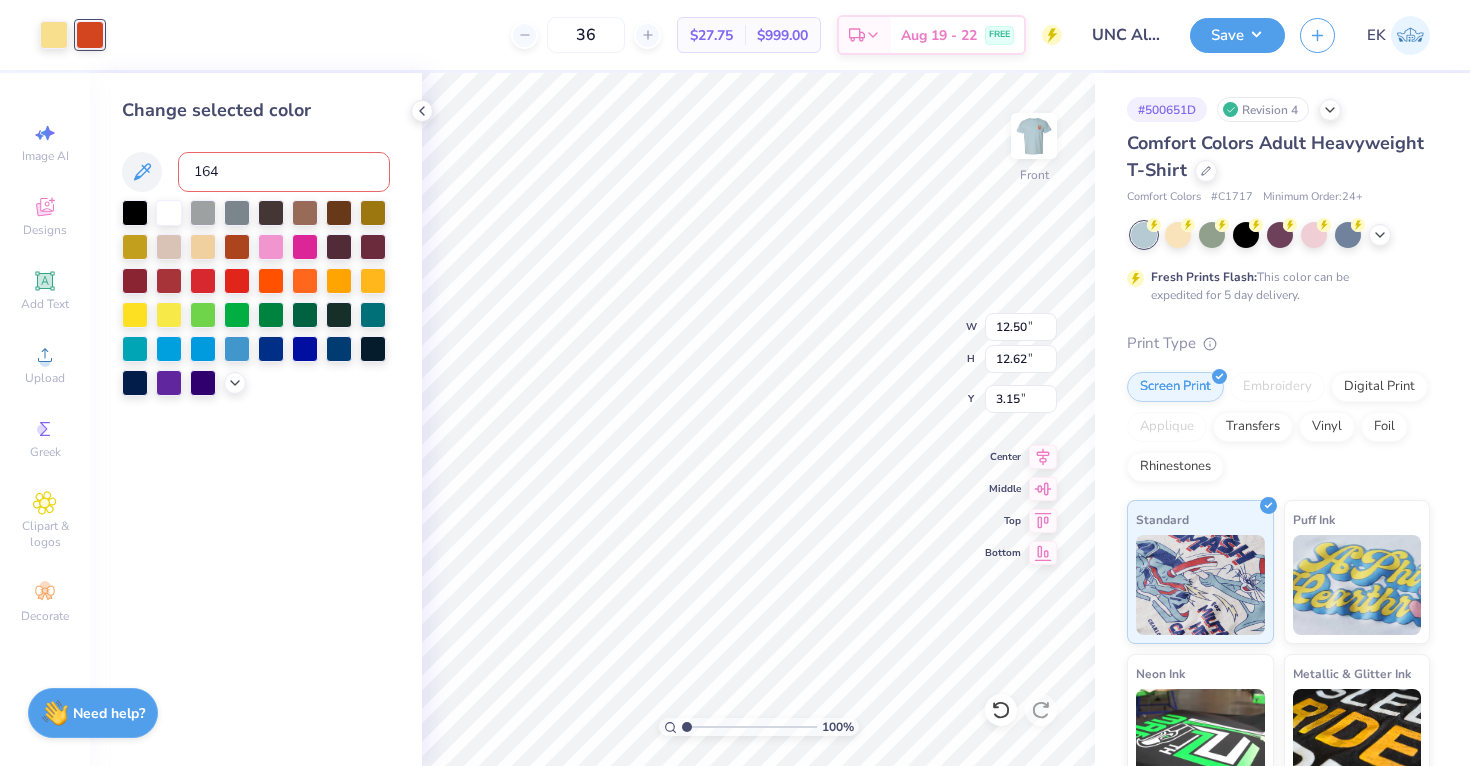 type 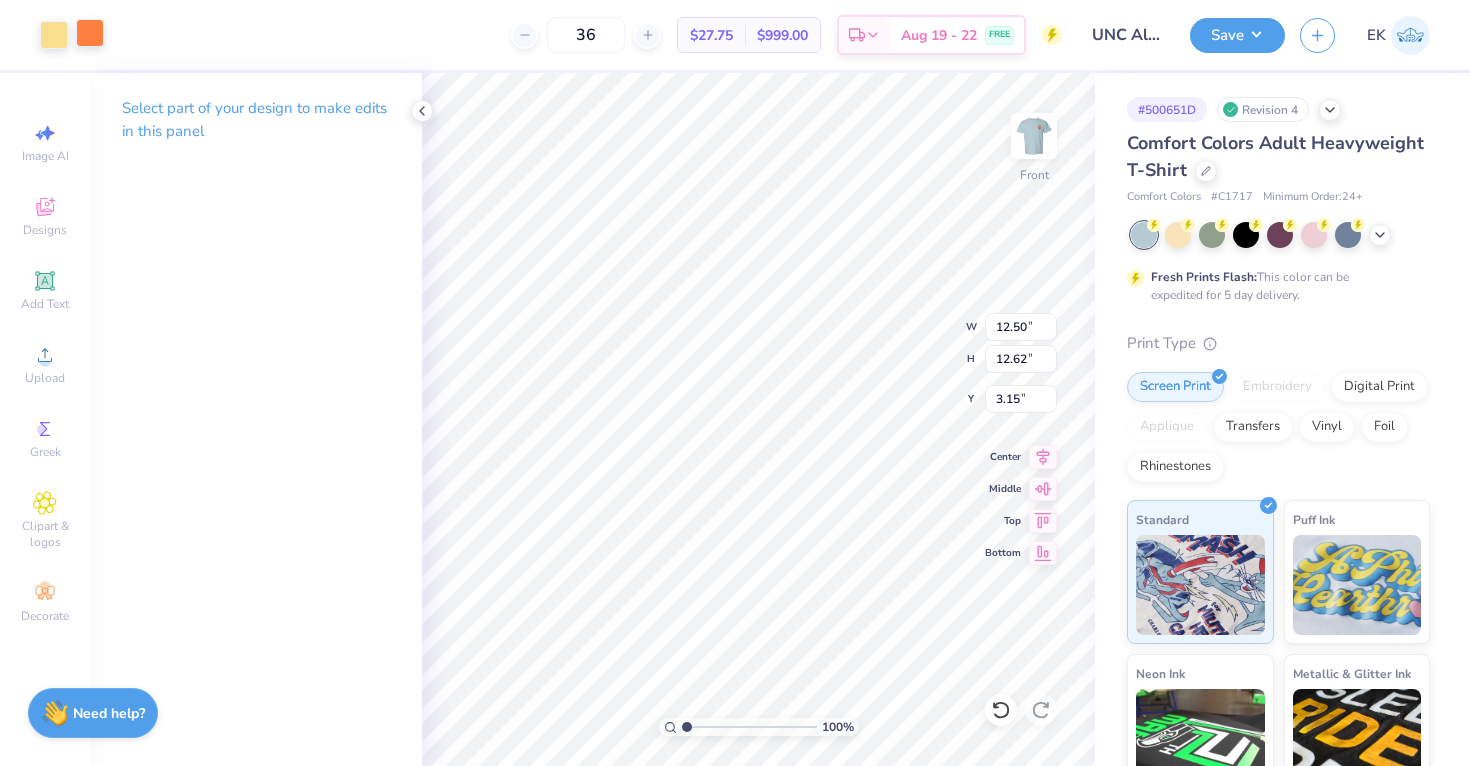 click at bounding box center (90, 33) 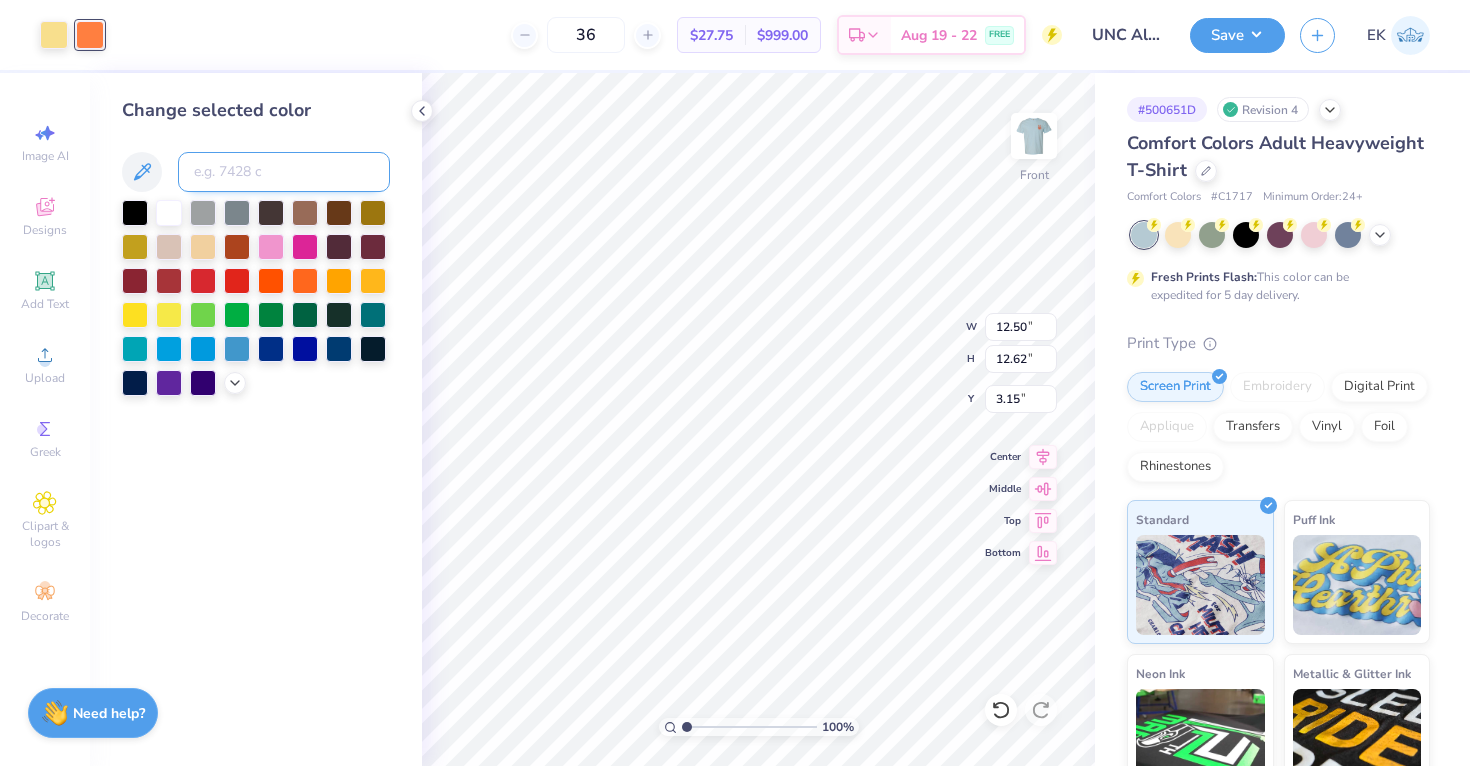 click at bounding box center (284, 172) 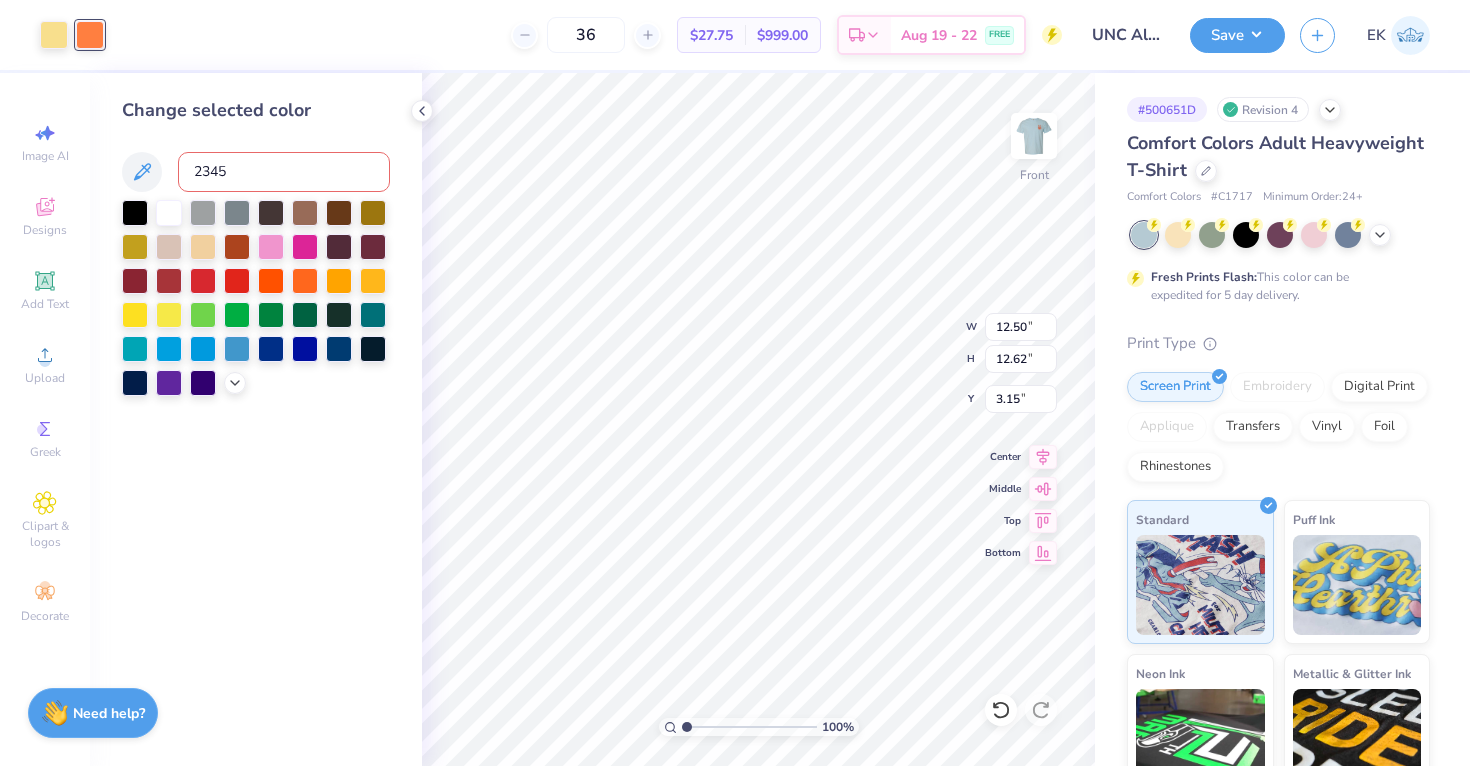 type on "2345c" 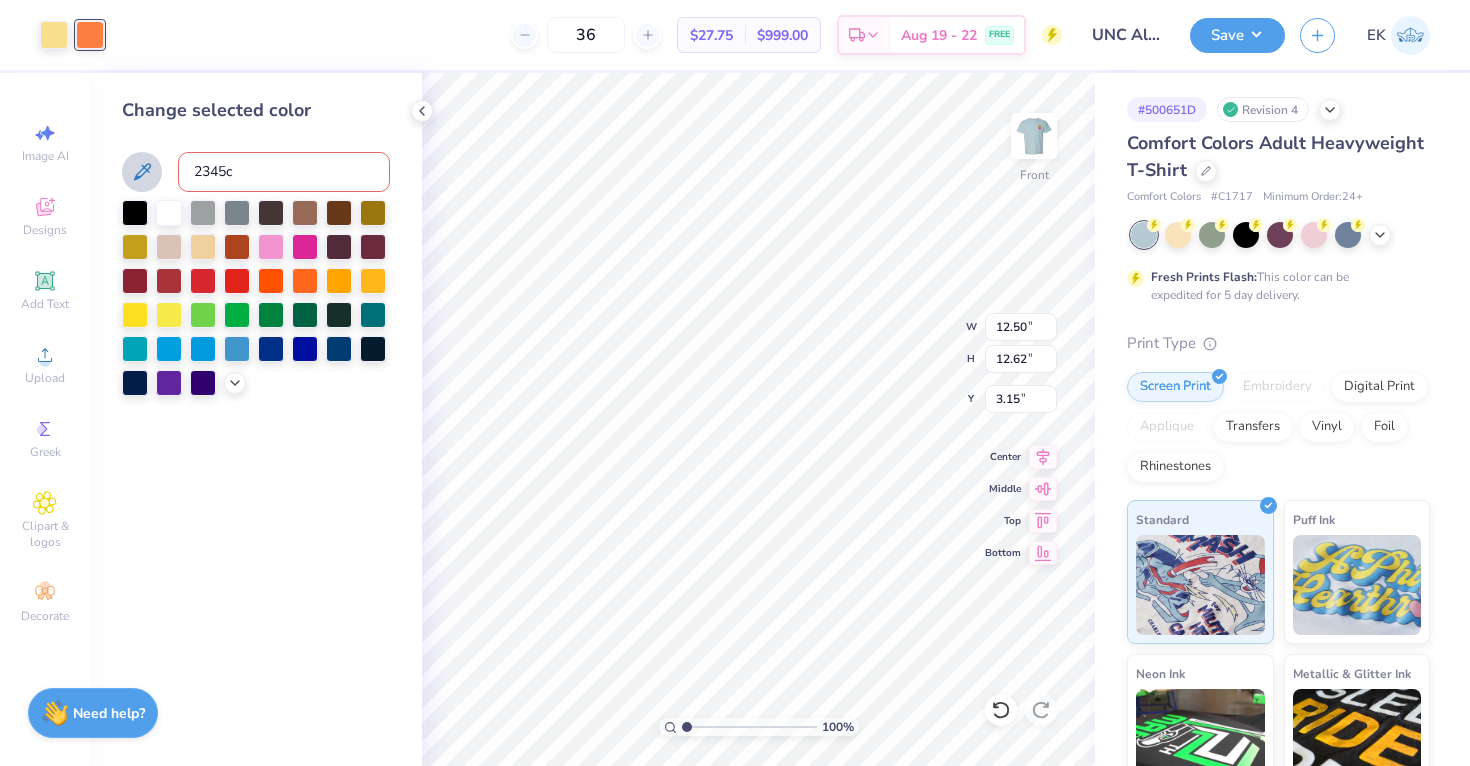 scroll, scrollTop: 1, scrollLeft: 0, axis: vertical 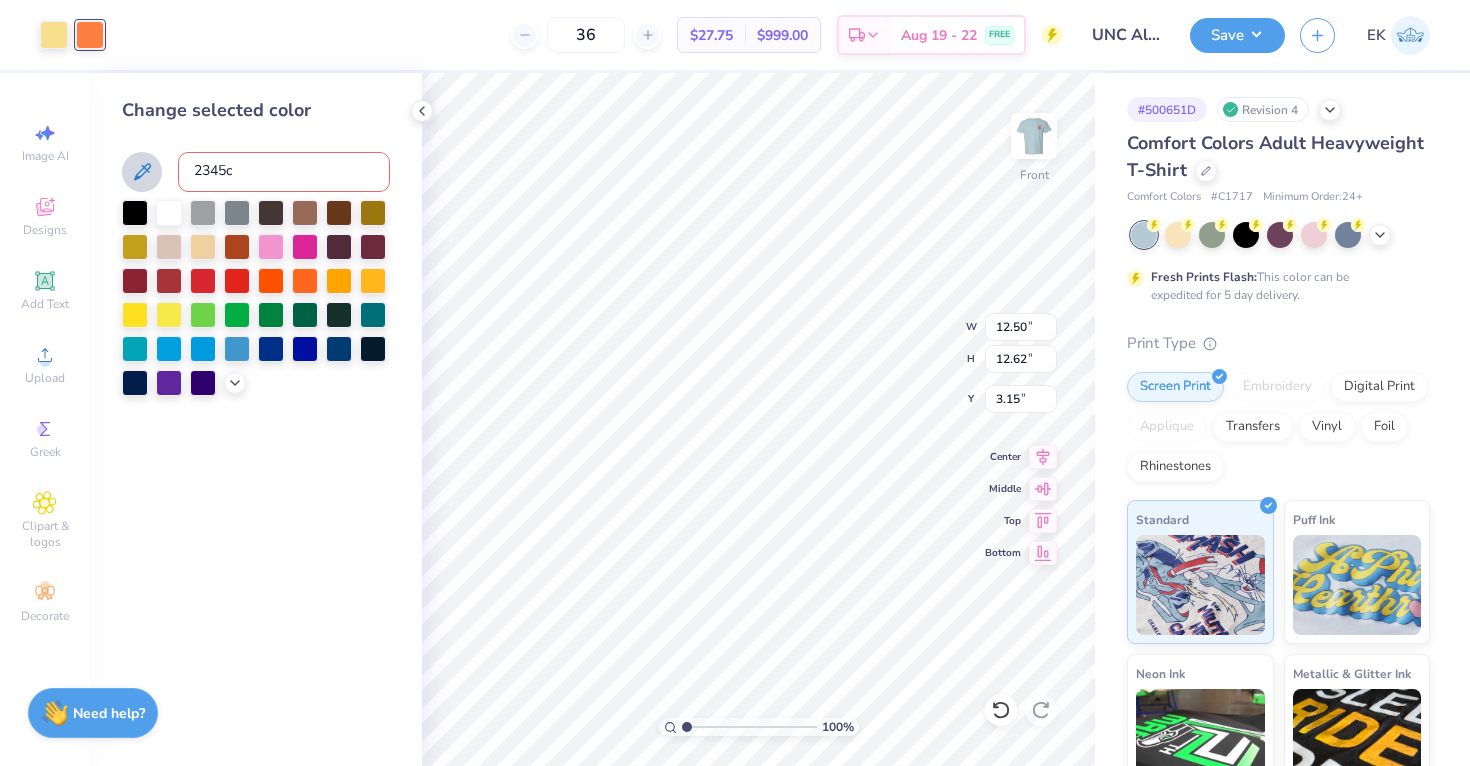 drag, startPoint x: 292, startPoint y: 175, endPoint x: 160, endPoint y: 173, distance: 132.01515 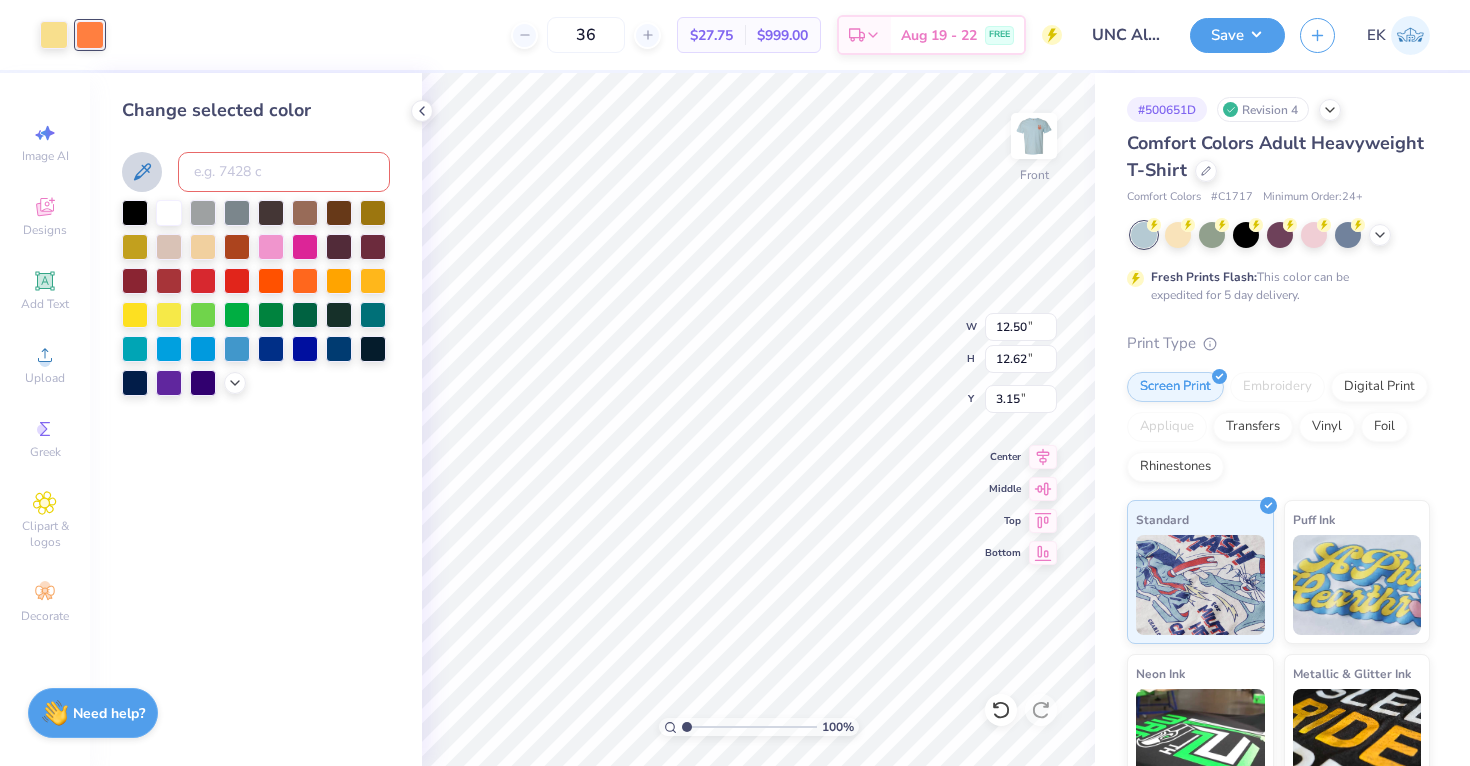 scroll, scrollTop: 0, scrollLeft: 0, axis: both 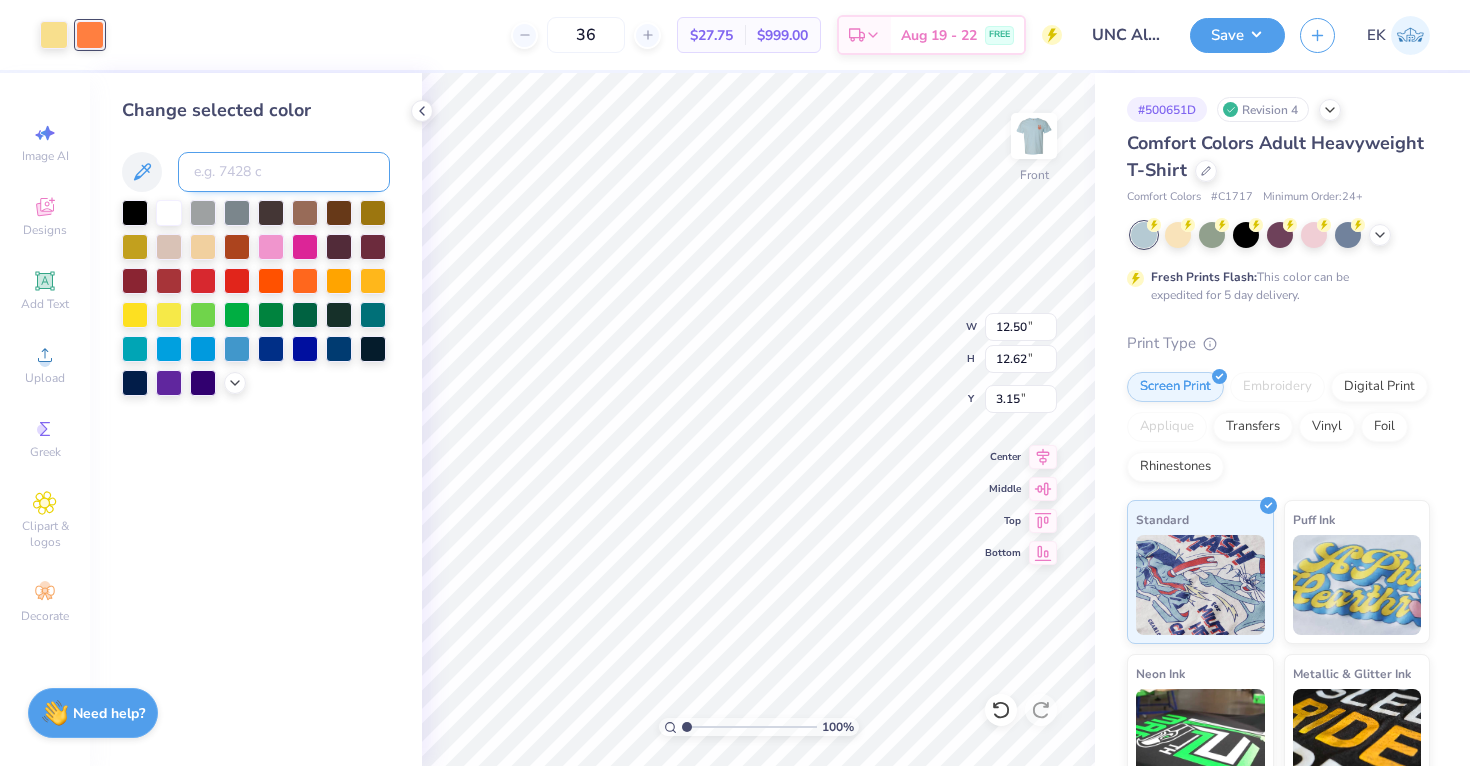 click at bounding box center [284, 172] 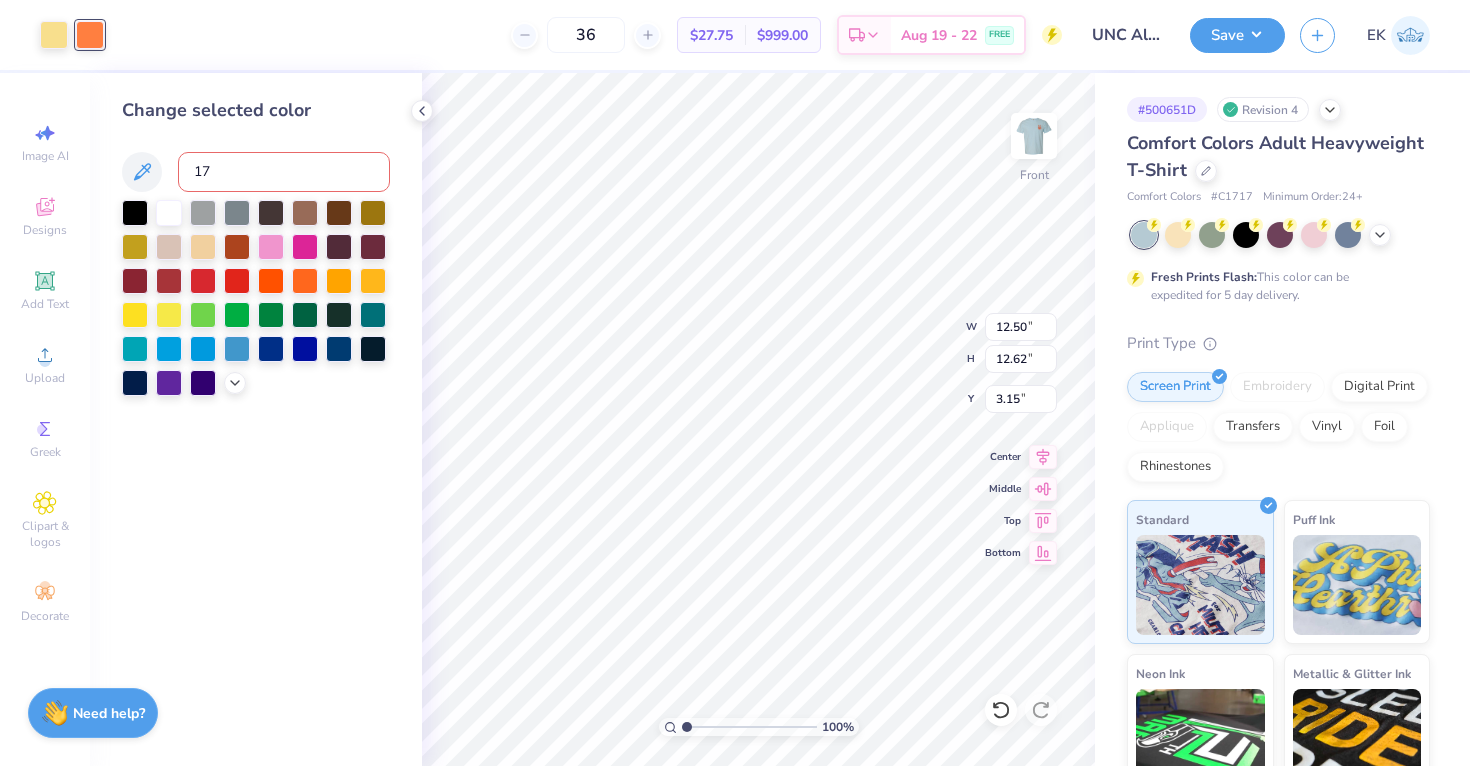 type on "170" 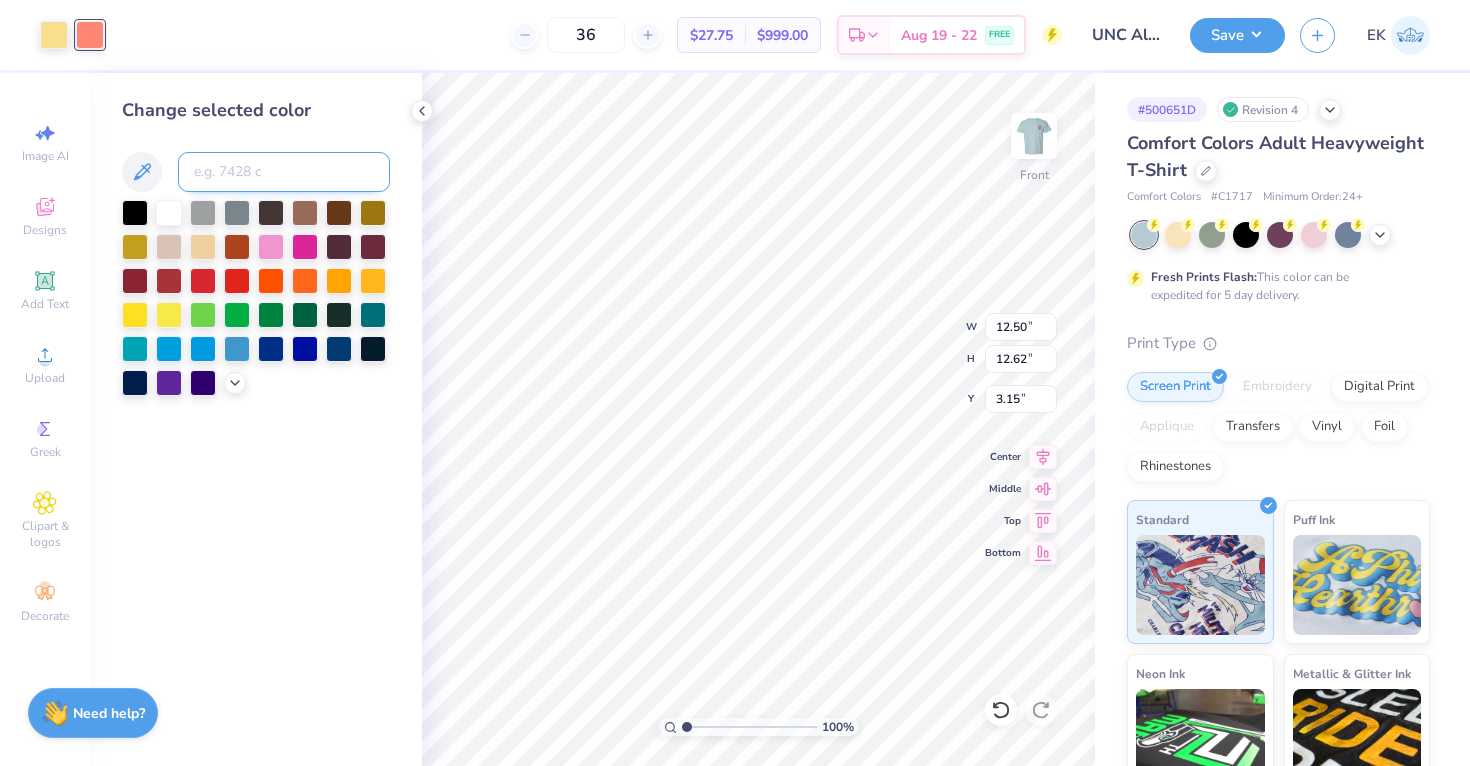 click at bounding box center (284, 172) 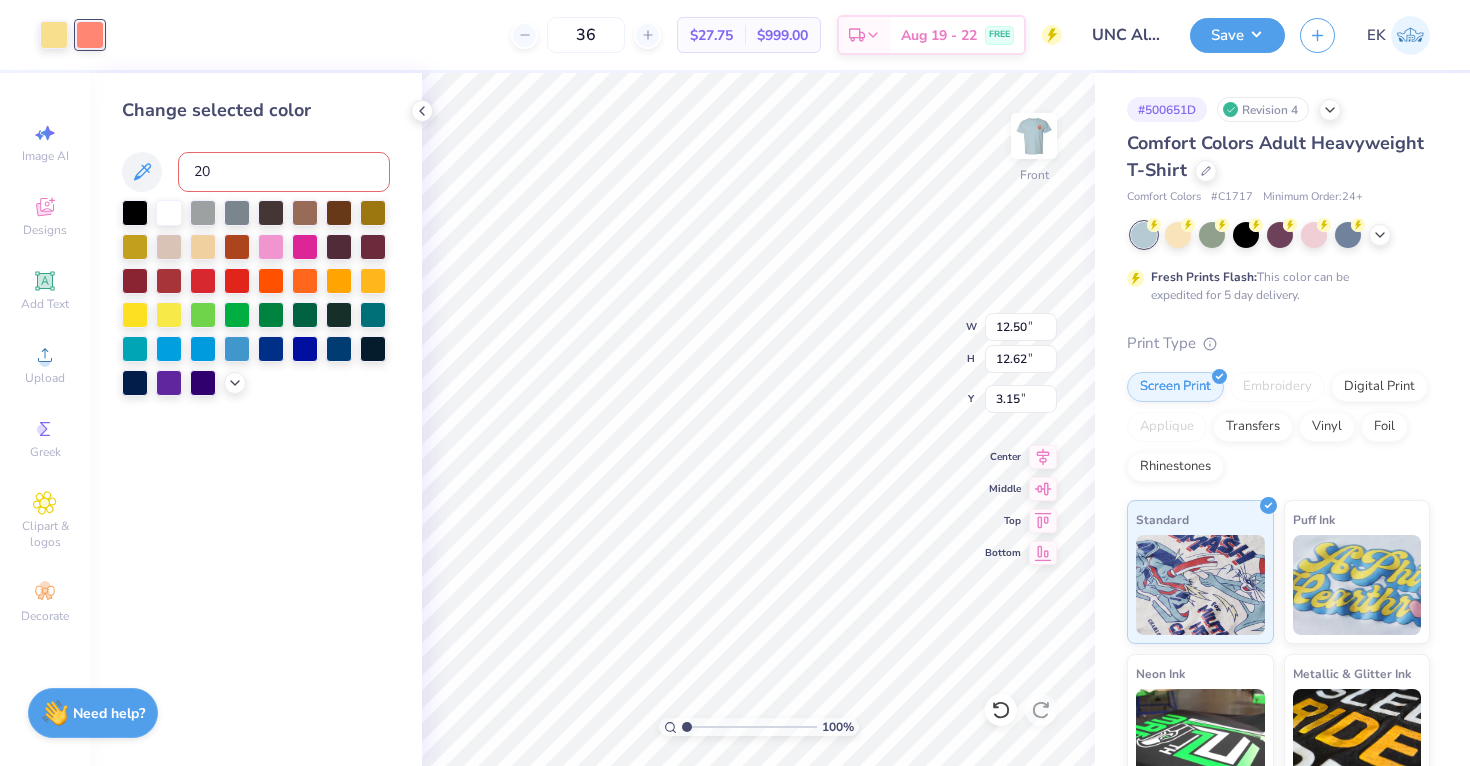 type on "2" 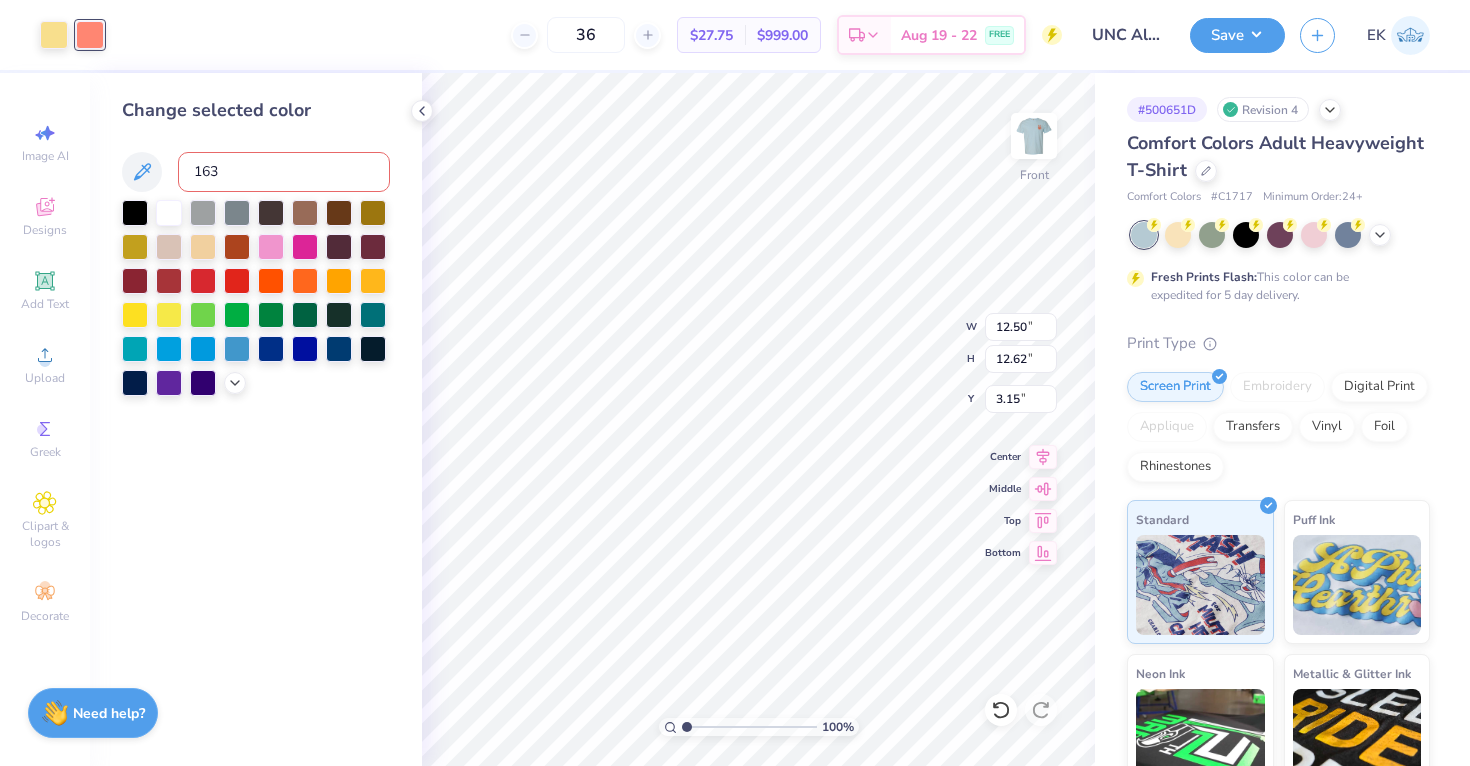 type on "1635" 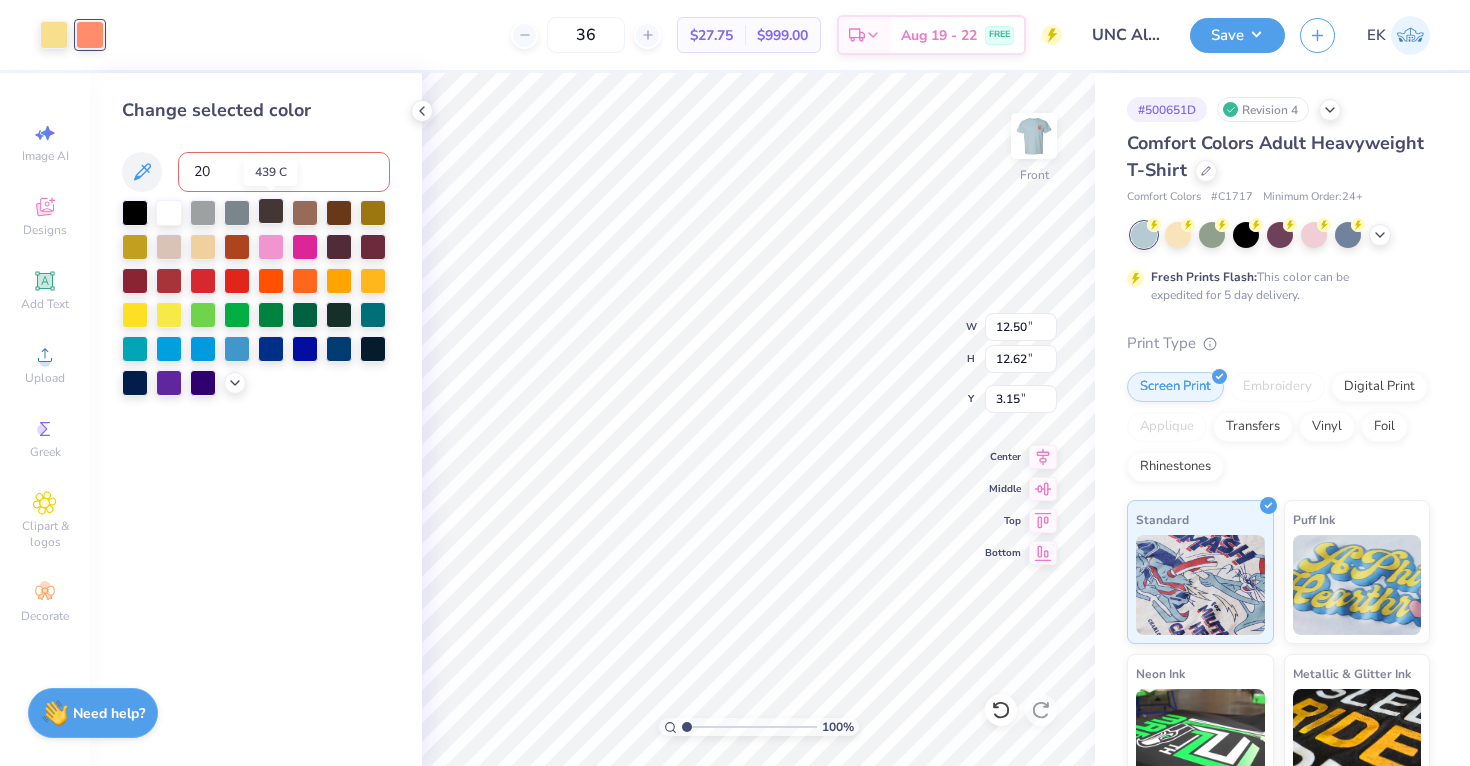 type on "2" 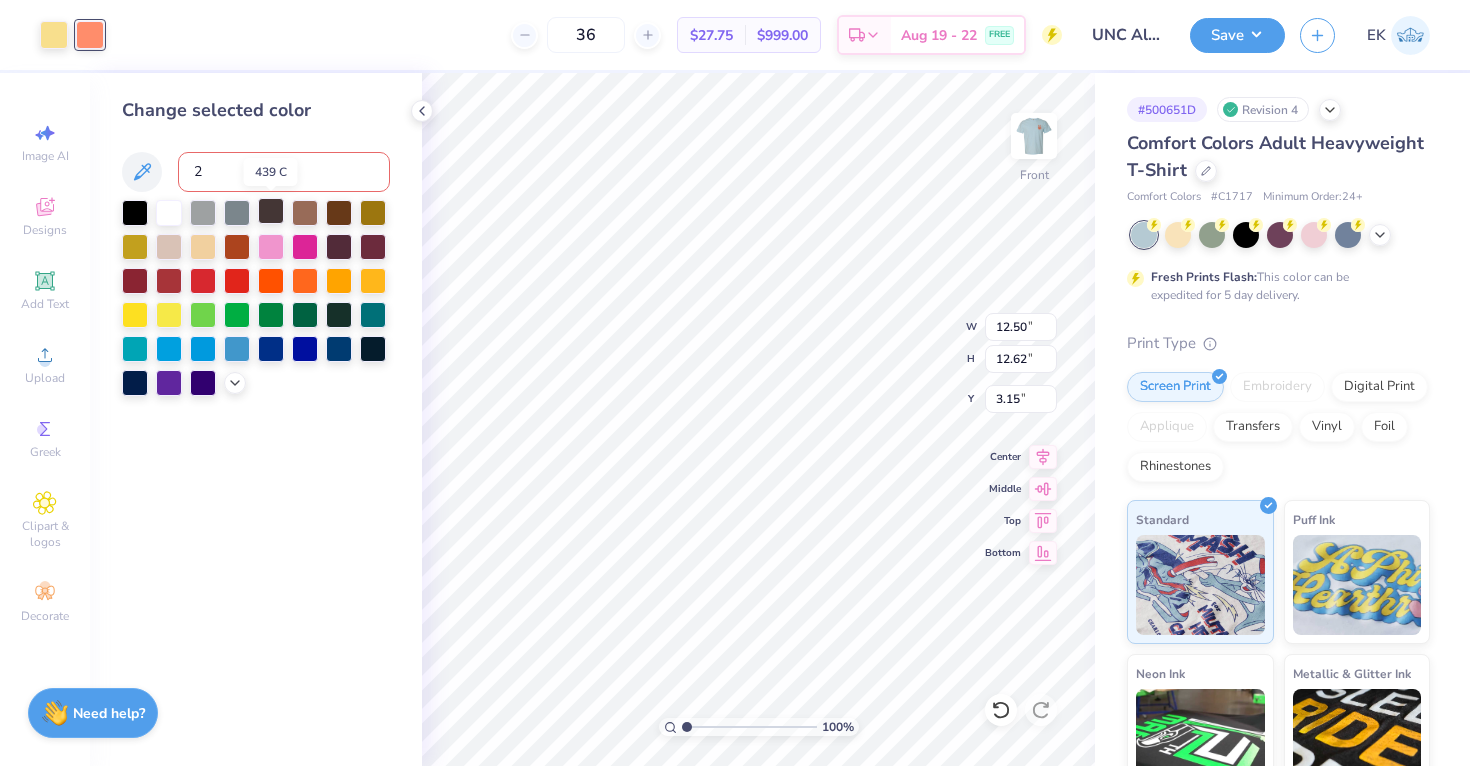 type 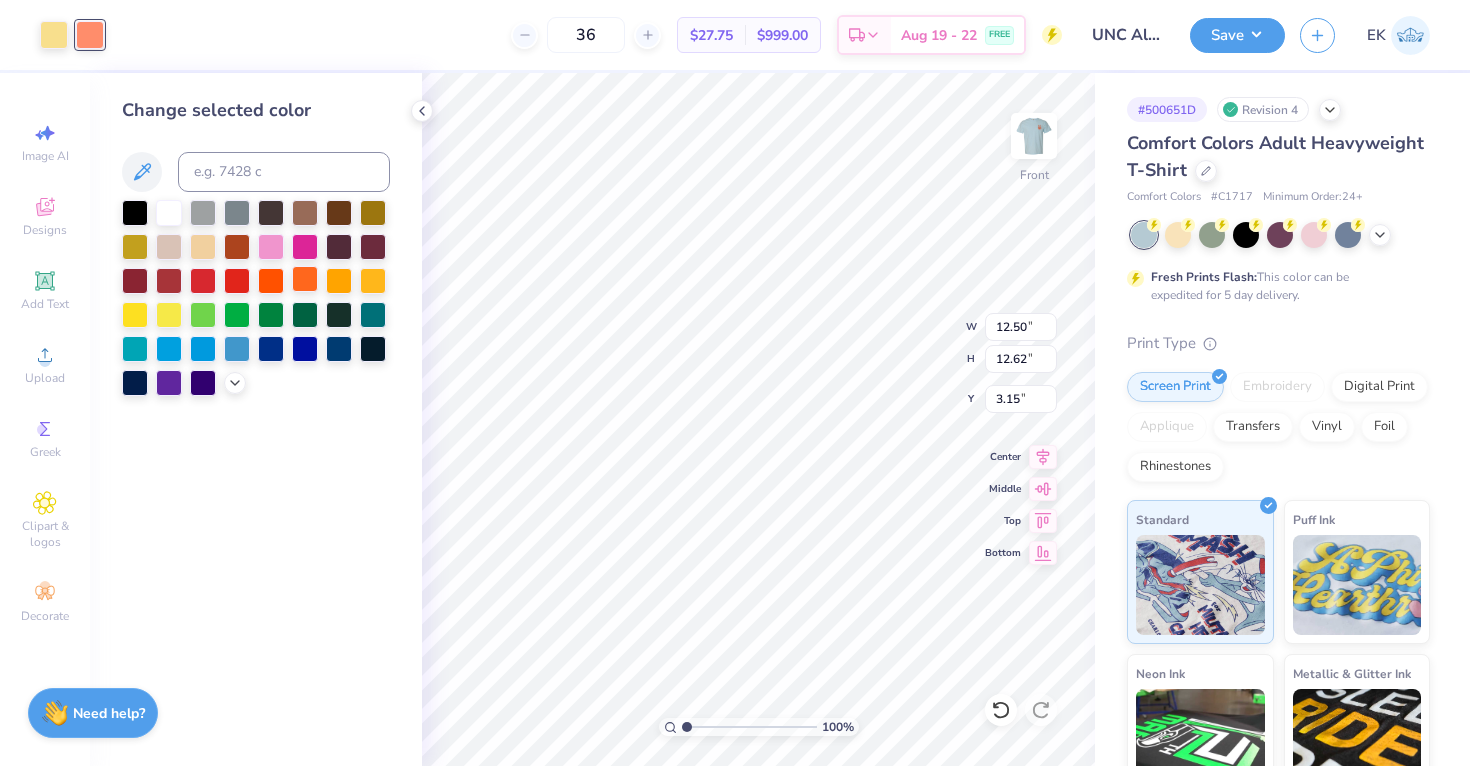 click at bounding box center [305, 279] 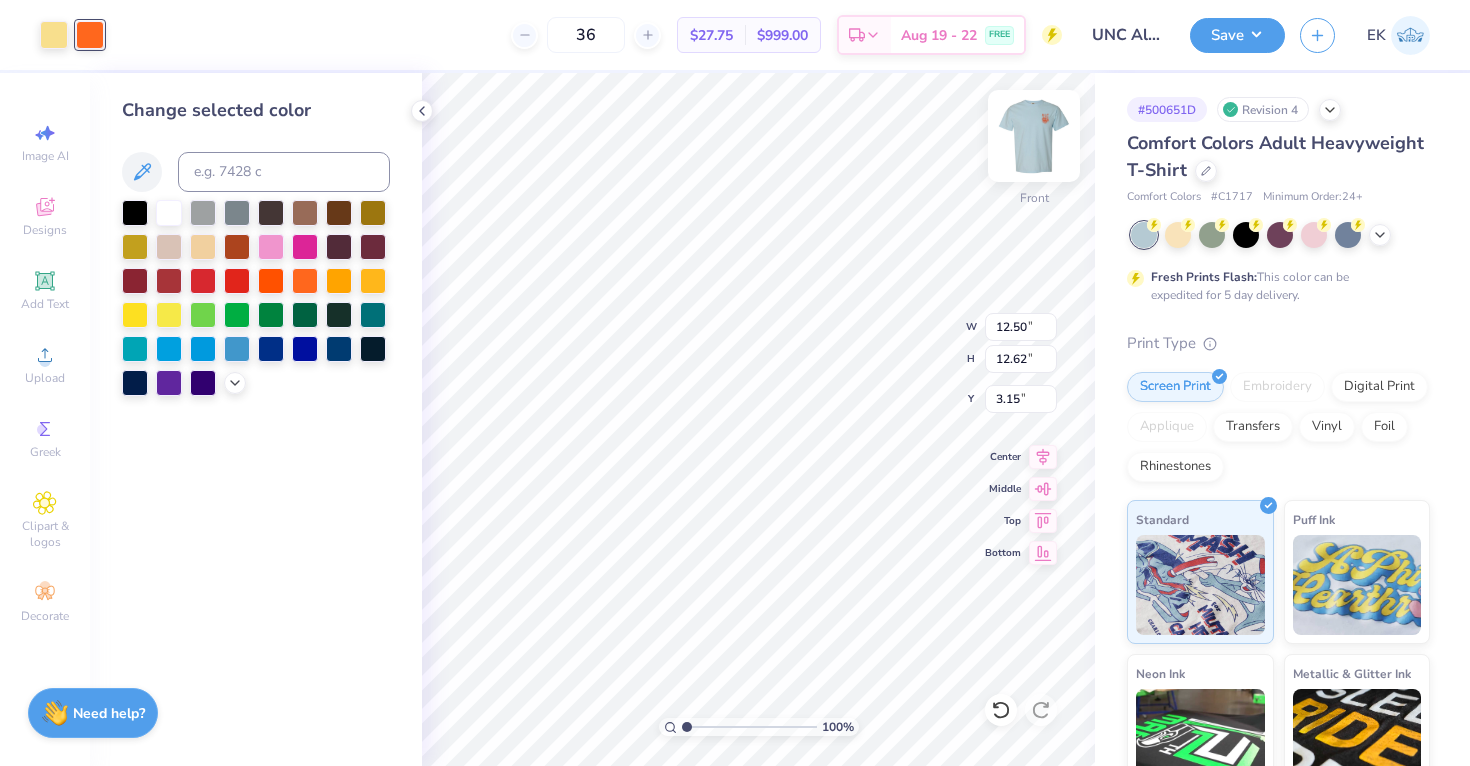 click at bounding box center [1034, 136] 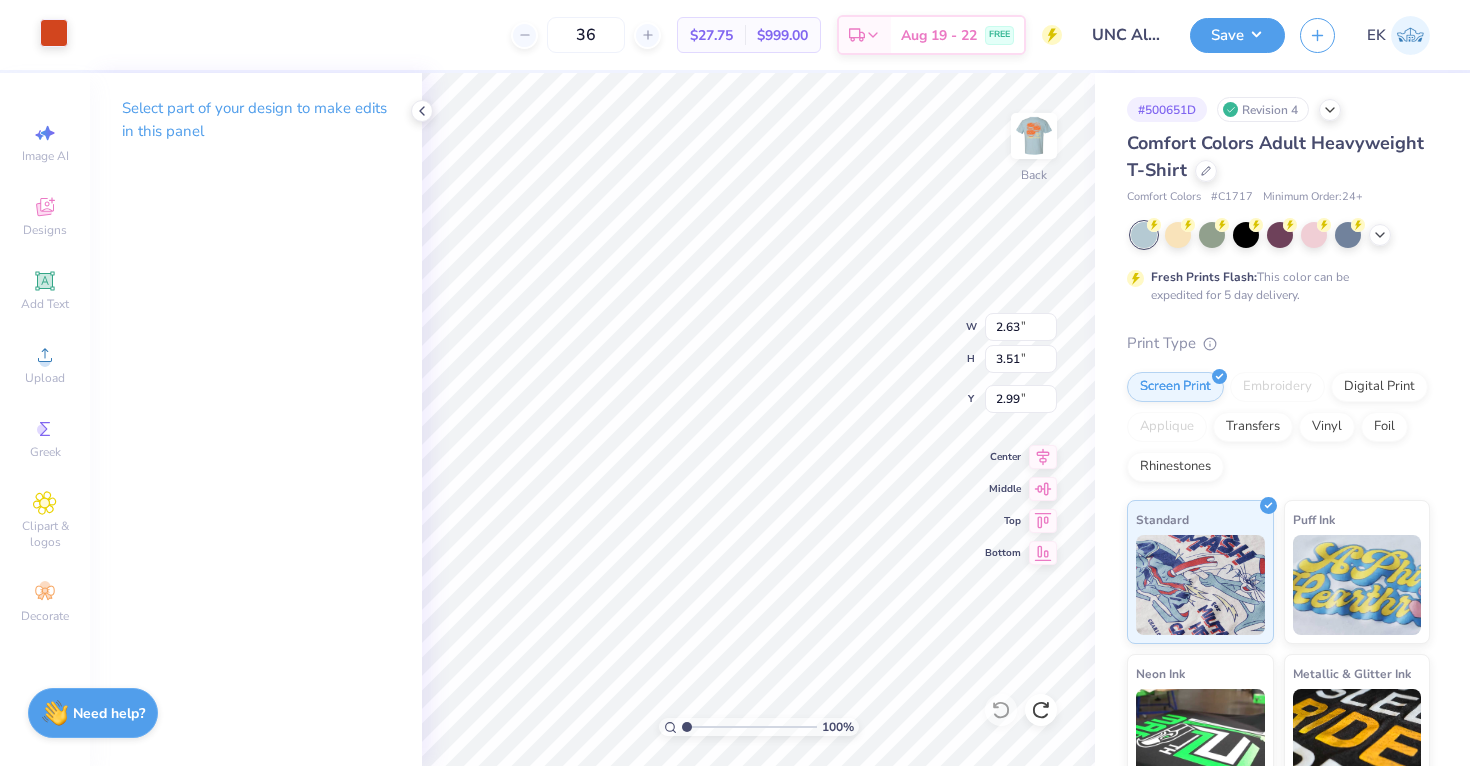 click at bounding box center (54, 33) 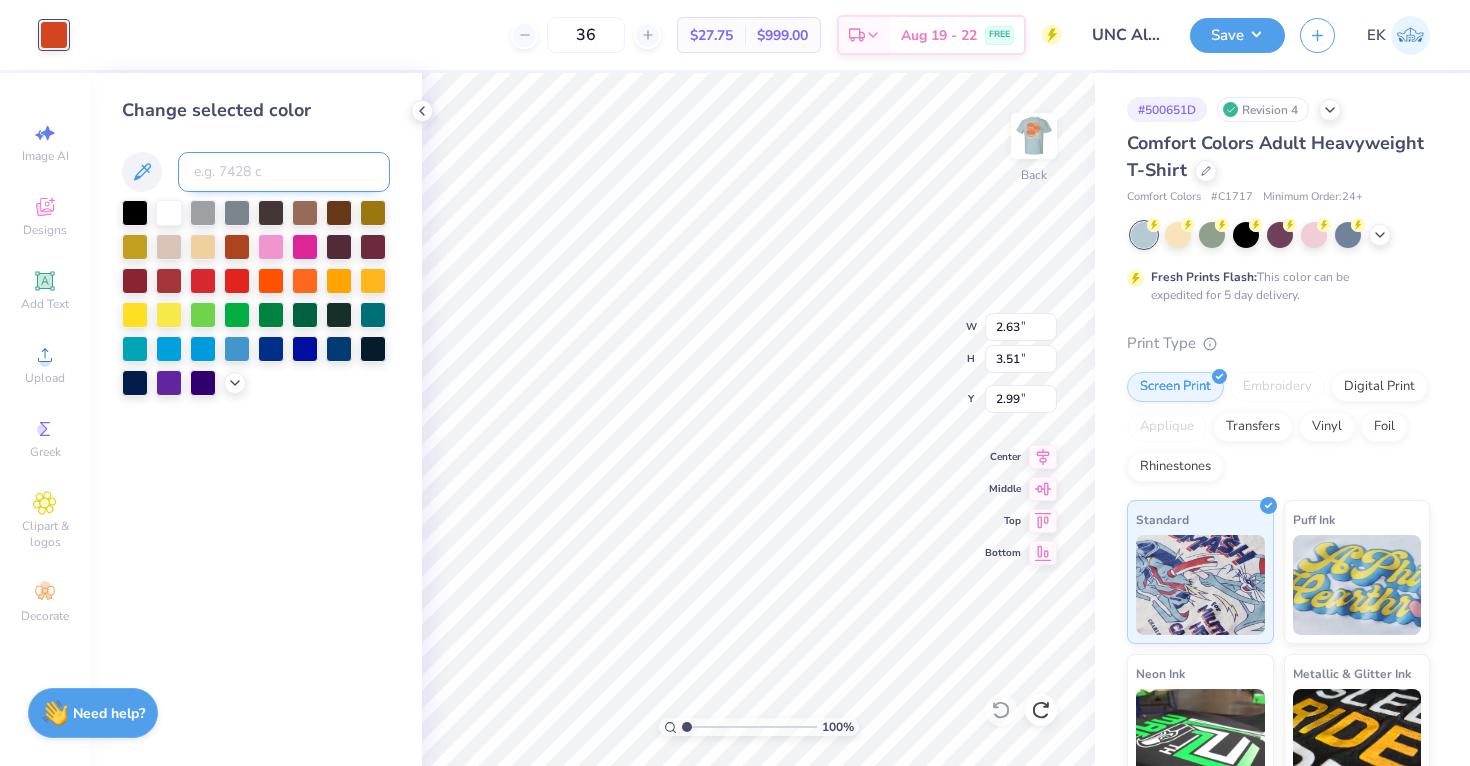click at bounding box center [284, 172] 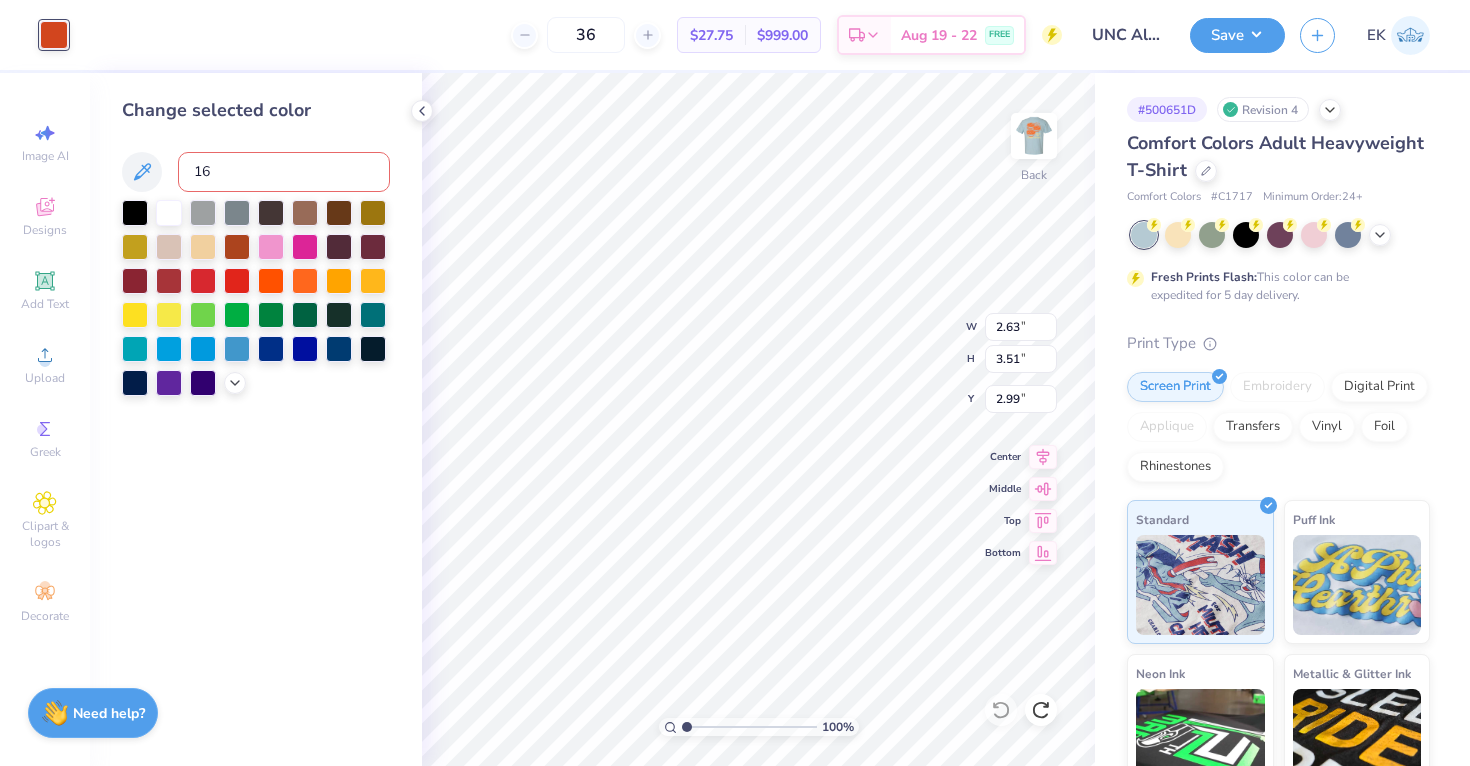 type on "165" 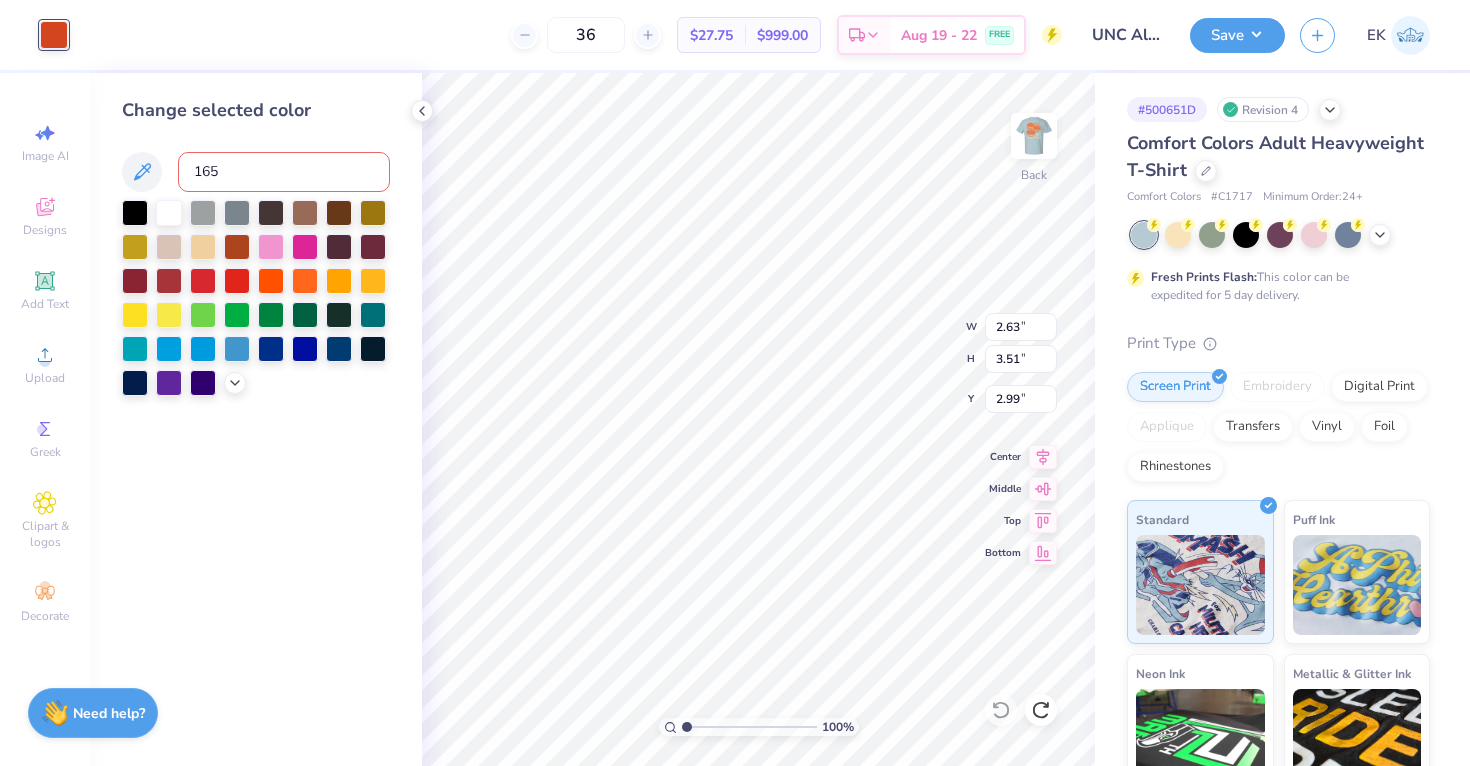type 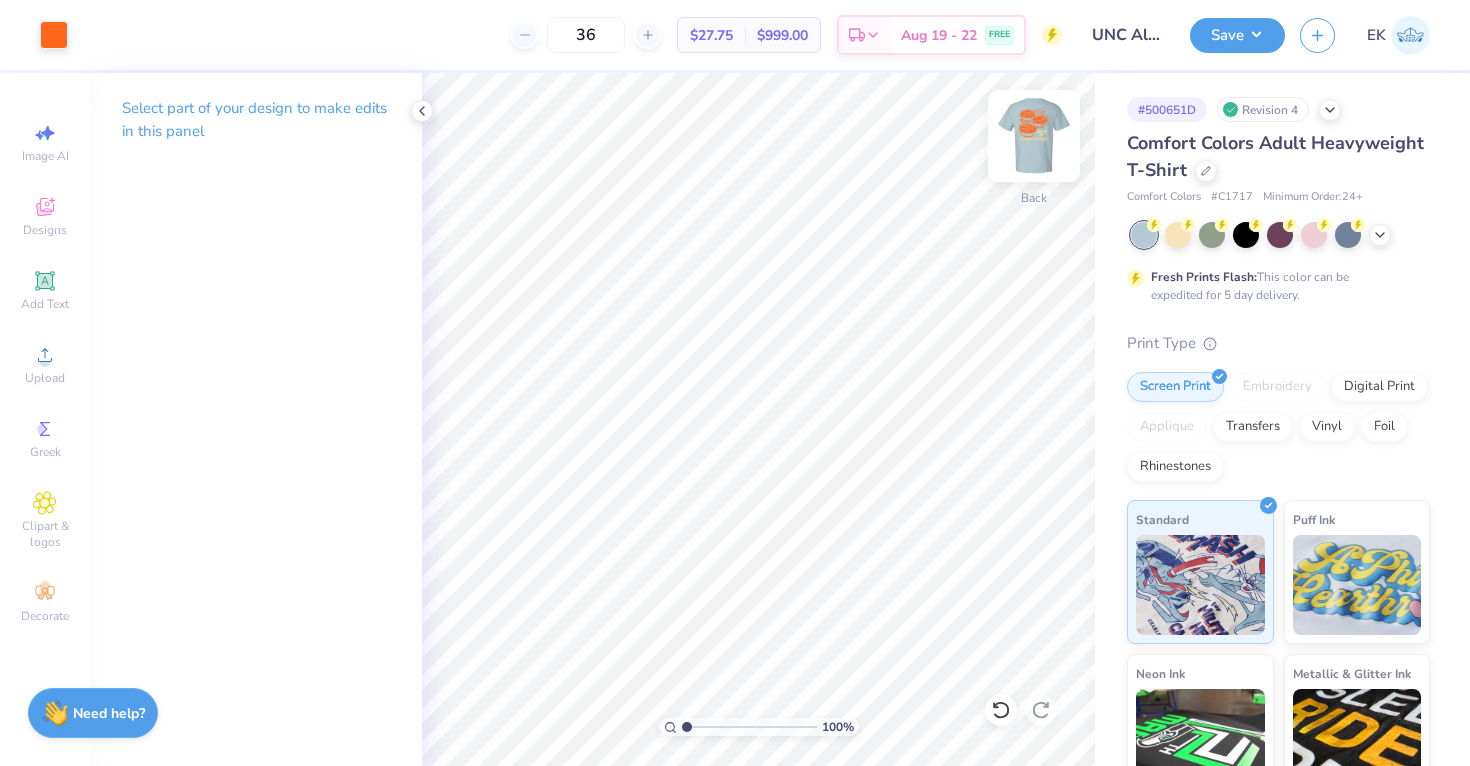 click at bounding box center (1034, 136) 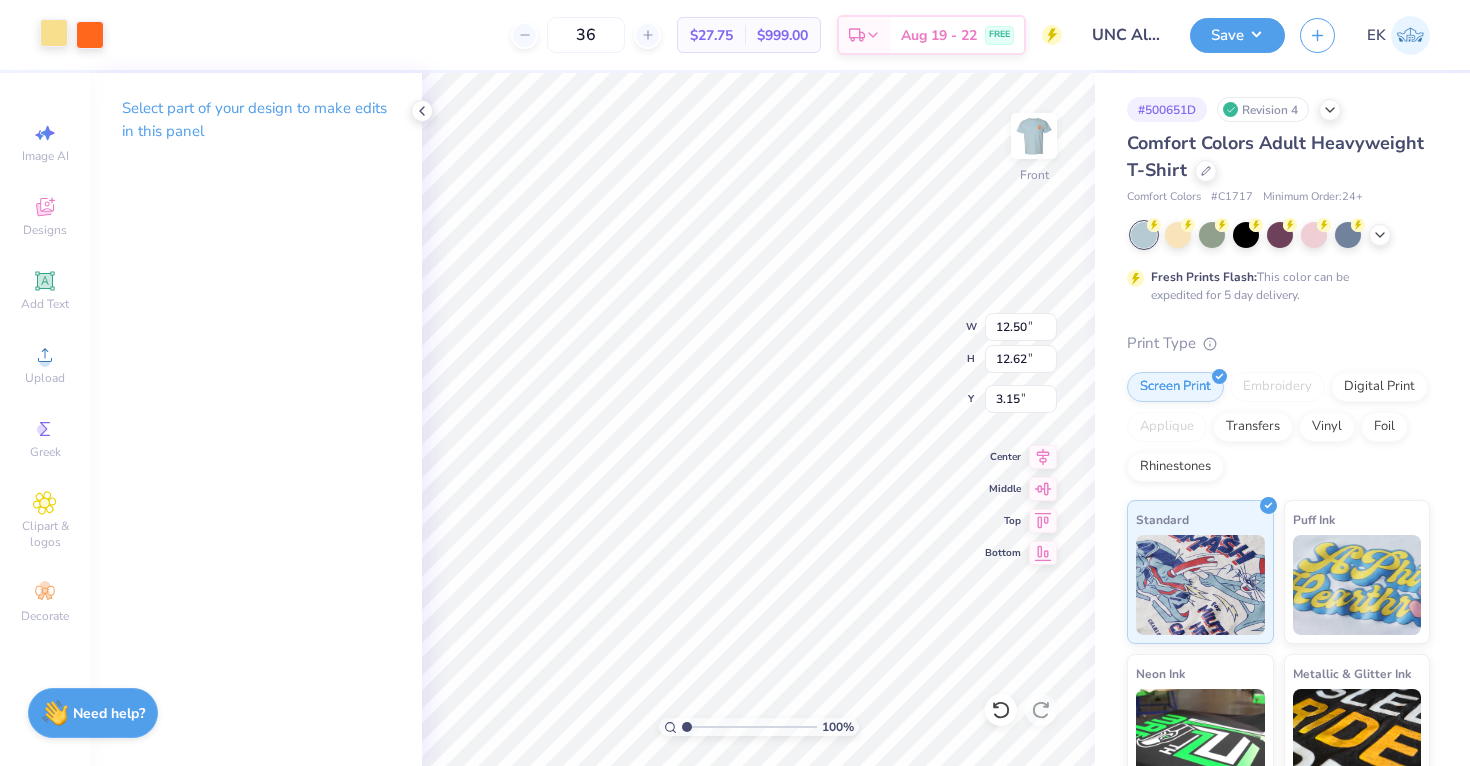 click at bounding box center [54, 33] 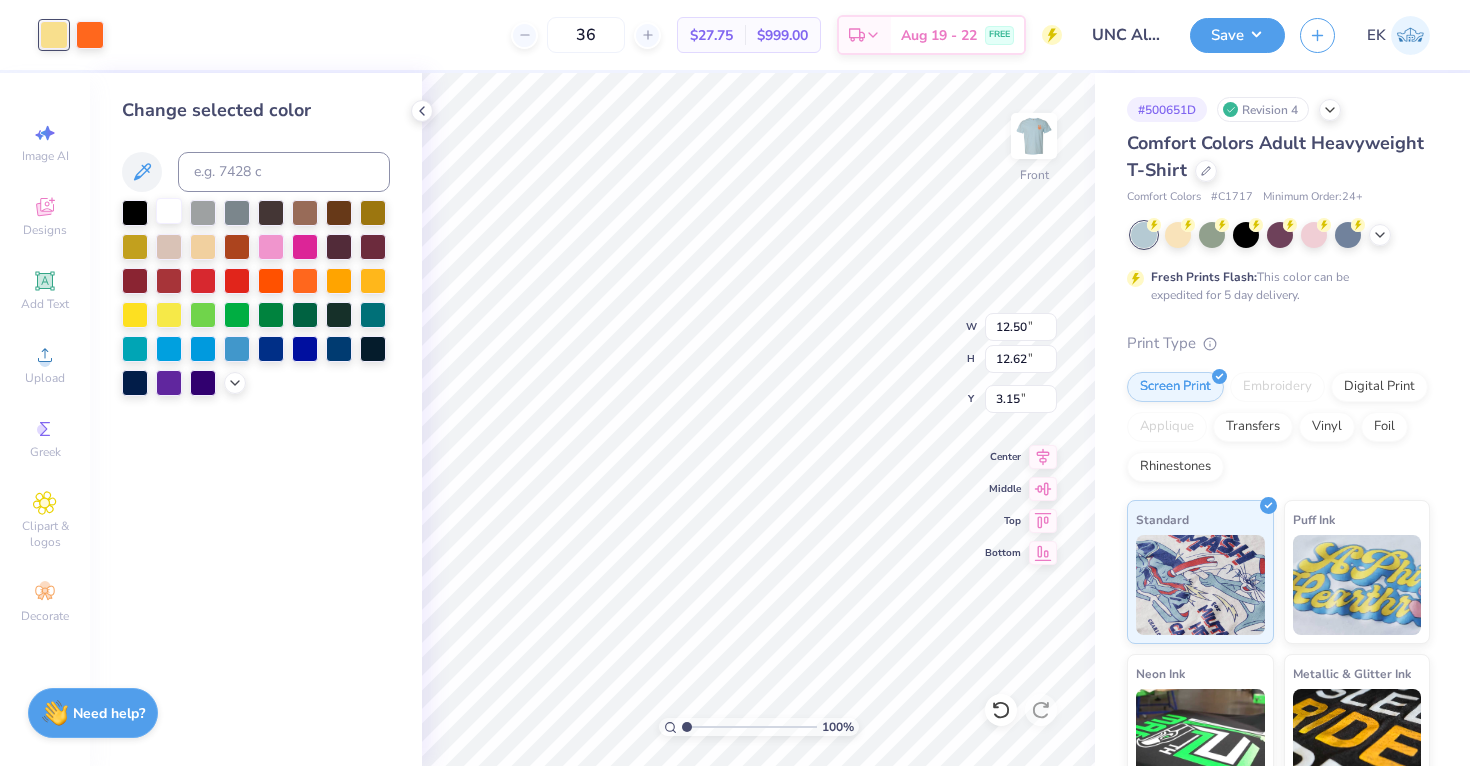 click at bounding box center [169, 211] 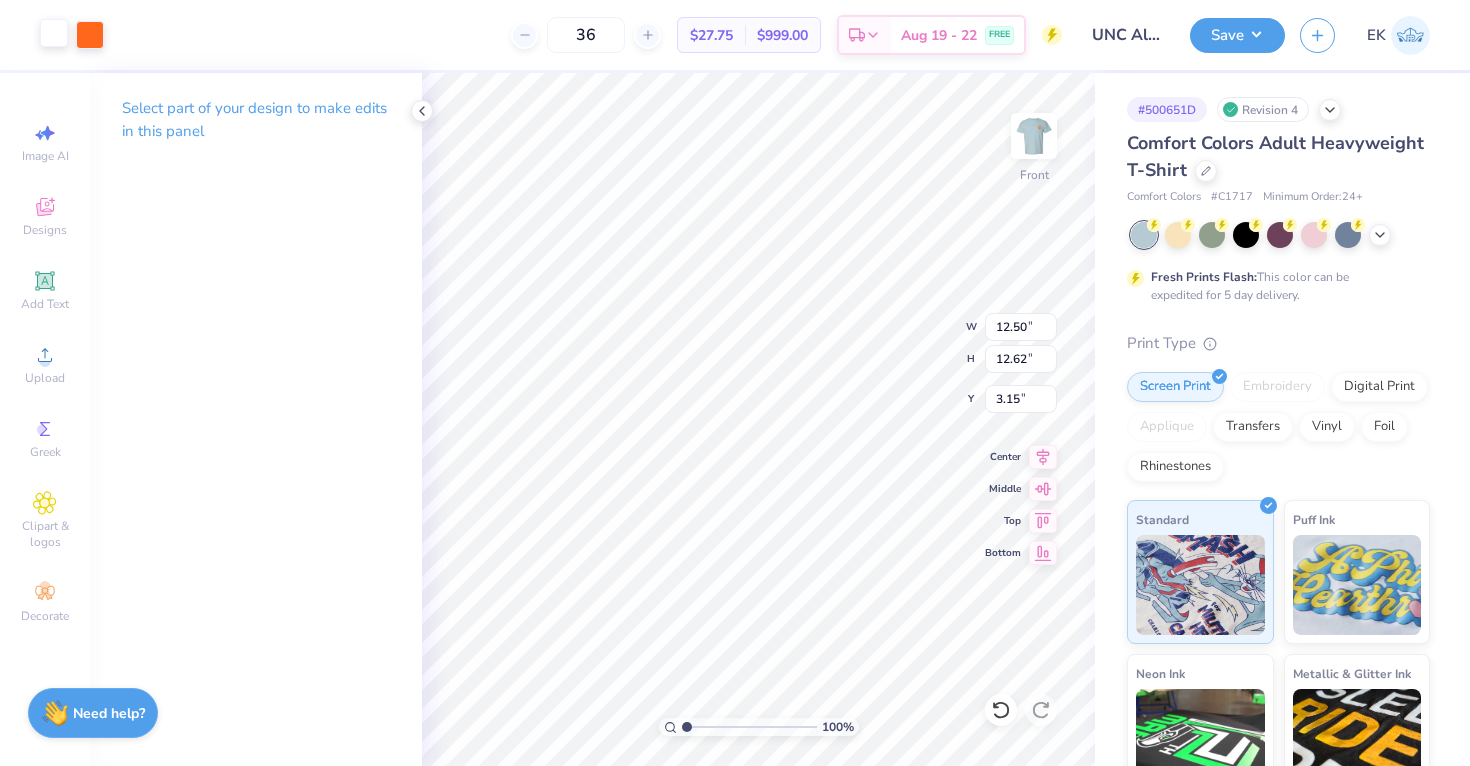 click at bounding box center (54, 33) 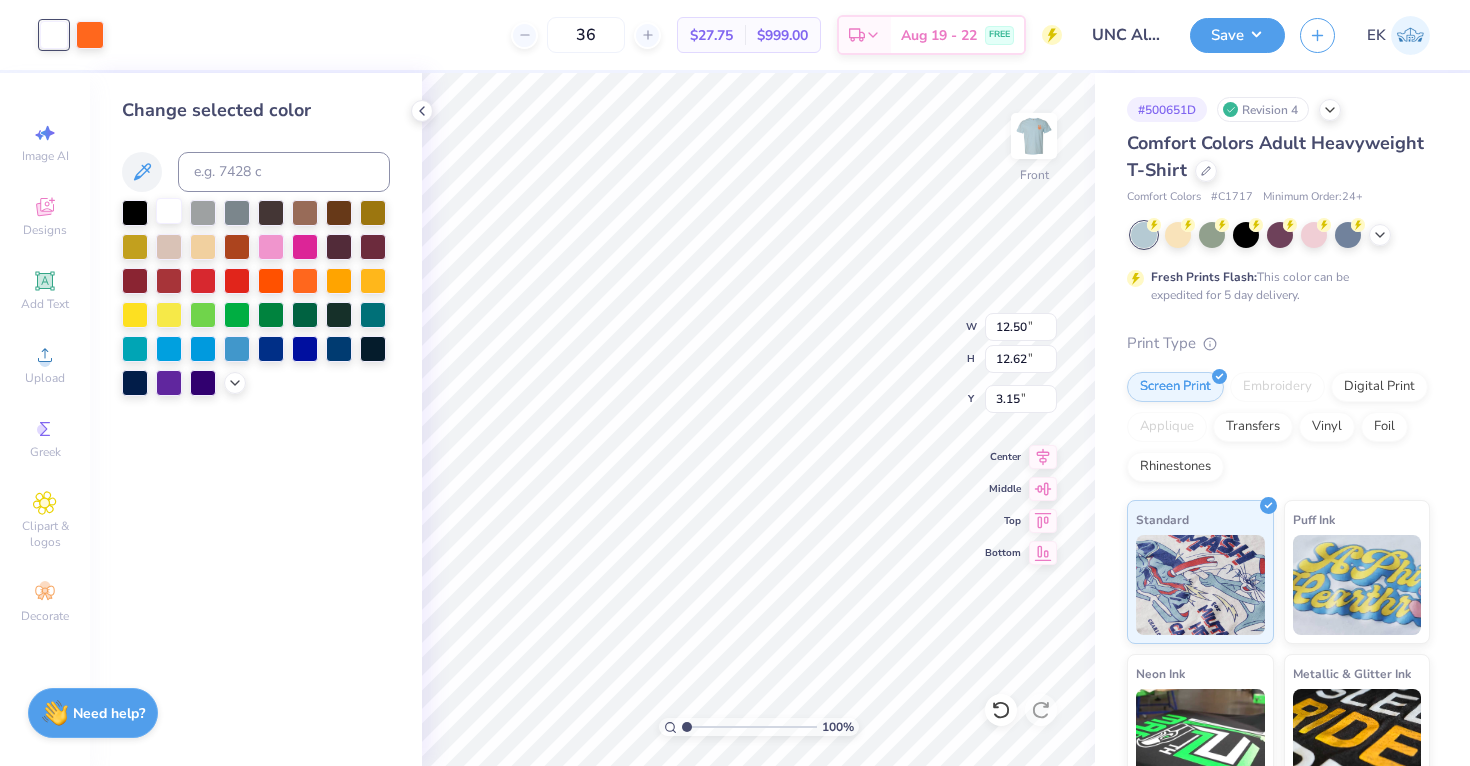 click at bounding box center [169, 211] 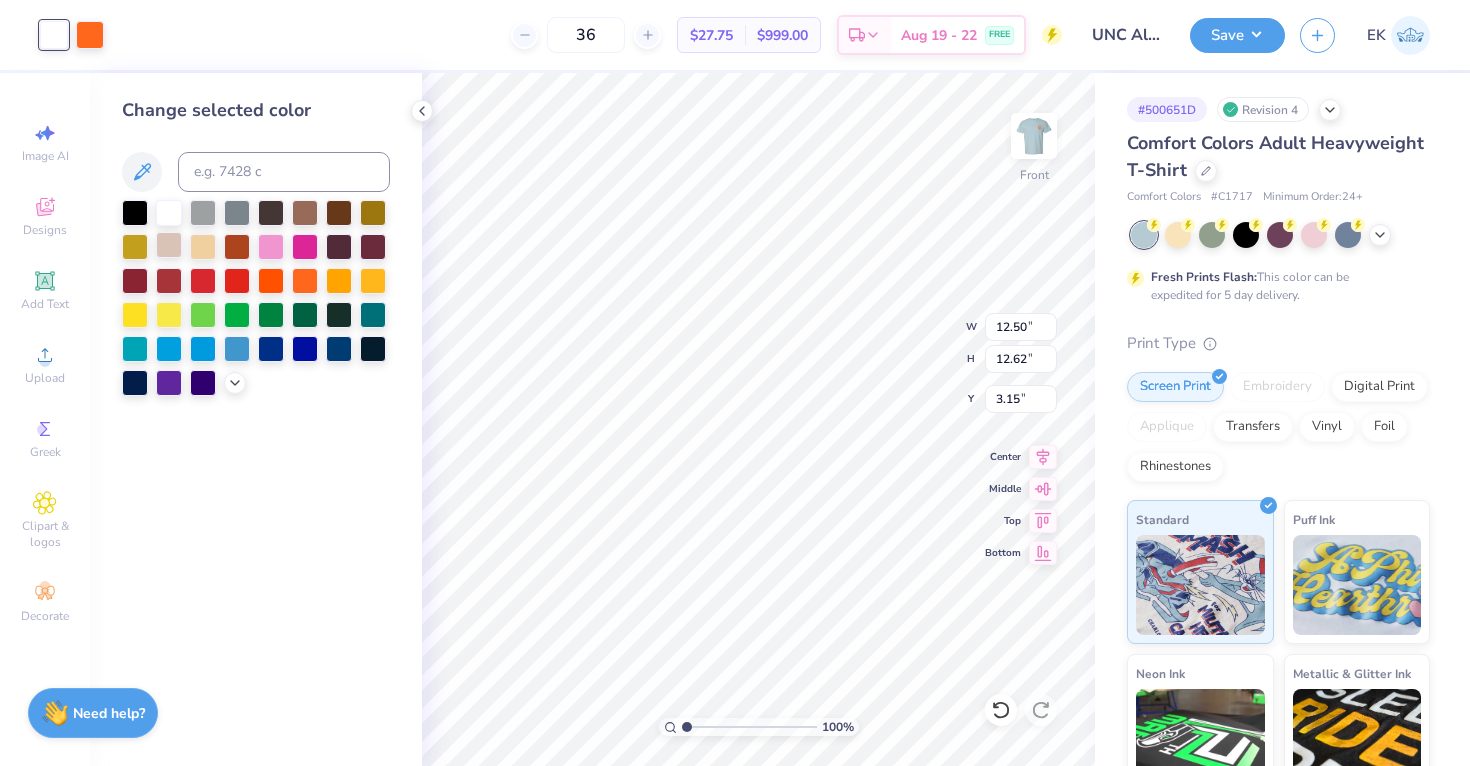click at bounding box center [169, 245] 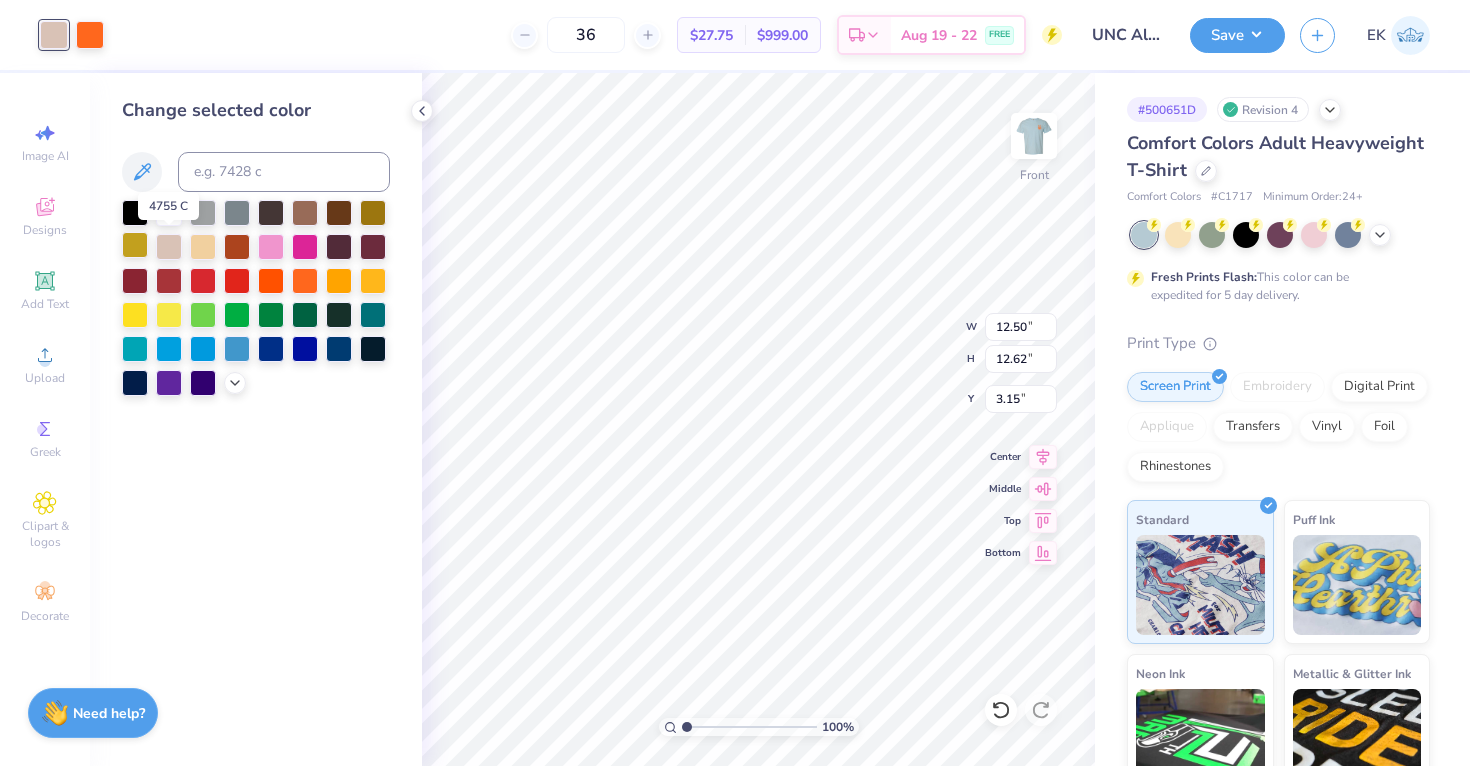 click at bounding box center [135, 245] 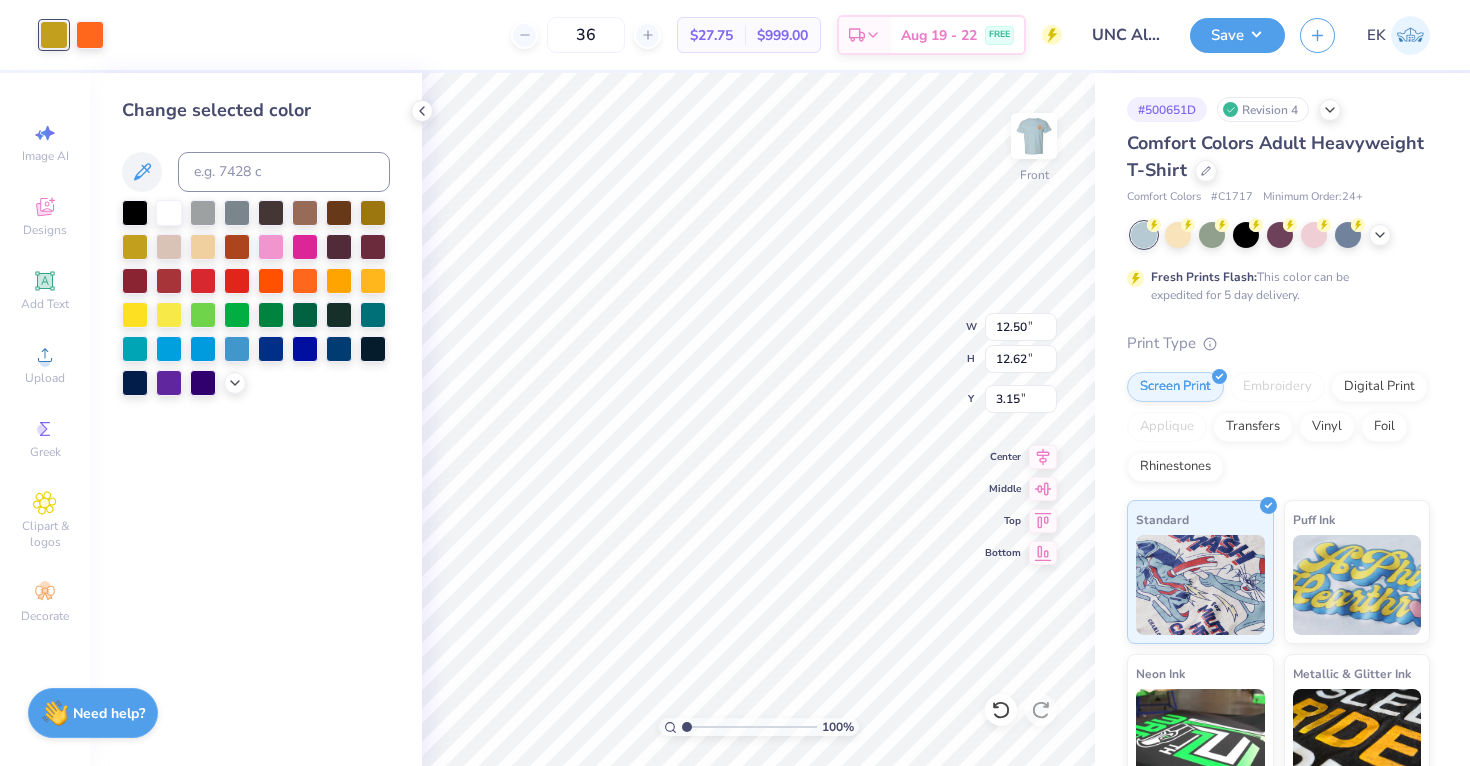 click at bounding box center [256, 298] 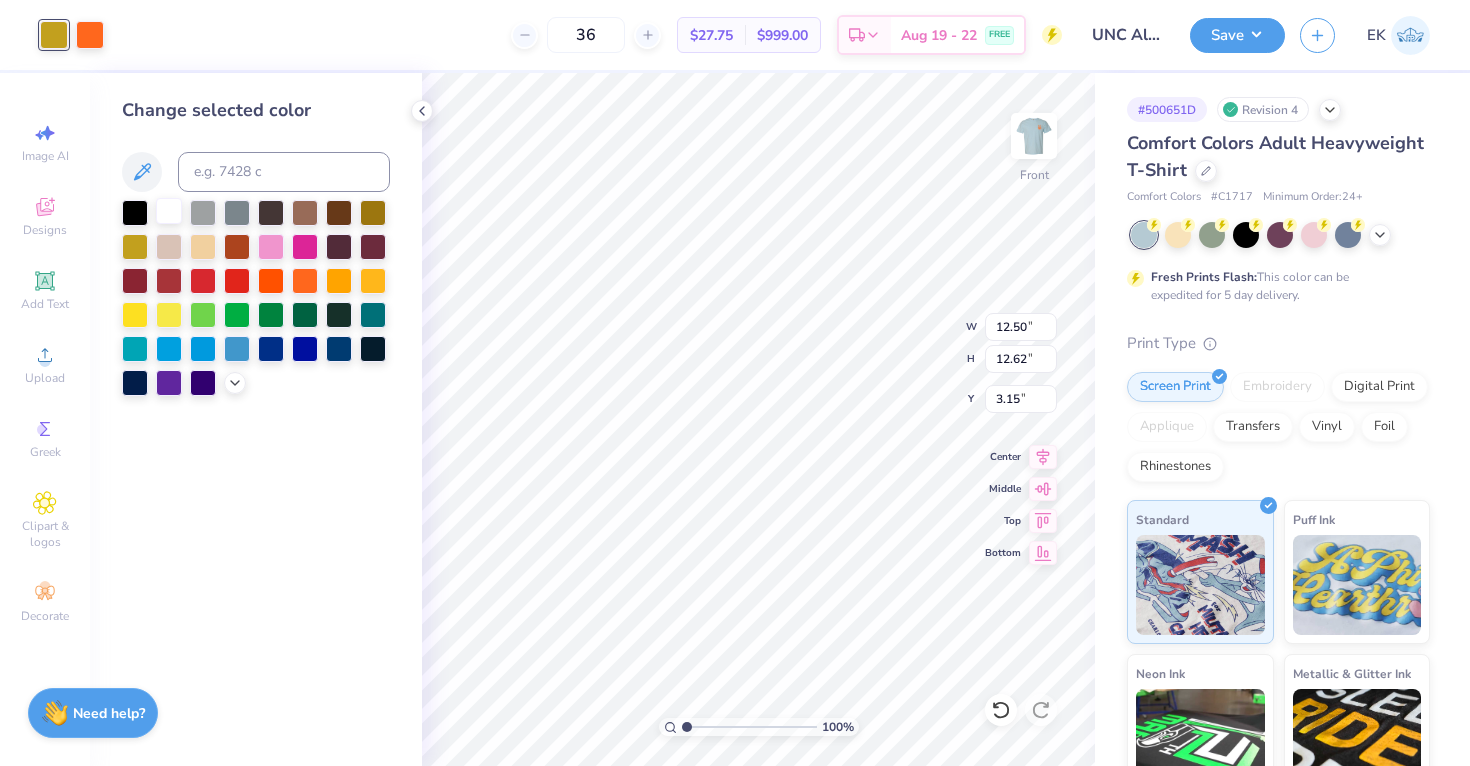 click at bounding box center [169, 211] 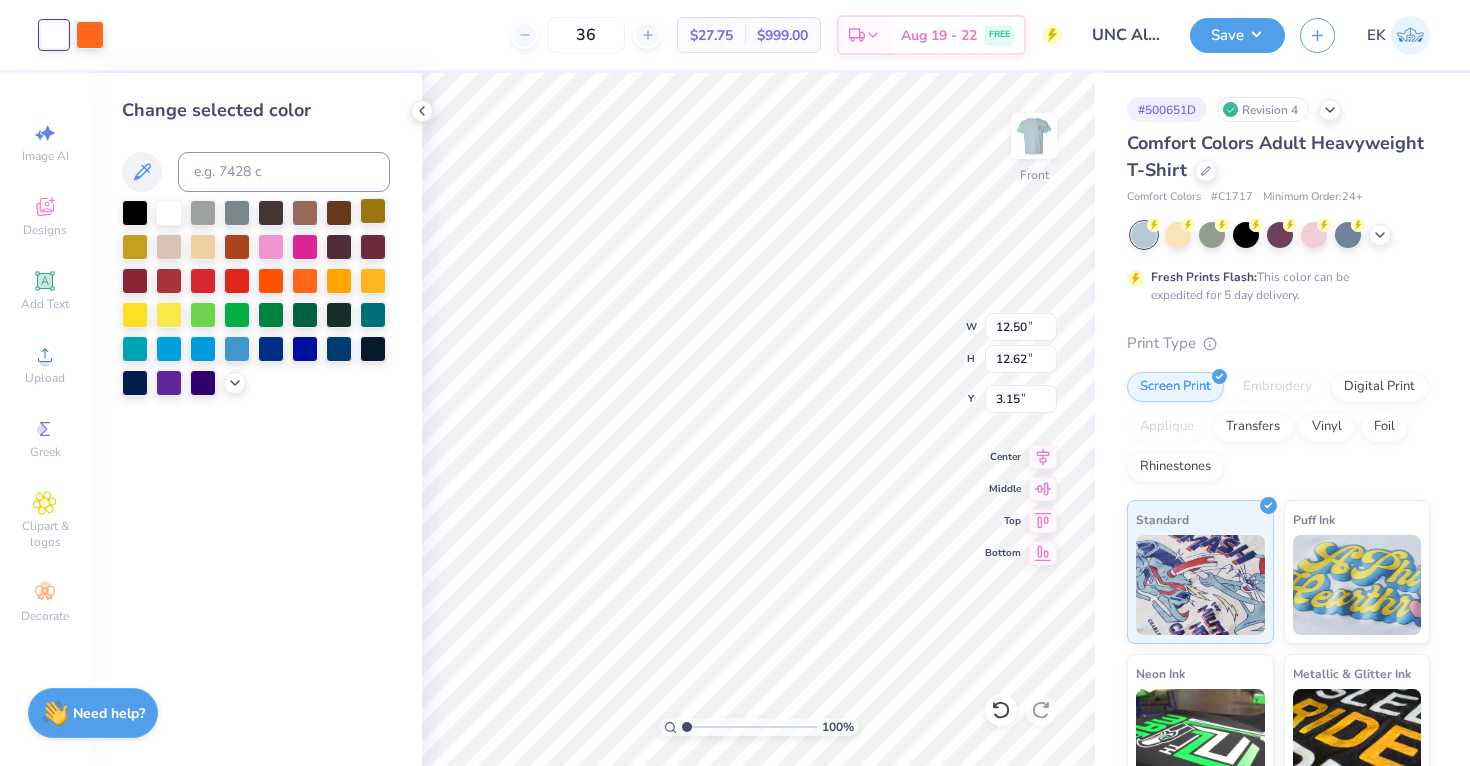 click at bounding box center [373, 211] 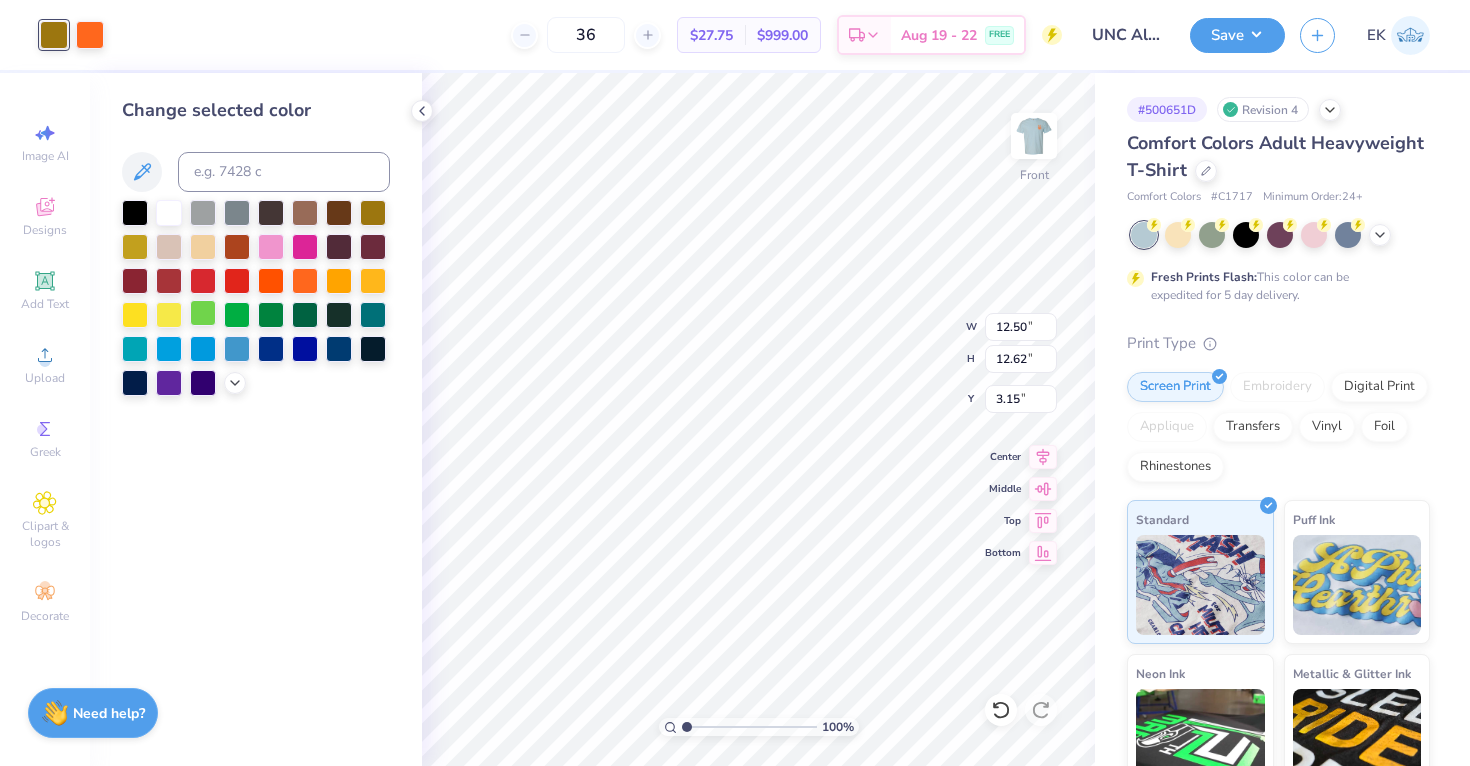 click at bounding box center (203, 313) 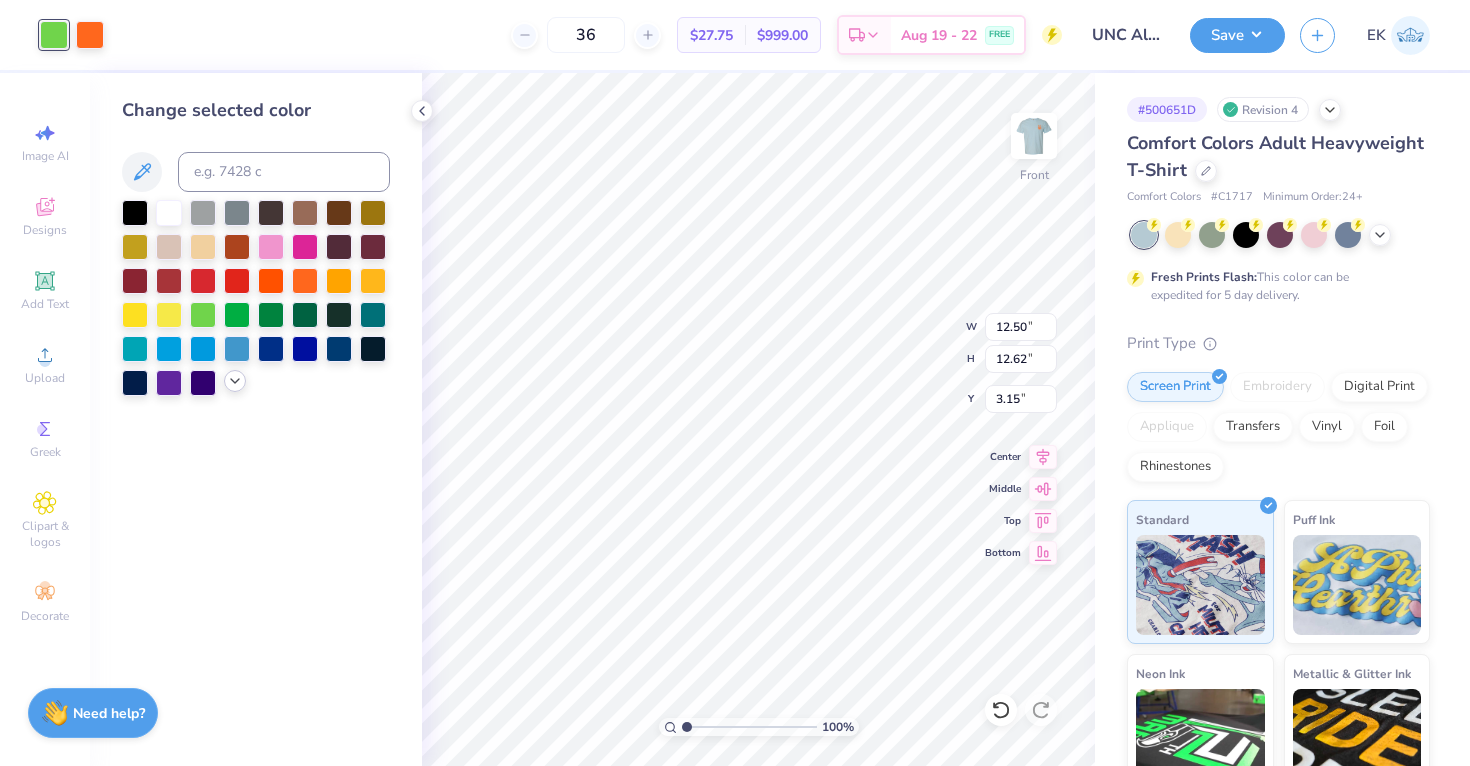 click 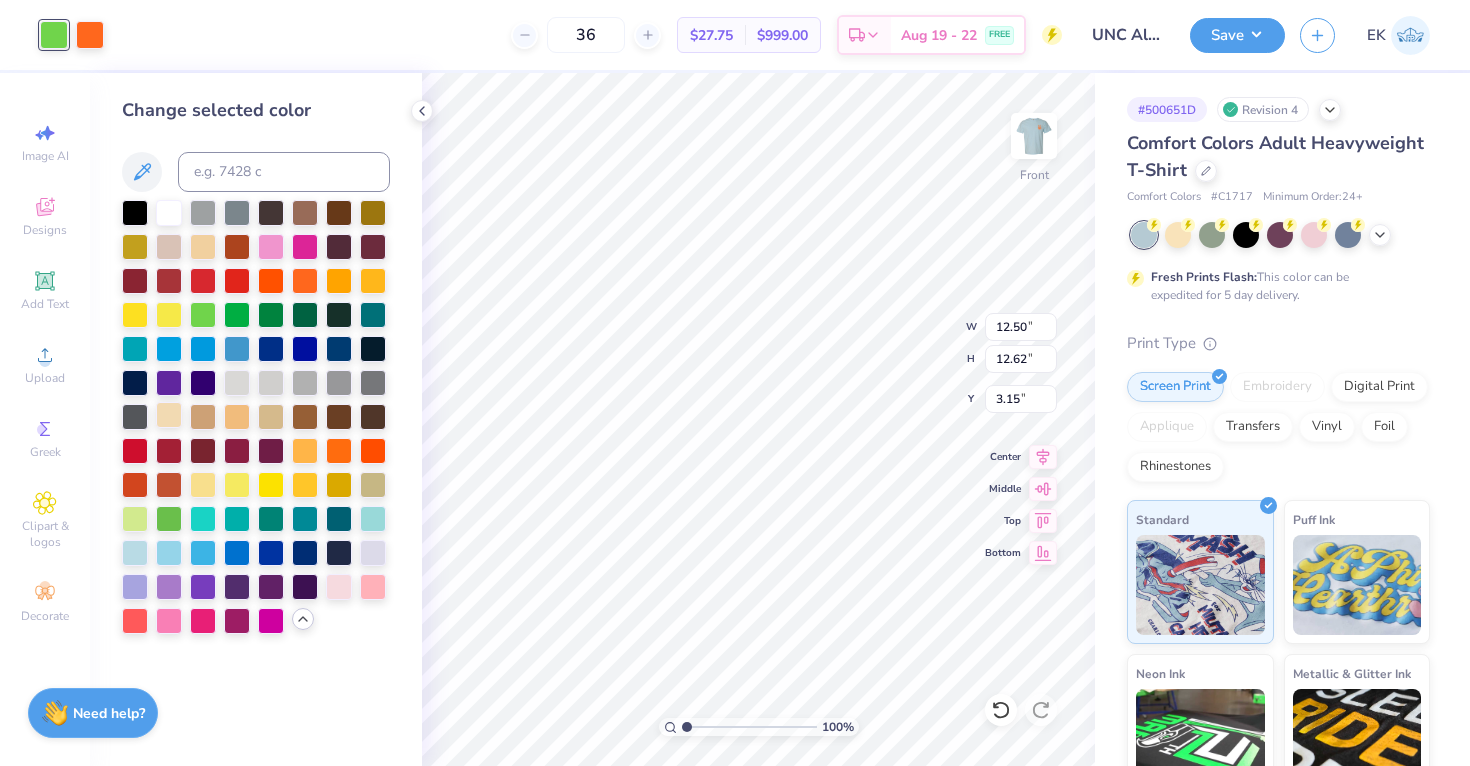 click at bounding box center (169, 415) 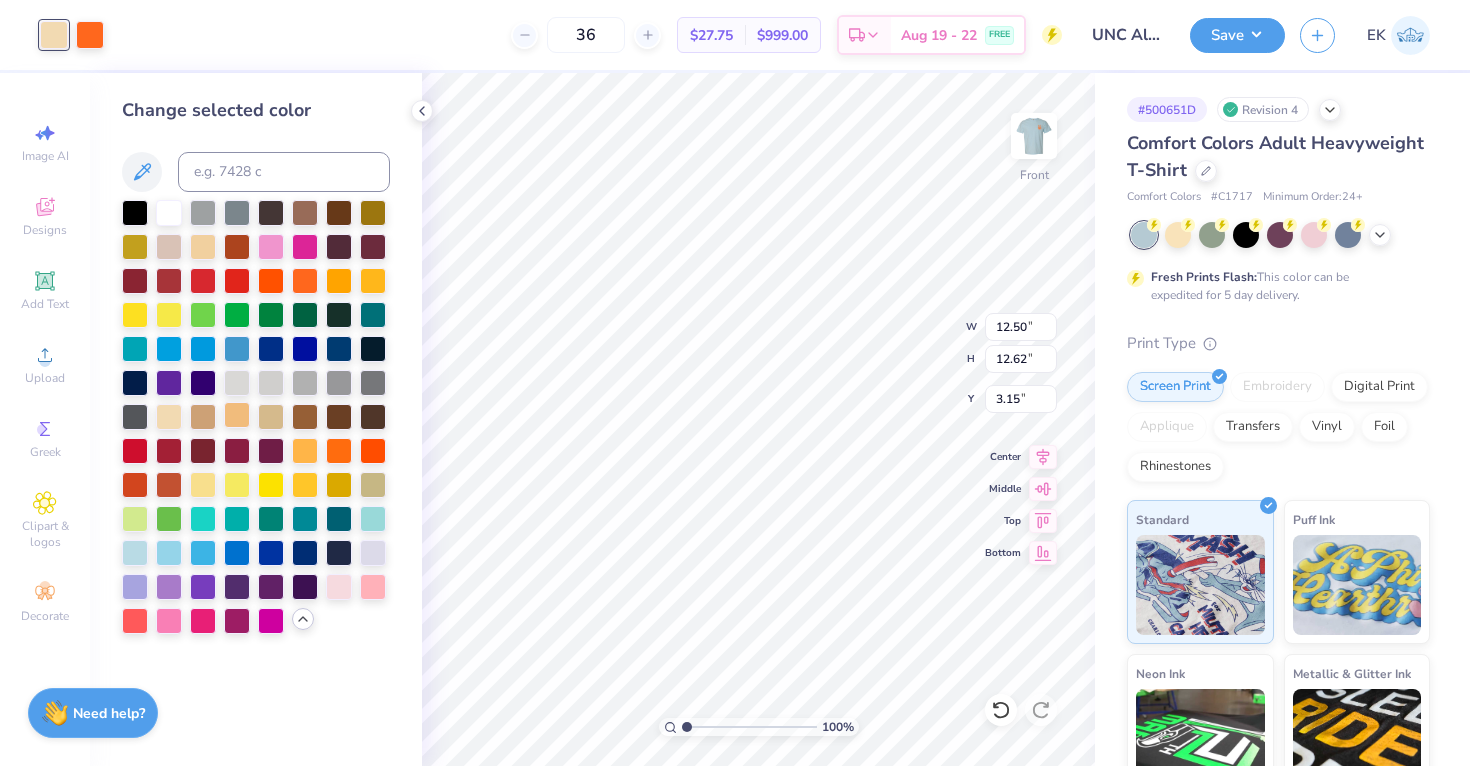 click at bounding box center (237, 415) 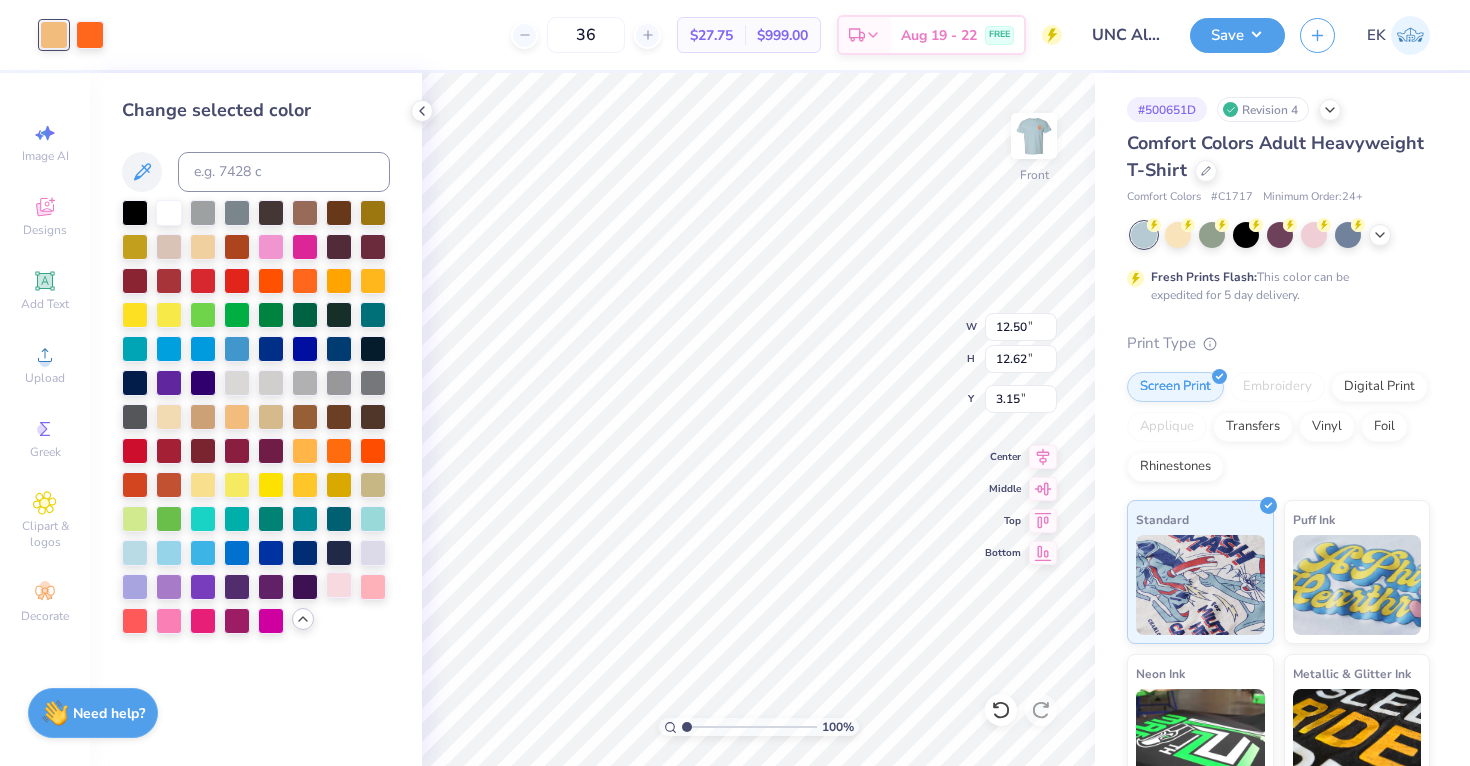 click at bounding box center [339, 585] 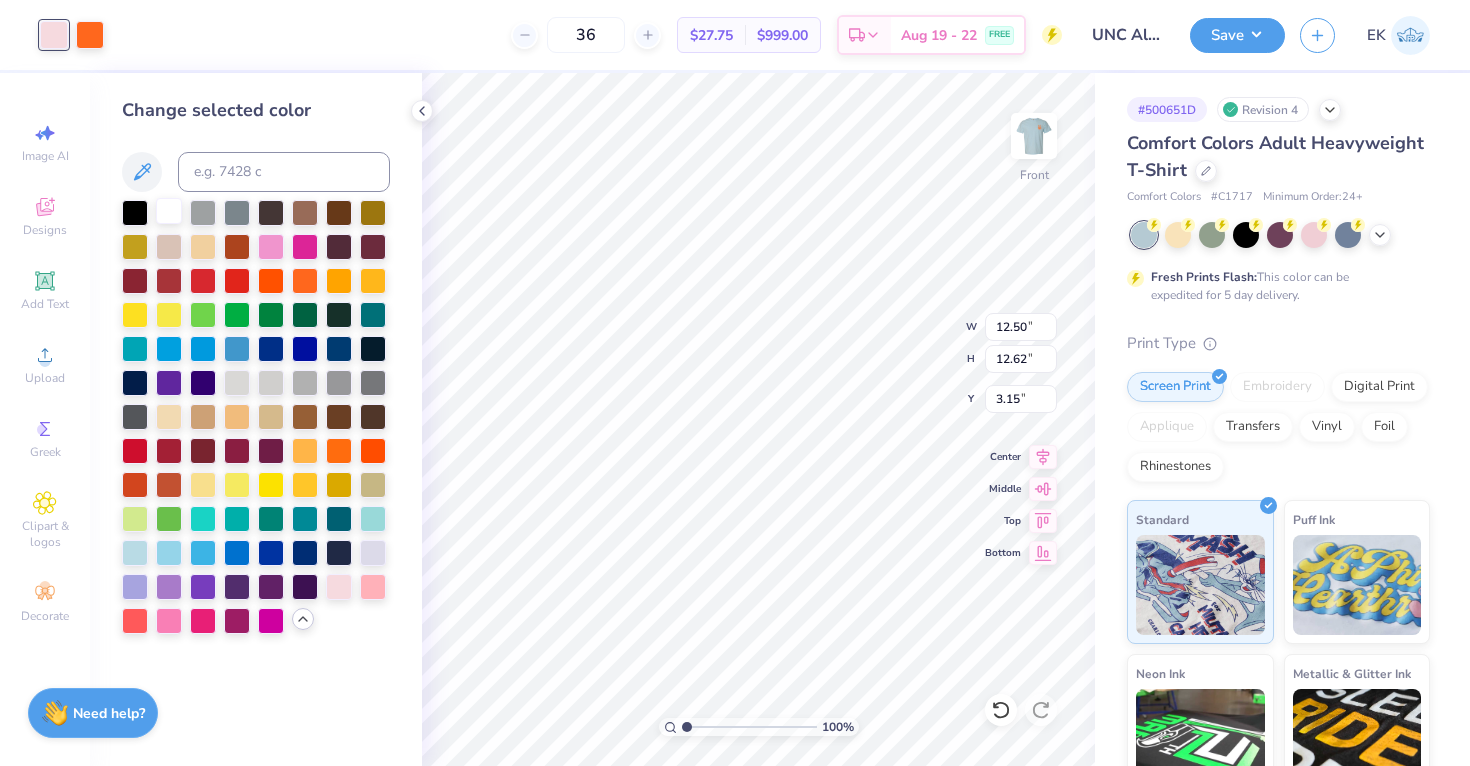 click at bounding box center [169, 211] 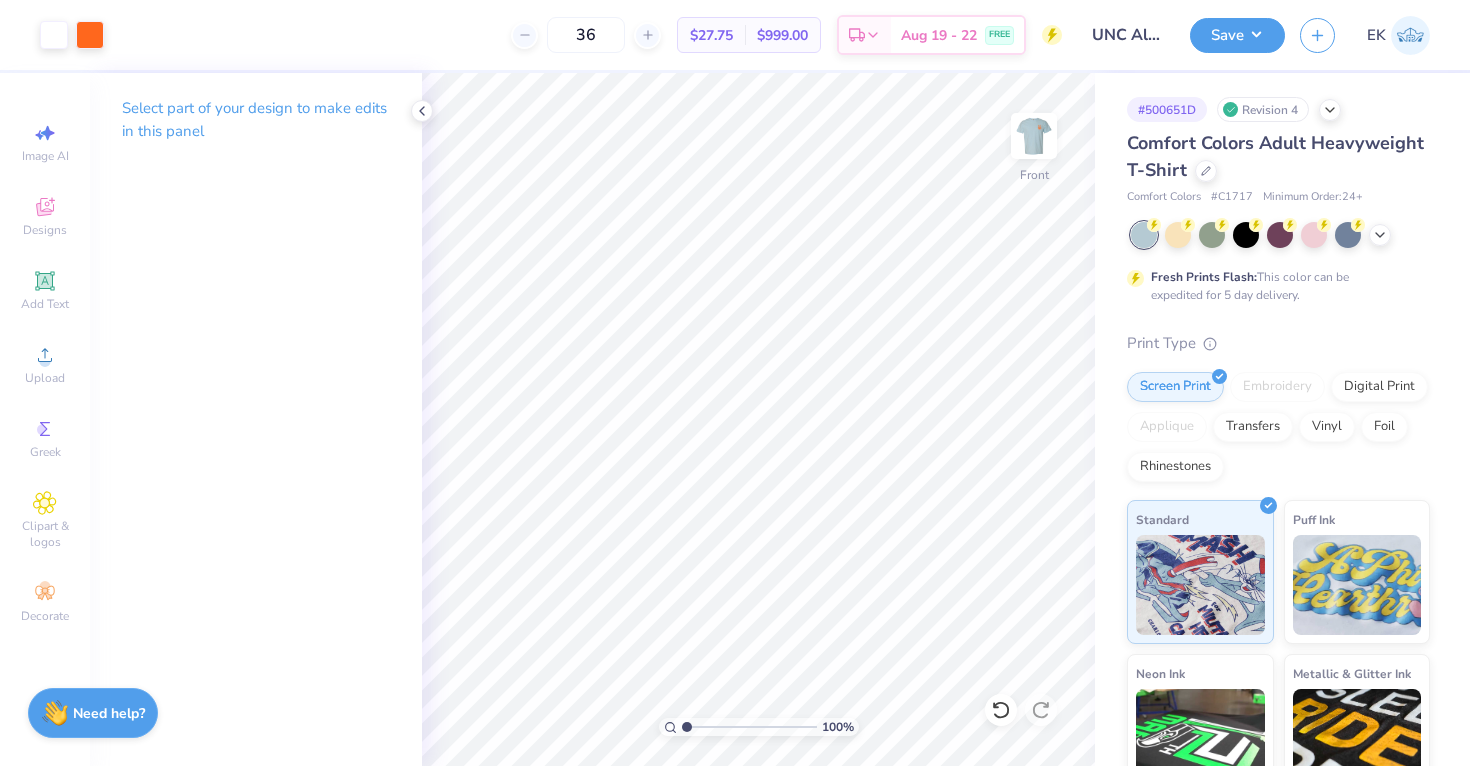 click at bounding box center [1034, 136] 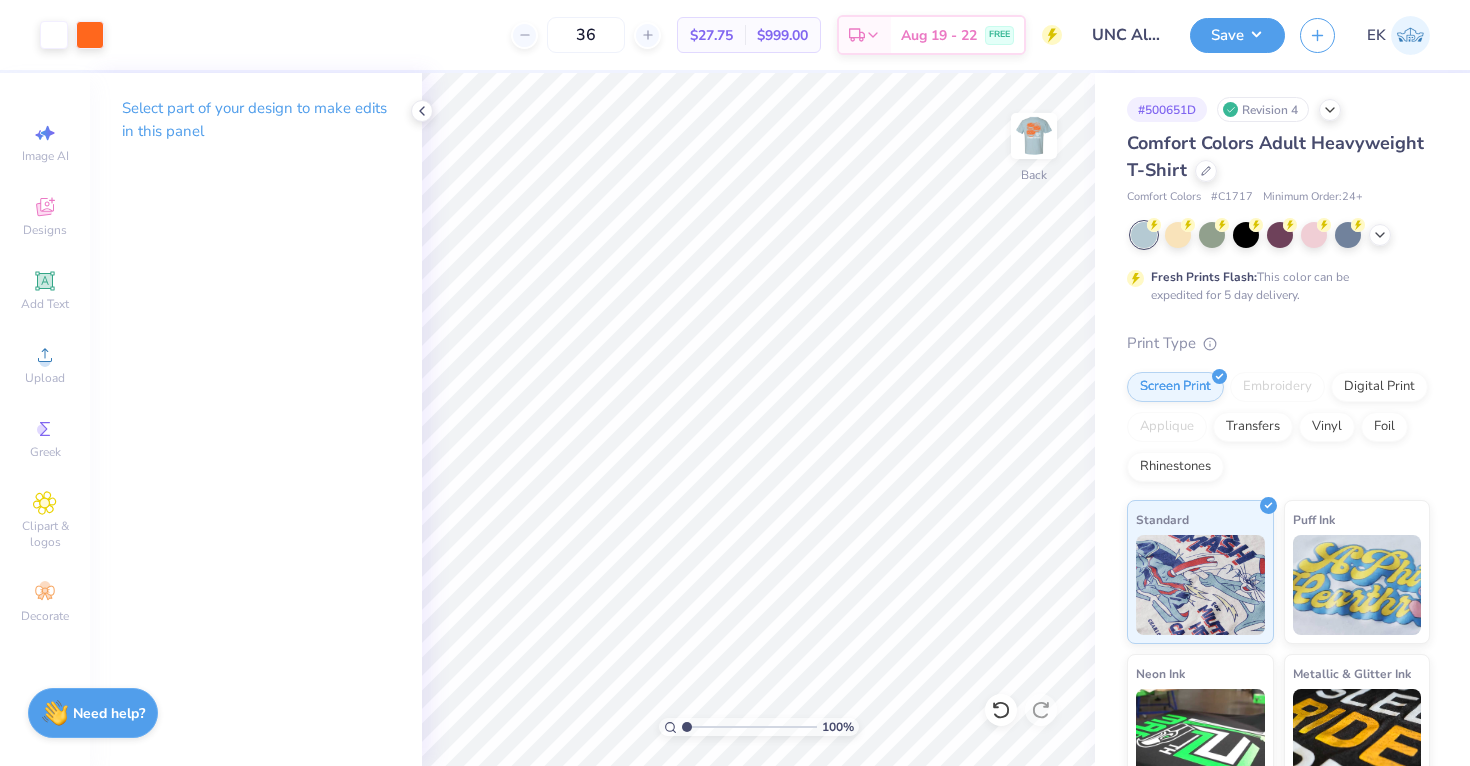 click on "Save EK" at bounding box center (1330, 35) 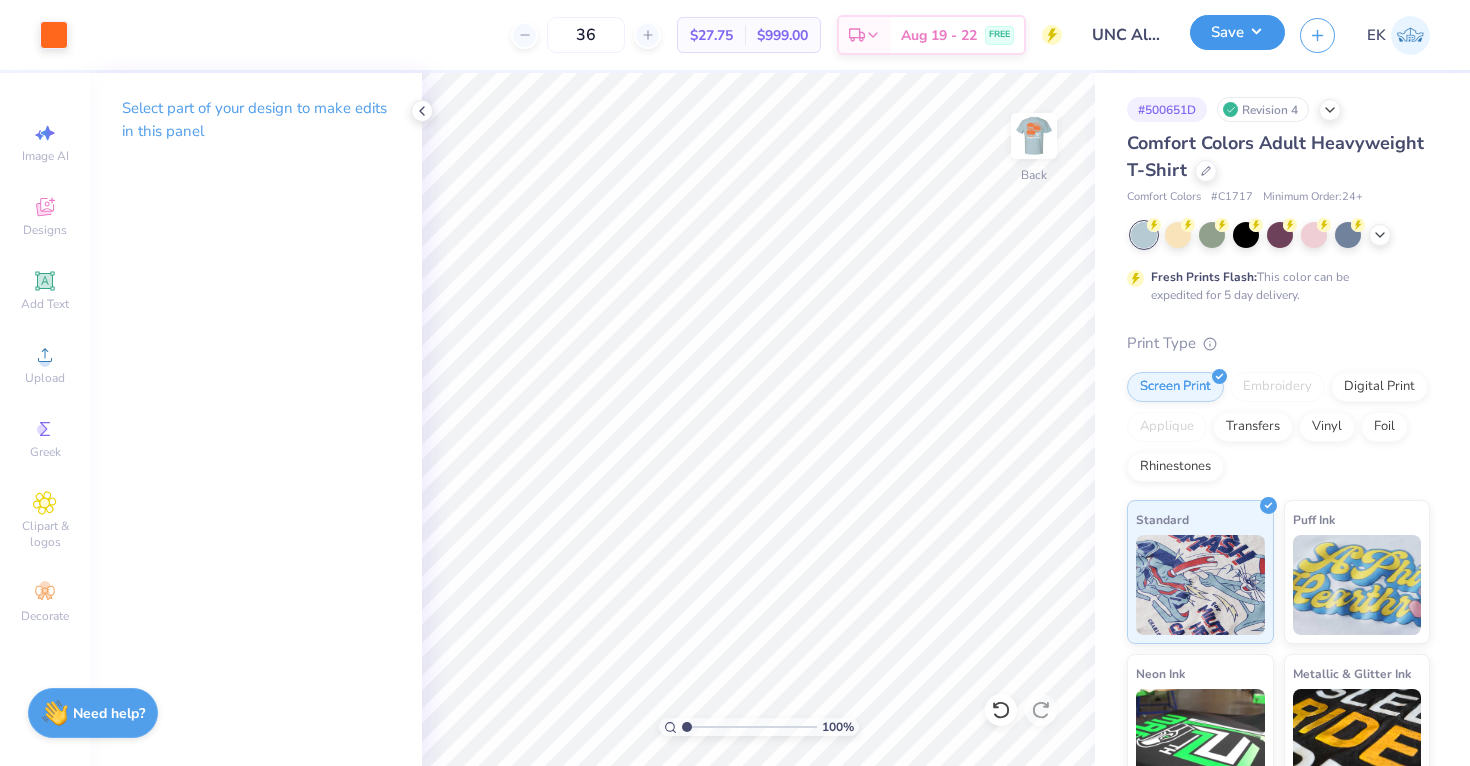 click on "Save" at bounding box center (1237, 32) 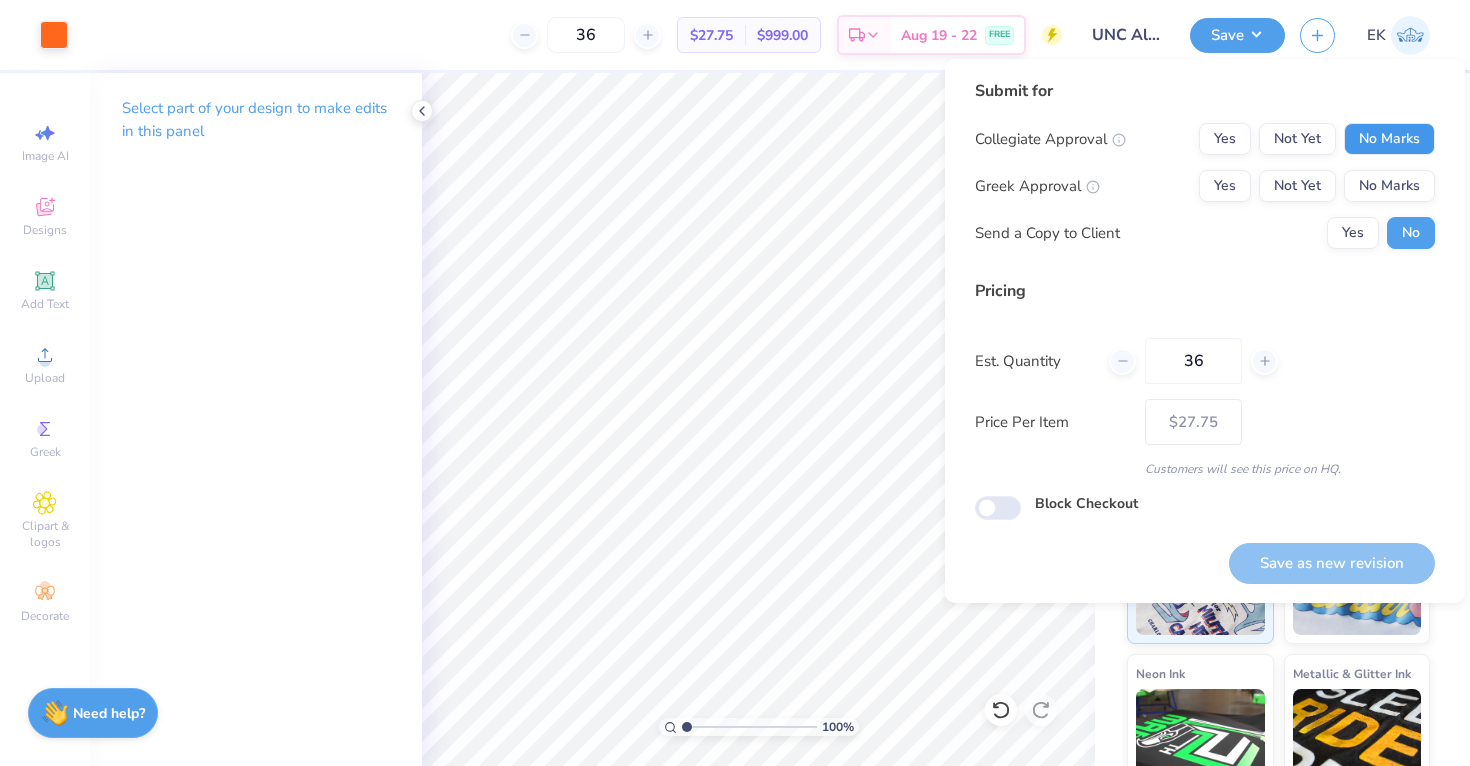click on "No Marks" at bounding box center [1389, 139] 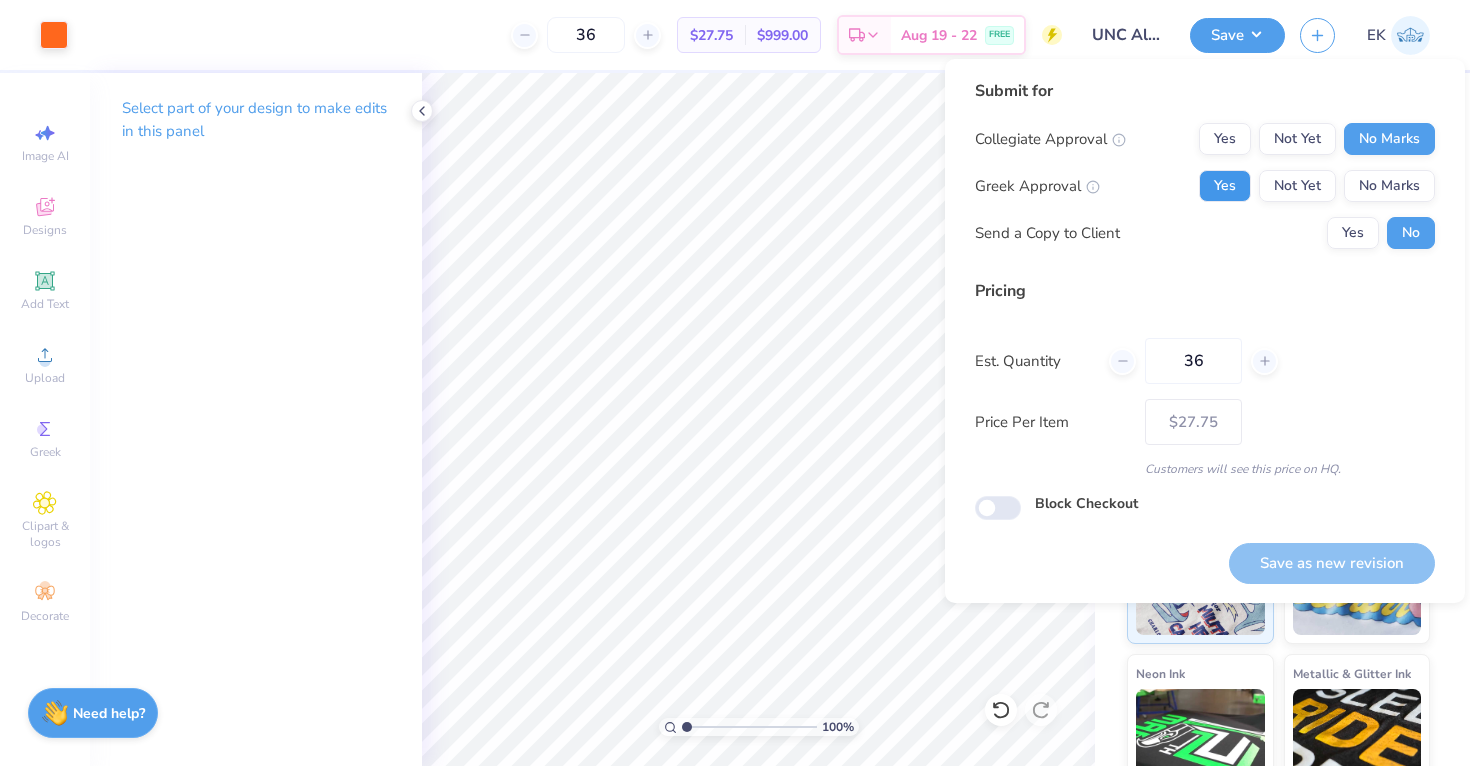 click on "Yes" at bounding box center [1225, 186] 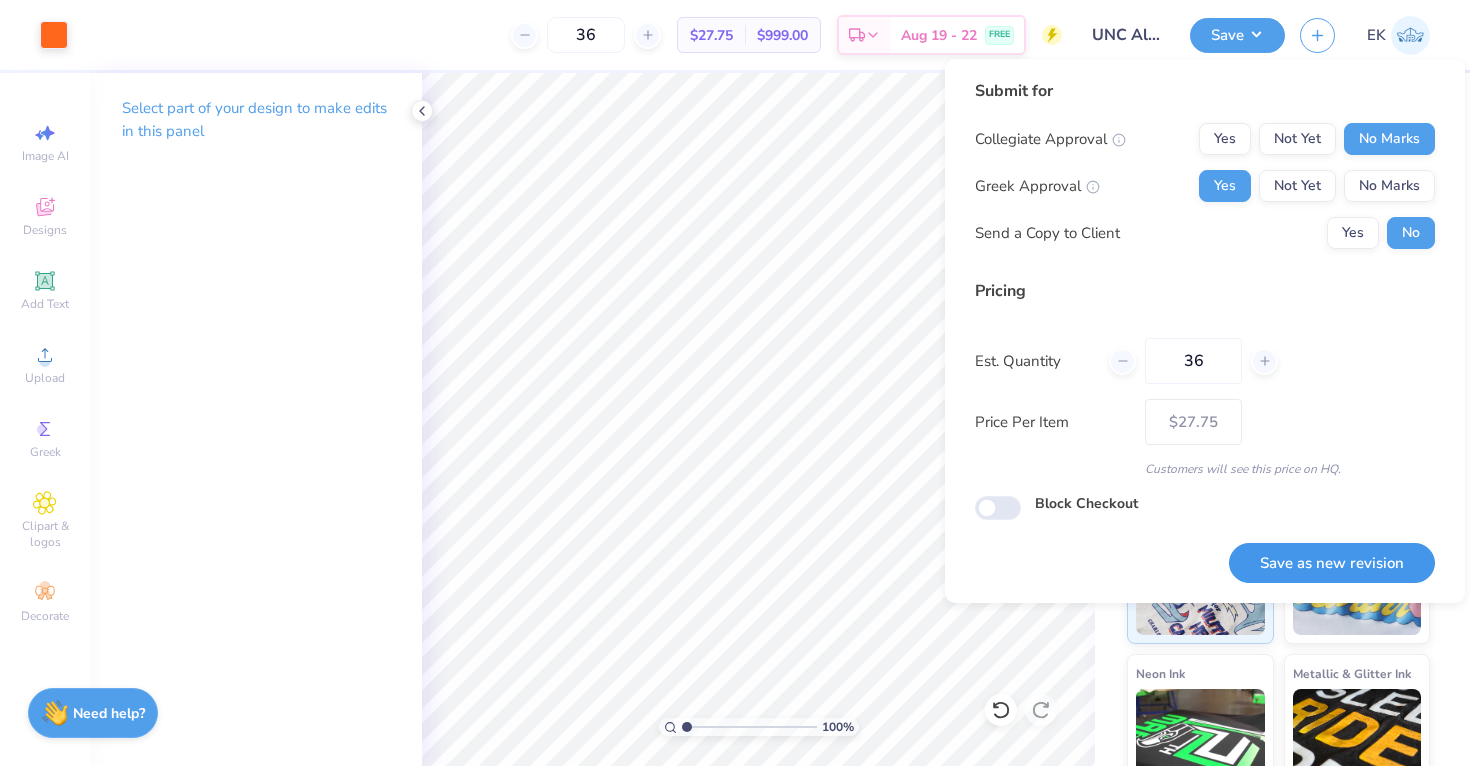click on "Save as new revision" at bounding box center (1332, 563) 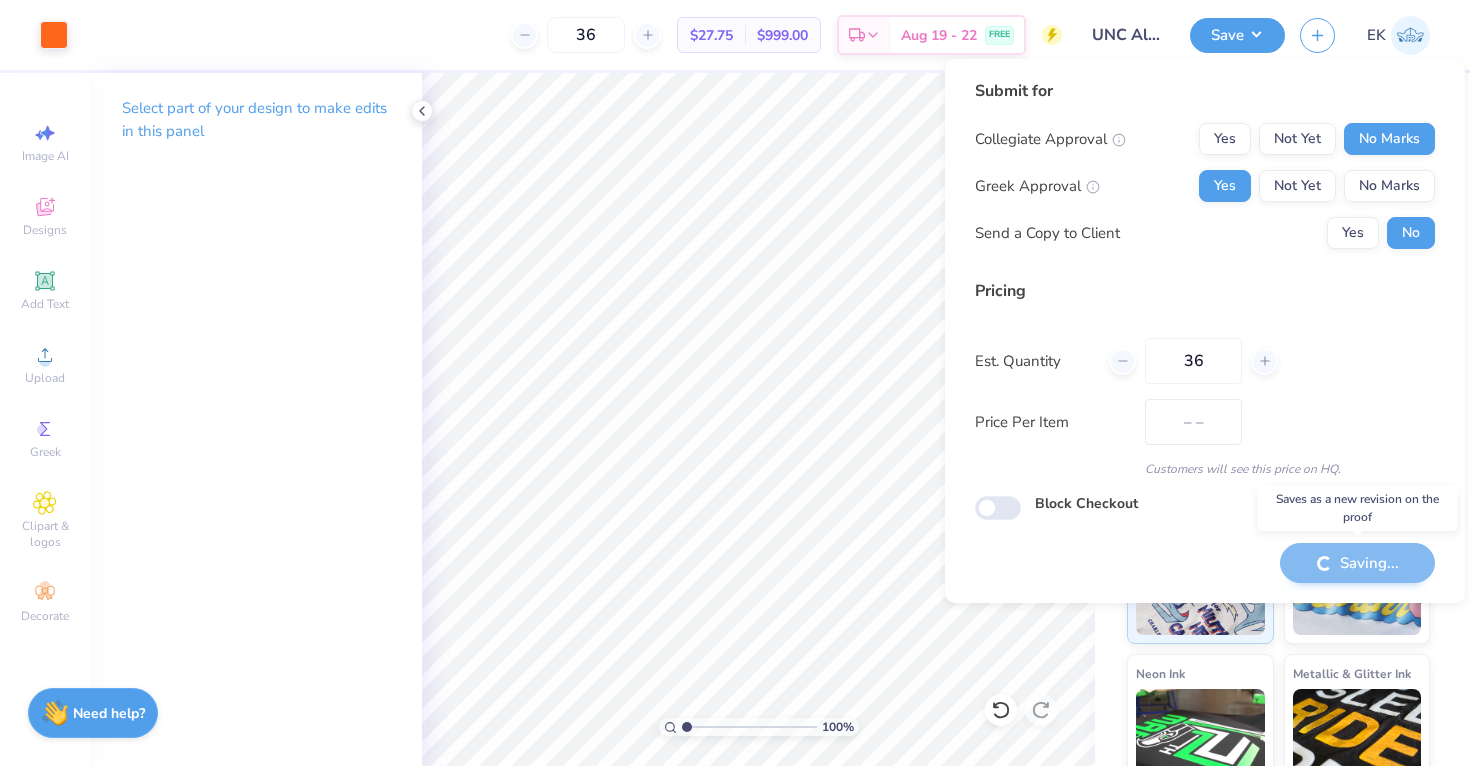 type on "$27.75" 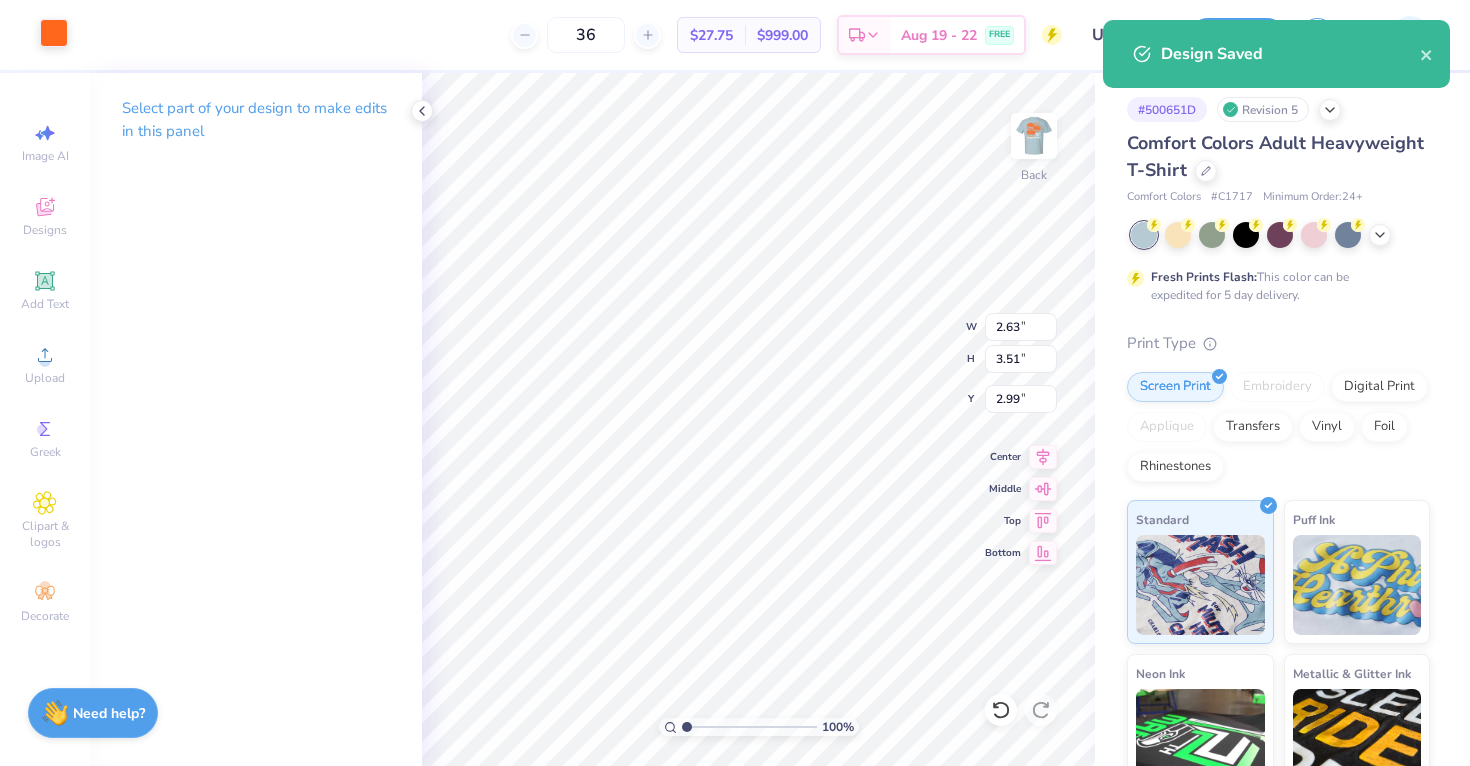 click at bounding box center (54, 33) 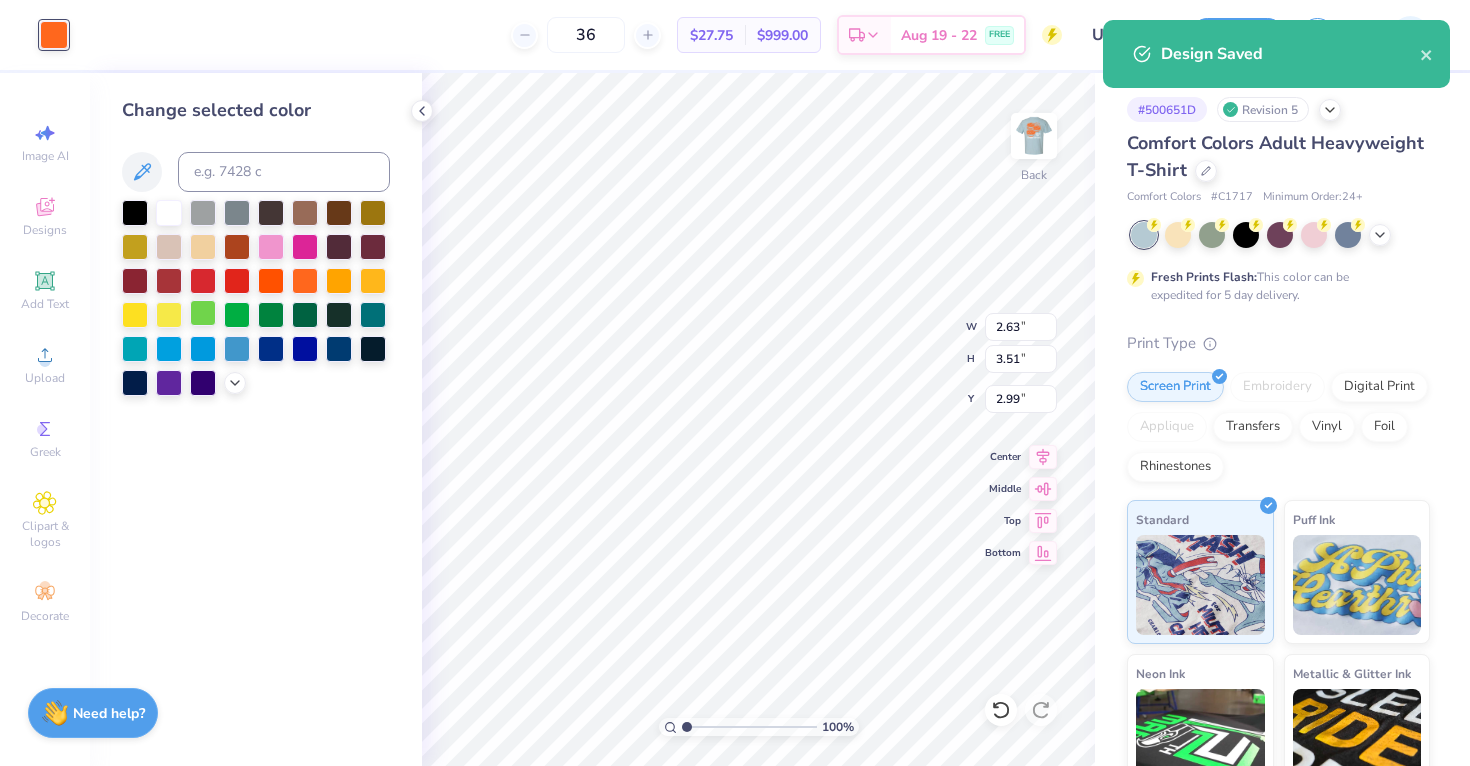 click at bounding box center [203, 313] 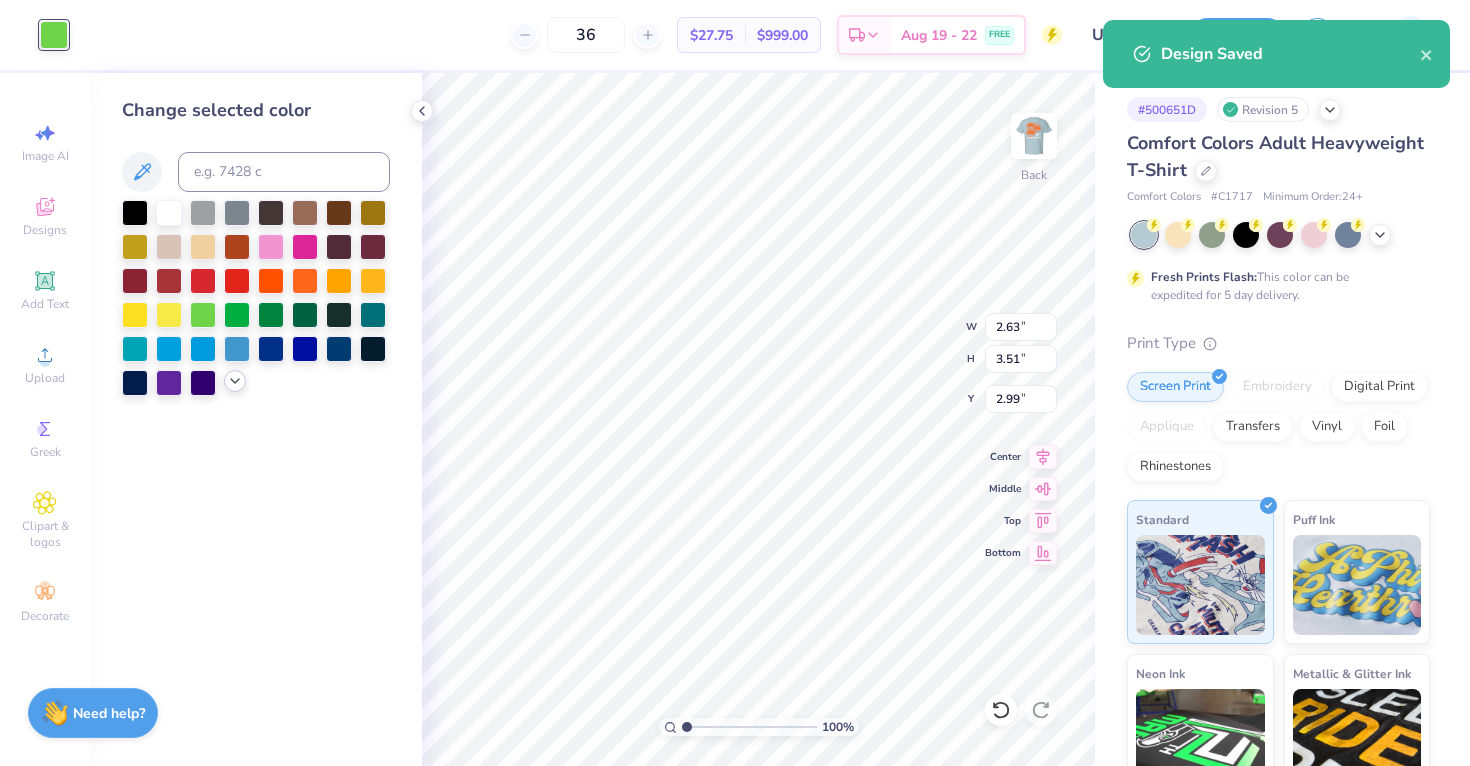 click at bounding box center [235, 381] 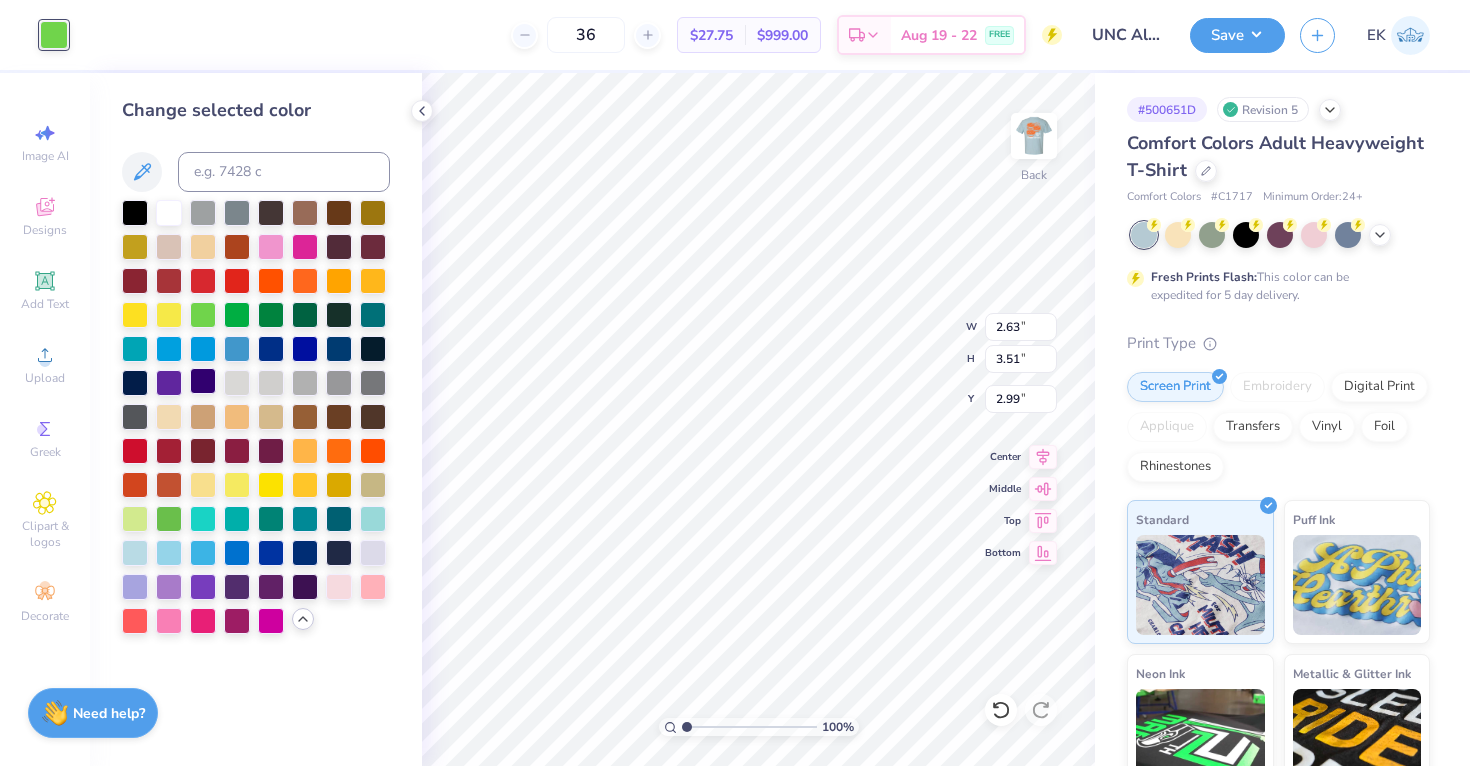 click at bounding box center (203, 381) 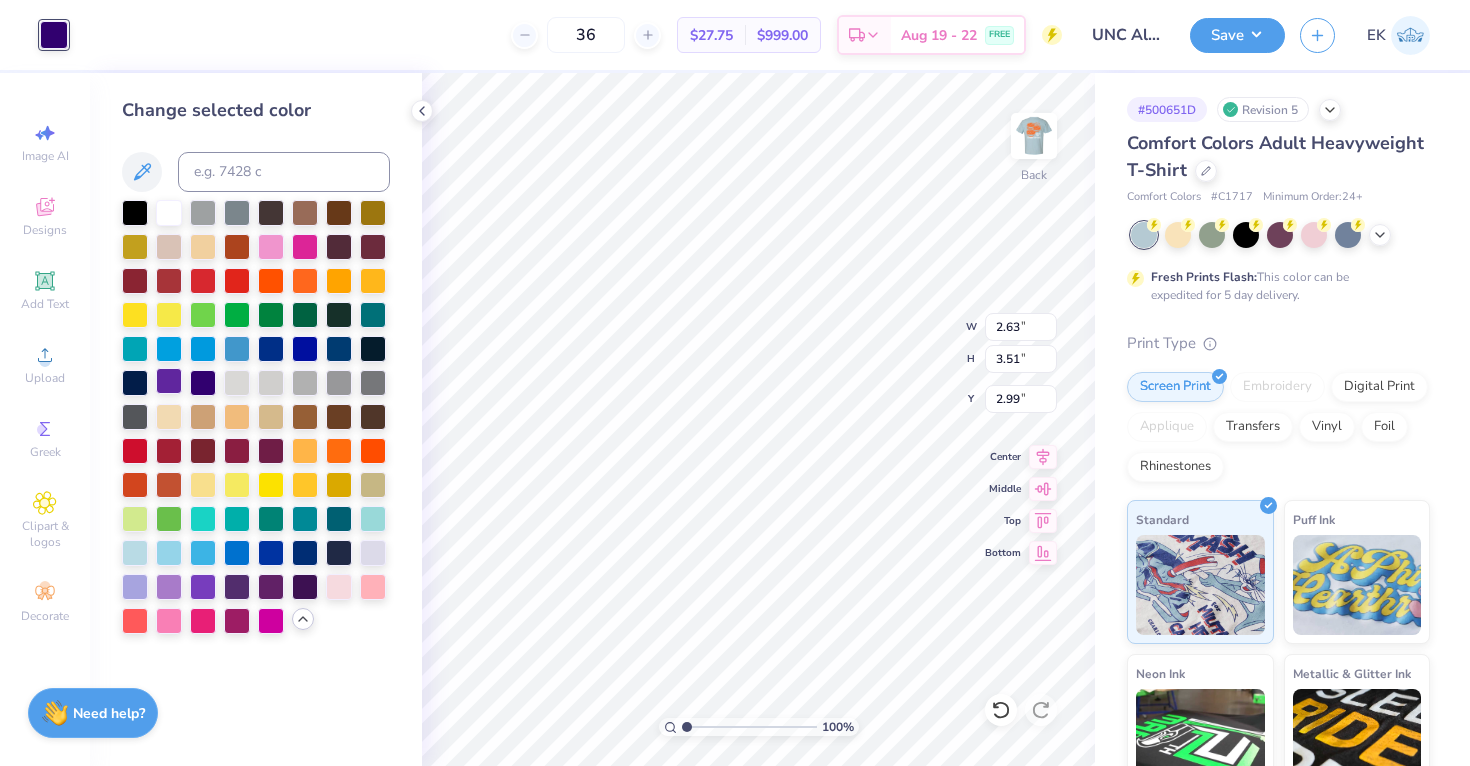 click at bounding box center [169, 381] 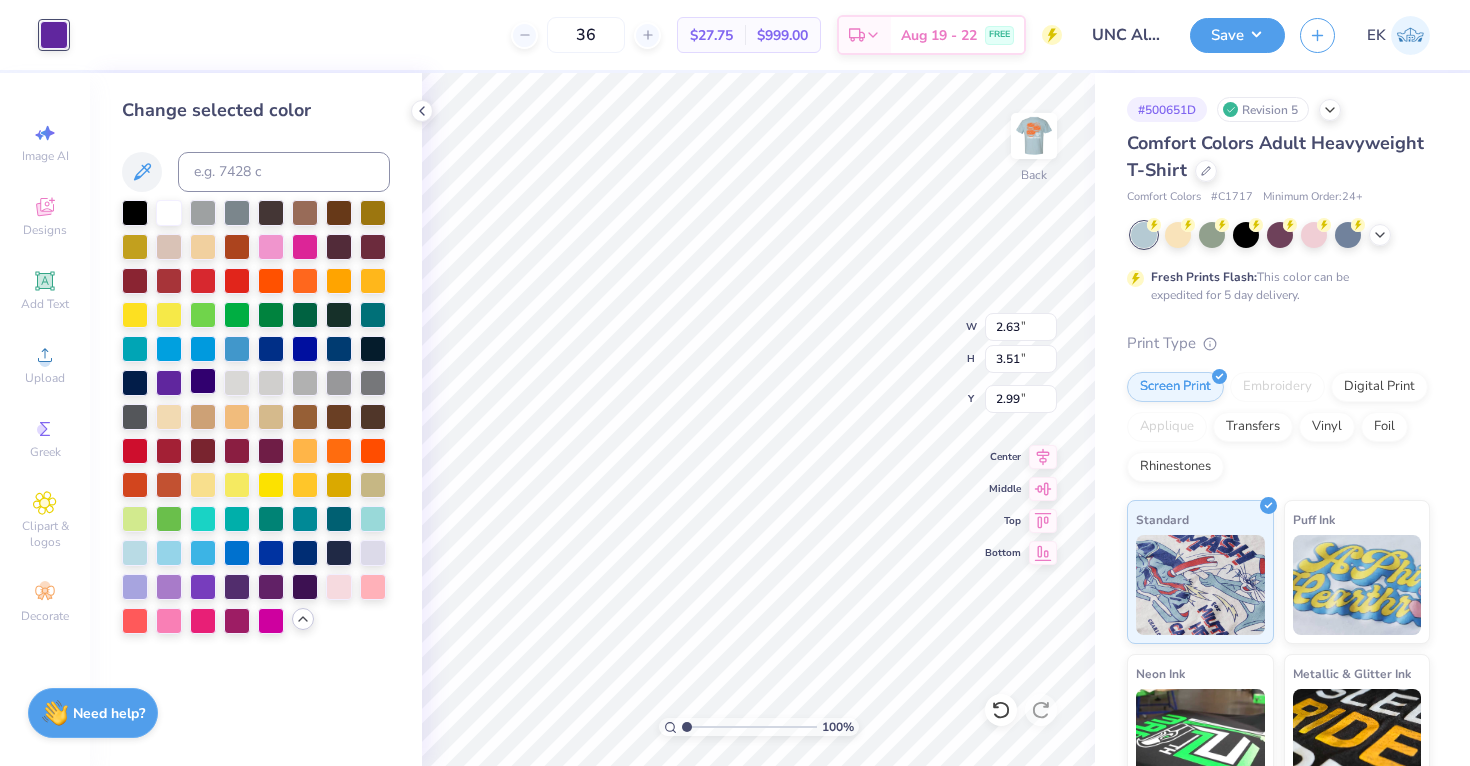 click at bounding box center [203, 381] 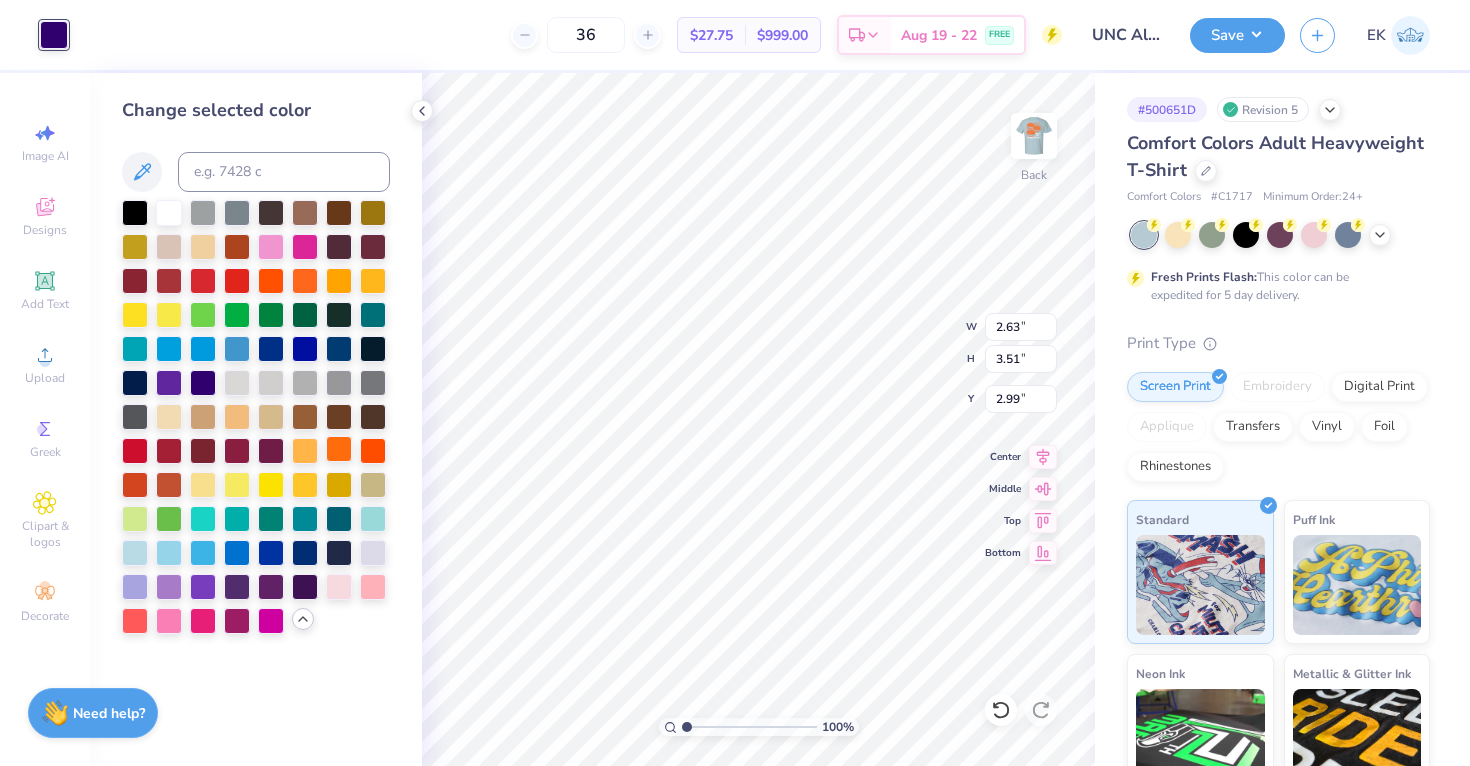 click at bounding box center (339, 449) 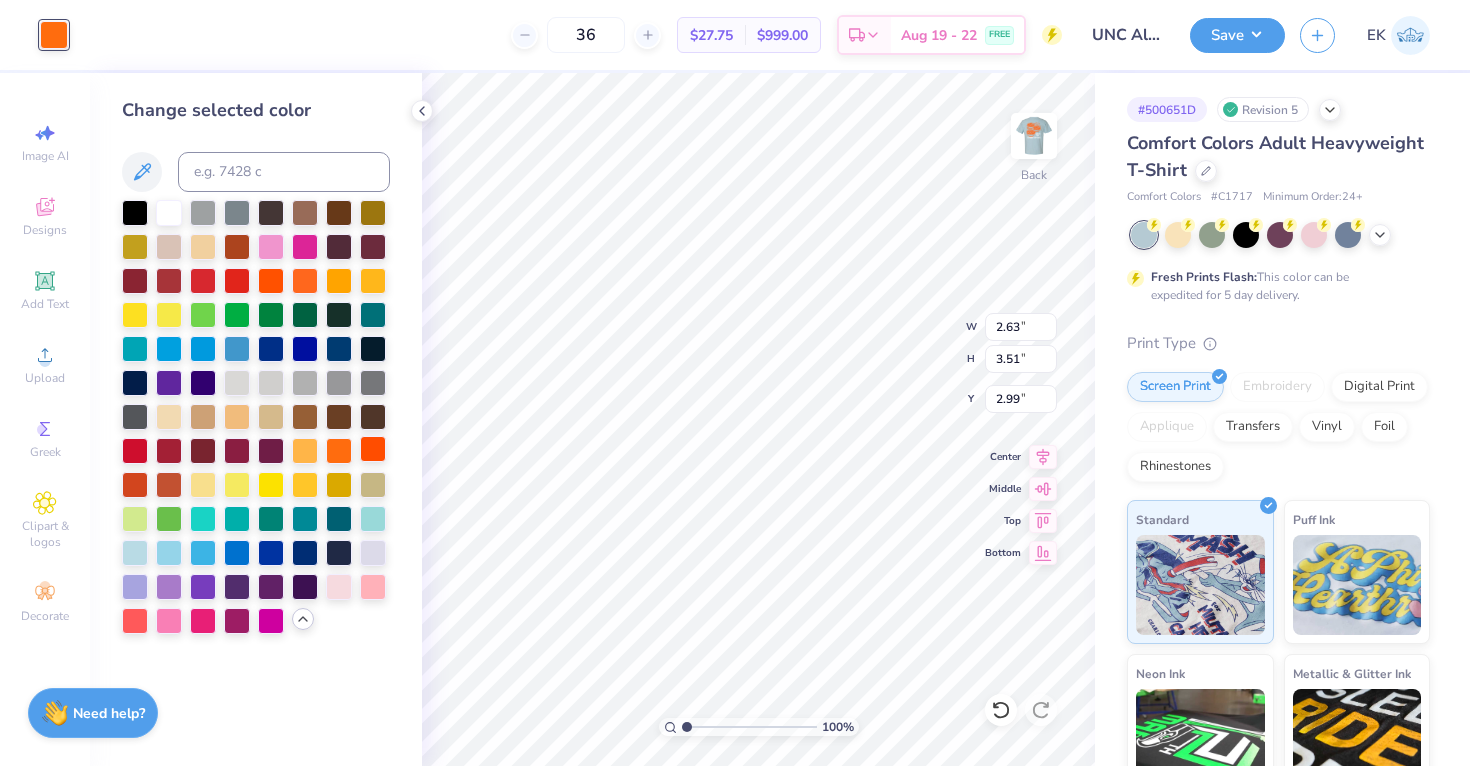 click at bounding box center [373, 449] 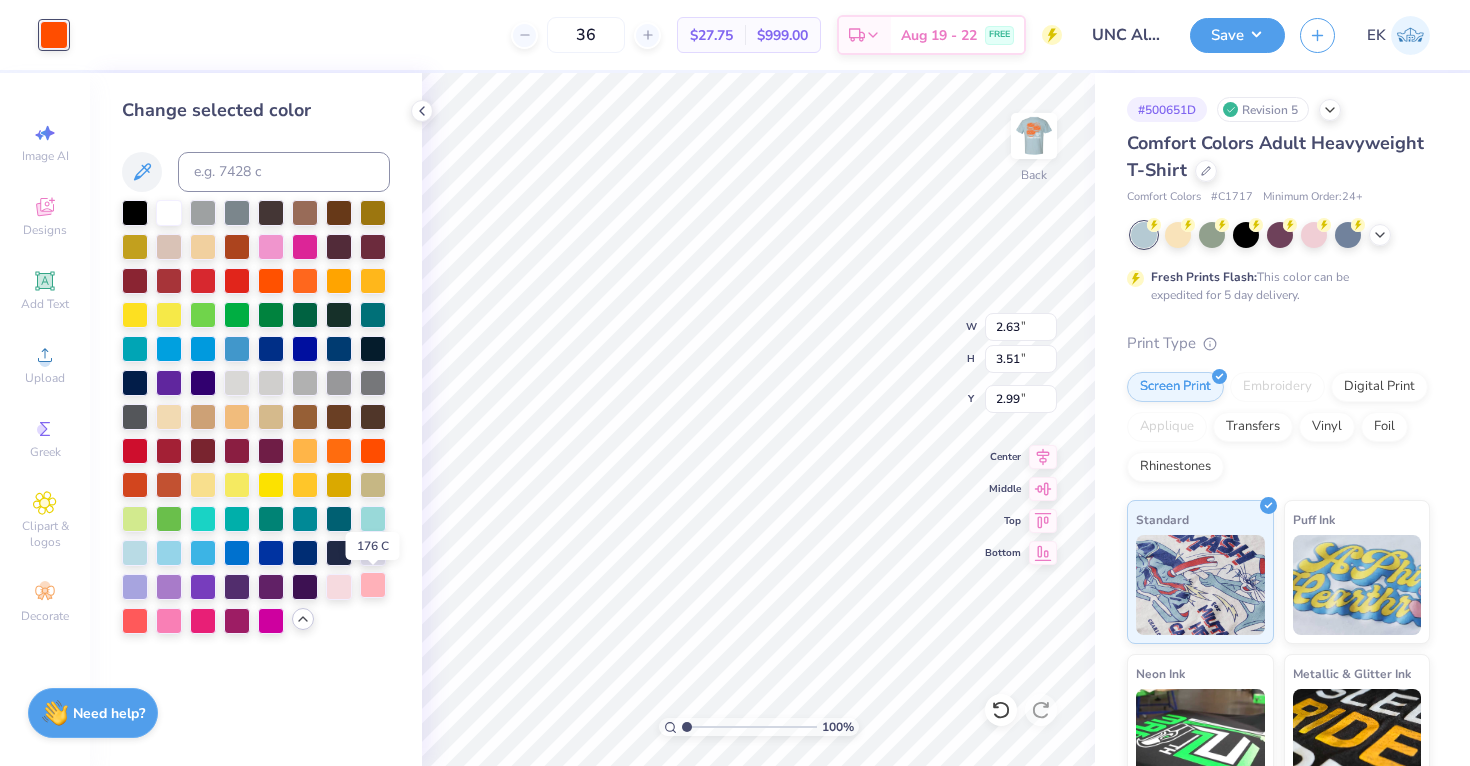 click at bounding box center (373, 585) 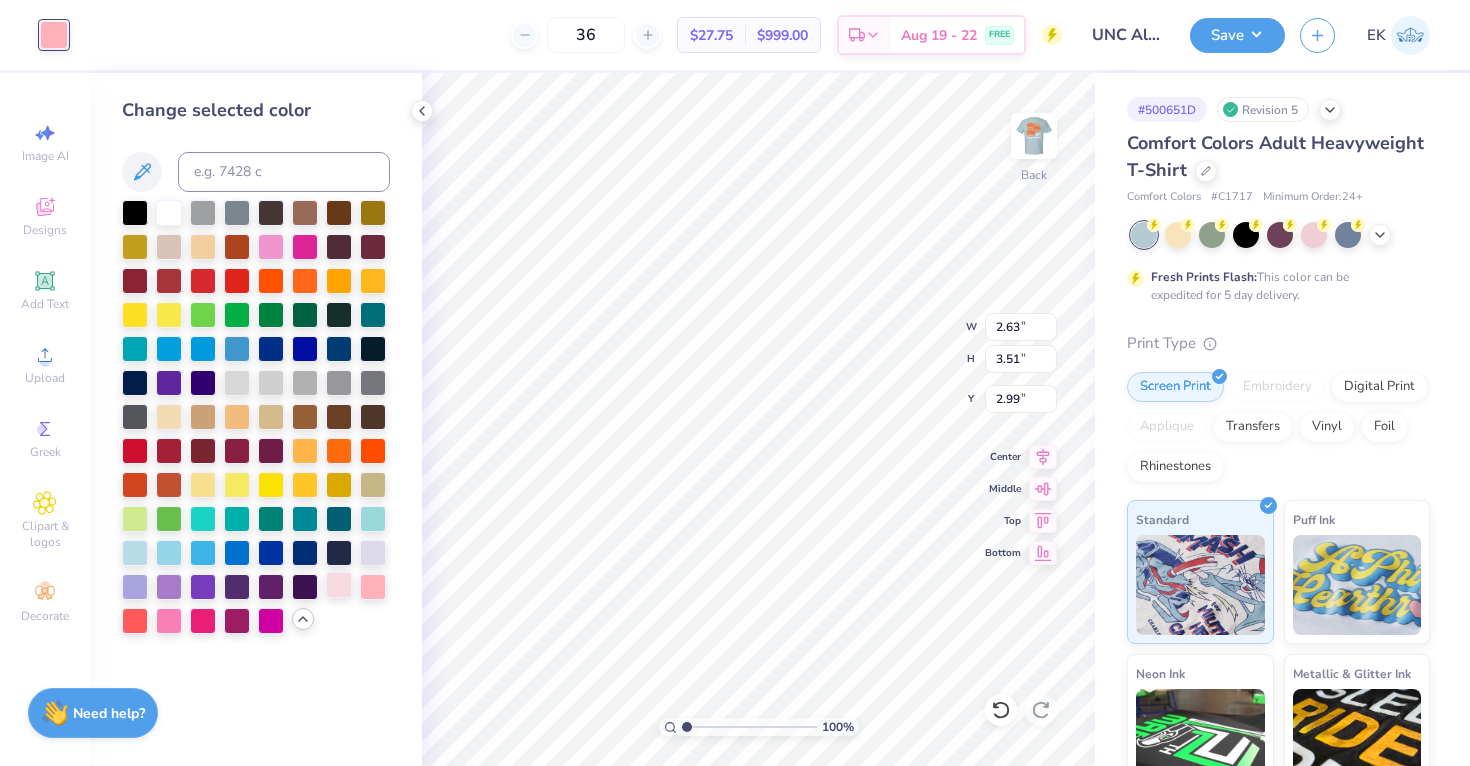 click at bounding box center (339, 585) 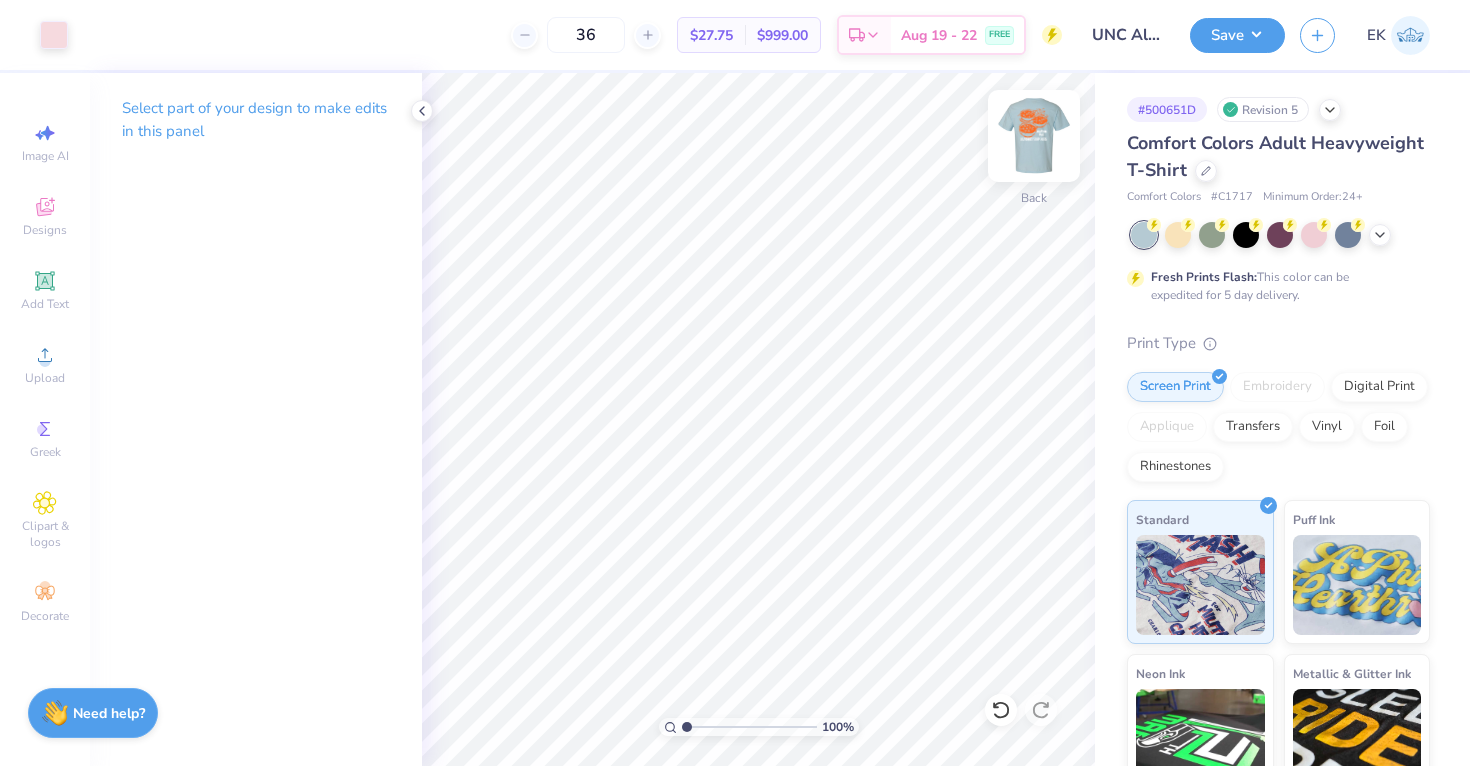 click at bounding box center (1034, 136) 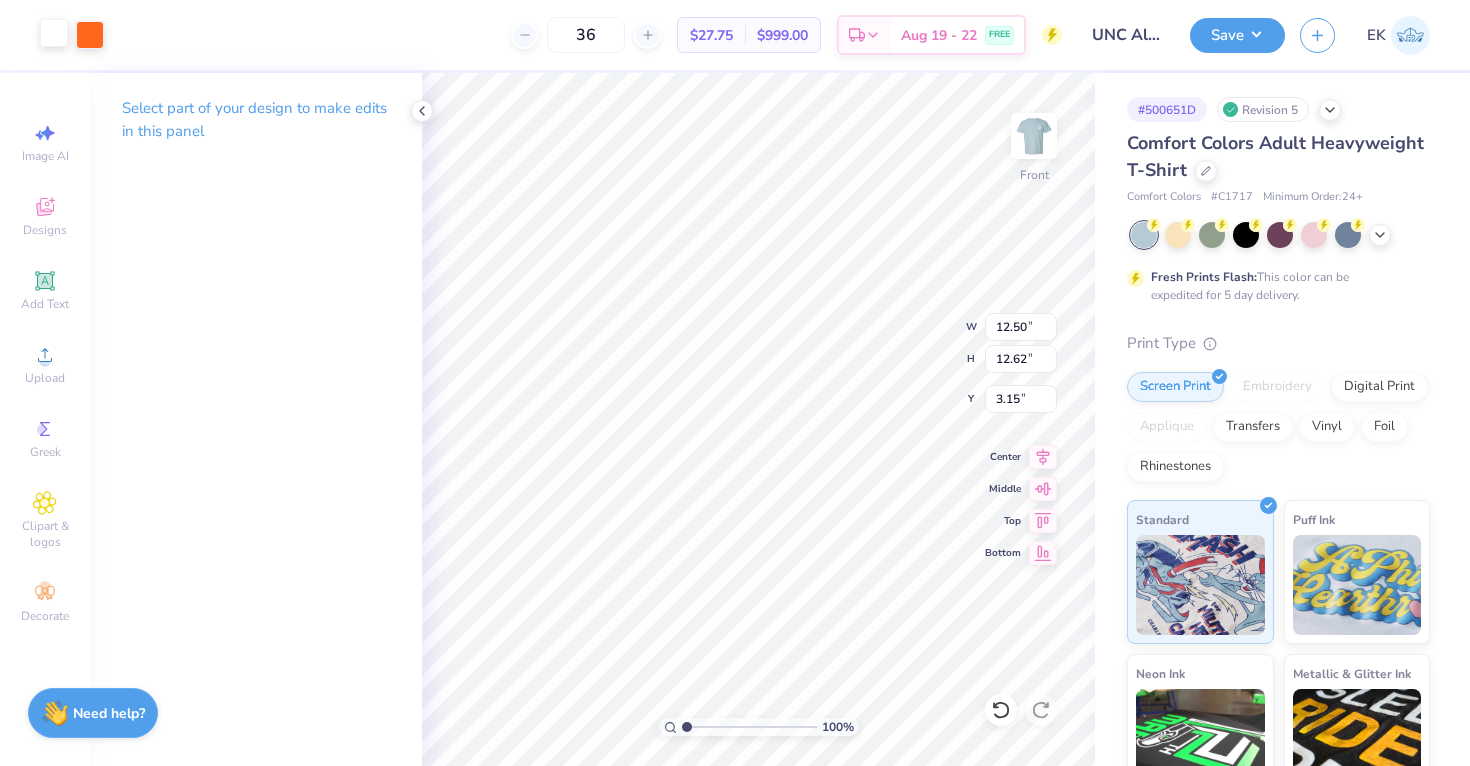 click at bounding box center [54, 33] 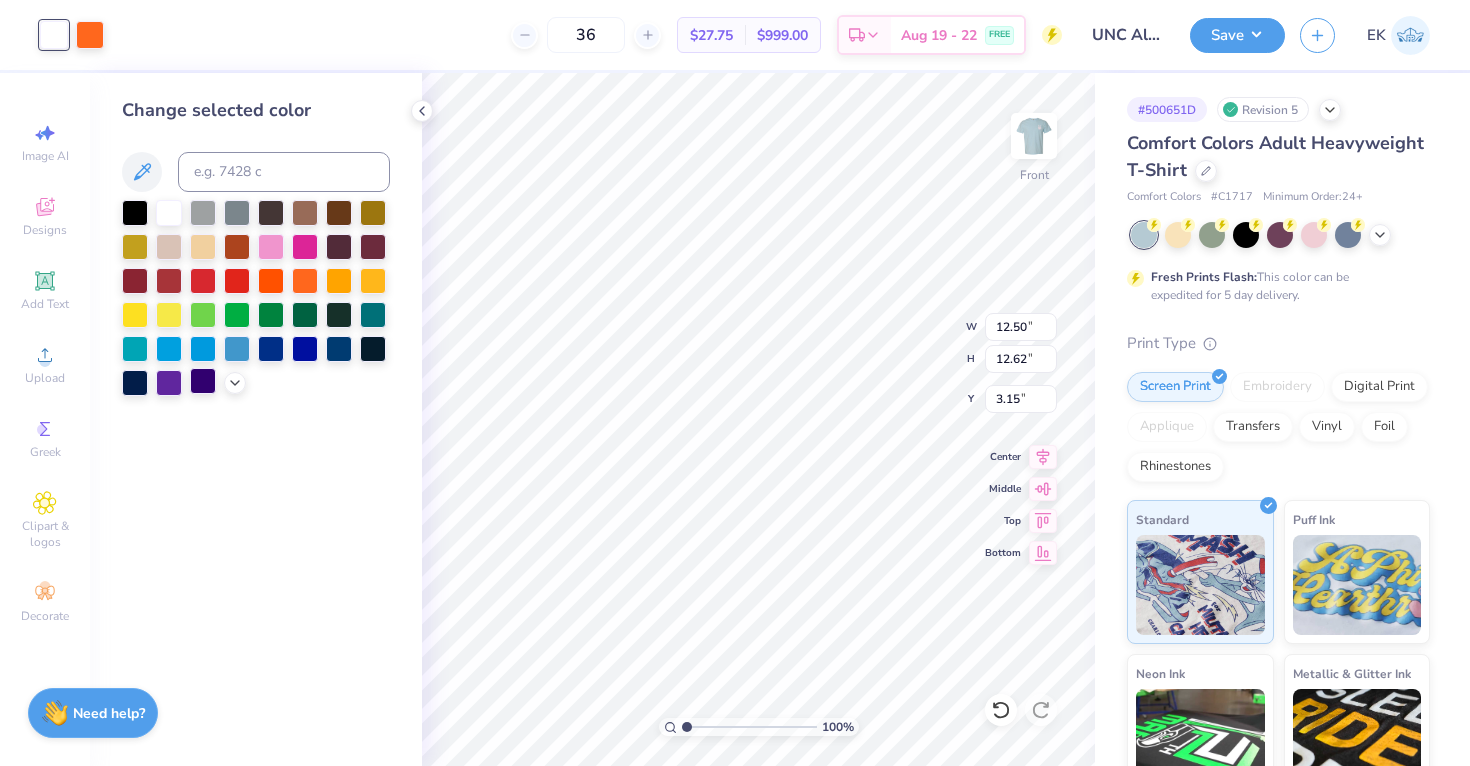 click at bounding box center (203, 381) 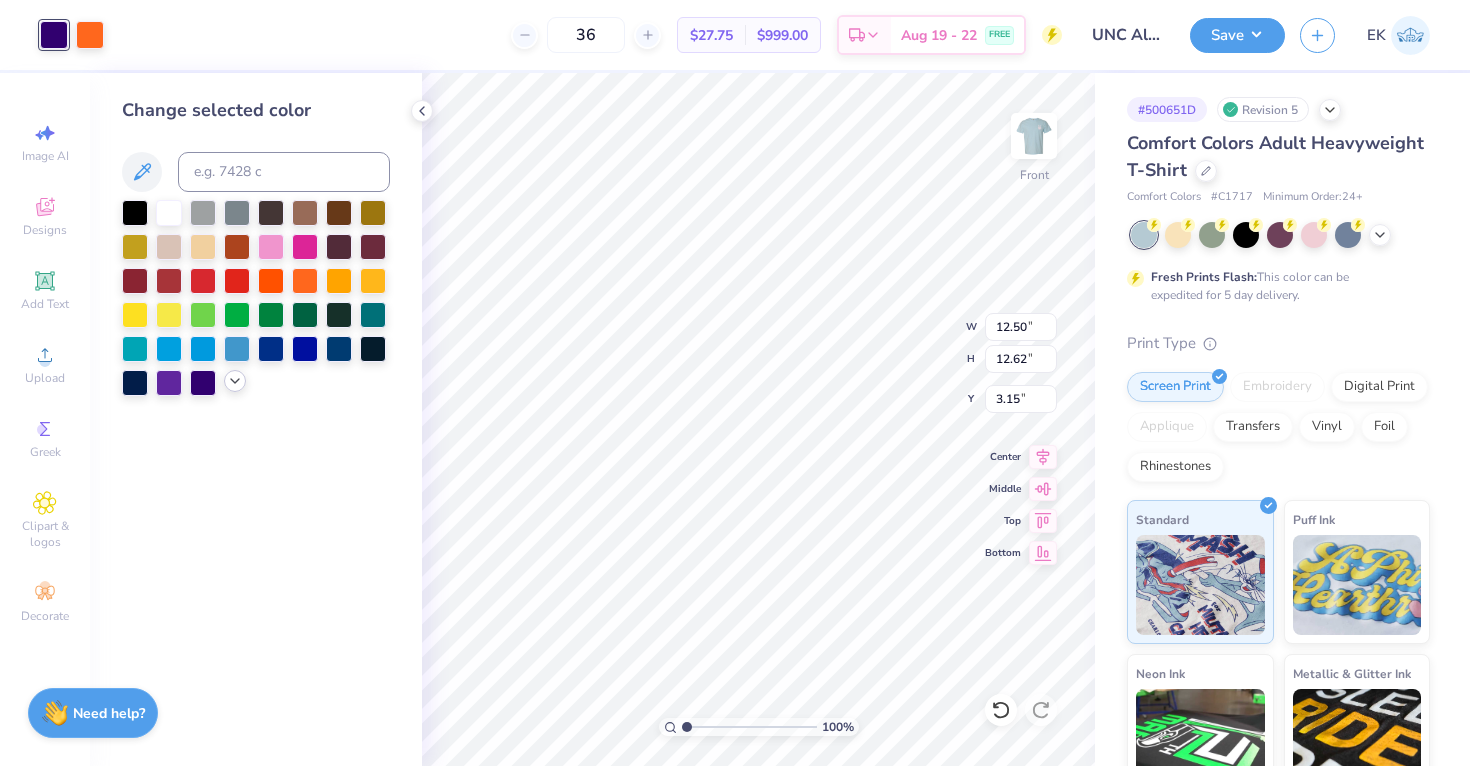 click at bounding box center (235, 381) 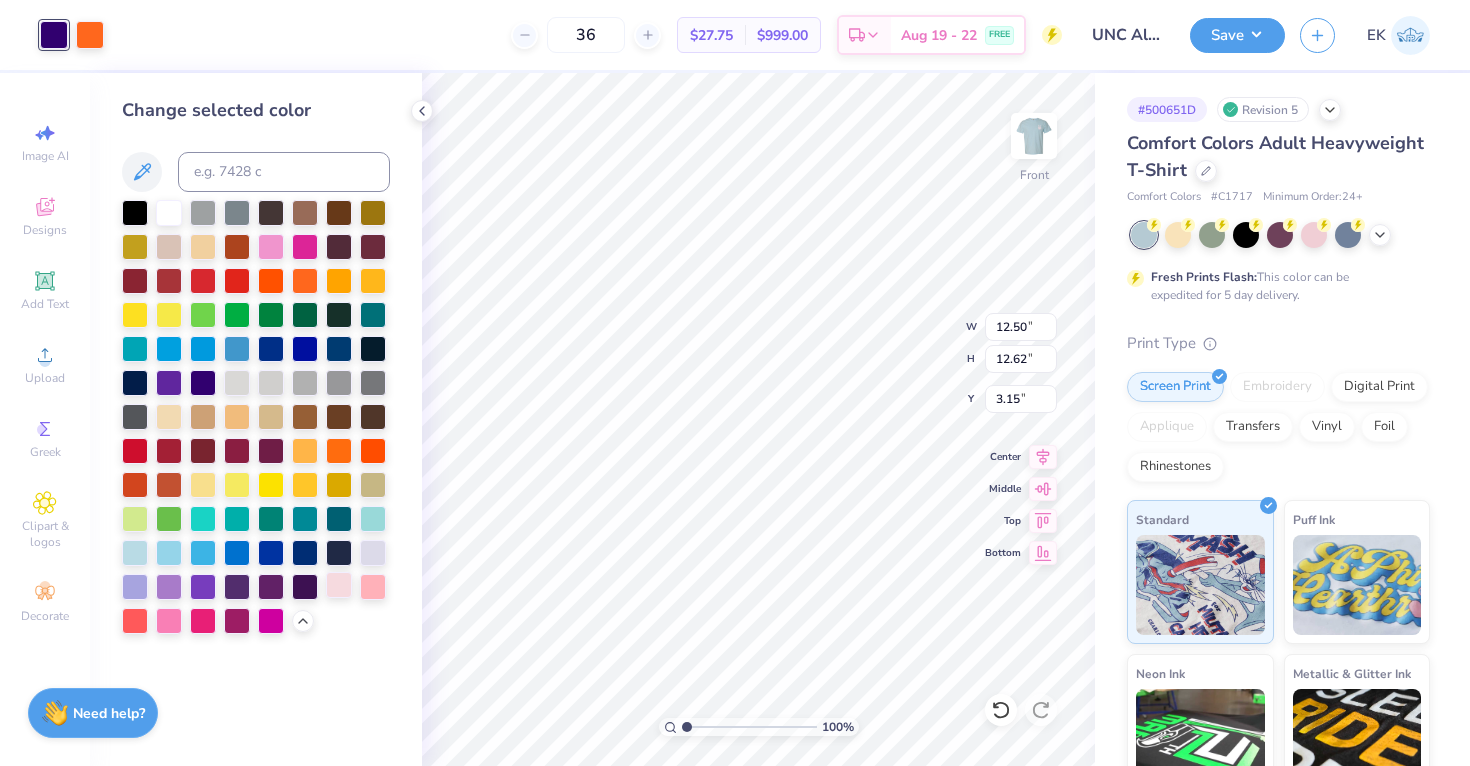 click at bounding box center (339, 585) 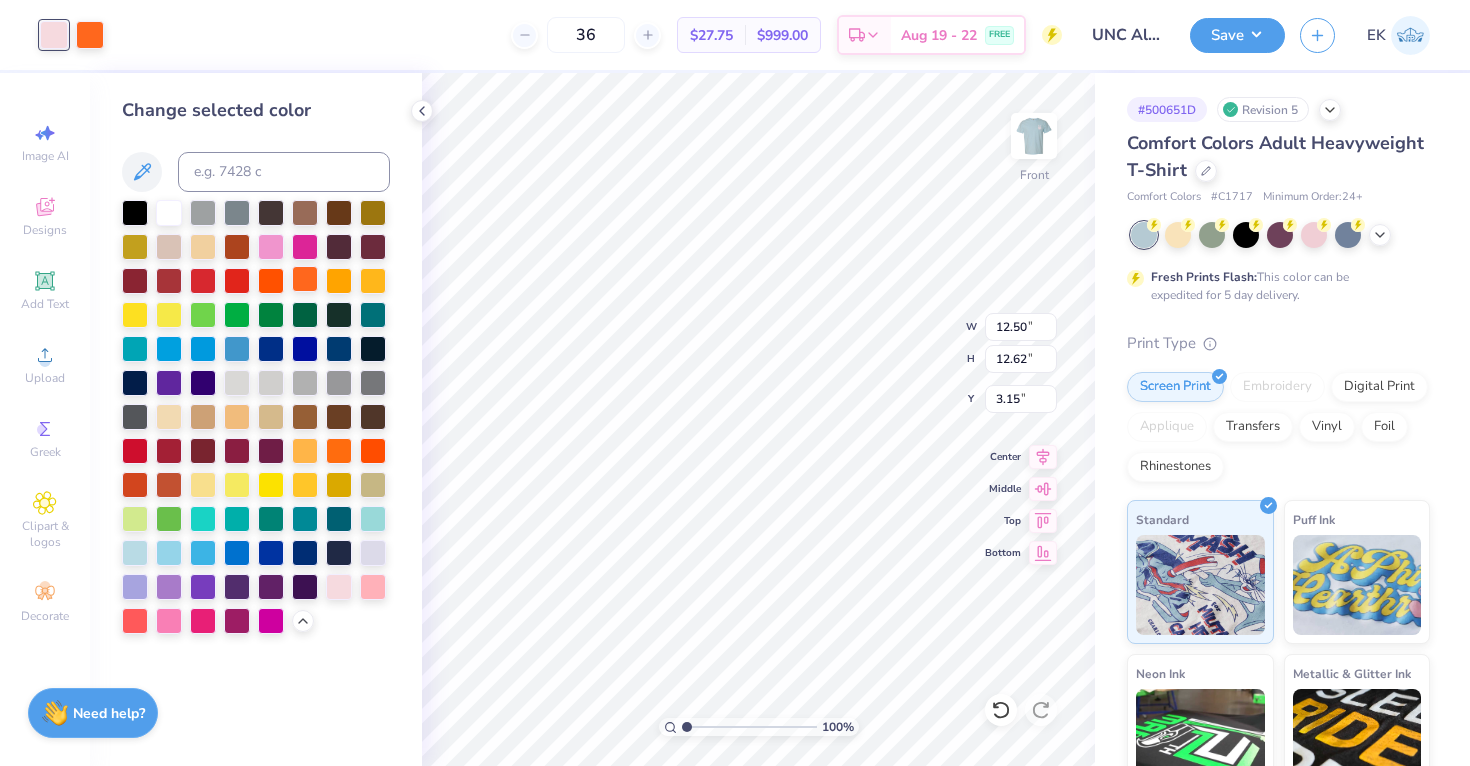 click at bounding box center [305, 279] 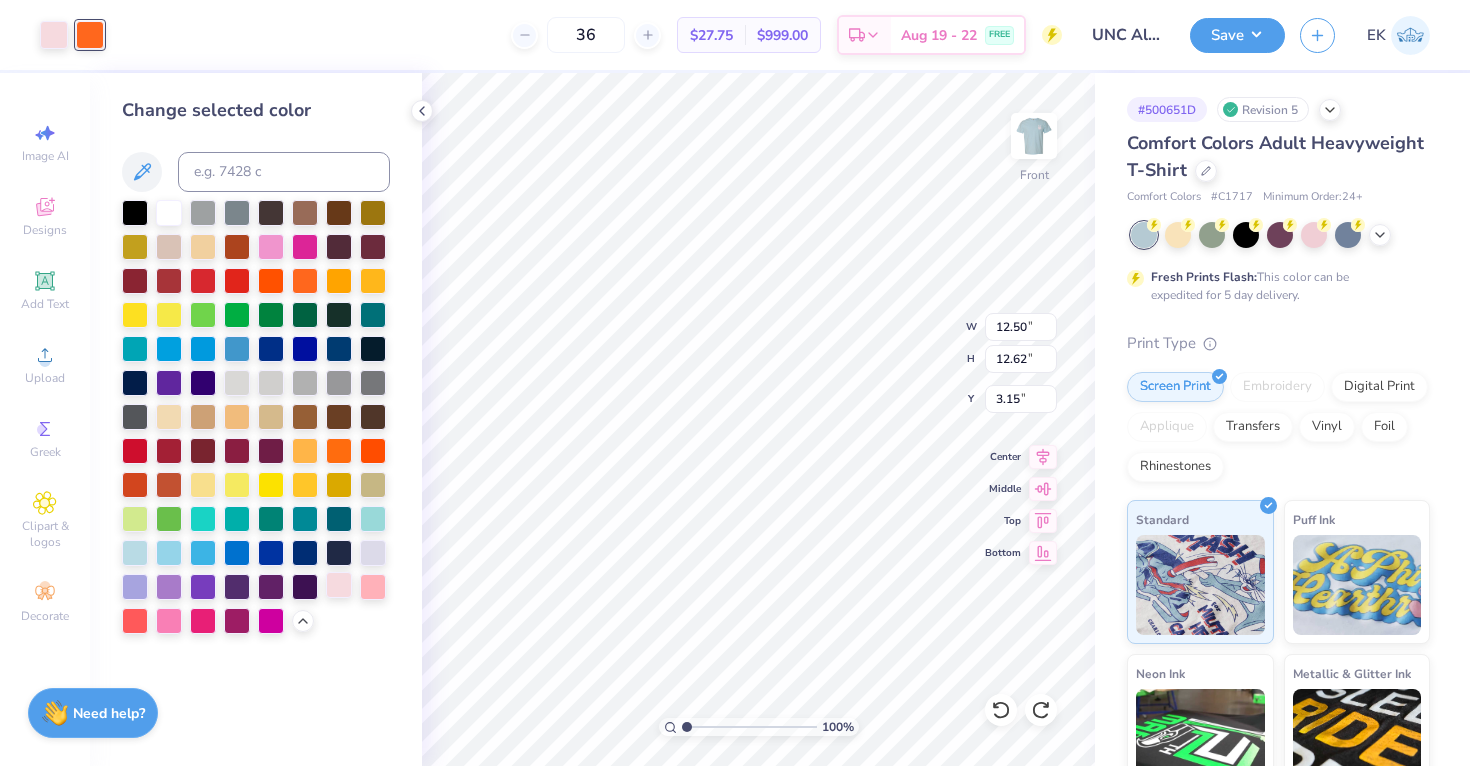 click at bounding box center [339, 585] 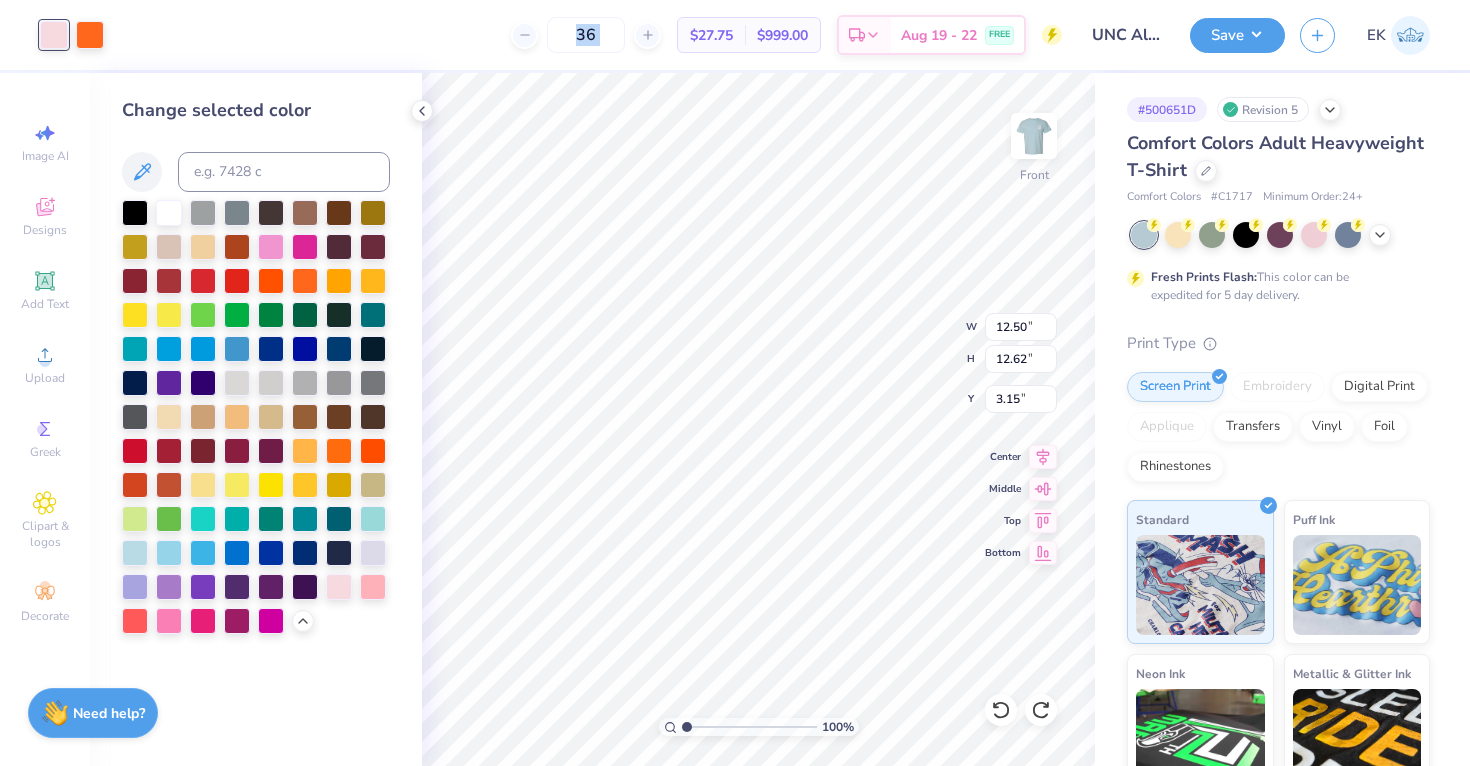 click on "Art colors 36 $27.75 Per Item $999.00 Total Est.  Delivery Aug 19 - 22 FREE Design Title UNC Alpha Phi Alphabet Soup Cocktail Shirts 2025 Save EK" at bounding box center [735, 35] 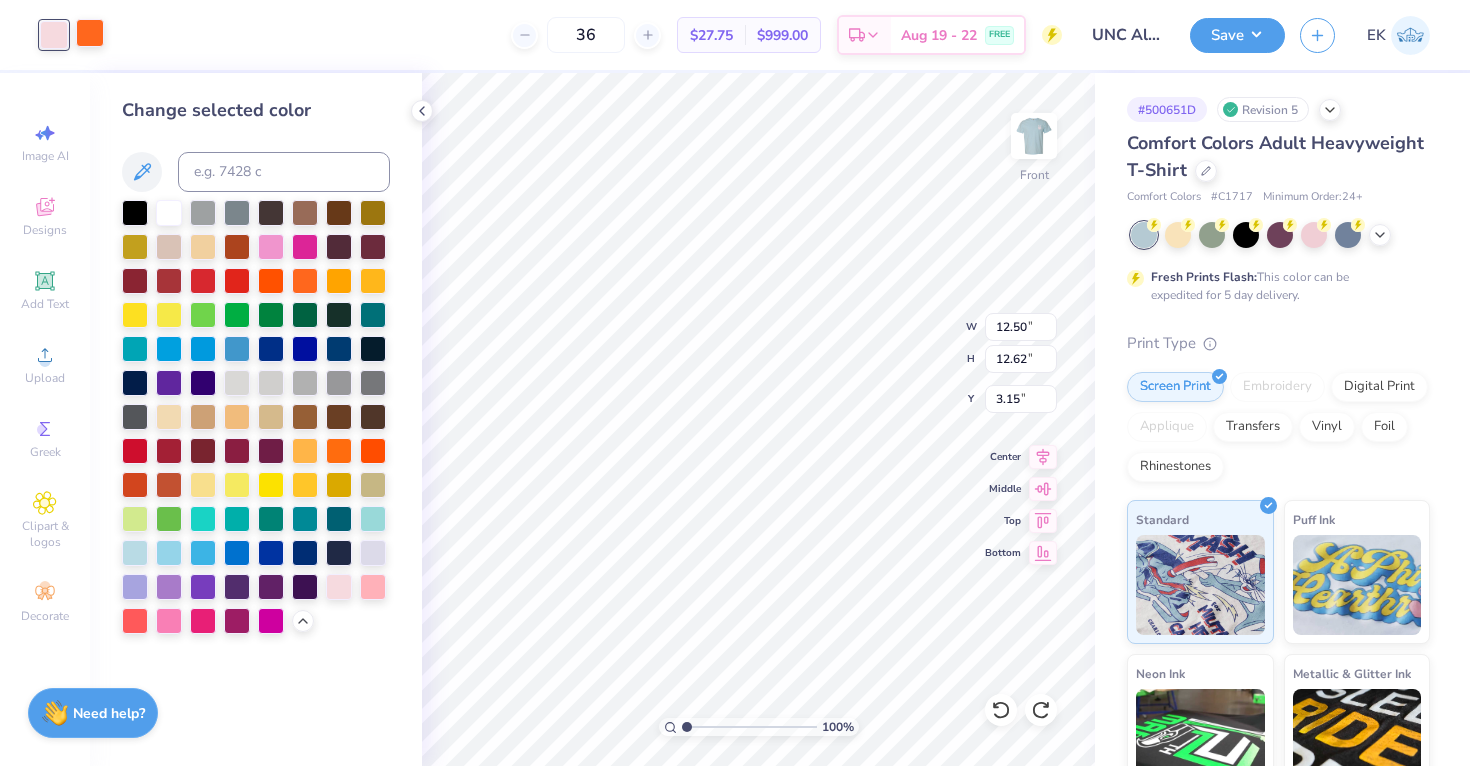 click at bounding box center (90, 33) 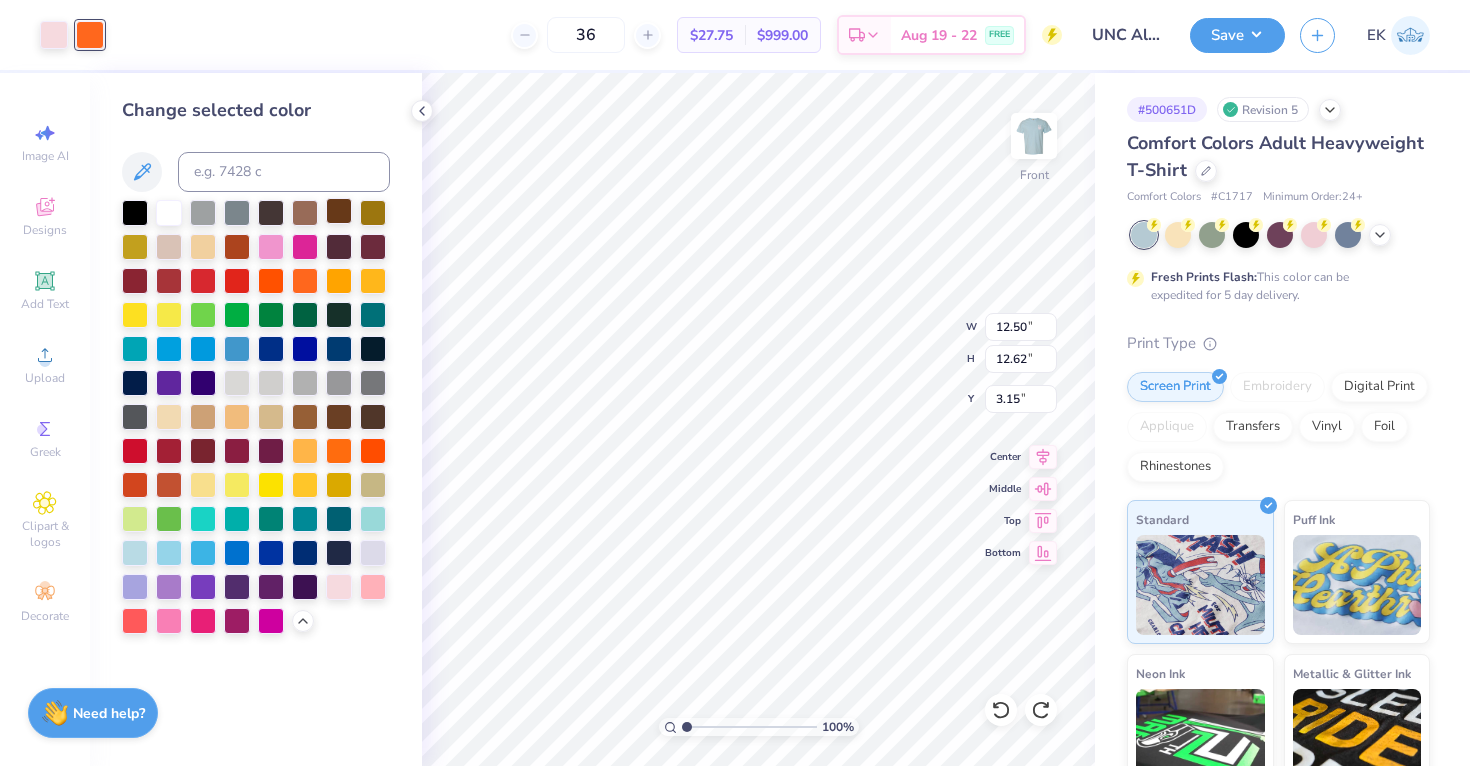 click at bounding box center (339, 211) 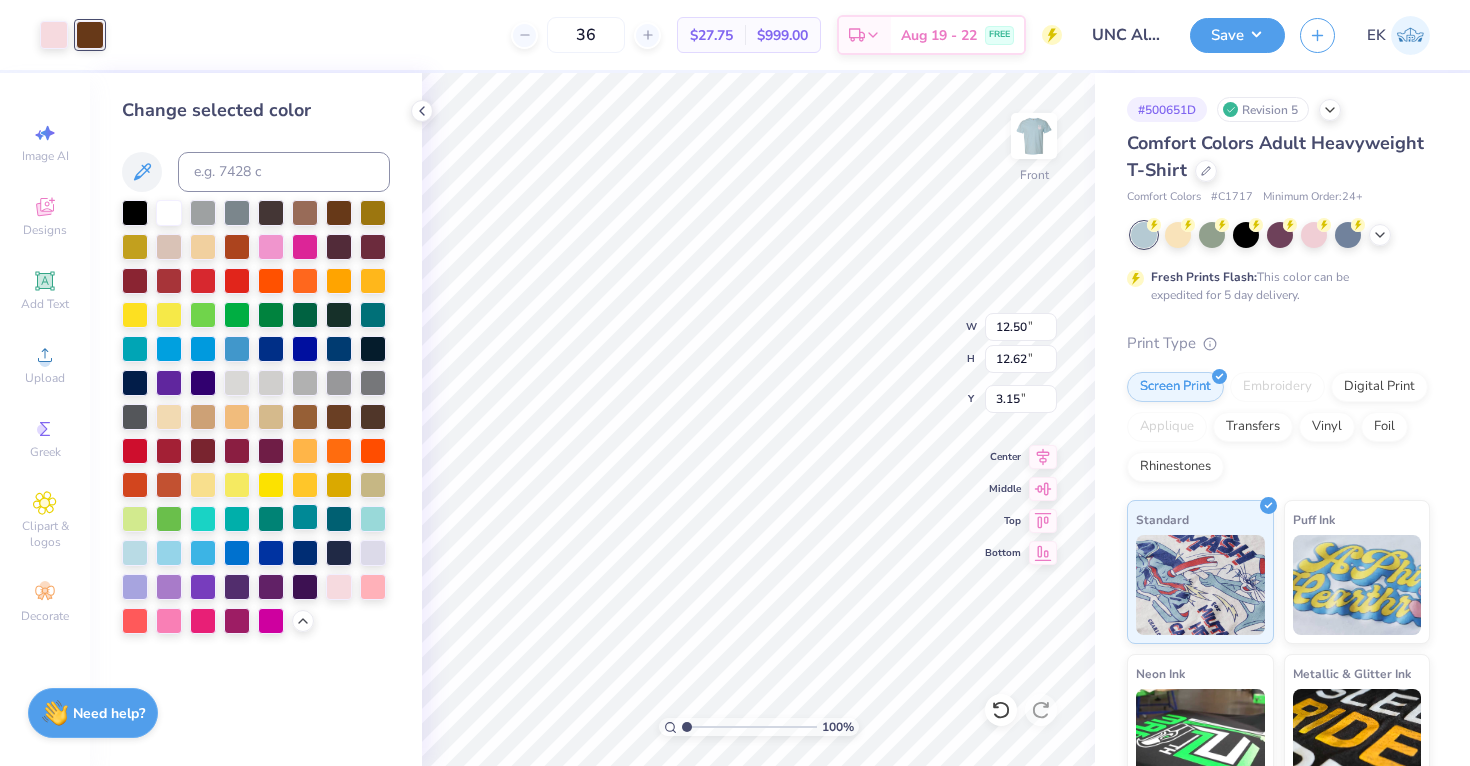 click at bounding box center (305, 517) 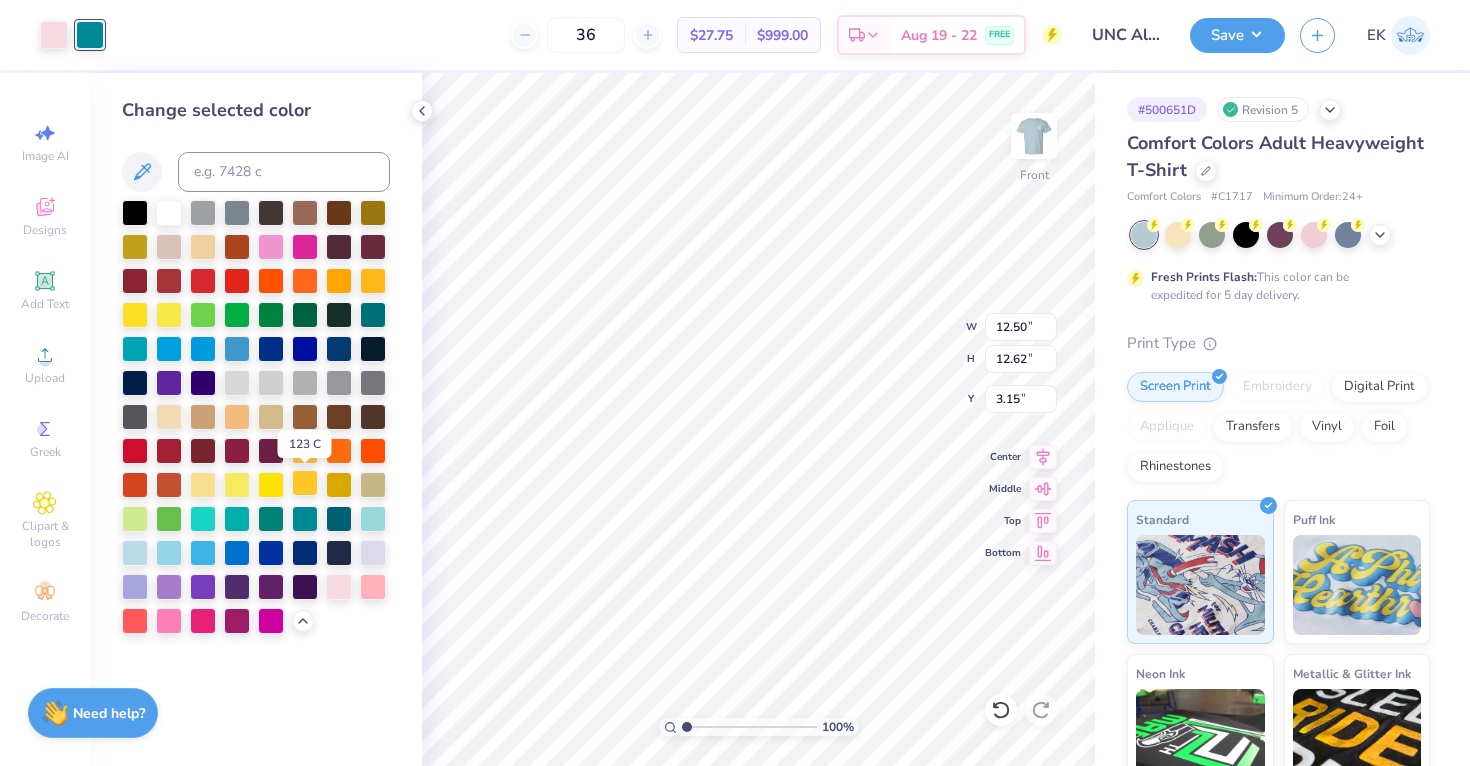 click at bounding box center (305, 483) 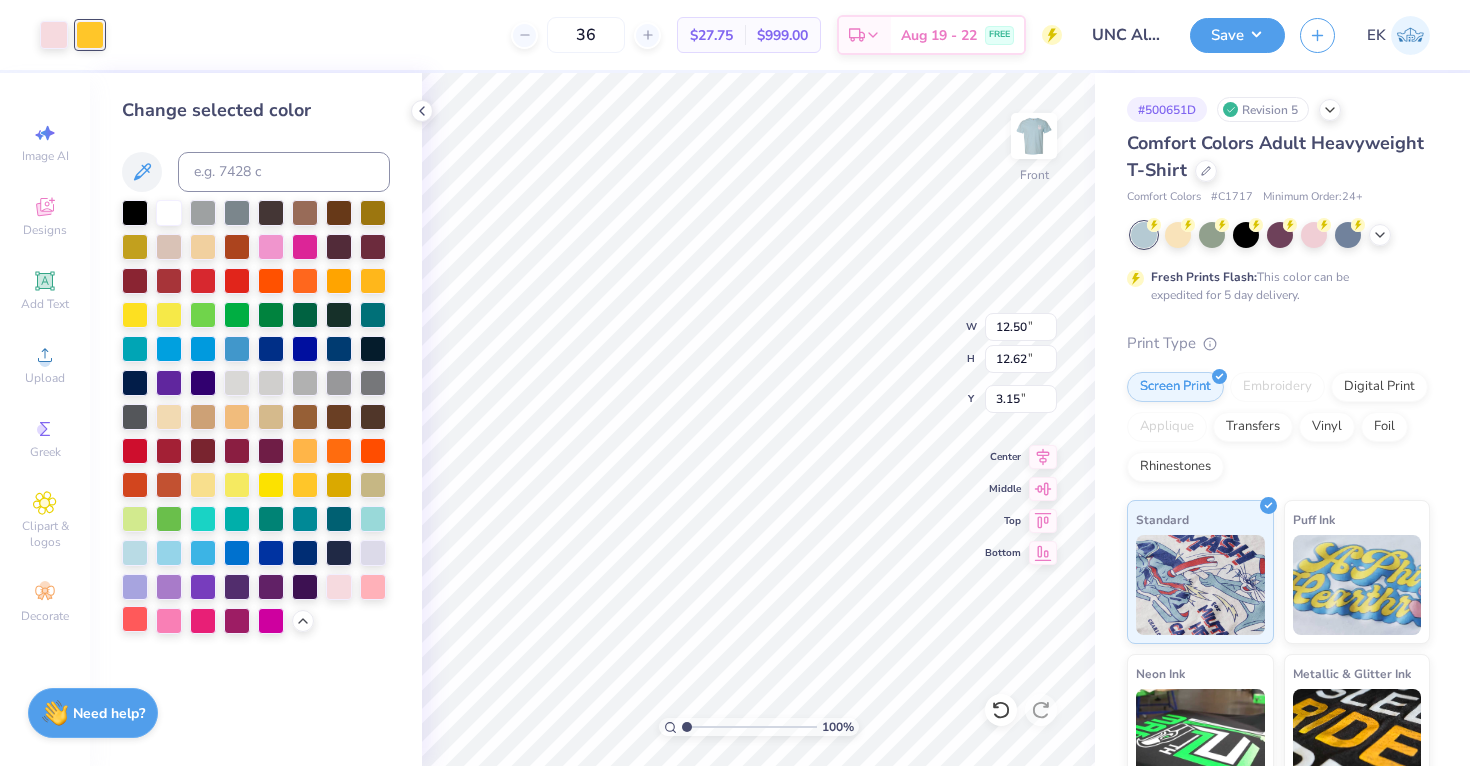 click at bounding box center [135, 619] 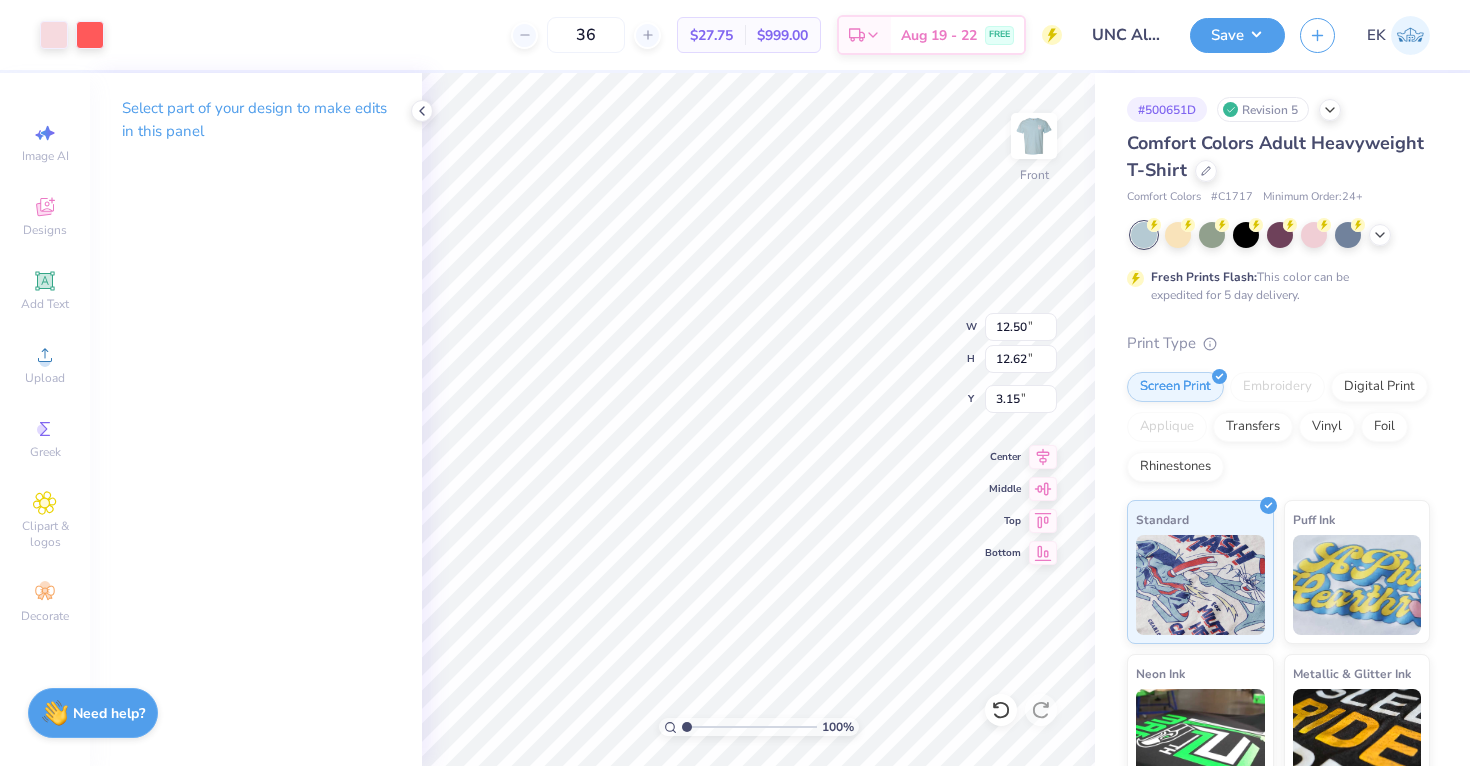 click on "Art colors" at bounding box center (52, 35) 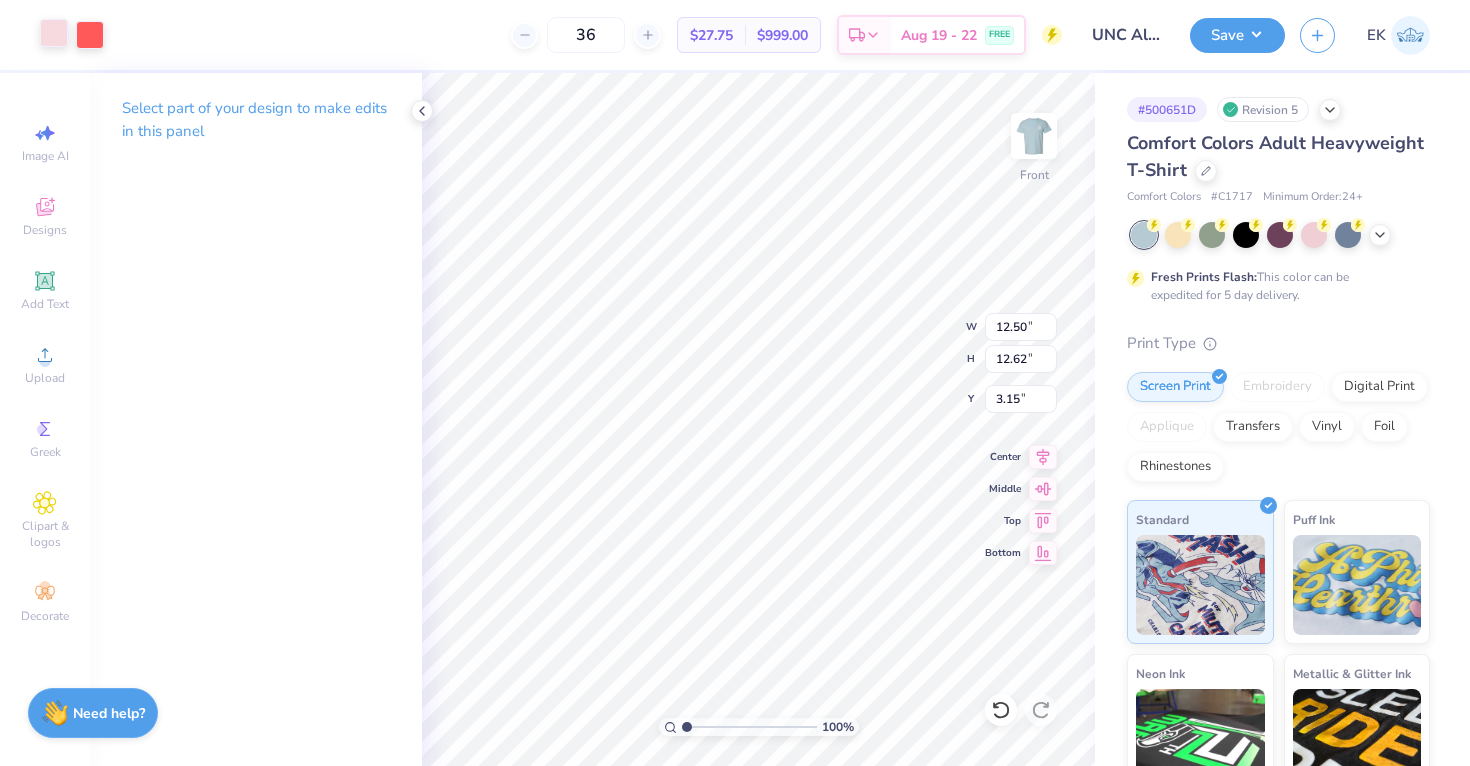click at bounding box center [54, 33] 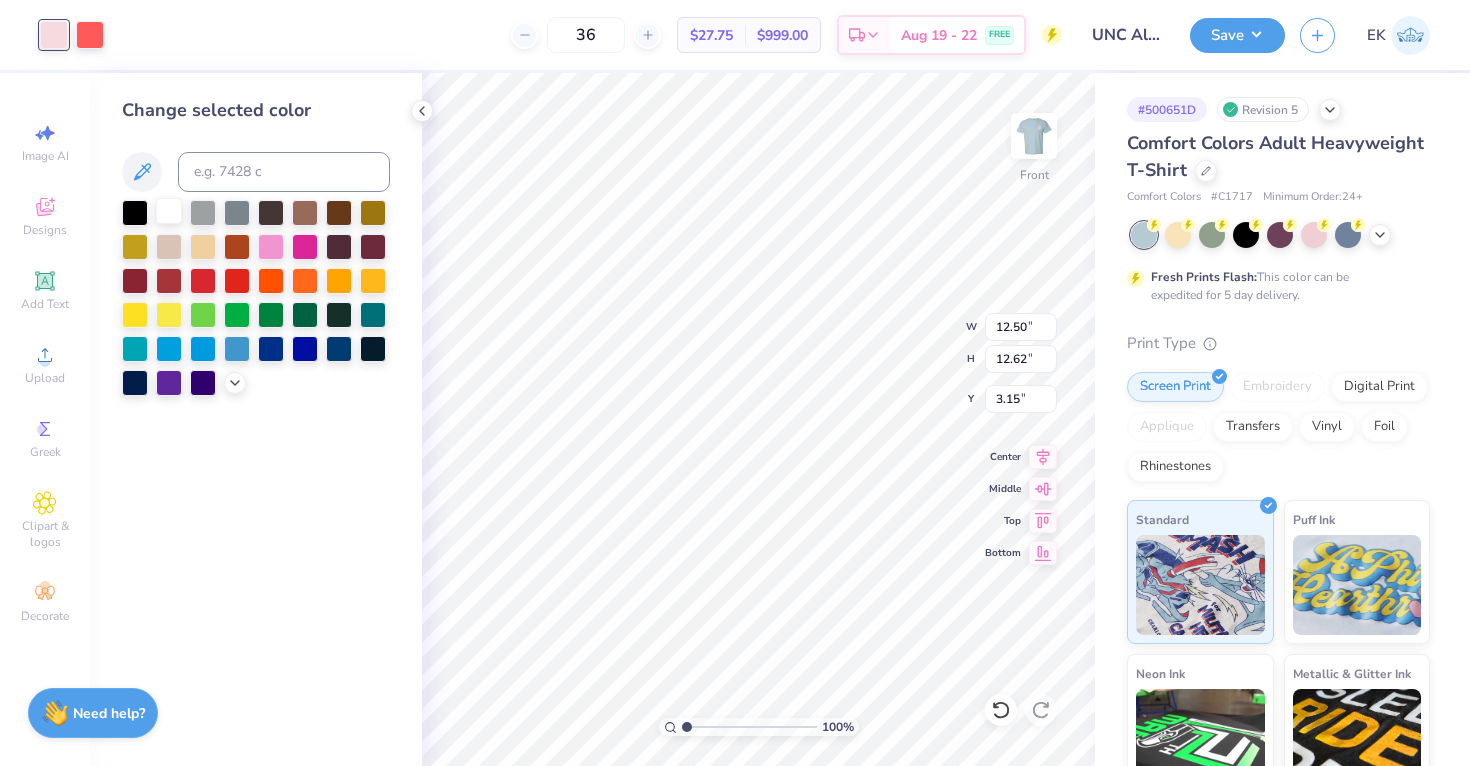 click at bounding box center (169, 211) 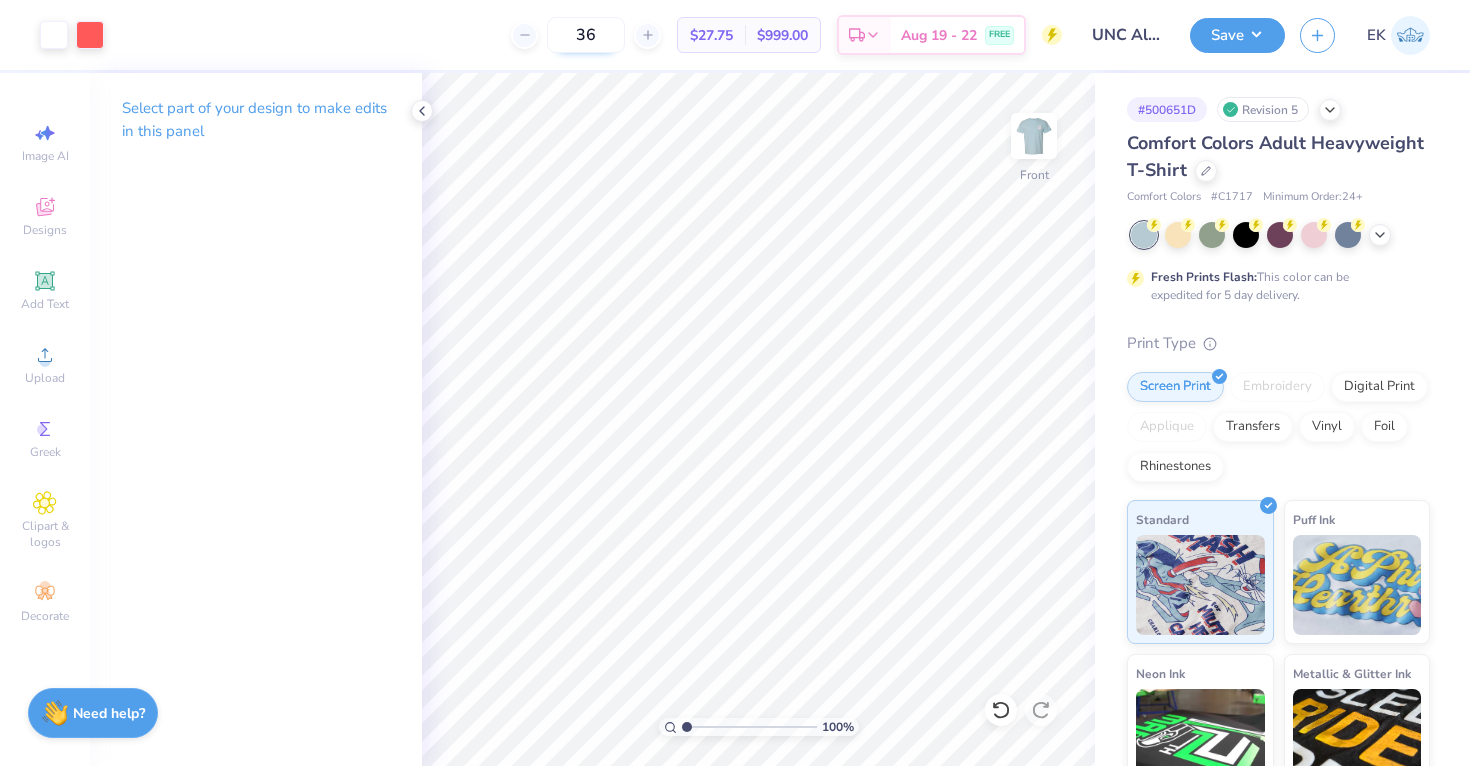 click on "Art colors 36 $27.75 Per Item $999.00 Total Est.  Delivery Aug 19 - 22 FREE Design Title UNC Alpha Phi Alphabet Soup Cocktail Shirts 2025 Save EK Image AI Designs Add Text Upload Greek Clipart & logos Decorate Select part of your design to make edits in this panel 100  % Front # 500651D Revision 5 Comfort Colors Adult Heavyweight T-Shirt Comfort Colors # C1717 Minimum Order:  24 +   Fresh Prints Flash:  This color can be expedited for 5 day delivery. Print Type Screen Print Embroidery Digital Print Applique Transfers Vinyl Foil Rhinestones Standard Puff Ink Neon Ink Metallic & Glitter Ink Glow in the Dark Ink Water based Ink Need help?  Chat with us." at bounding box center [735, 383] 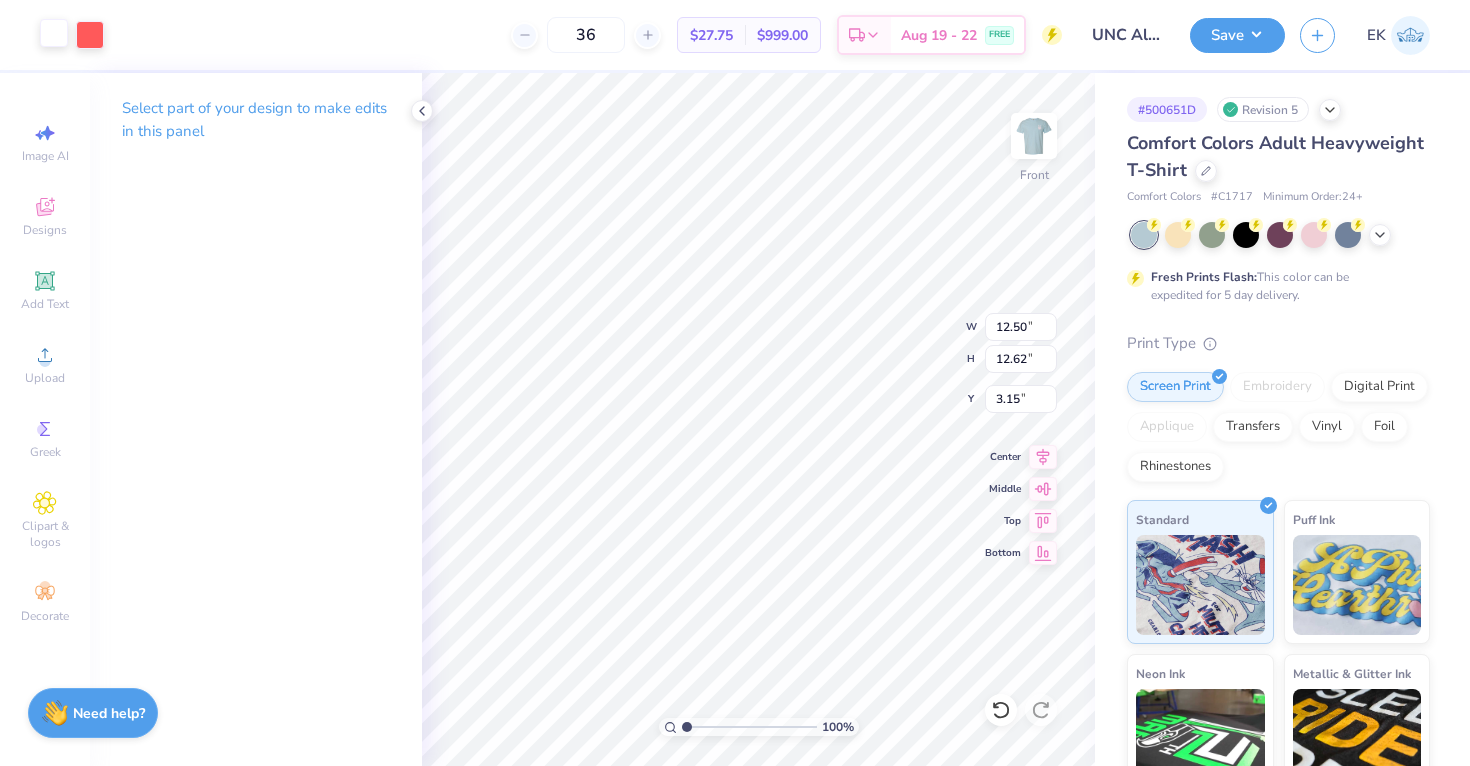 click at bounding box center [54, 33] 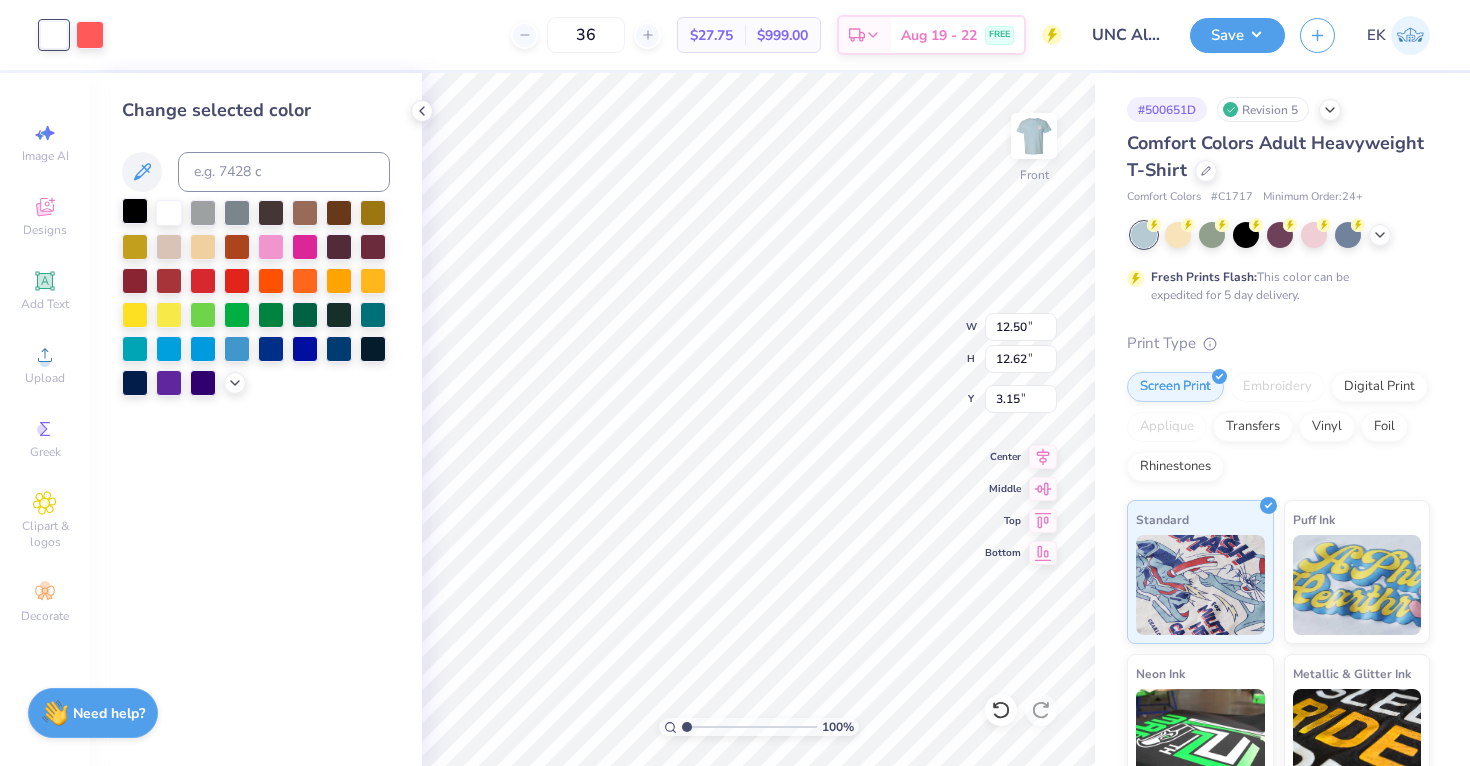 click at bounding box center (135, 211) 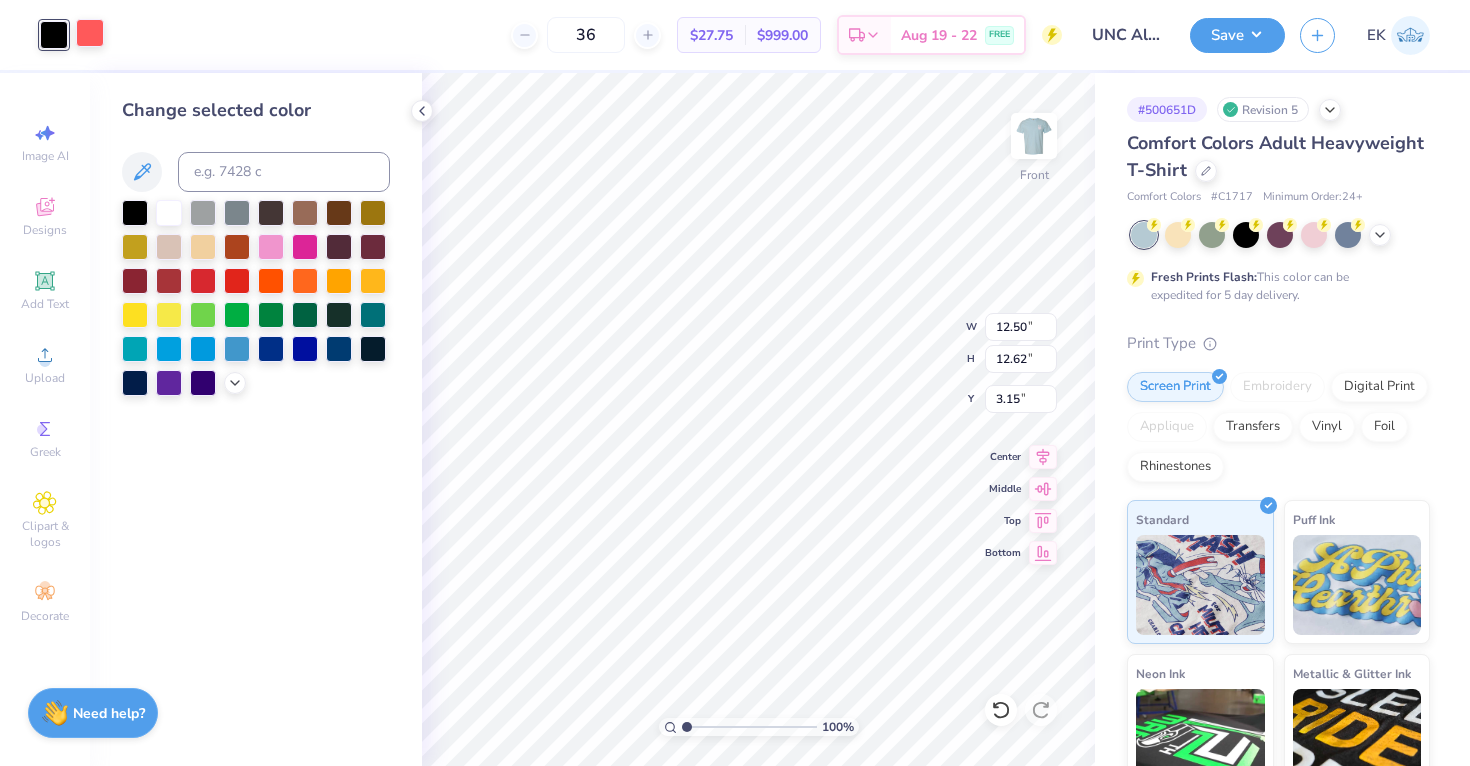 click at bounding box center [90, 33] 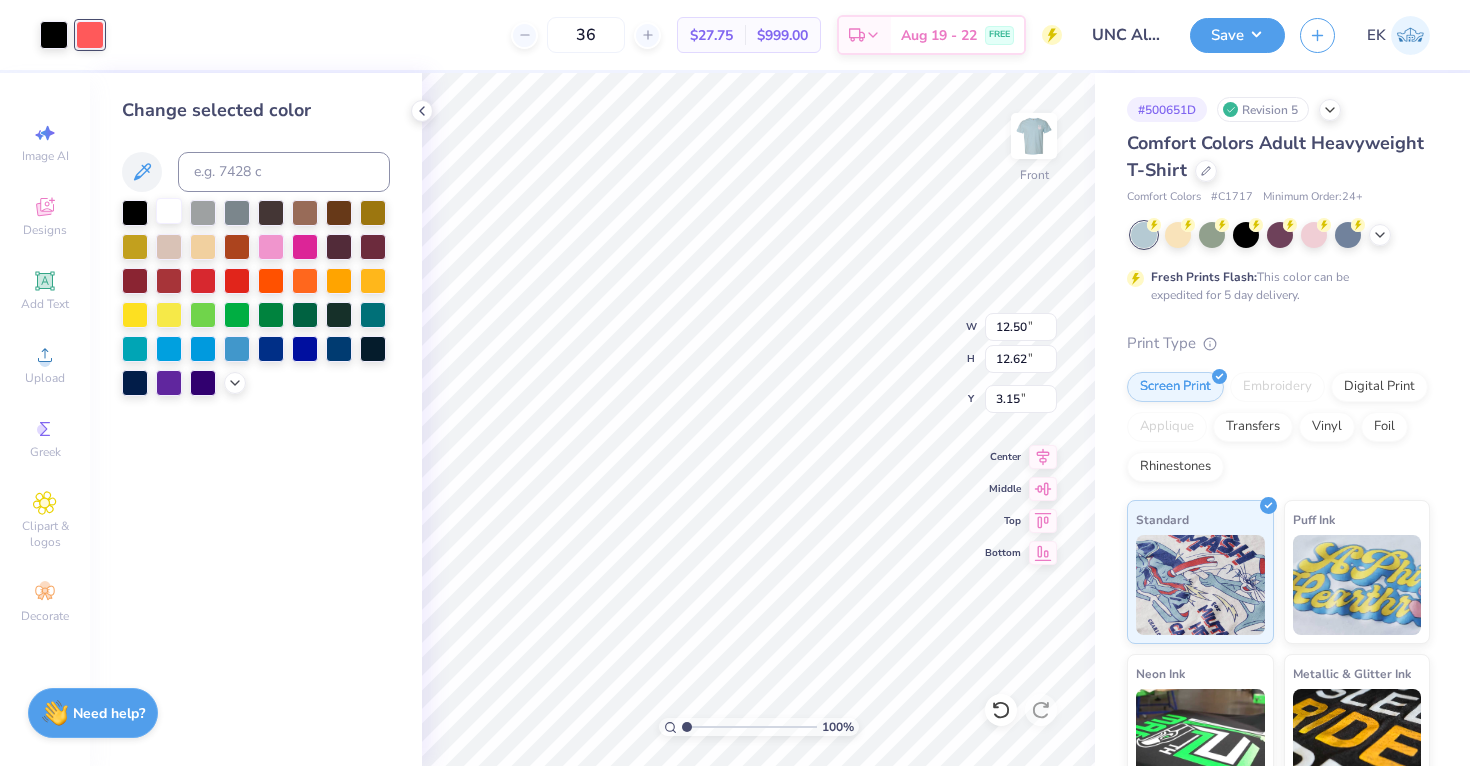 click at bounding box center (169, 211) 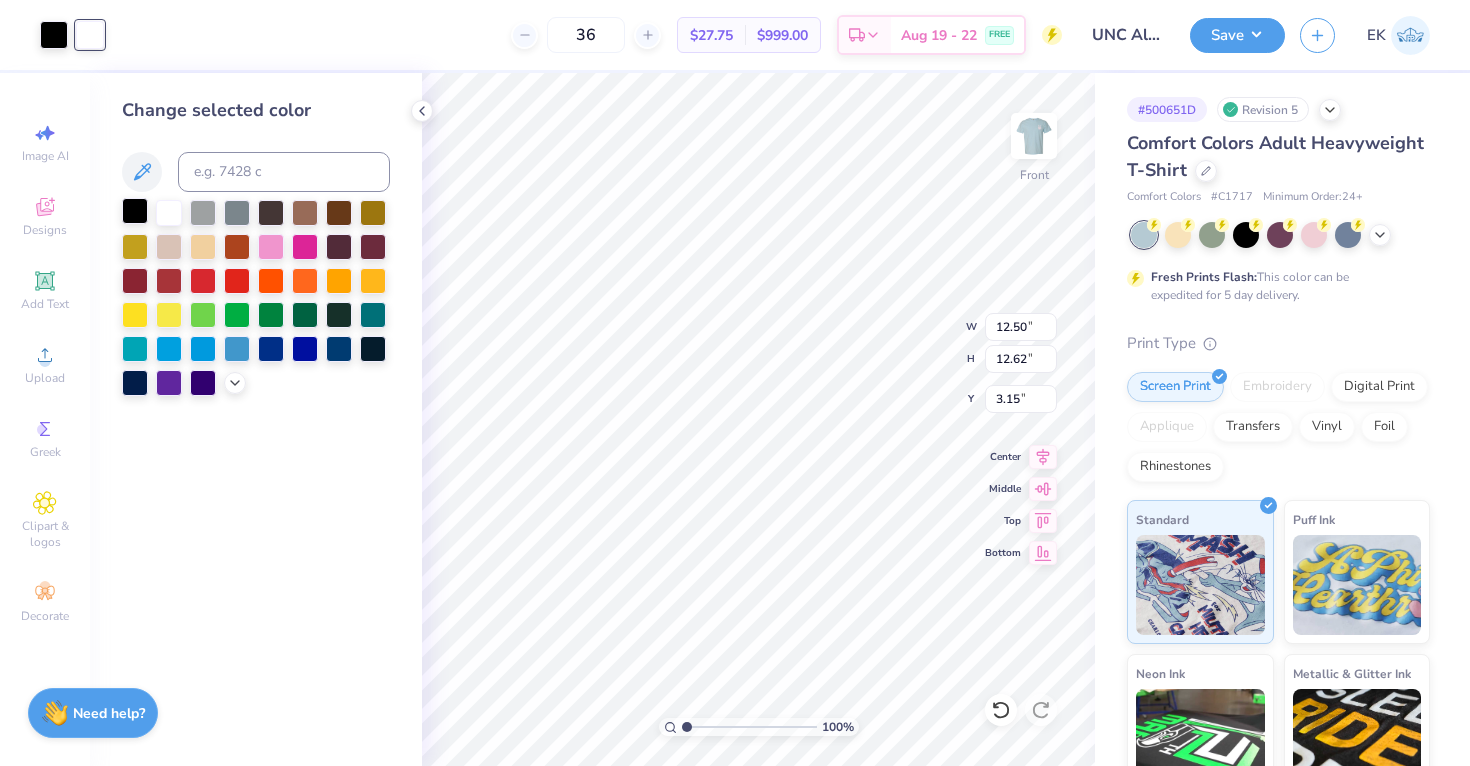 click at bounding box center (135, 211) 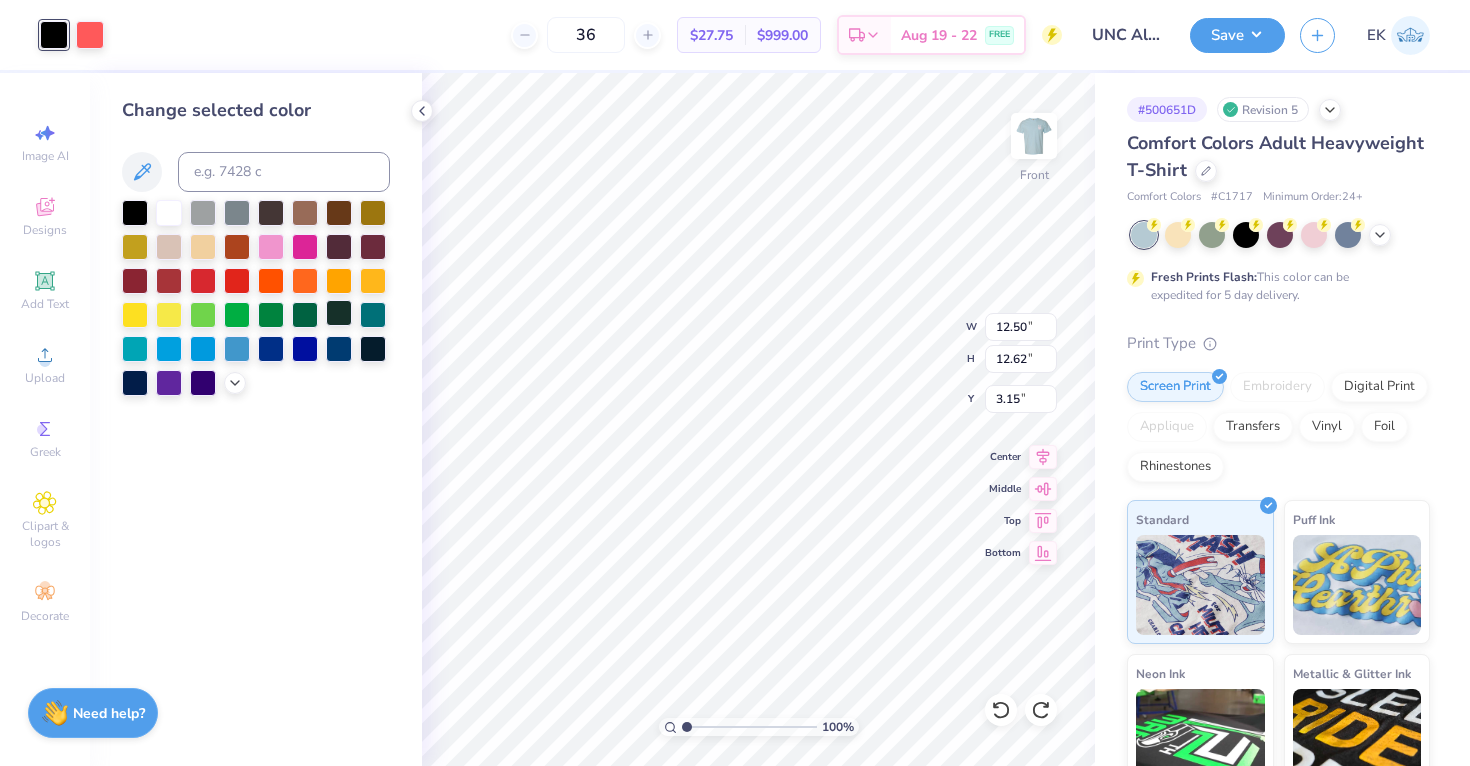 click at bounding box center [339, 313] 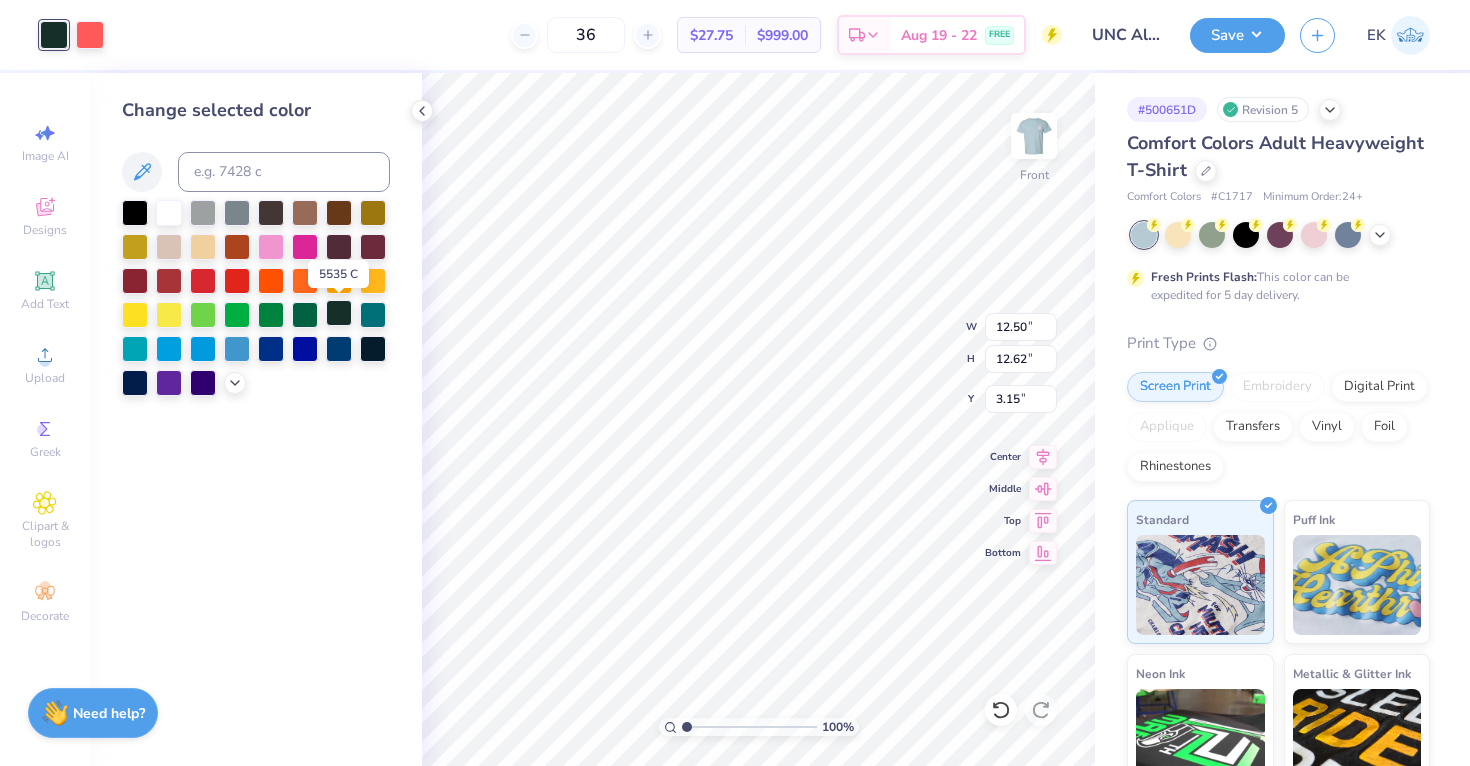 click at bounding box center (339, 313) 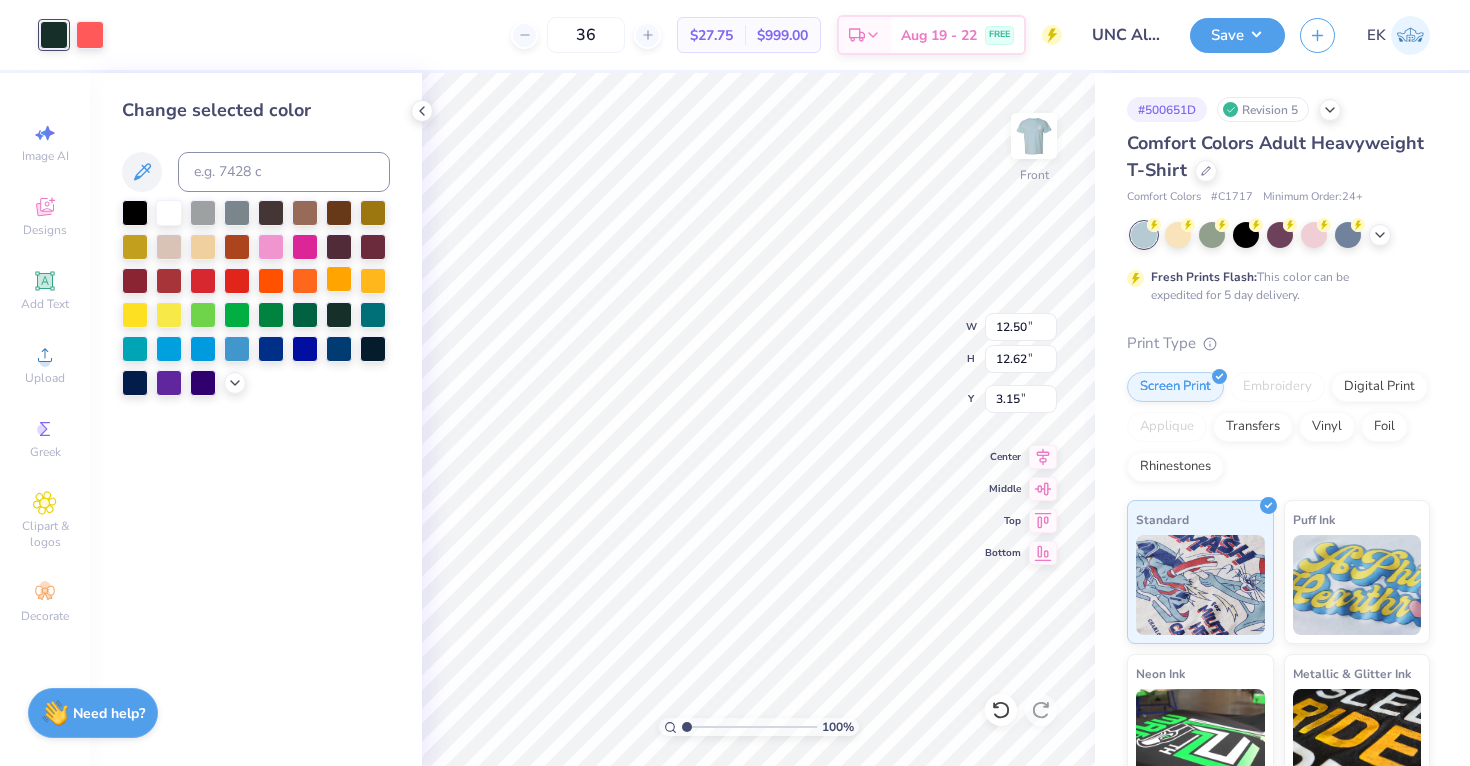 click at bounding box center (339, 279) 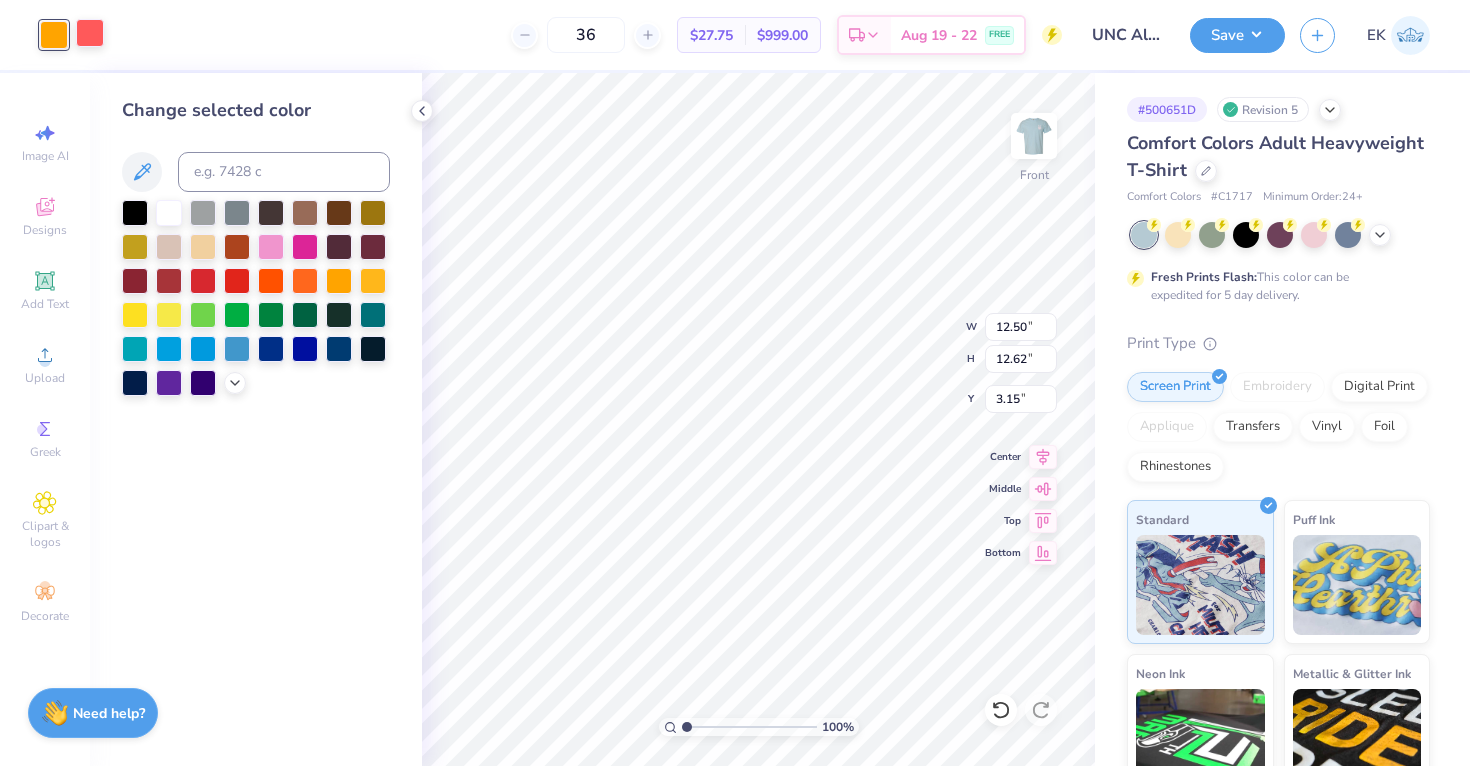 click at bounding box center (90, 33) 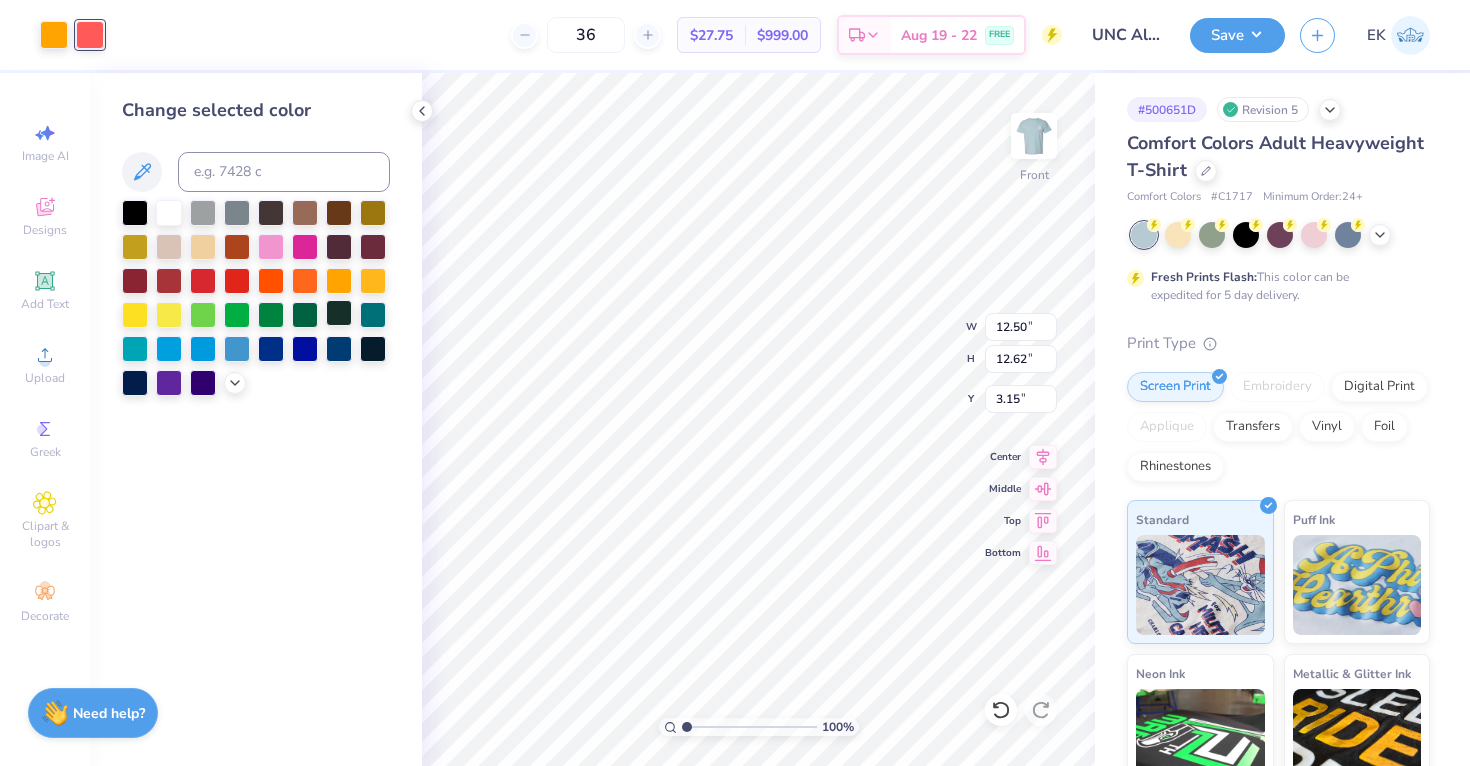 click at bounding box center (339, 313) 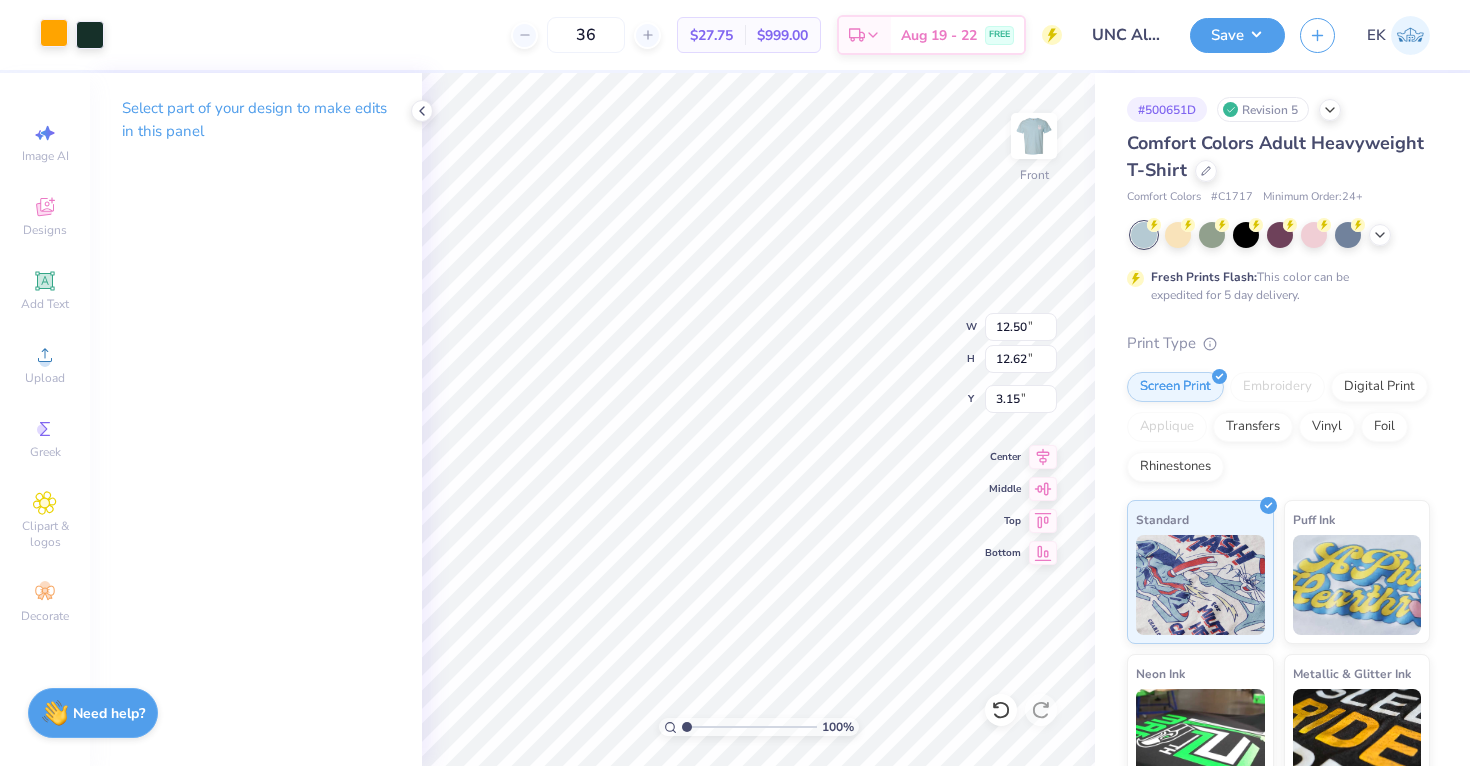 click at bounding box center [54, 33] 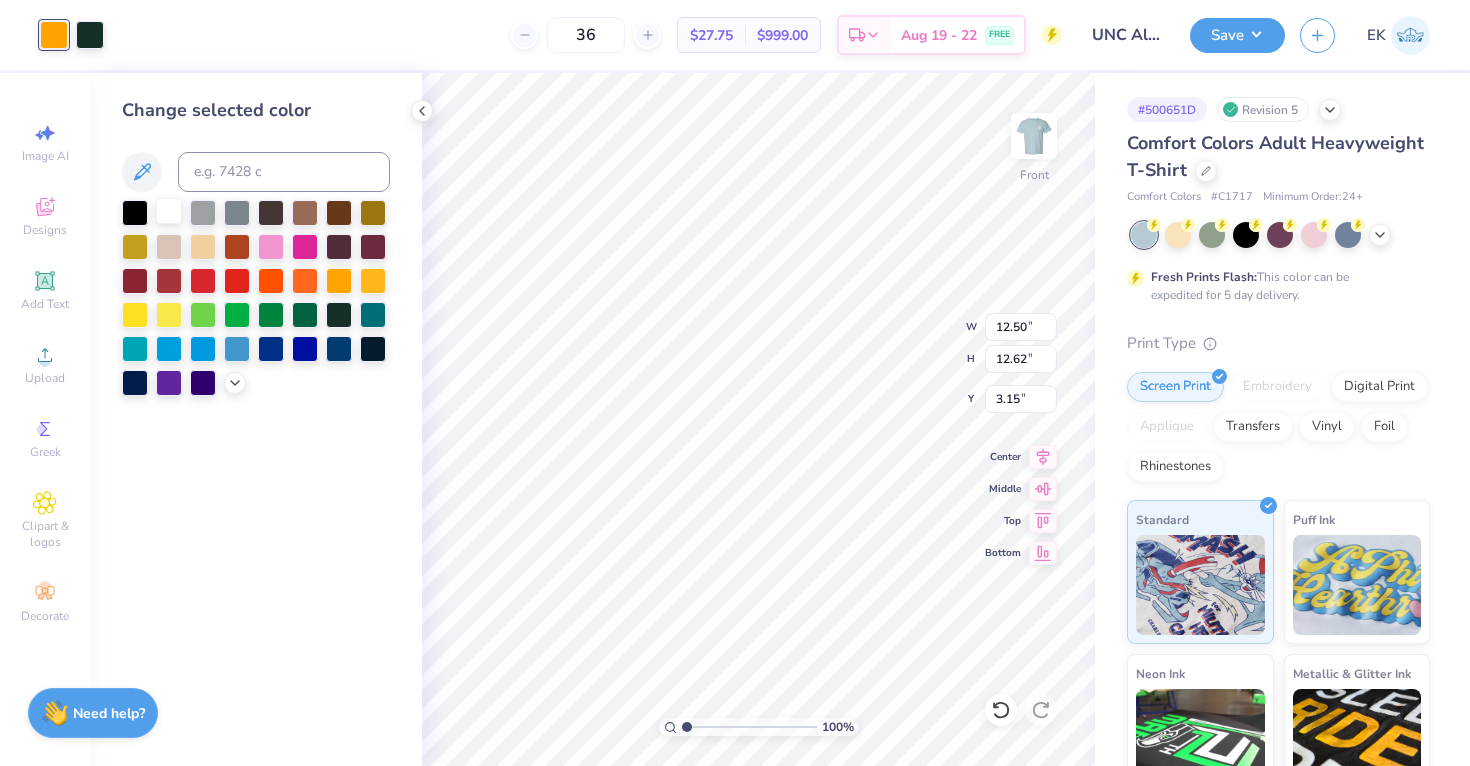 click at bounding box center (169, 211) 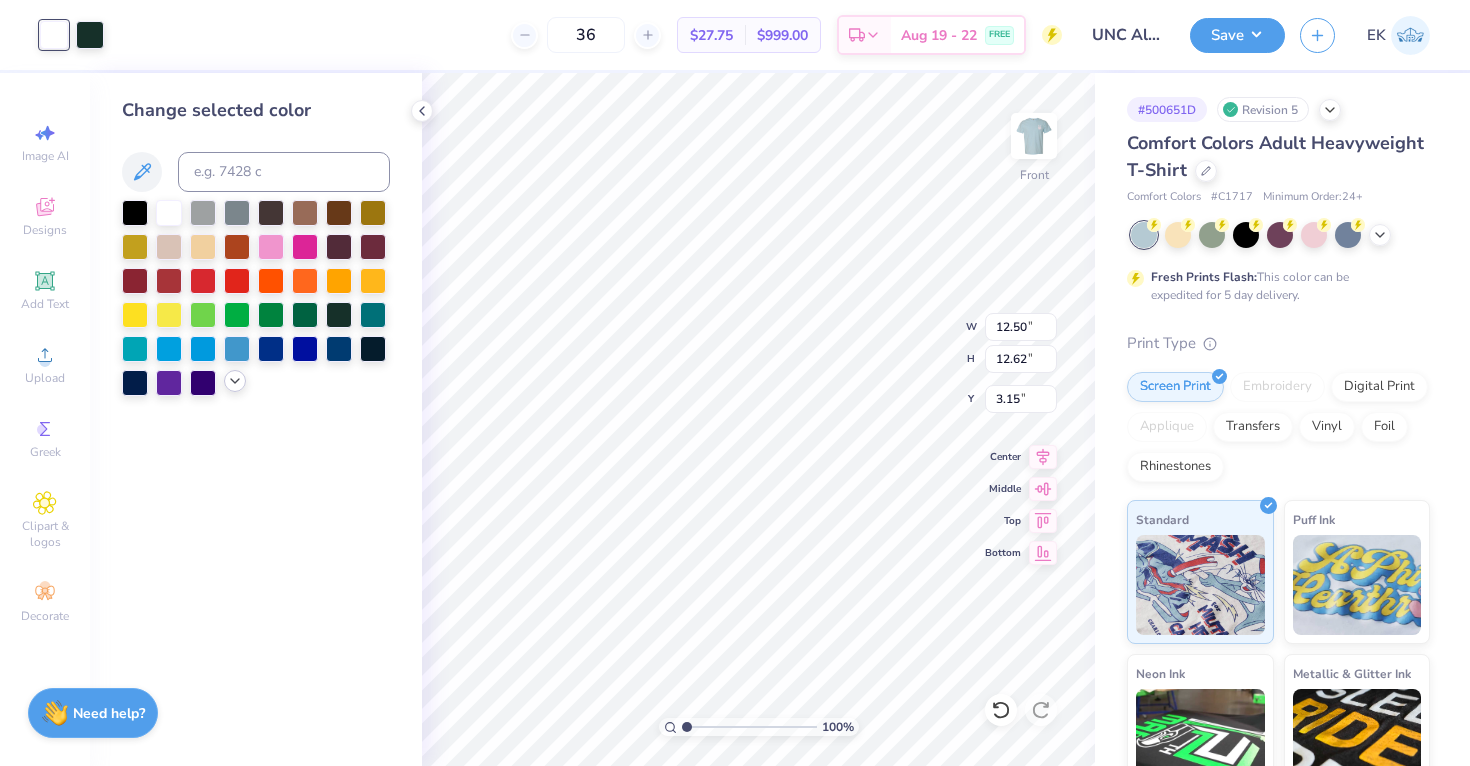 click 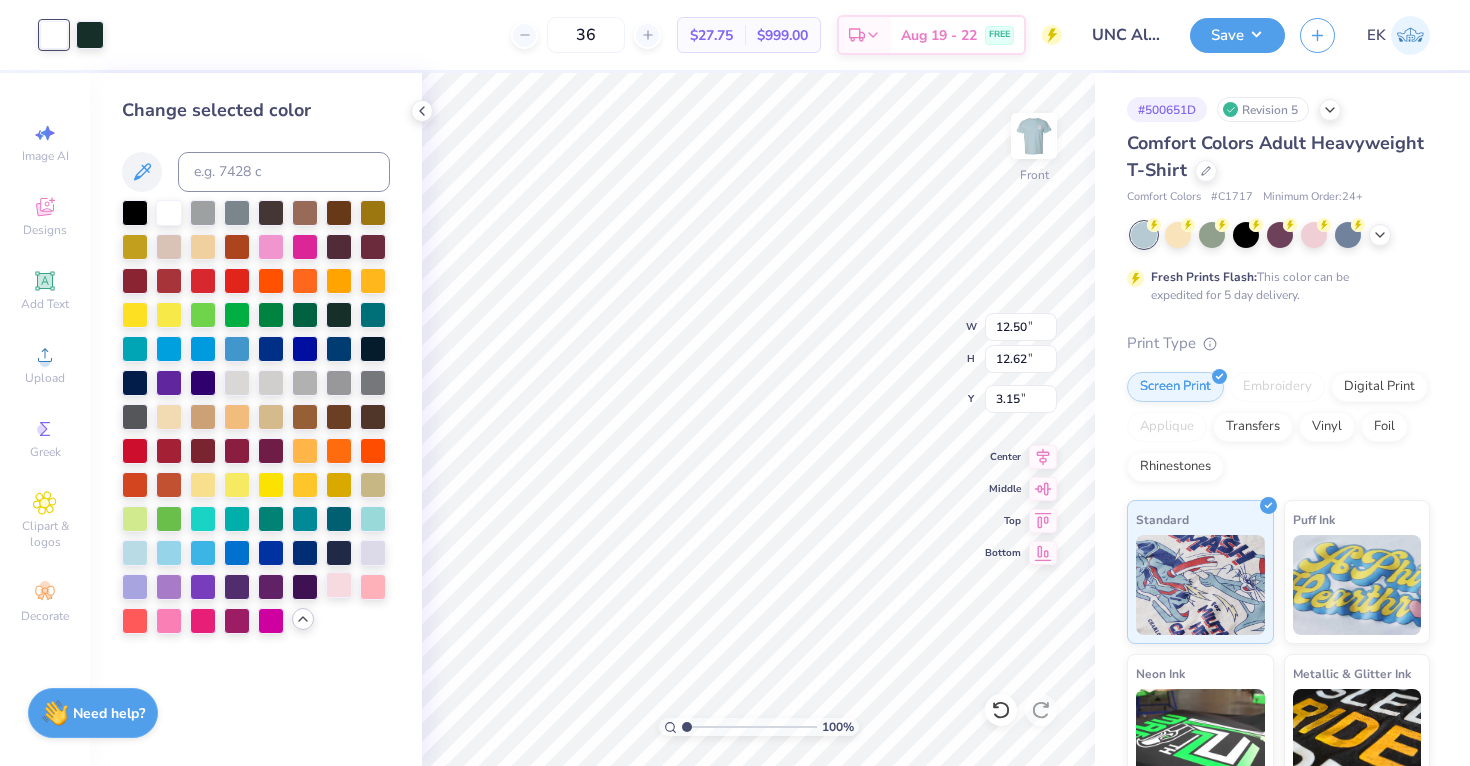 click at bounding box center (339, 585) 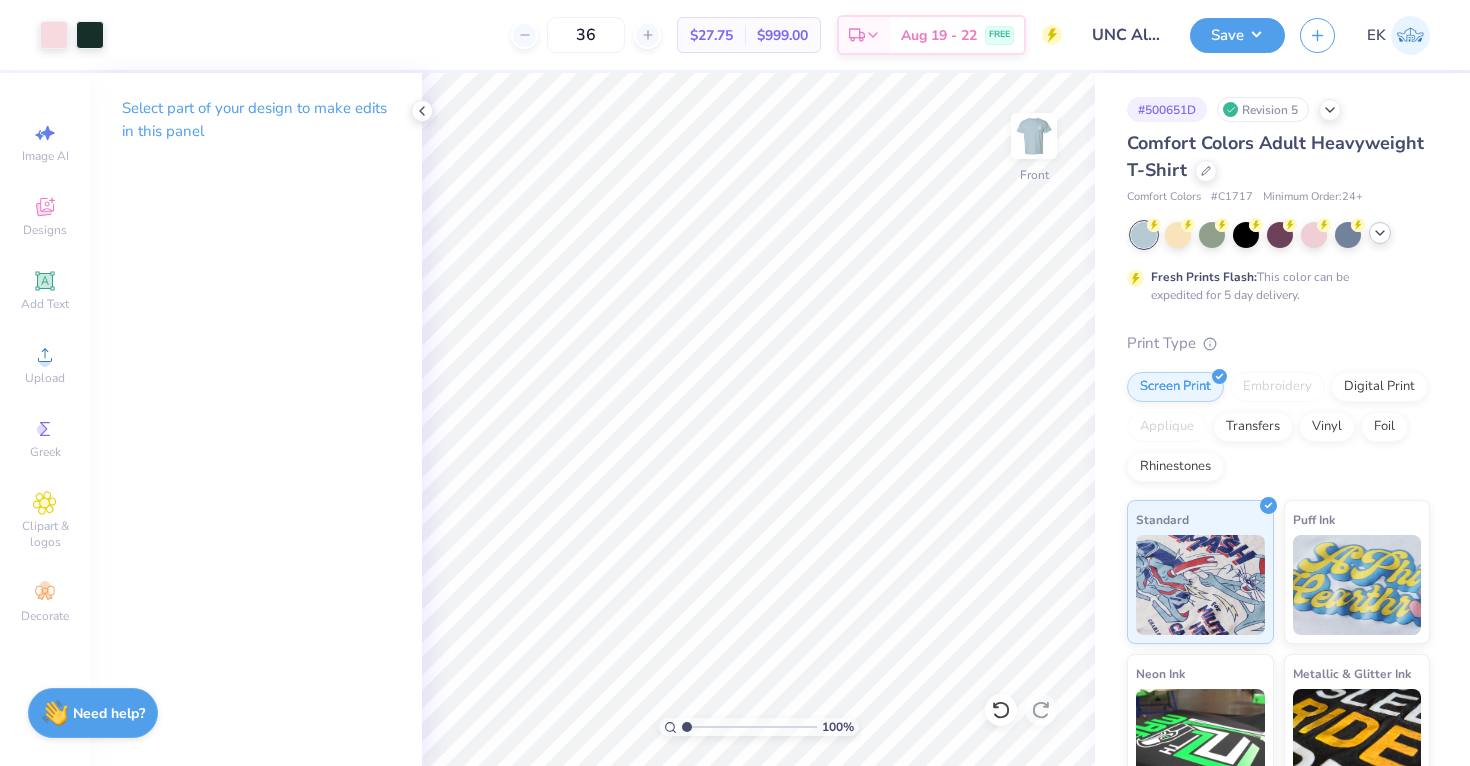 click 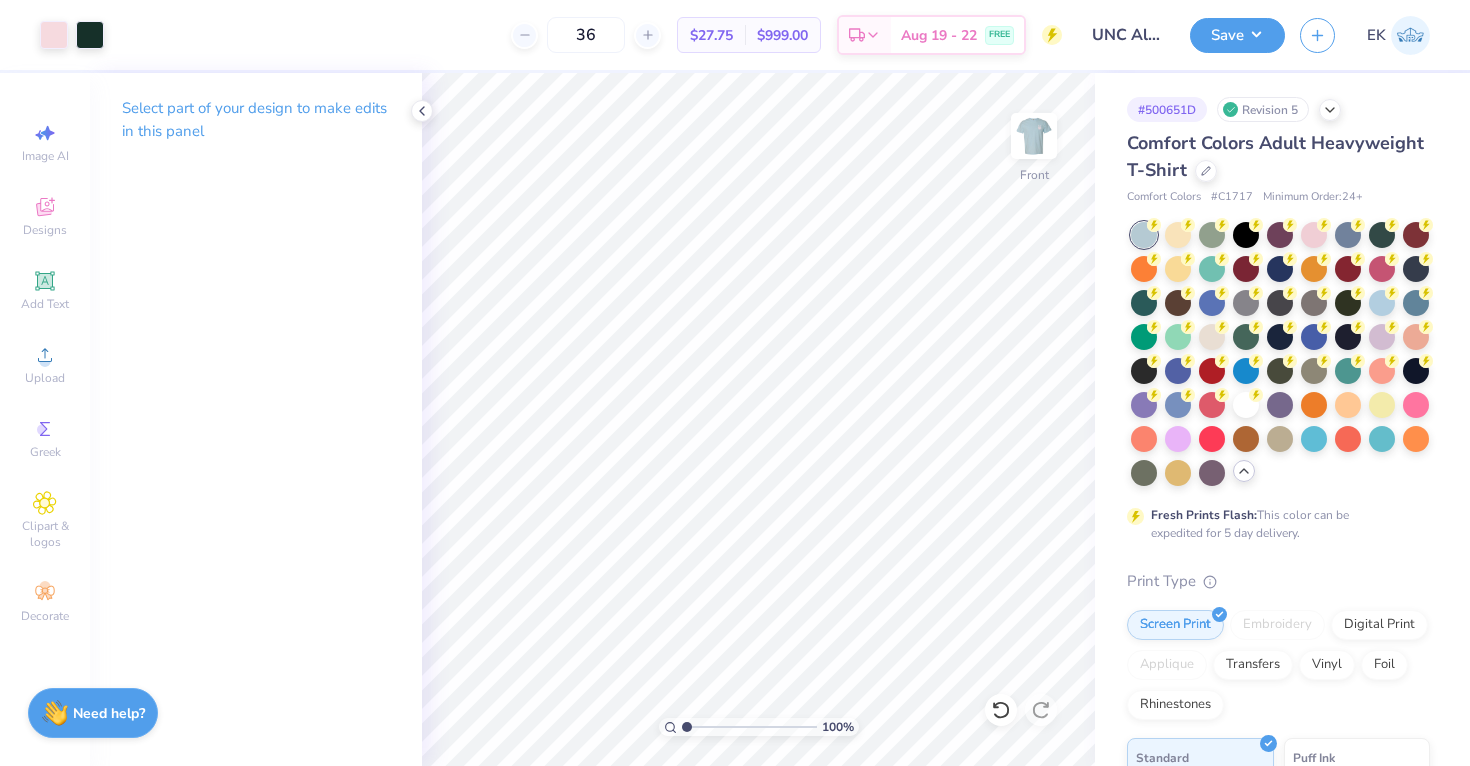 click at bounding box center [1280, 354] 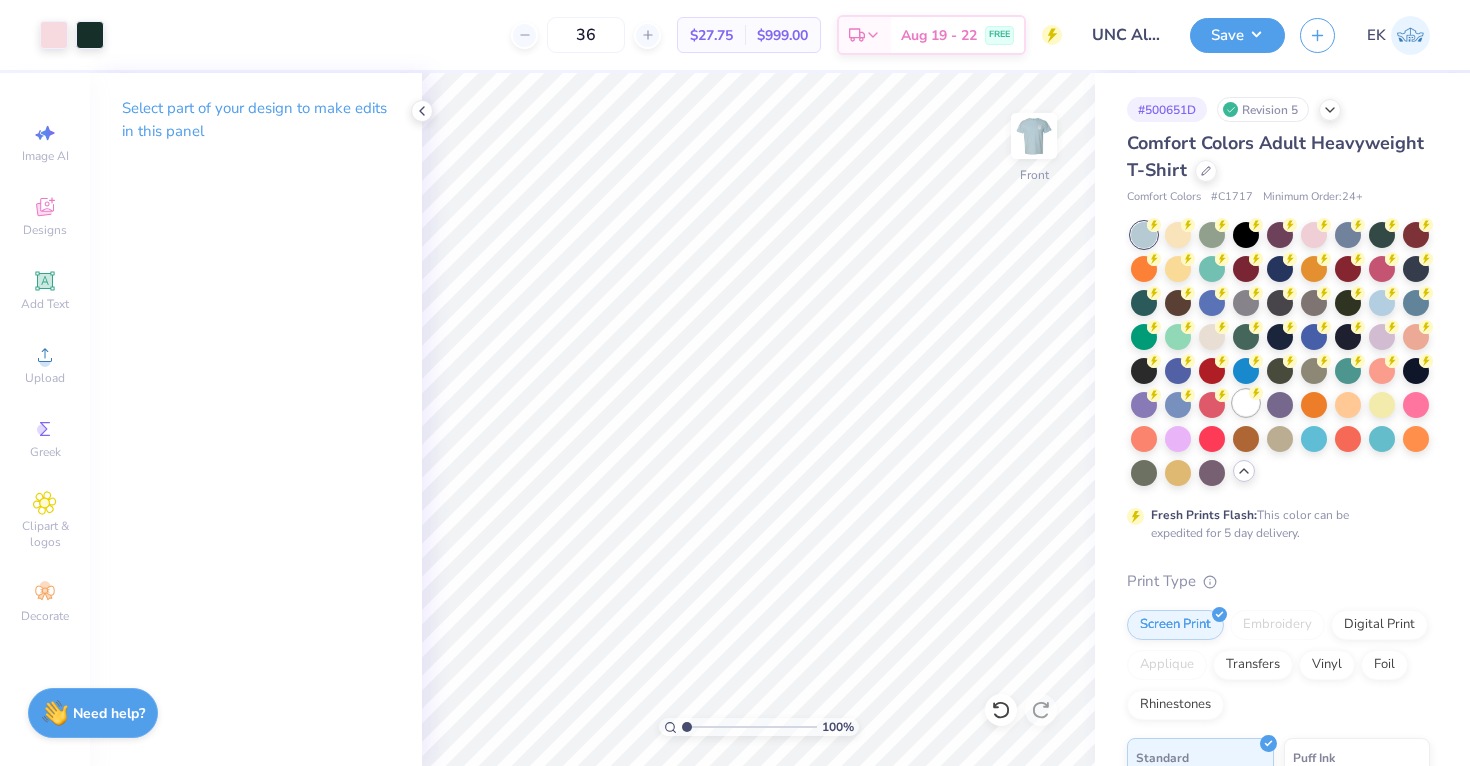click at bounding box center (1246, 403) 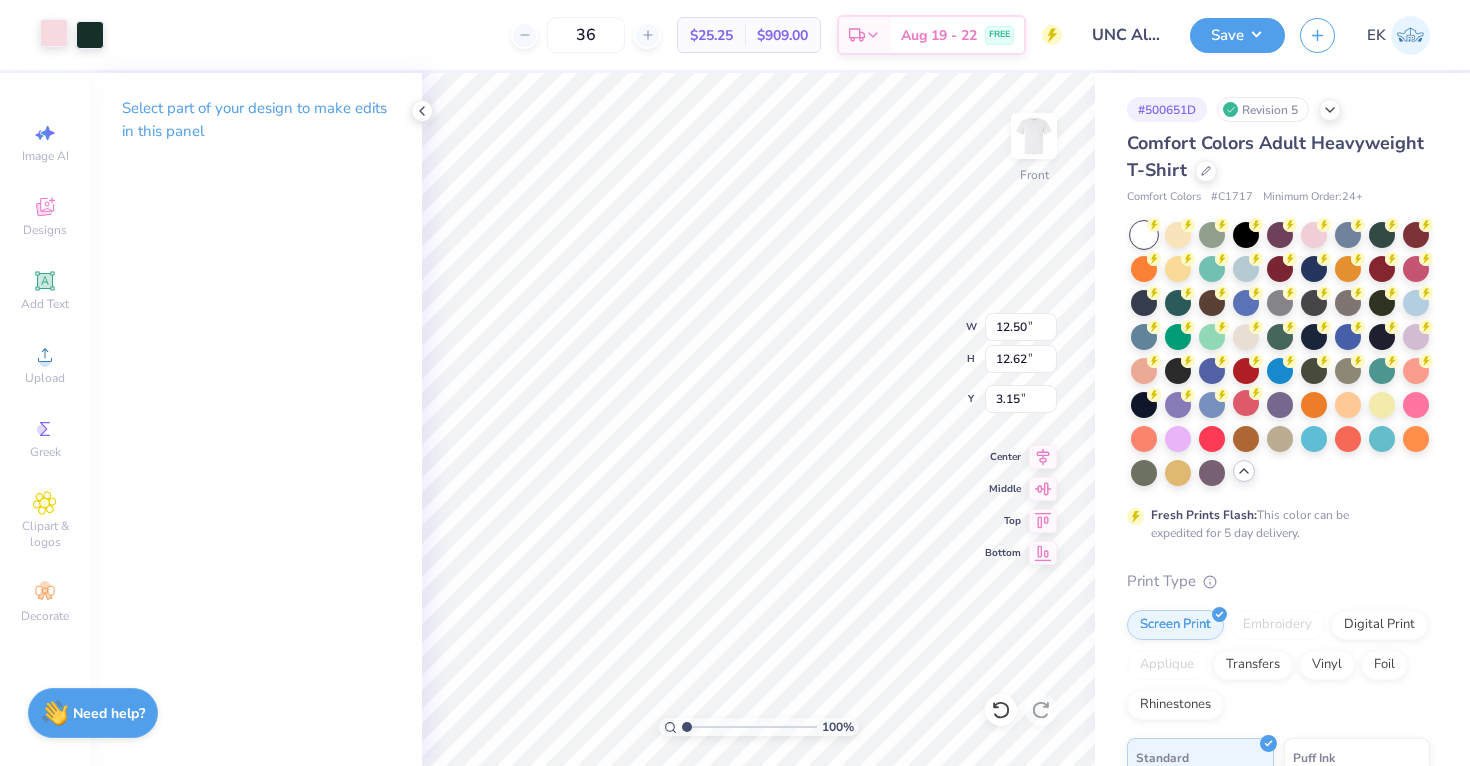 click at bounding box center (54, 33) 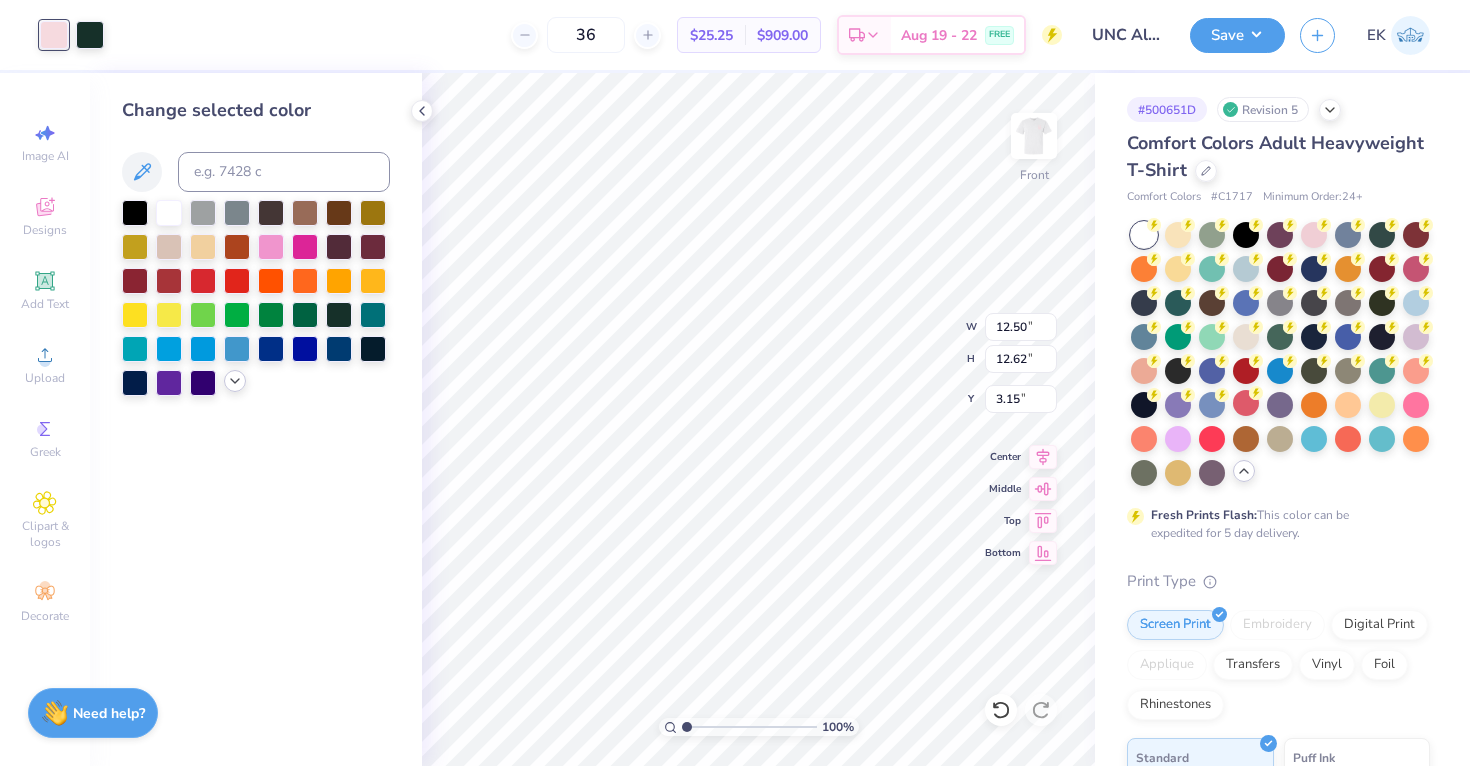 click 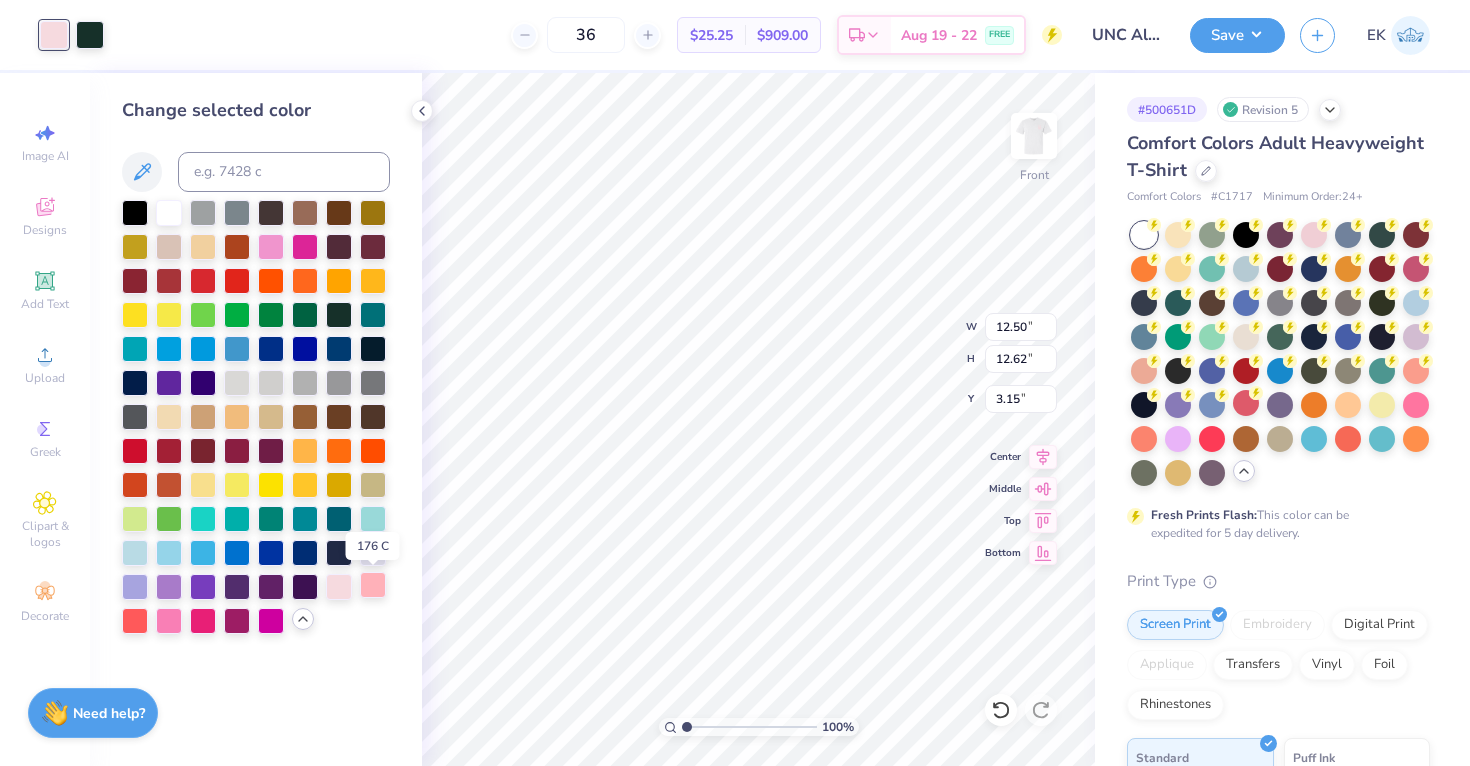 click at bounding box center [373, 585] 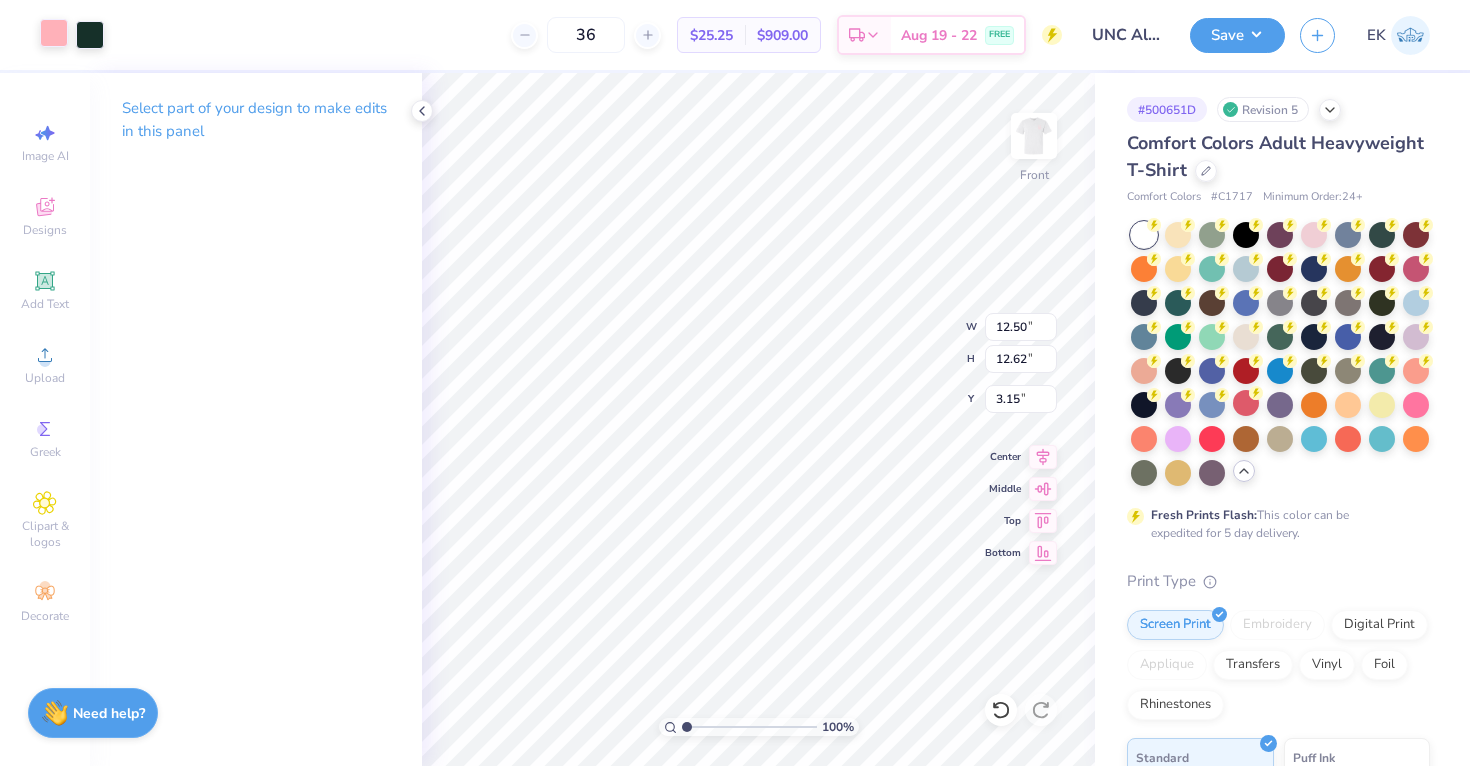click at bounding box center (54, 33) 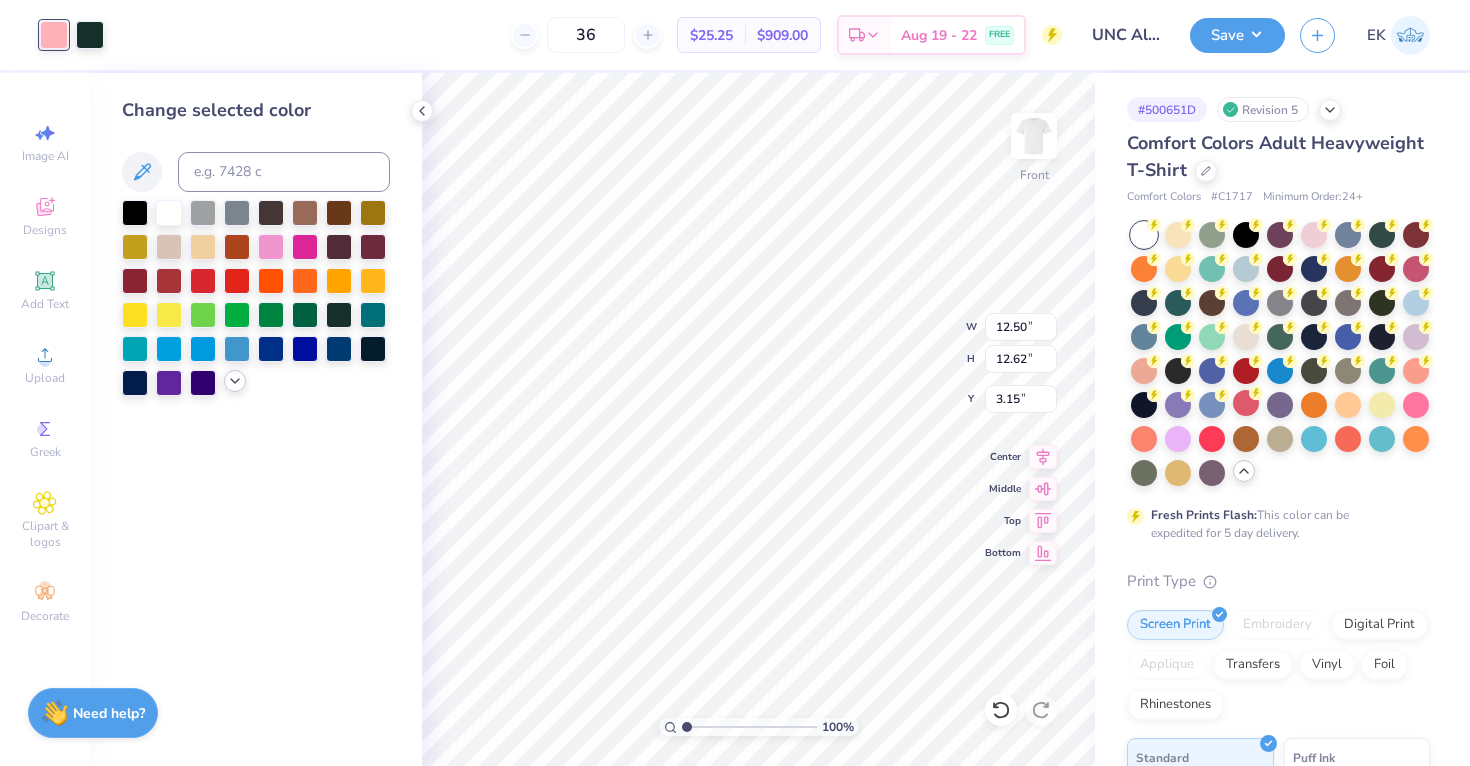 click 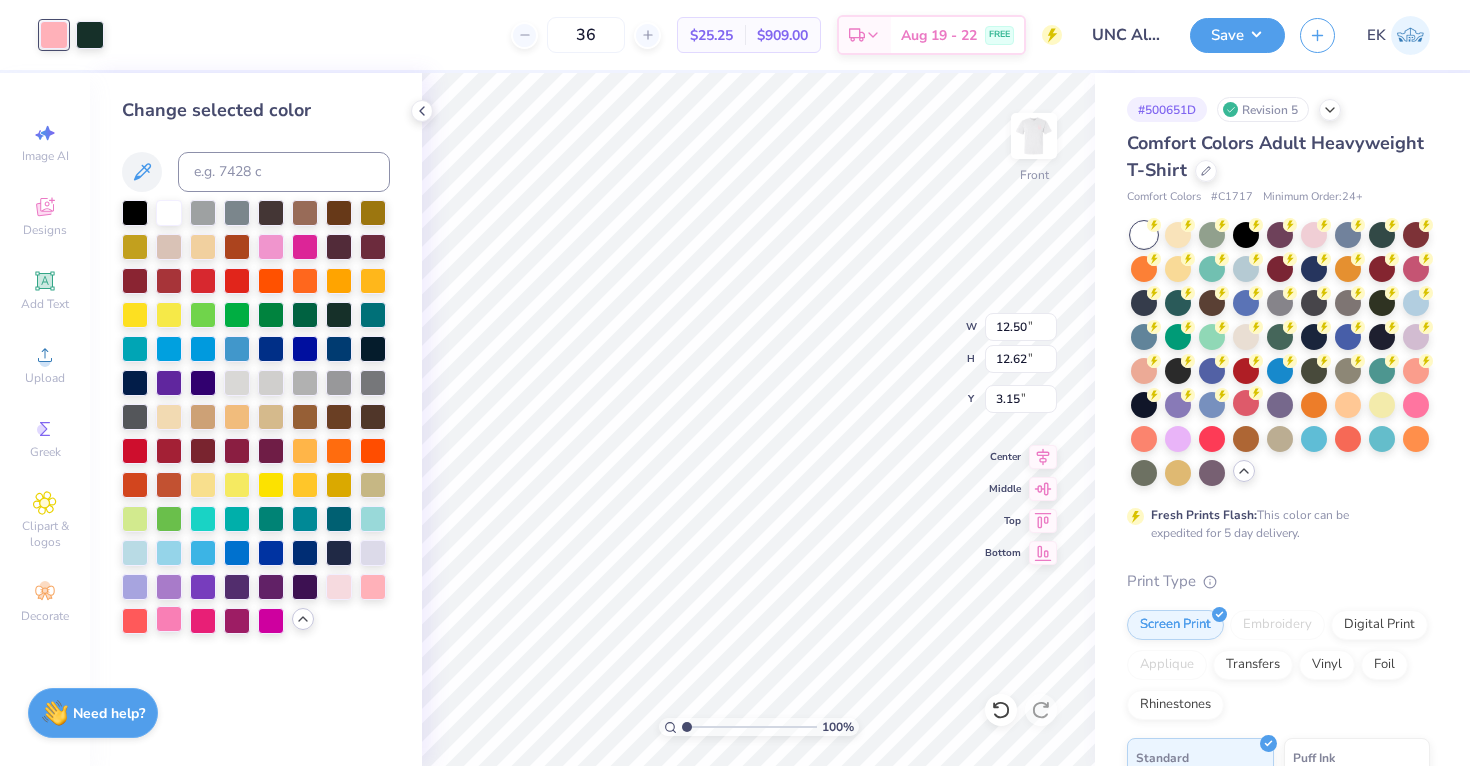 click at bounding box center (169, 619) 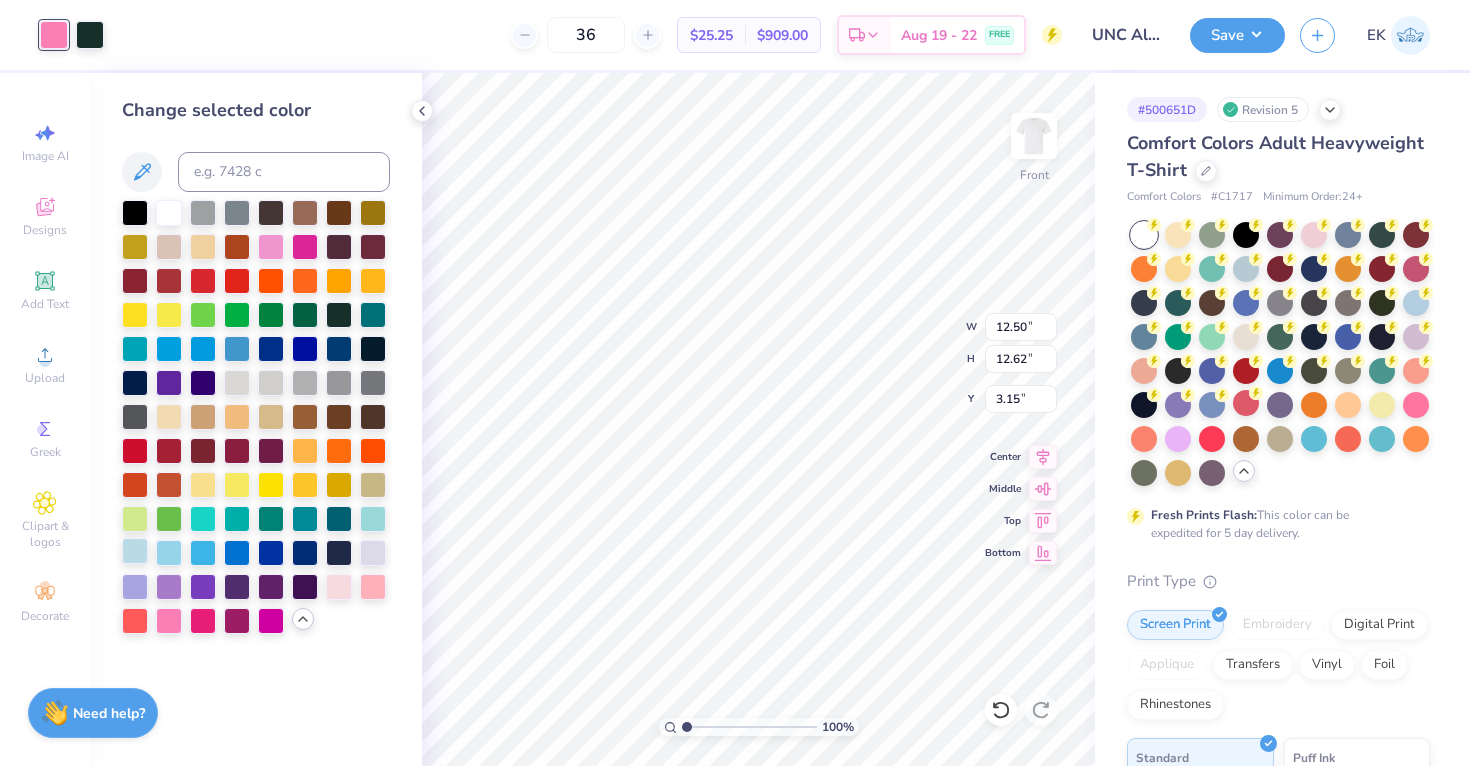 click at bounding box center [135, 551] 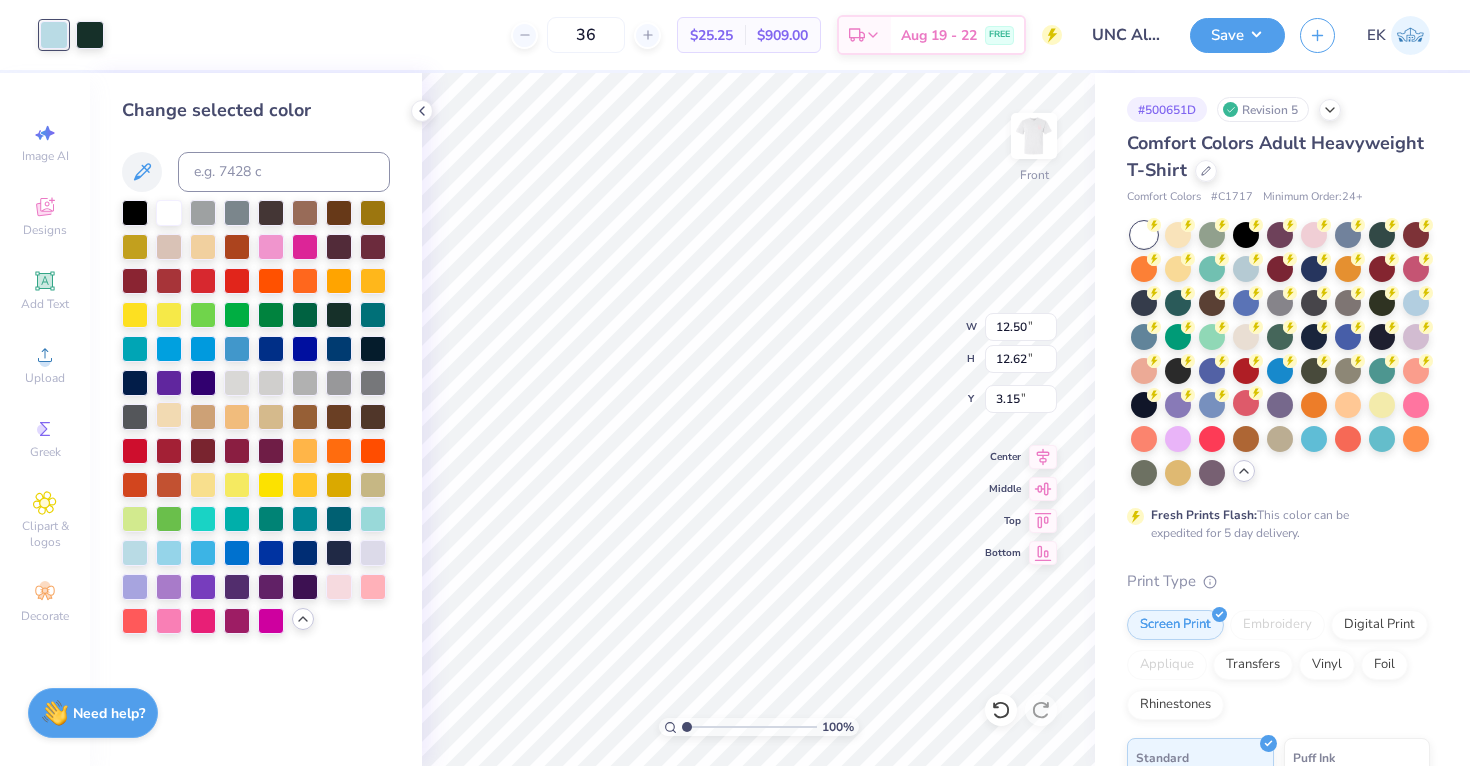click at bounding box center (169, 415) 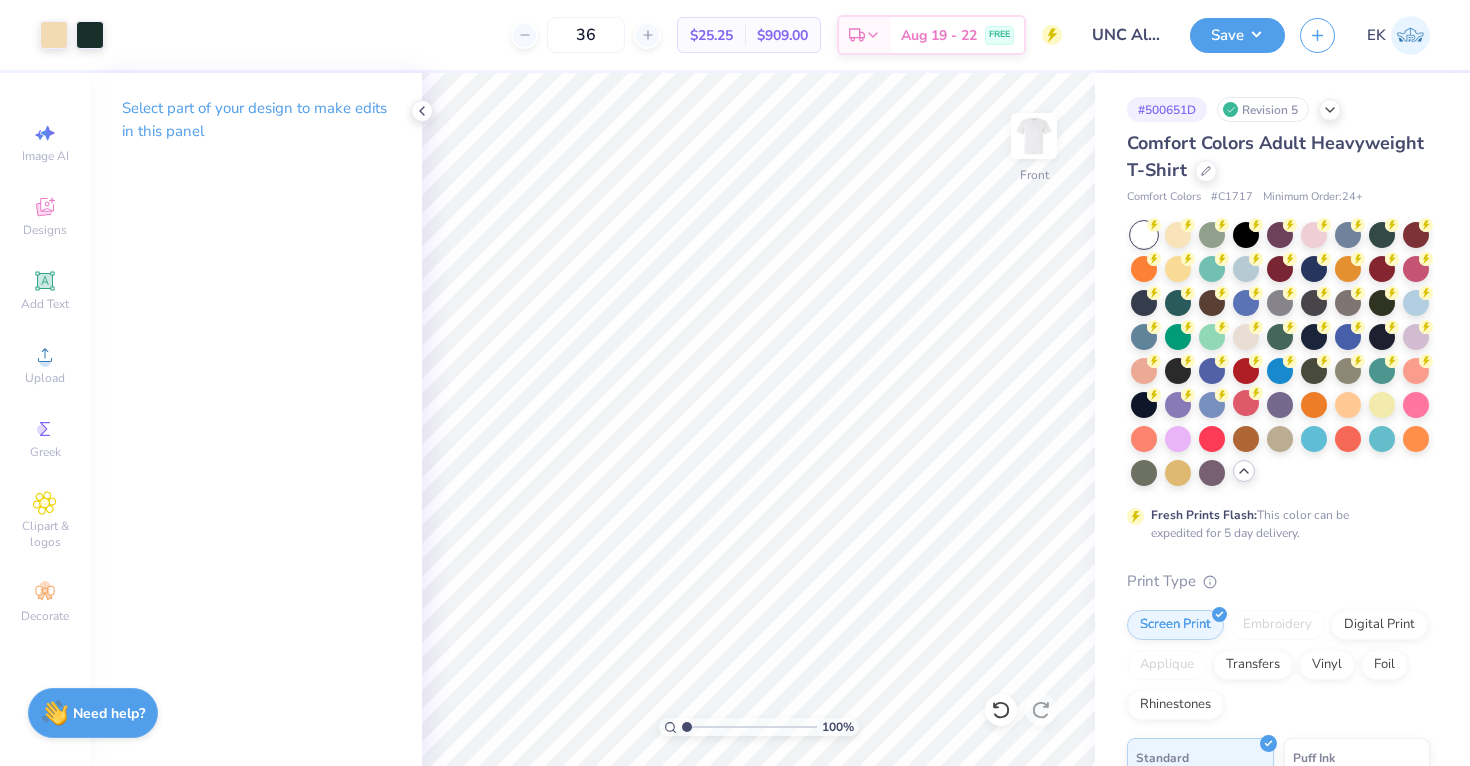 click on "Art colors 36 $25.25 Per Item $909.00 Total Est.  Delivery Aug 19 - 22 FREE Design Title UNC Alpha Phi Alphabet Soup Cocktail Shirts 2025 Save EK Image AI Designs Add Text Upload Greek Clipart & logos Decorate Select part of your design to make edits in this panel 100  % Front # 500651D Revision 5 Comfort Colors Adult Heavyweight T-Shirt Comfort Colors # C1717 Minimum Order:  24 +   Fresh Prints Flash:  This color can be expedited for 5 day delivery. Print Type Screen Print Embroidery Digital Print Applique Transfers Vinyl Foil Rhinestones Standard Puff Ink Neon Ink Metallic & Glitter Ink Glow in the Dark Ink Water based Ink Need help?  Chat with us." at bounding box center (735, 383) 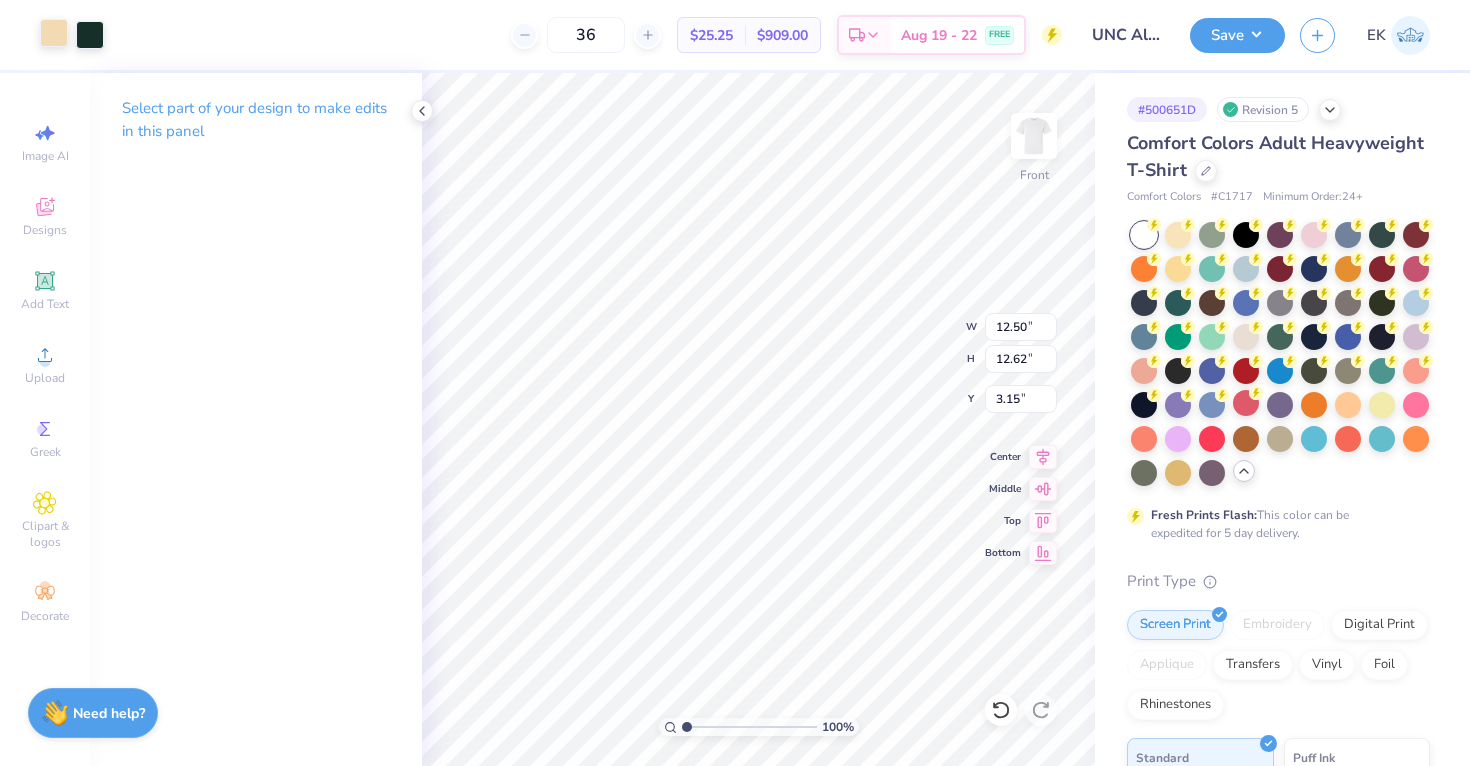 click at bounding box center [54, 33] 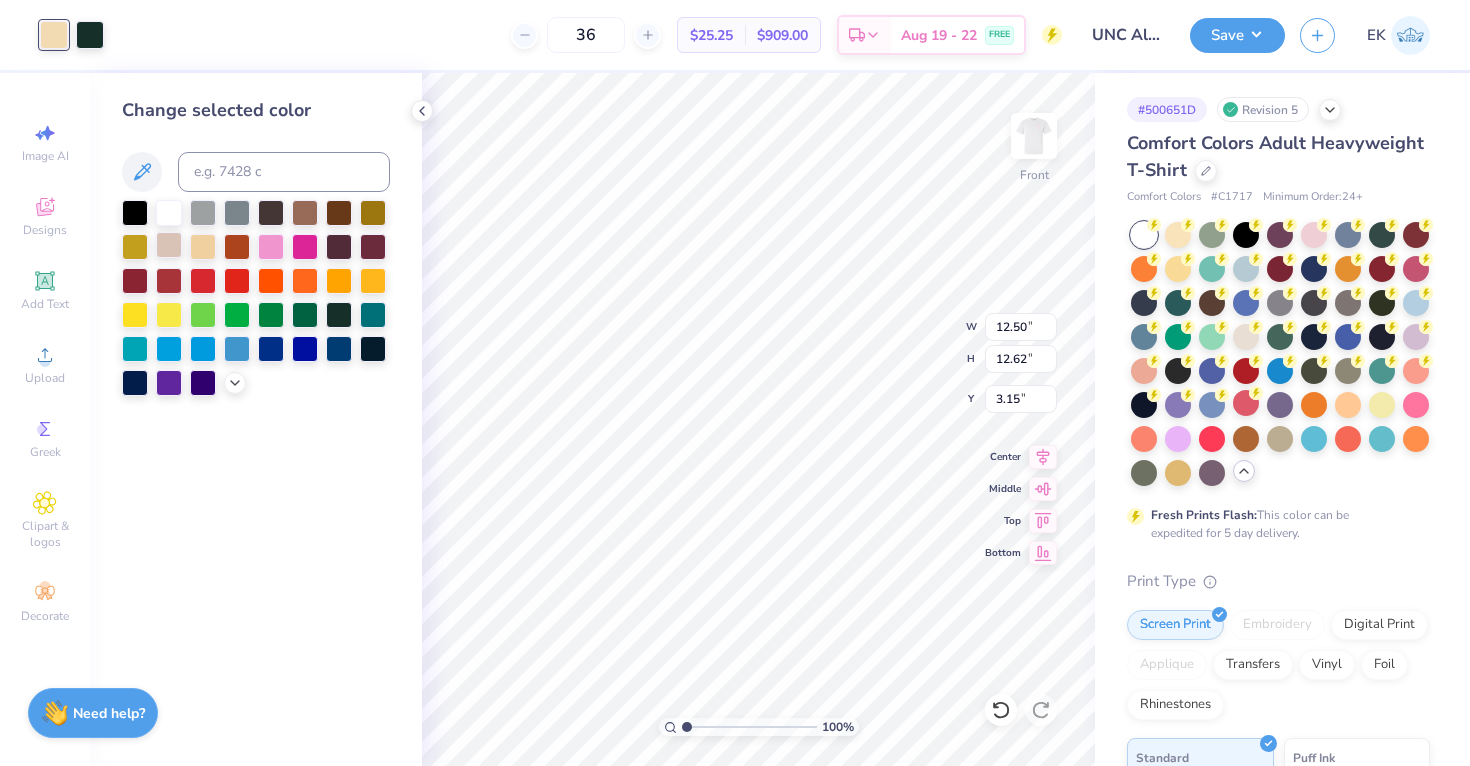 click at bounding box center (169, 245) 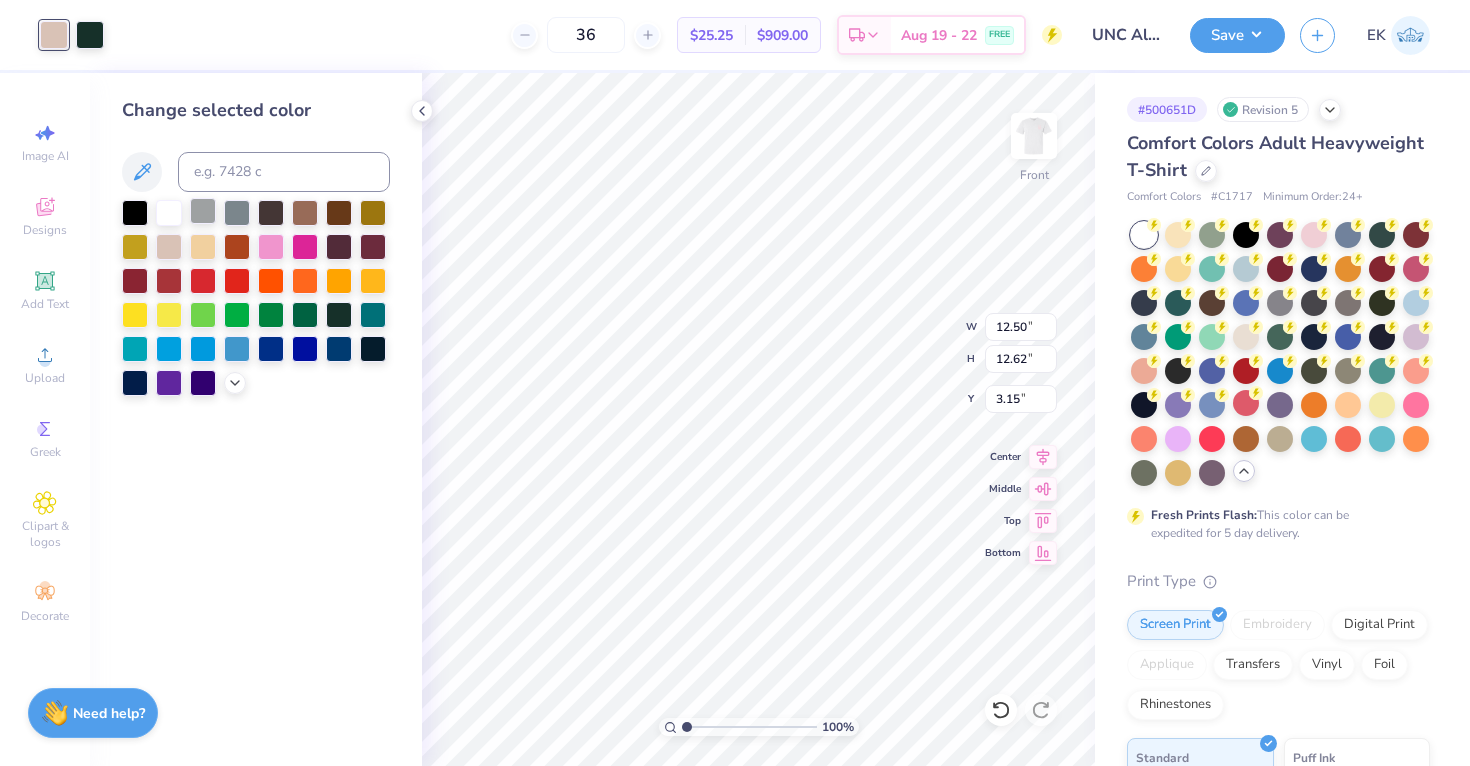 click at bounding box center (203, 211) 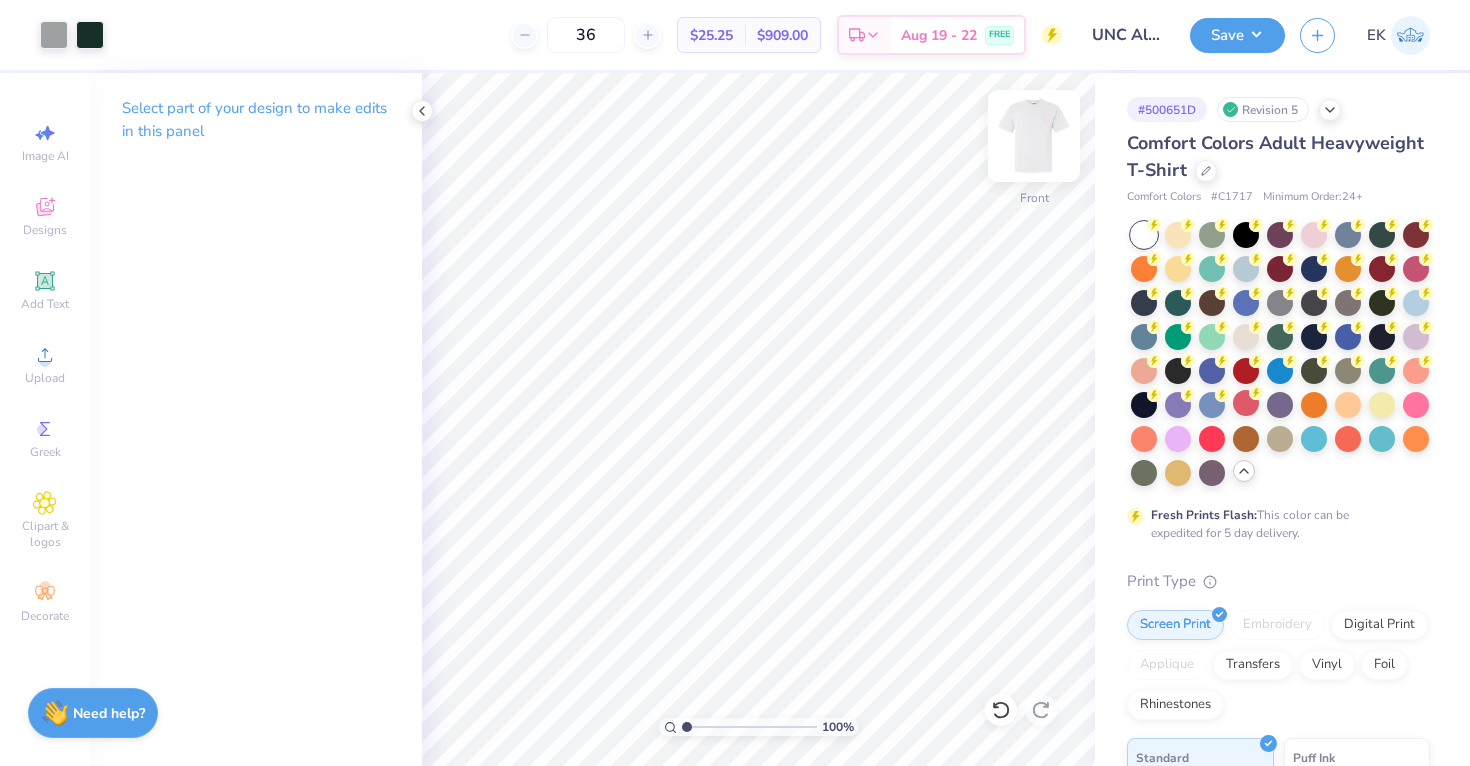 click at bounding box center [1034, 136] 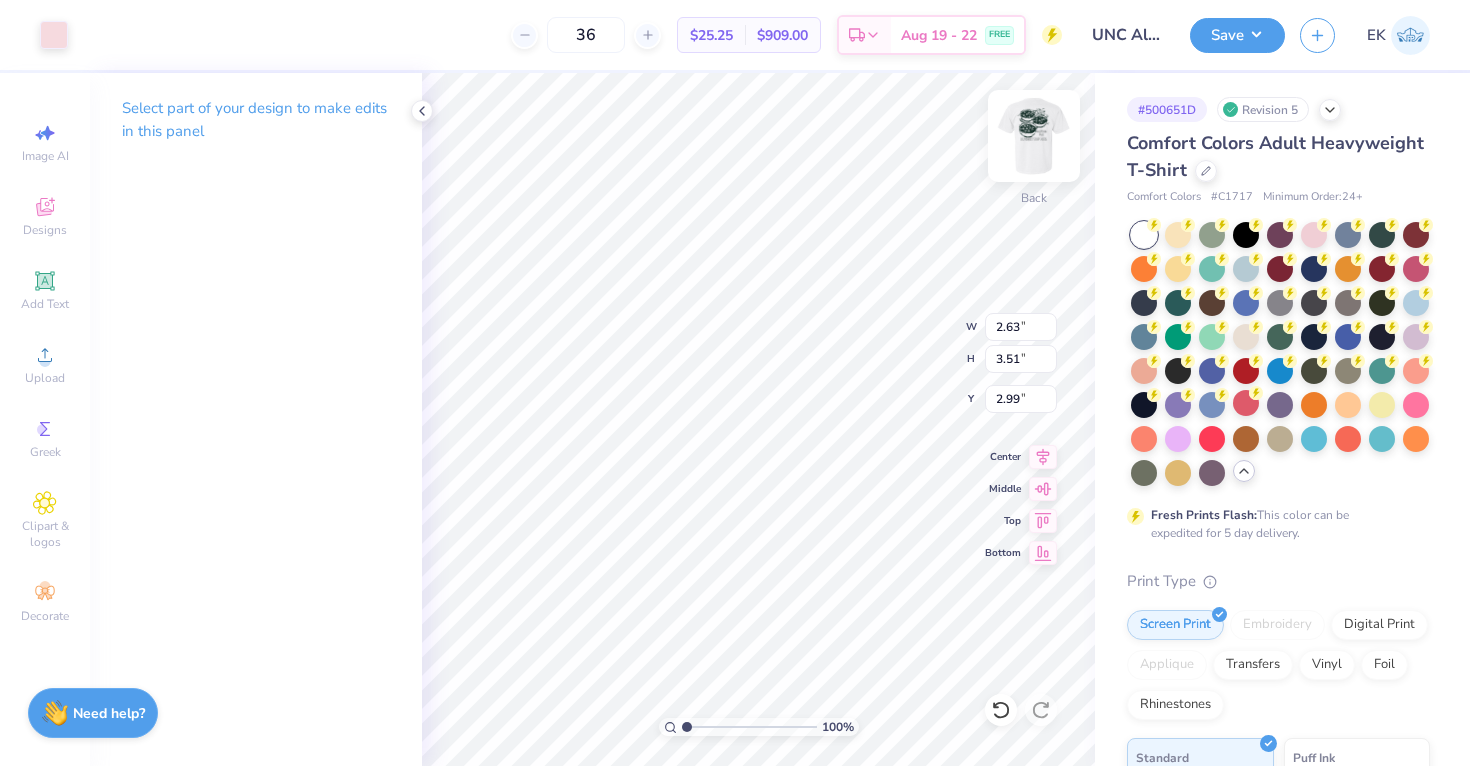 click at bounding box center [1034, 136] 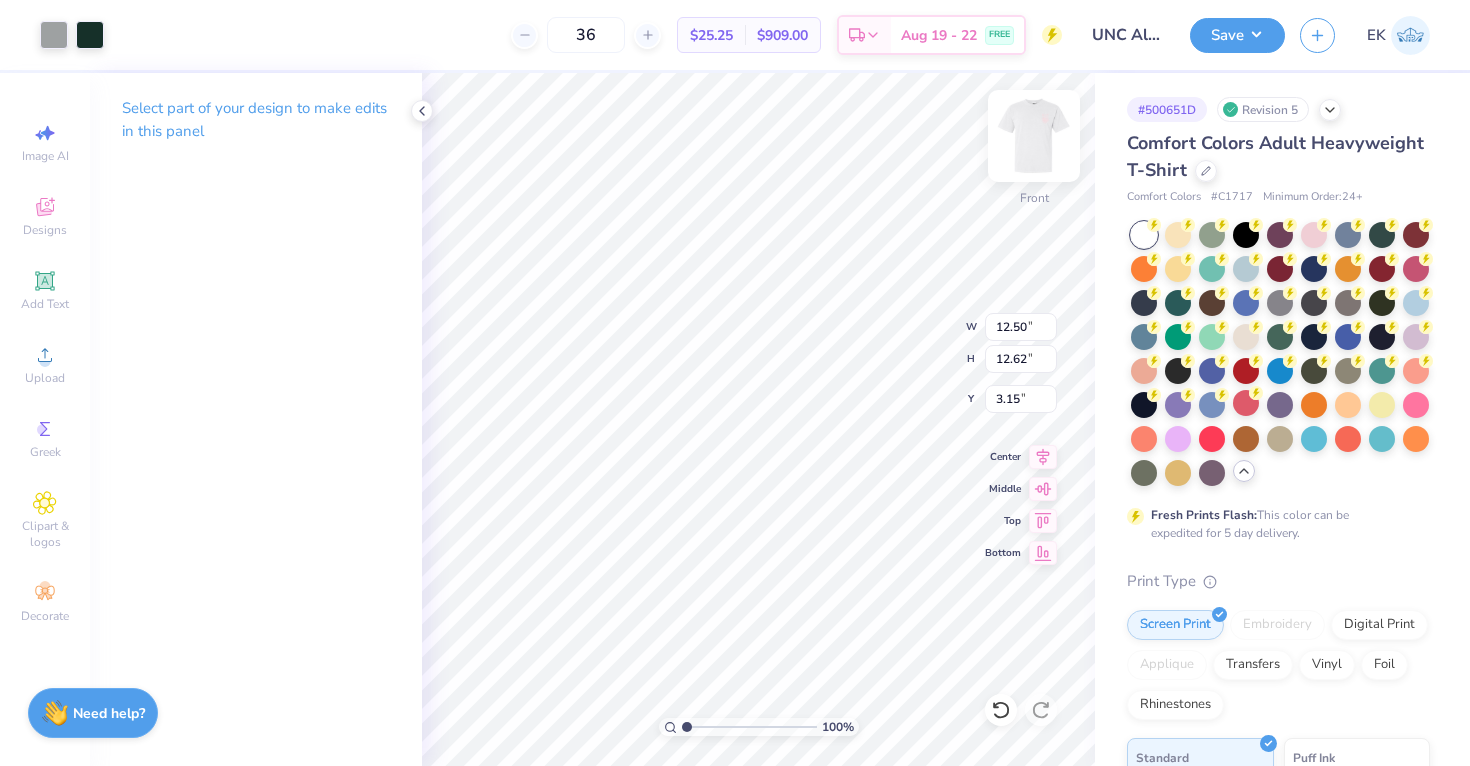click at bounding box center [1034, 136] 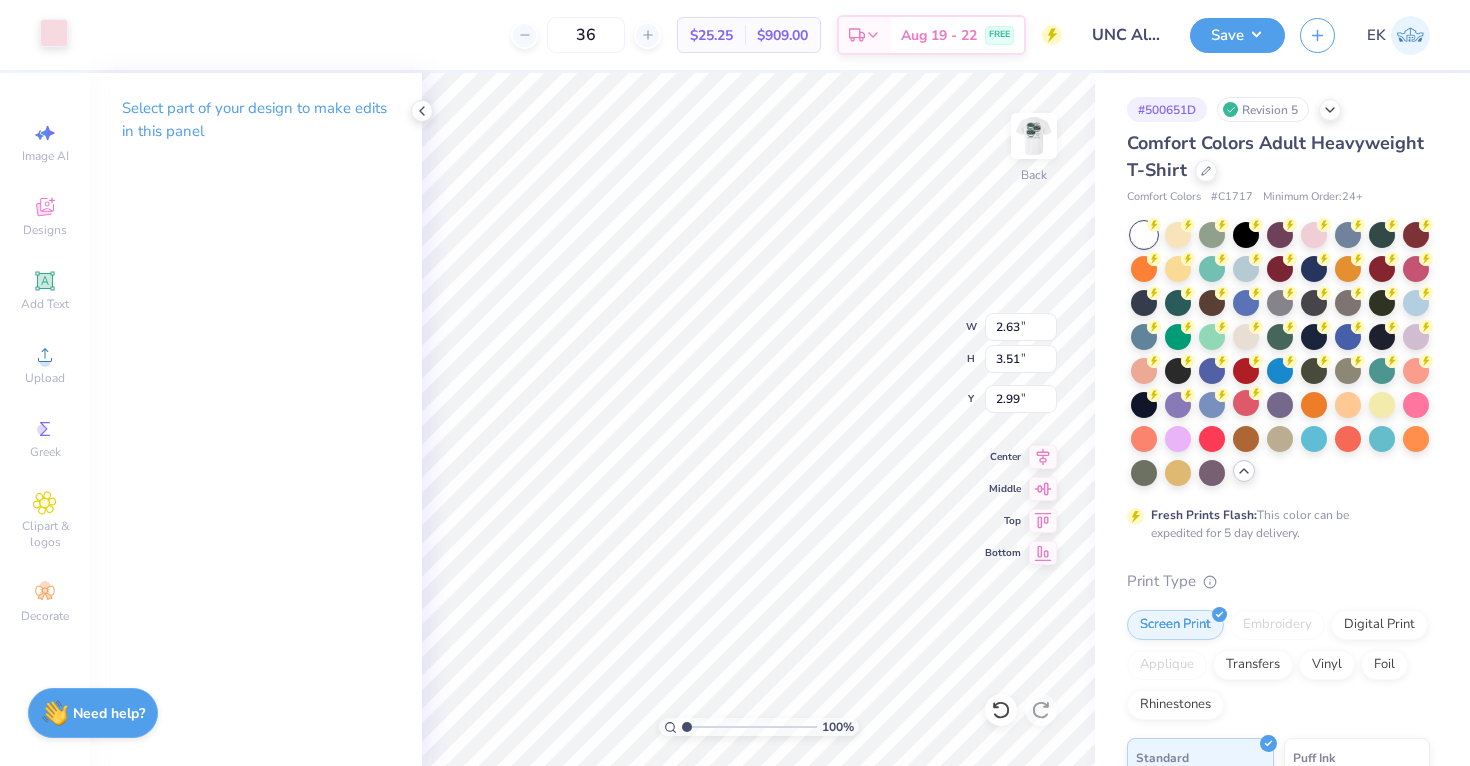 click at bounding box center [54, 33] 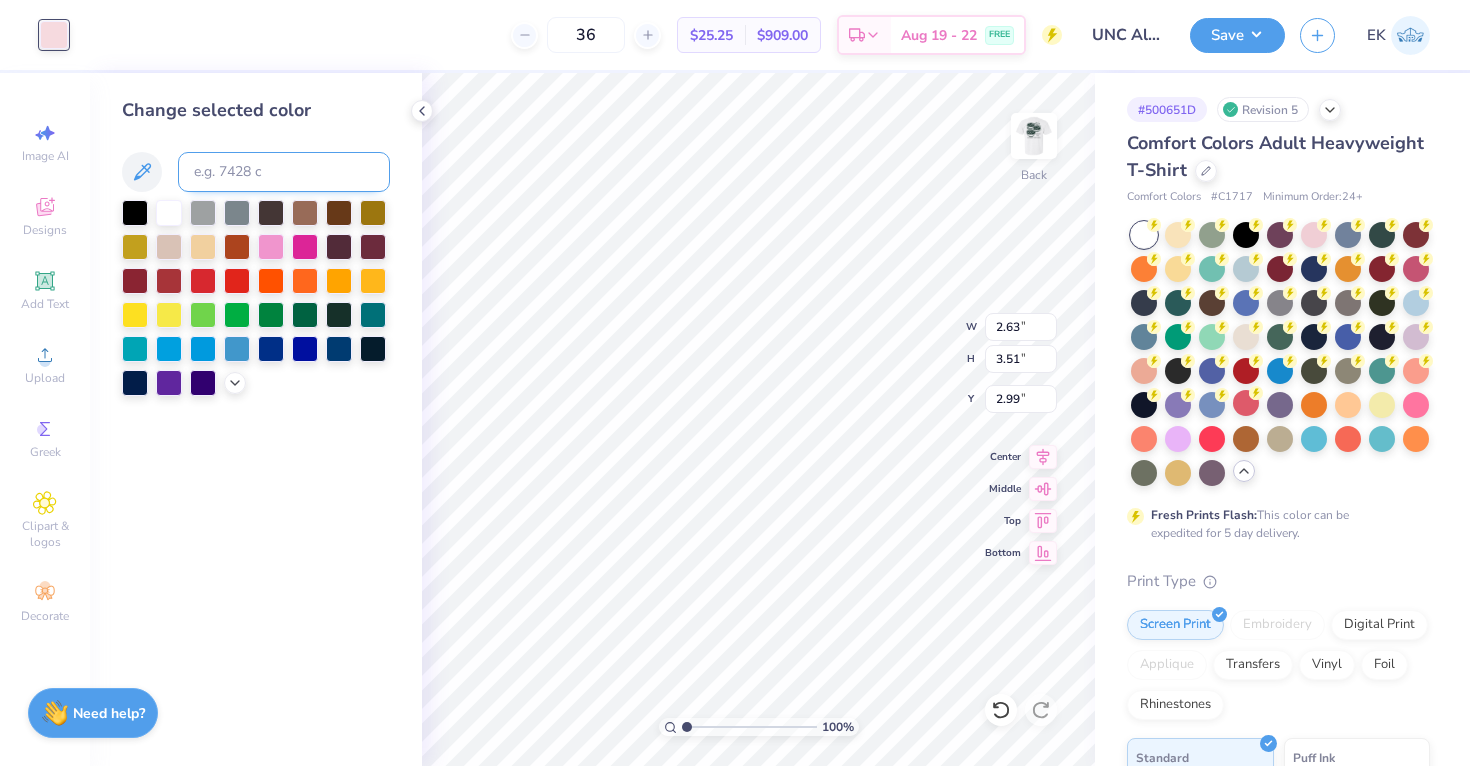 click on "Change selected color" at bounding box center [256, 246] 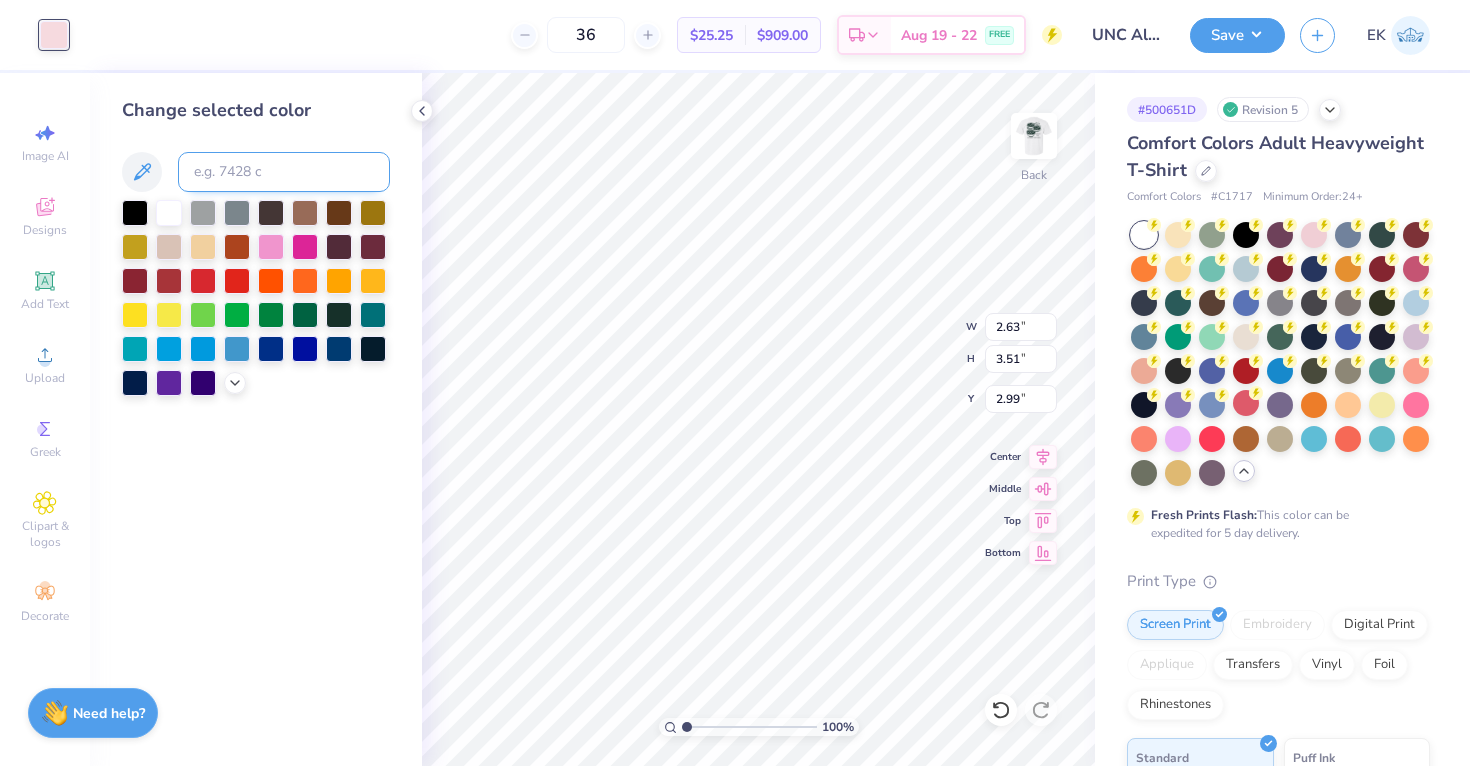 click at bounding box center (284, 172) 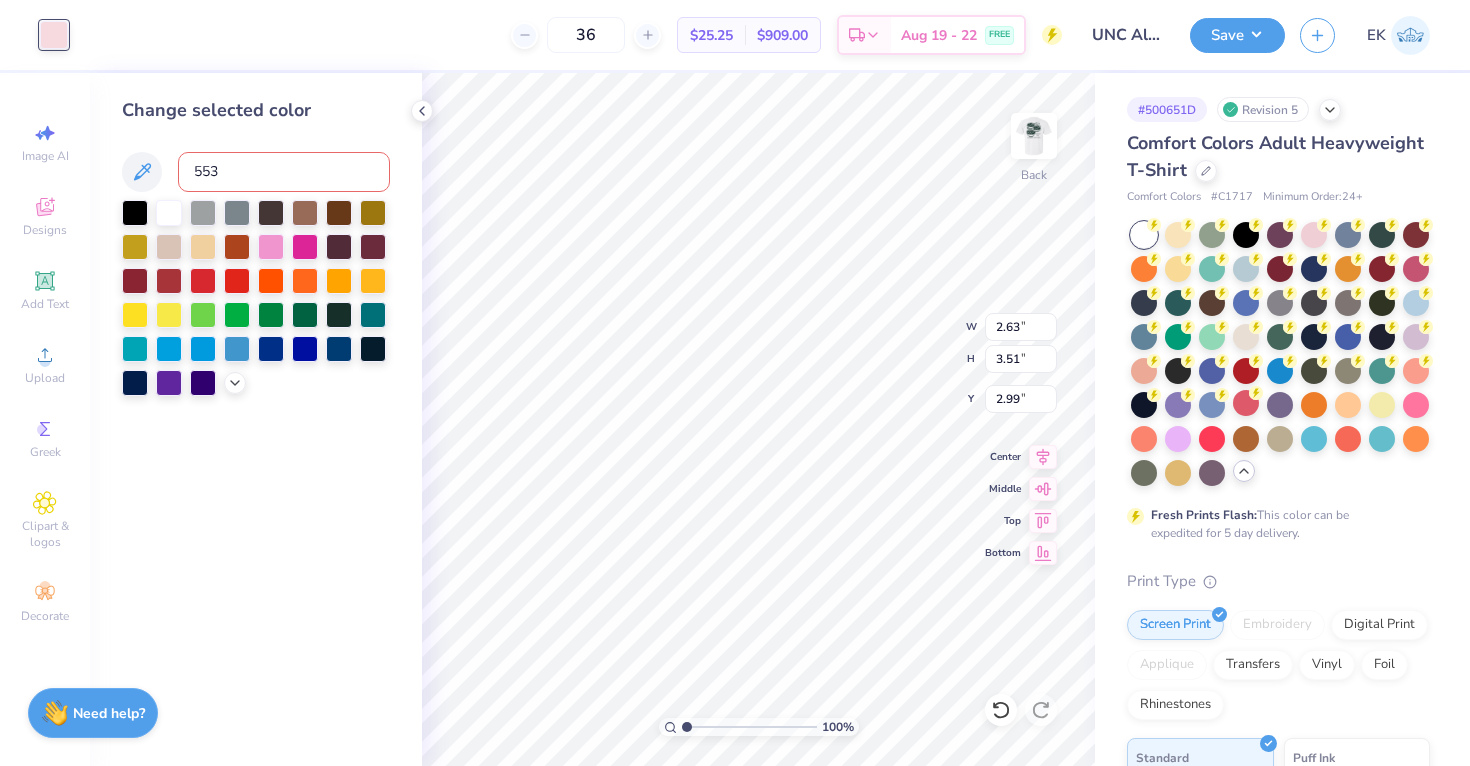 type on "5535" 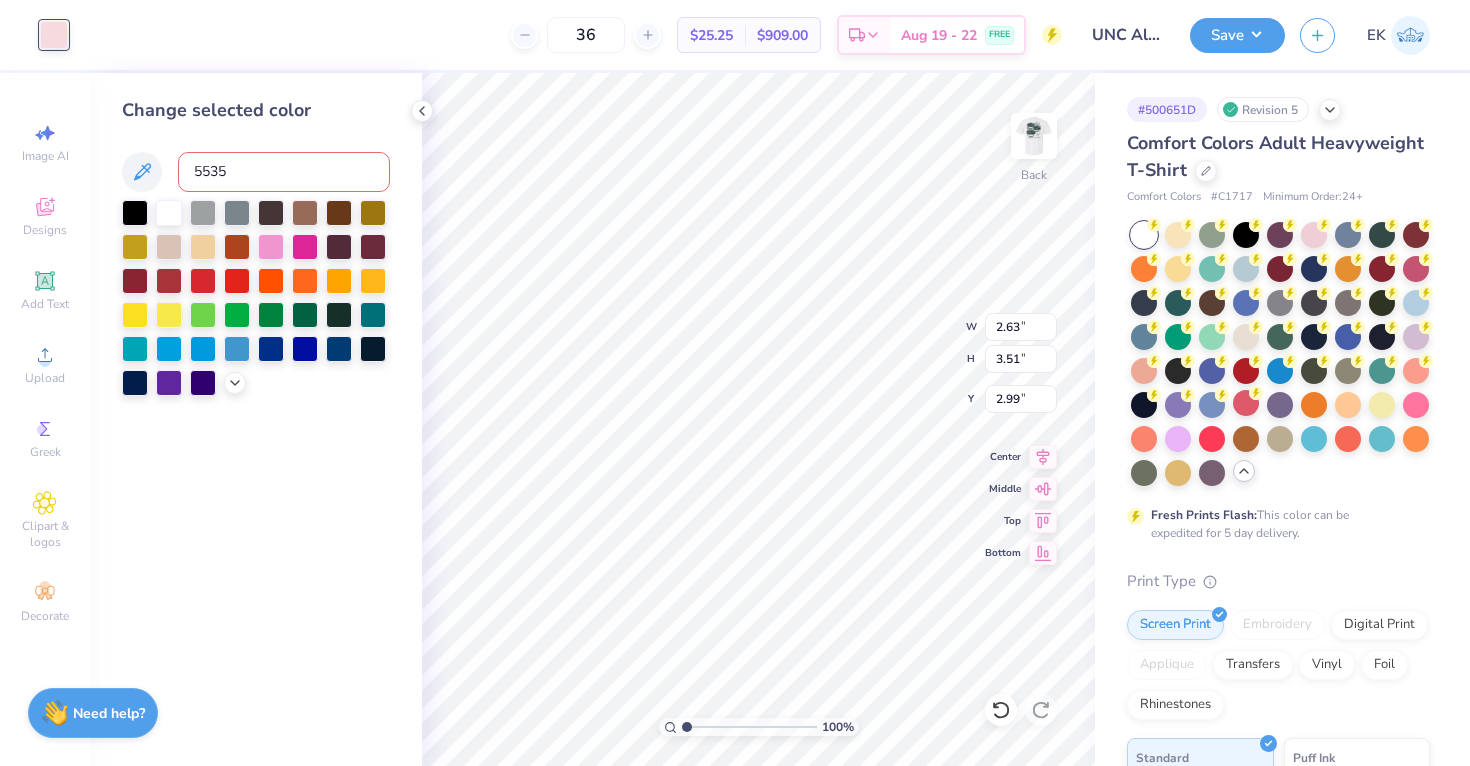 type 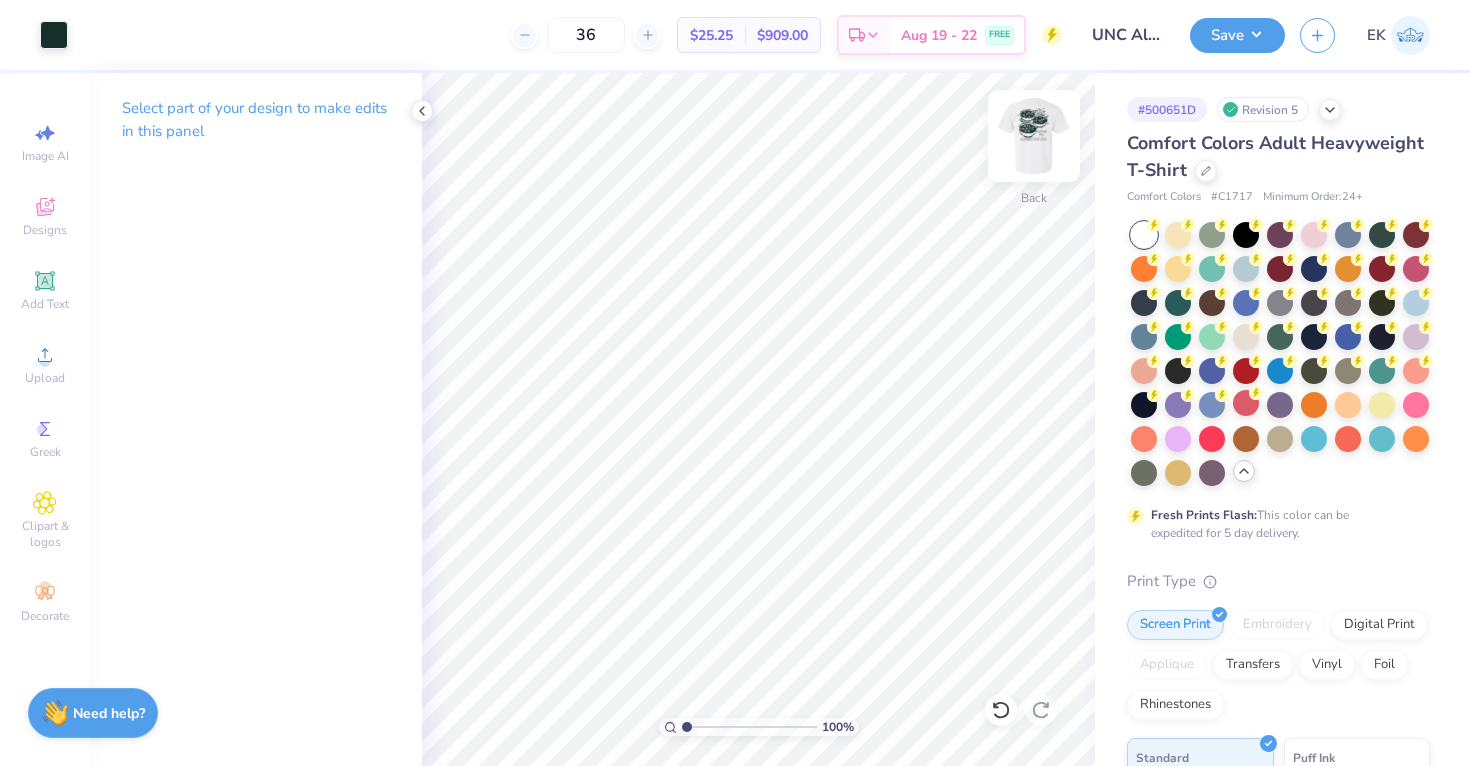 click at bounding box center [1034, 136] 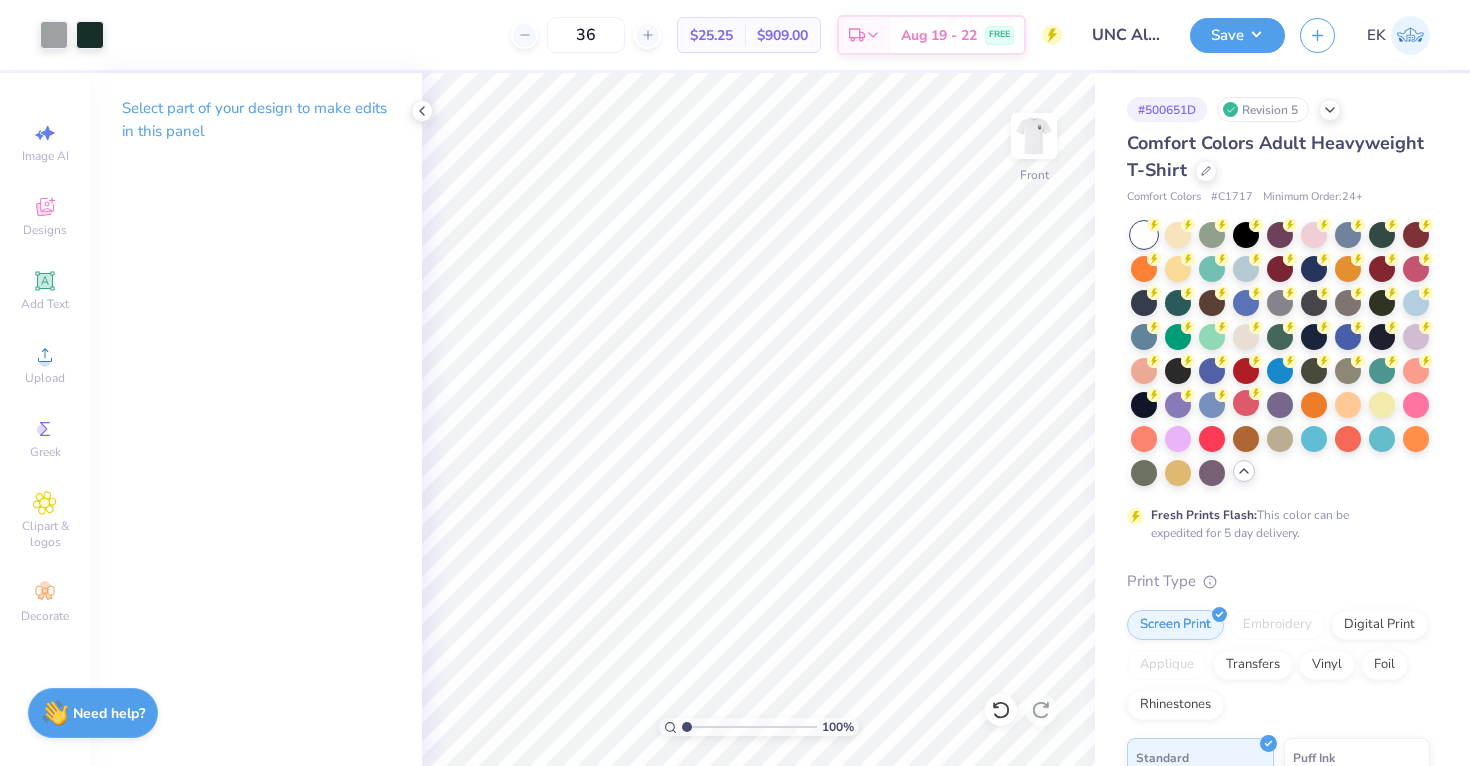 click on "Art colors 36 $25.25 Per Item $909.00 Total Est.  Delivery Aug 19 - 22 FREE Design Title UNC Alpha Phi Alphabet Soup Cocktail Shirts 2025 Save EK Image AI Designs Add Text Upload Greek Clipart & logos Decorate Select part of your design to make edits in this panel 100  % Front # 500651D Revision 5 Comfort Colors Adult Heavyweight T-Shirt Comfort Colors # C1717 Minimum Order:  24 +   Fresh Prints Flash:  This color can be expedited for 5 day delivery. Print Type Screen Print Embroidery Digital Print Applique Transfers Vinyl Foil Rhinestones Standard Puff Ink Neon Ink Metallic & Glitter Ink Glow in the Dark Ink Water based Ink Need help?  Chat with us." at bounding box center (735, 383) 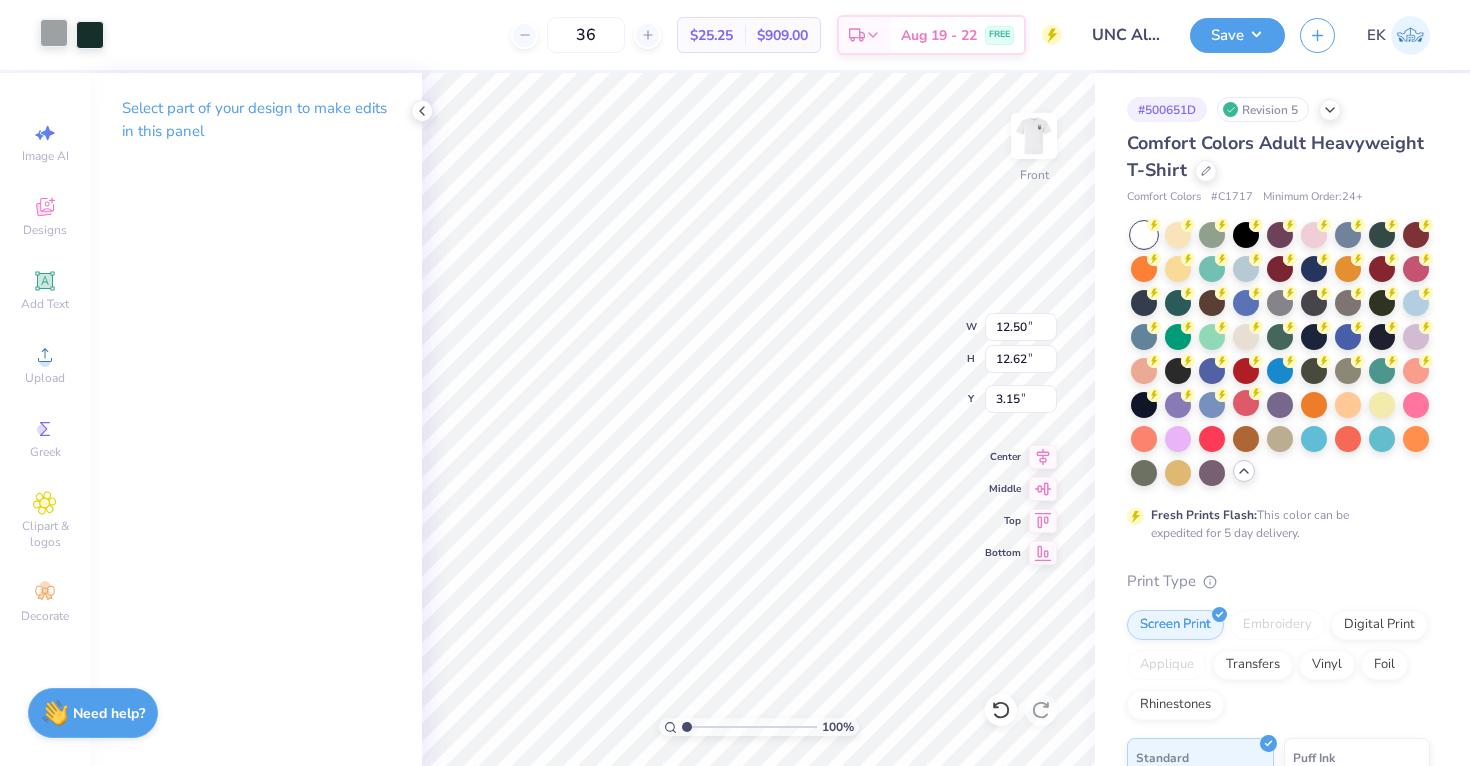 click at bounding box center (54, 33) 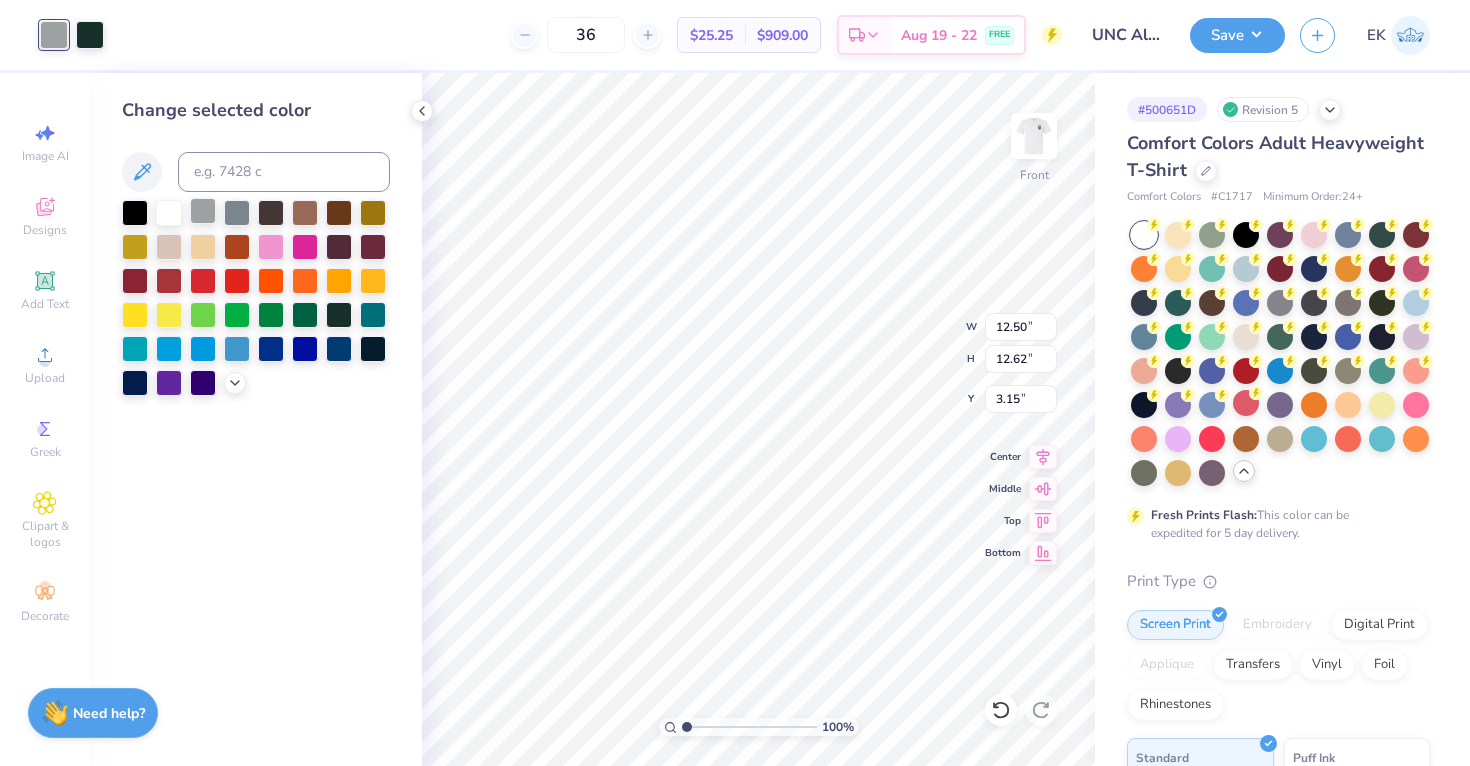 click at bounding box center [203, 211] 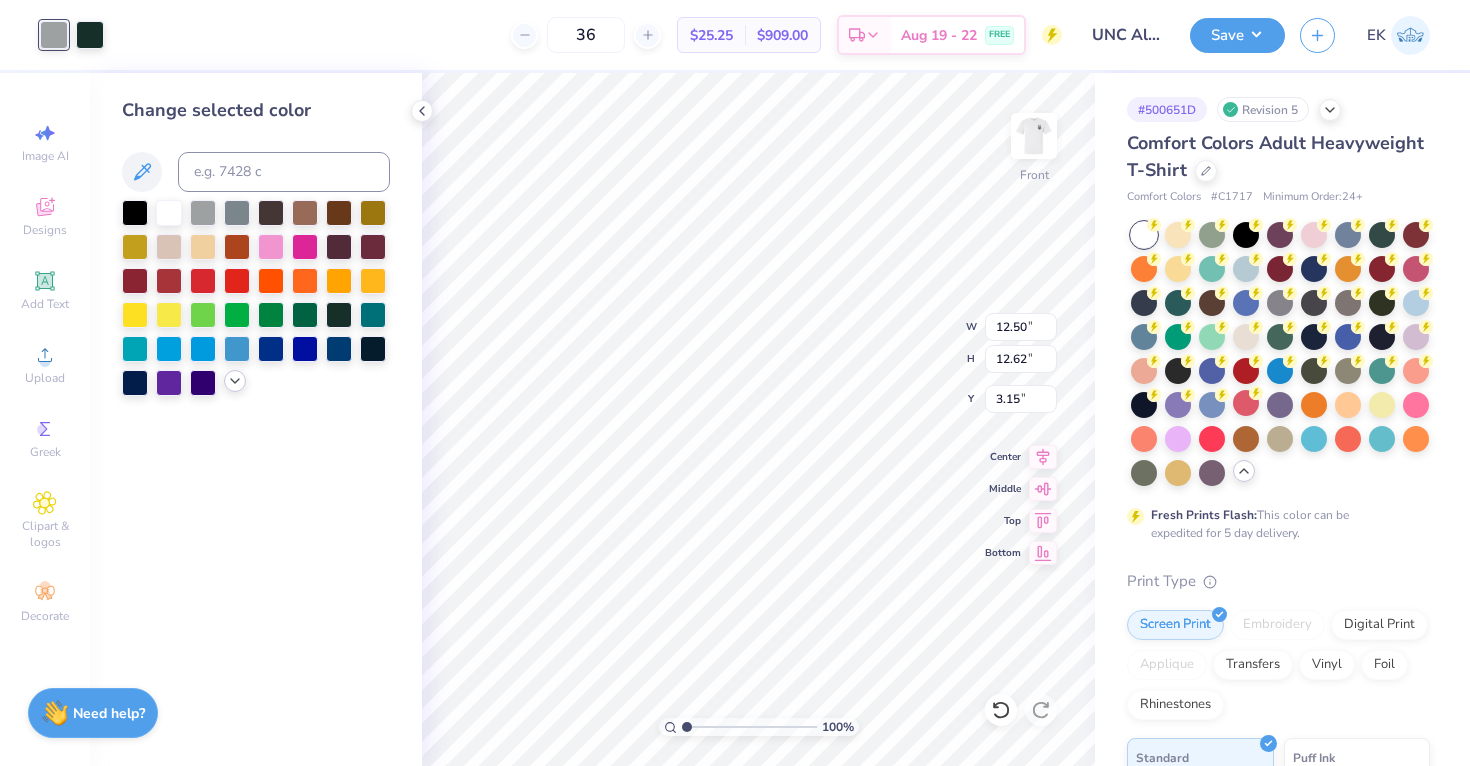 click at bounding box center [256, 298] 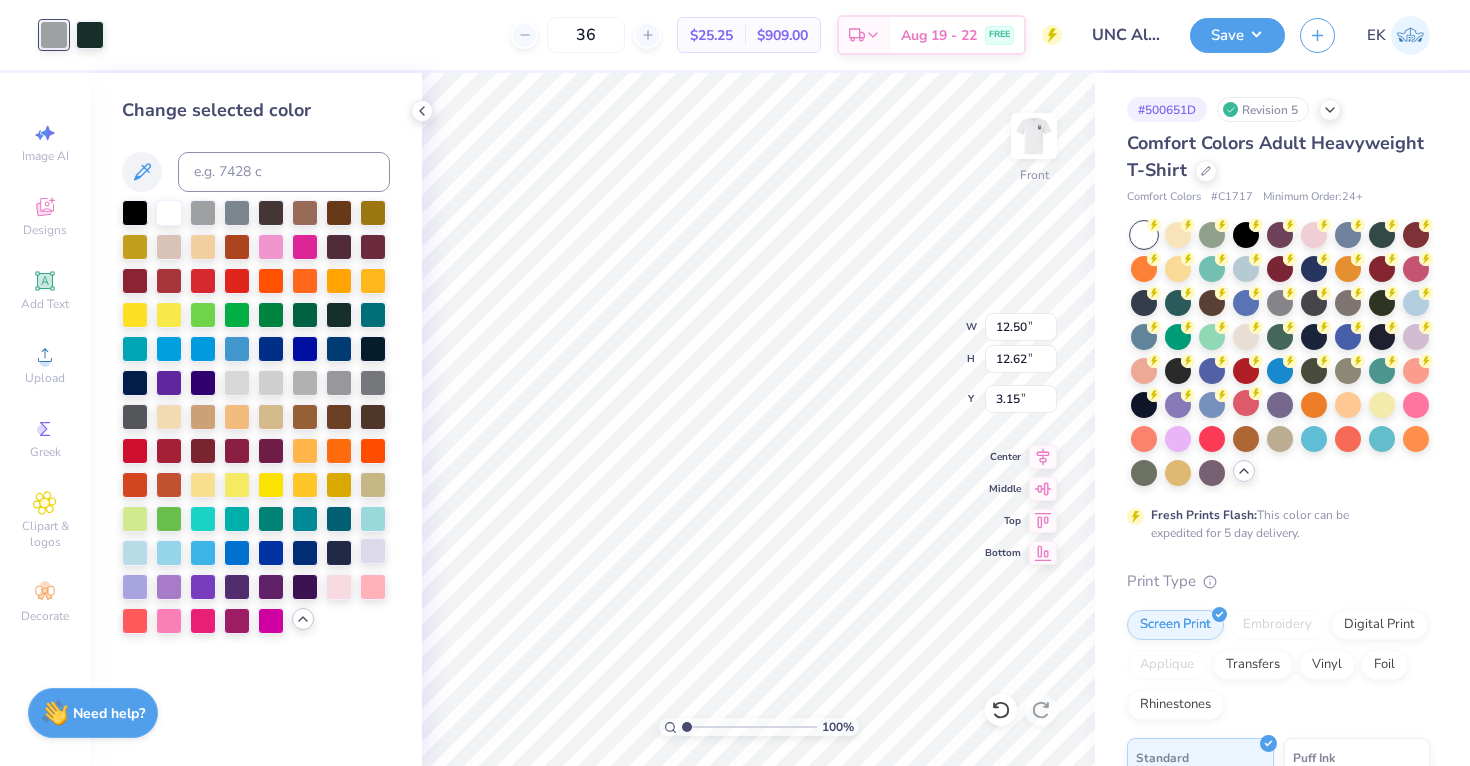 click at bounding box center [373, 551] 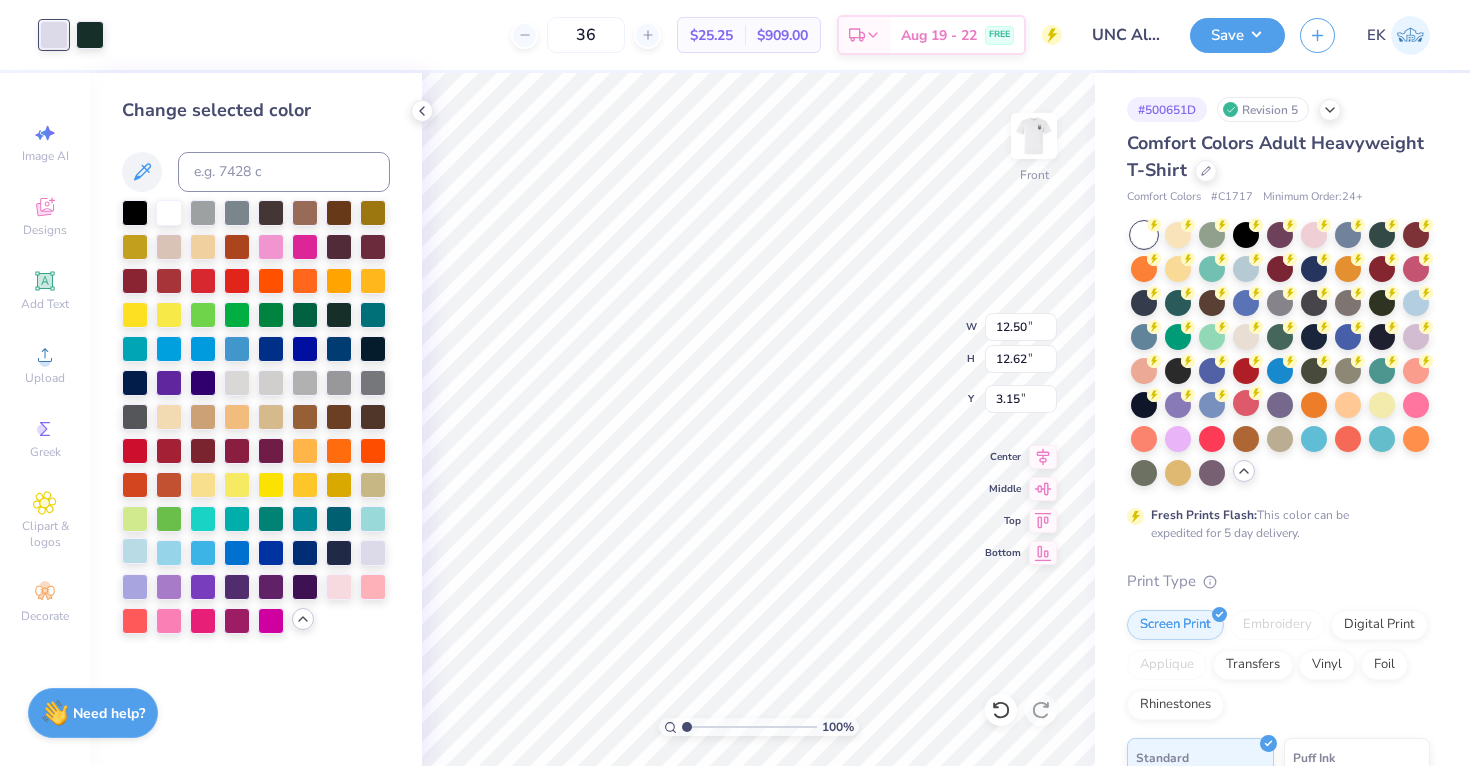 click at bounding box center (135, 551) 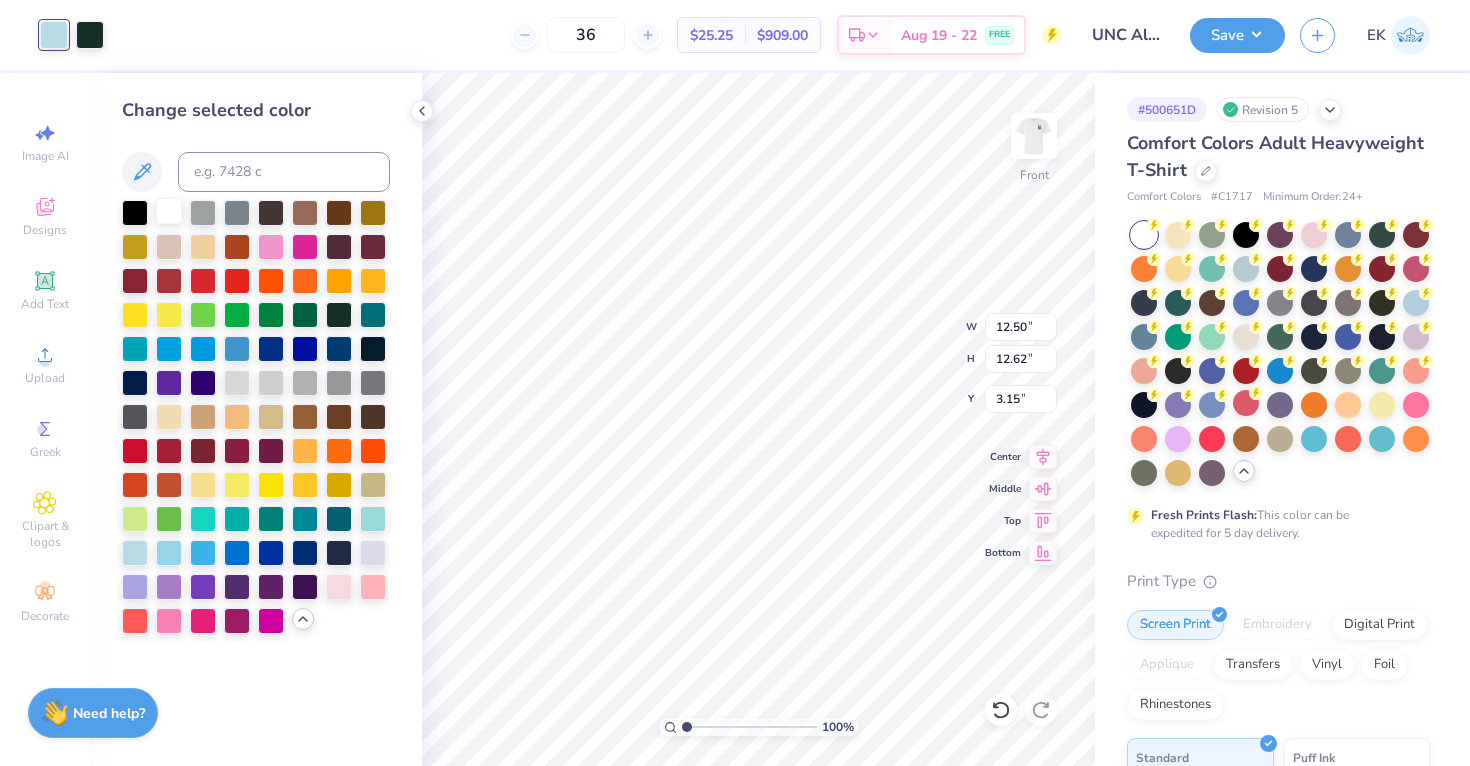 click at bounding box center (169, 211) 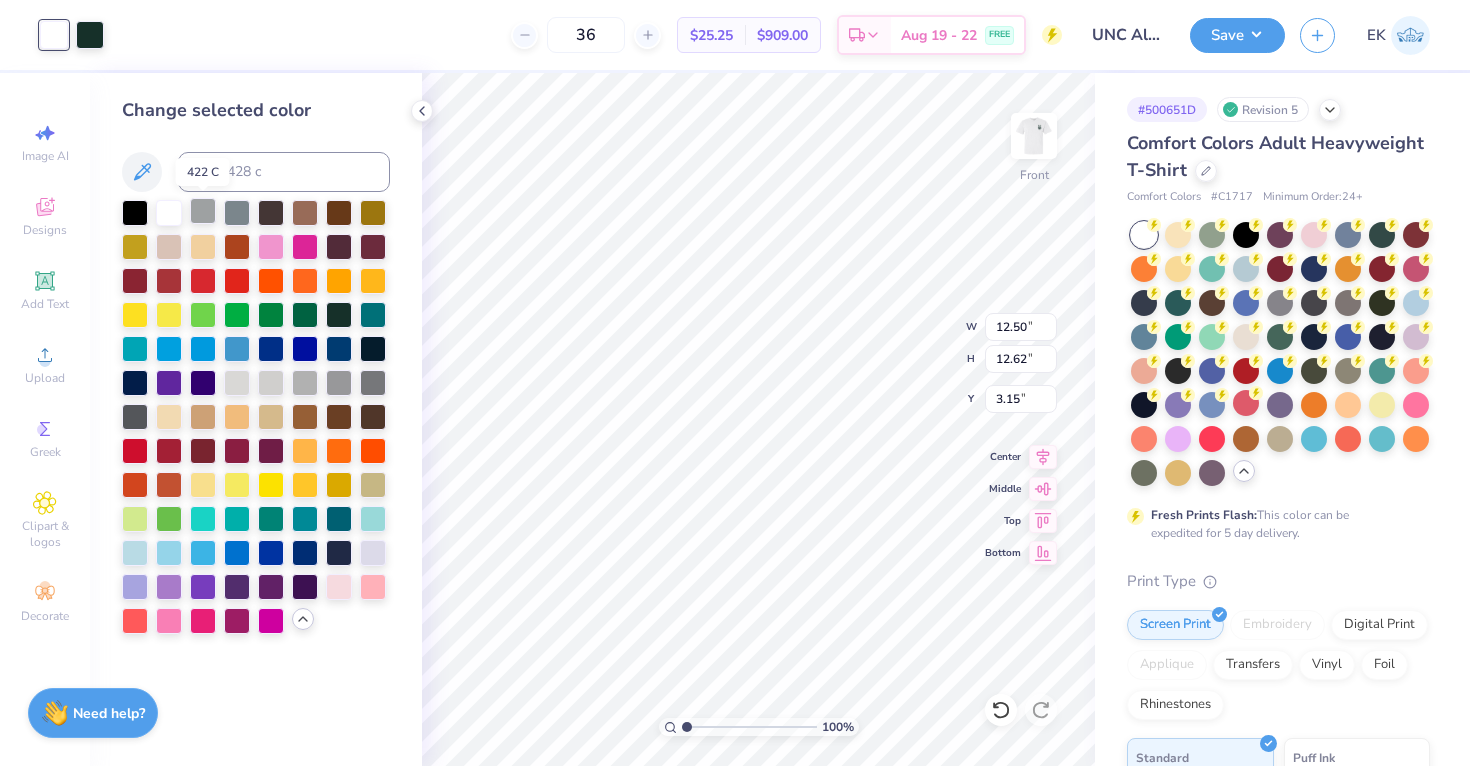 click at bounding box center (203, 211) 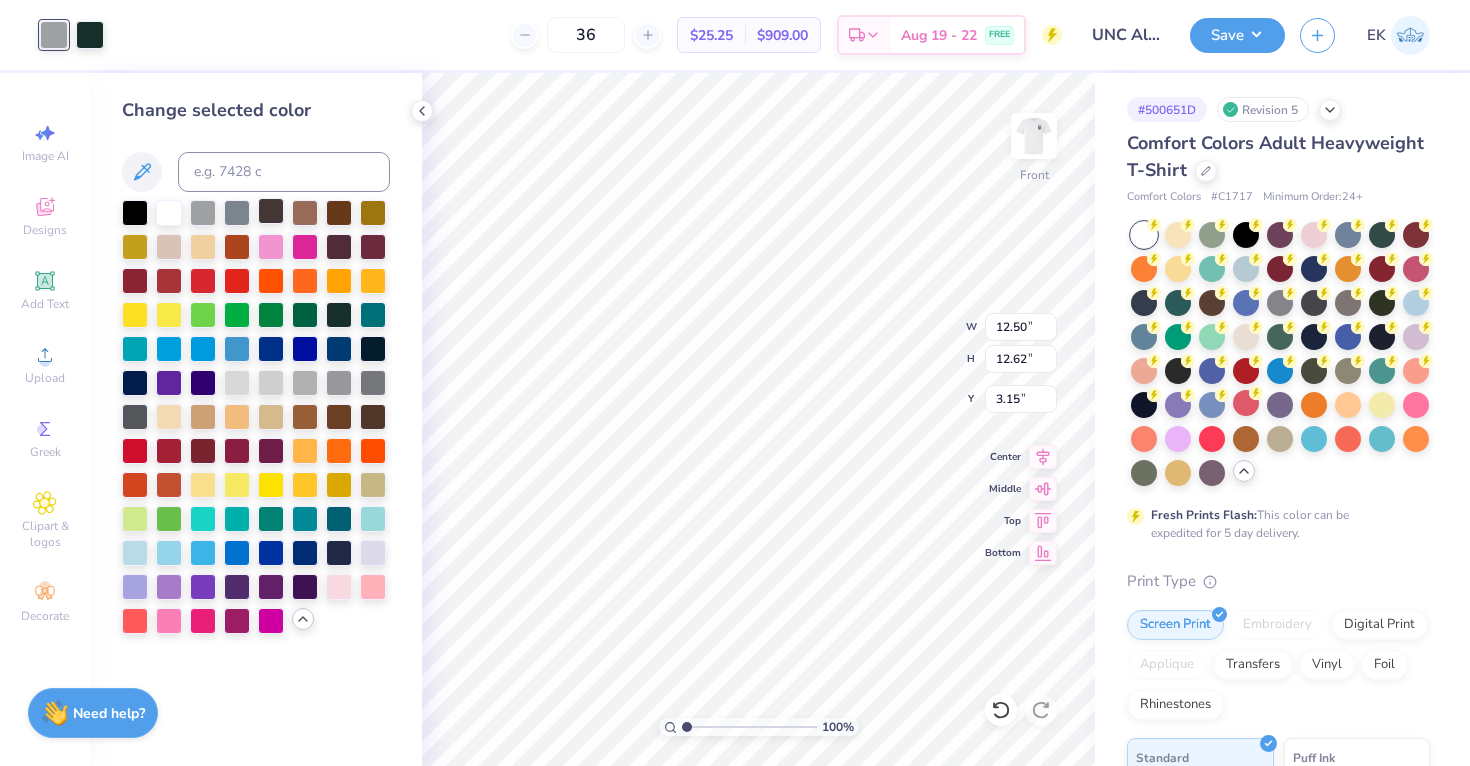 click at bounding box center [271, 211] 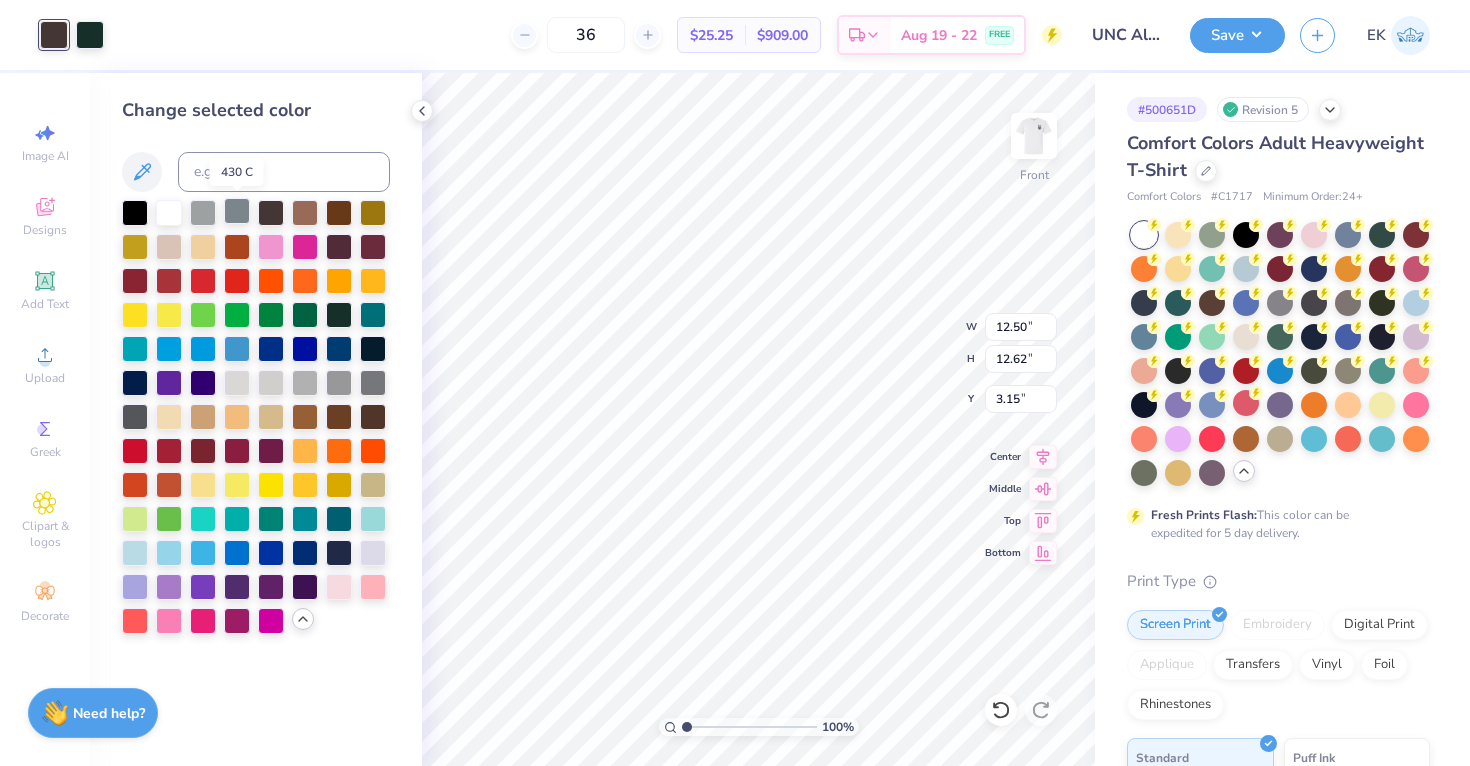 click at bounding box center (237, 211) 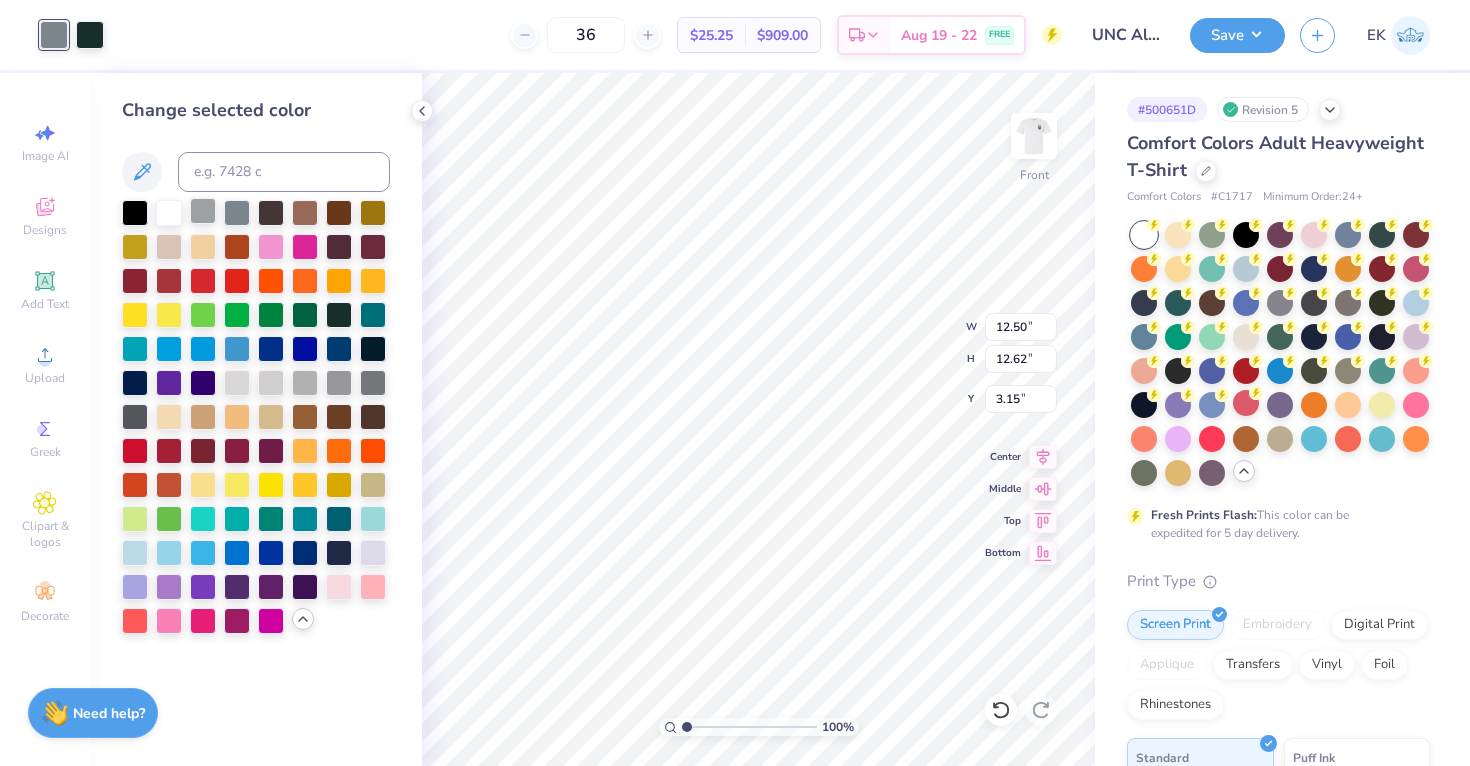 click at bounding box center [203, 211] 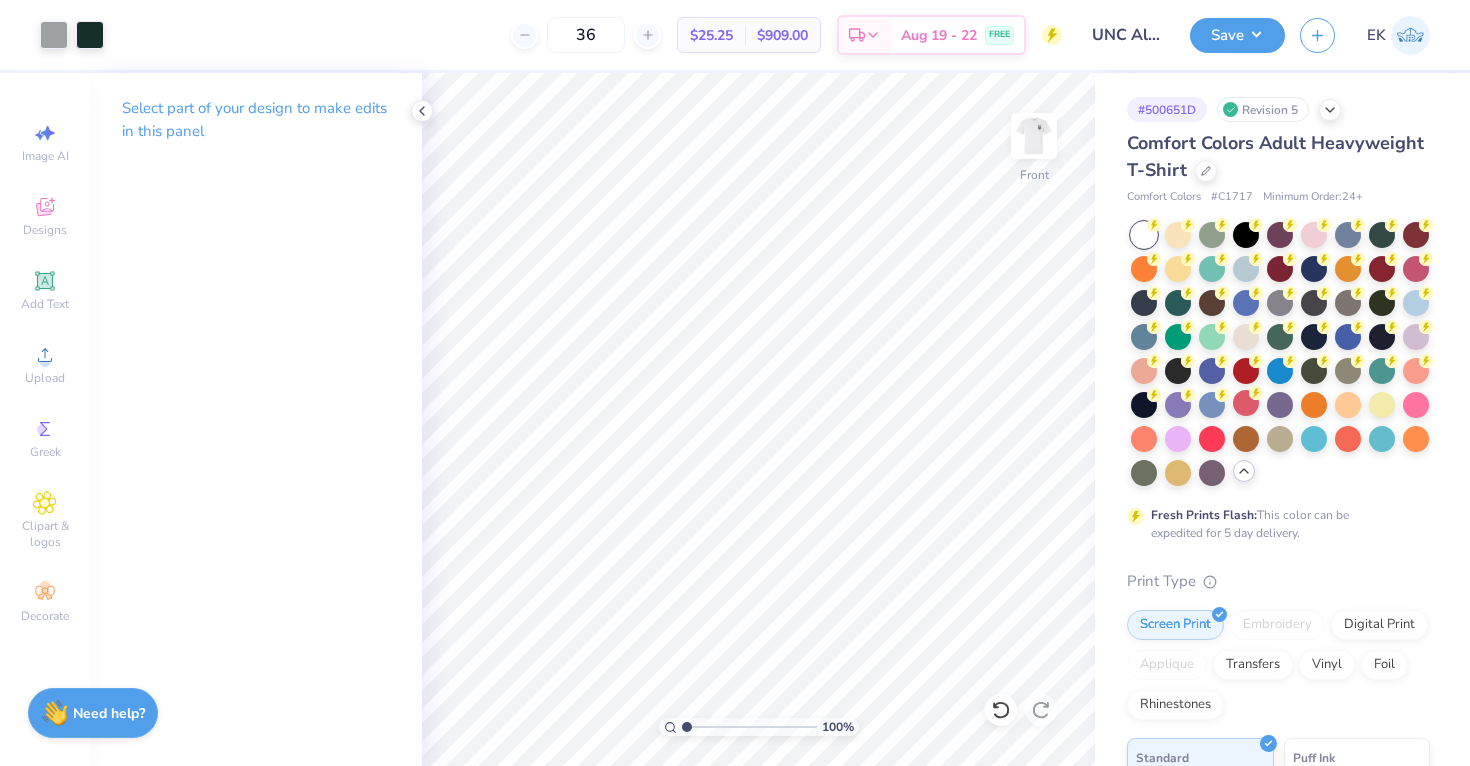 click on "Art colors 36 $25.25 Per Item $909.00 Total Est.  Delivery Aug 19 - 22 FREE Design Title UNC Alpha Phi Alphabet Soup Cocktail Shirts 2025 Save EK Image AI Designs Add Text Upload Greek Clipart & logos Decorate Select part of your design to make edits in this panel 100  % Front # 500651D Revision 5 Comfort Colors Adult Heavyweight T-Shirt Comfort Colors # C1717 Minimum Order:  24 +   Fresh Prints Flash:  This color can be expedited for 5 day delivery. Print Type Screen Print Embroidery Digital Print Applique Transfers Vinyl Foil Rhinestones Standard Puff Ink Neon Ink Metallic & Glitter Ink Glow in the Dark Ink Water based Ink Need help?  Chat with us." at bounding box center [735, 383] 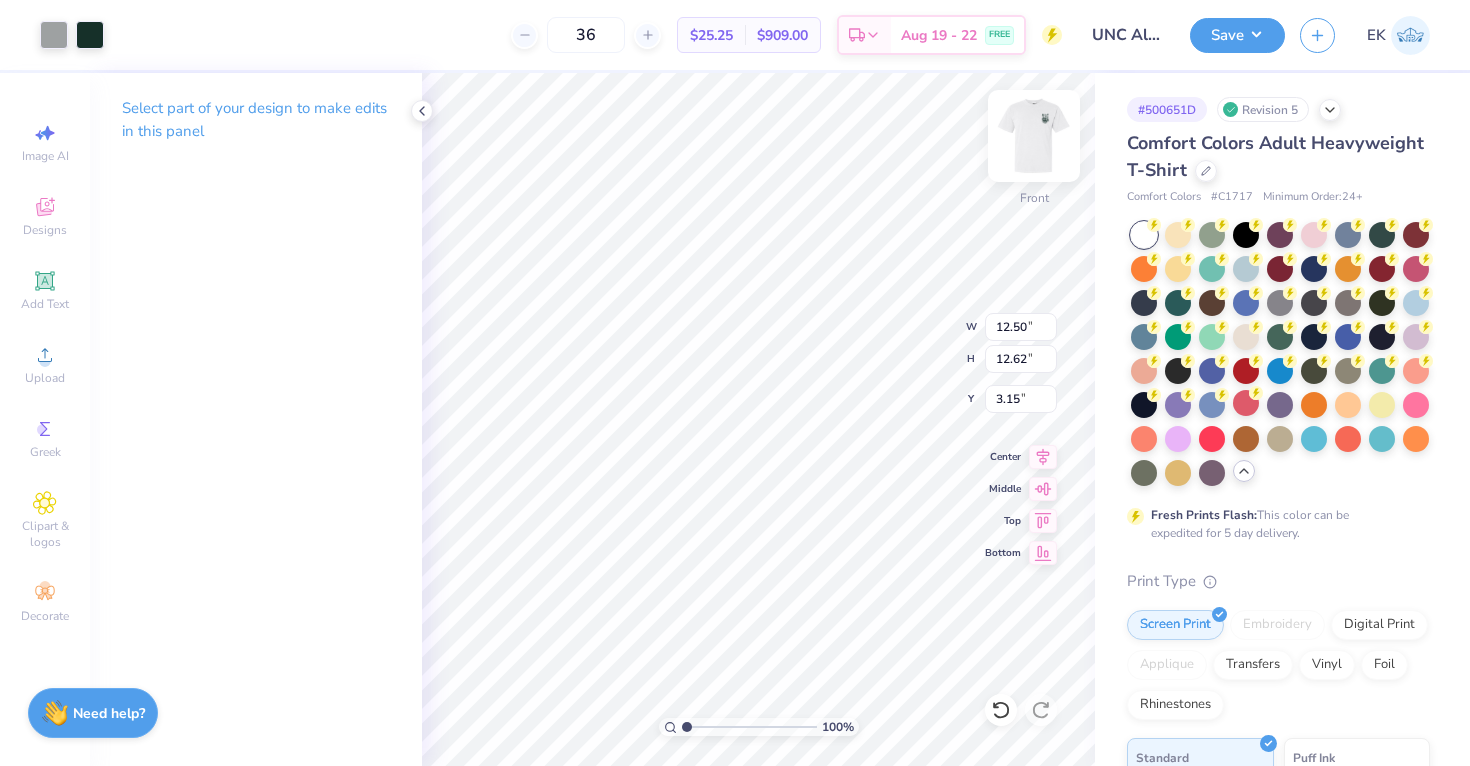 click at bounding box center (1034, 136) 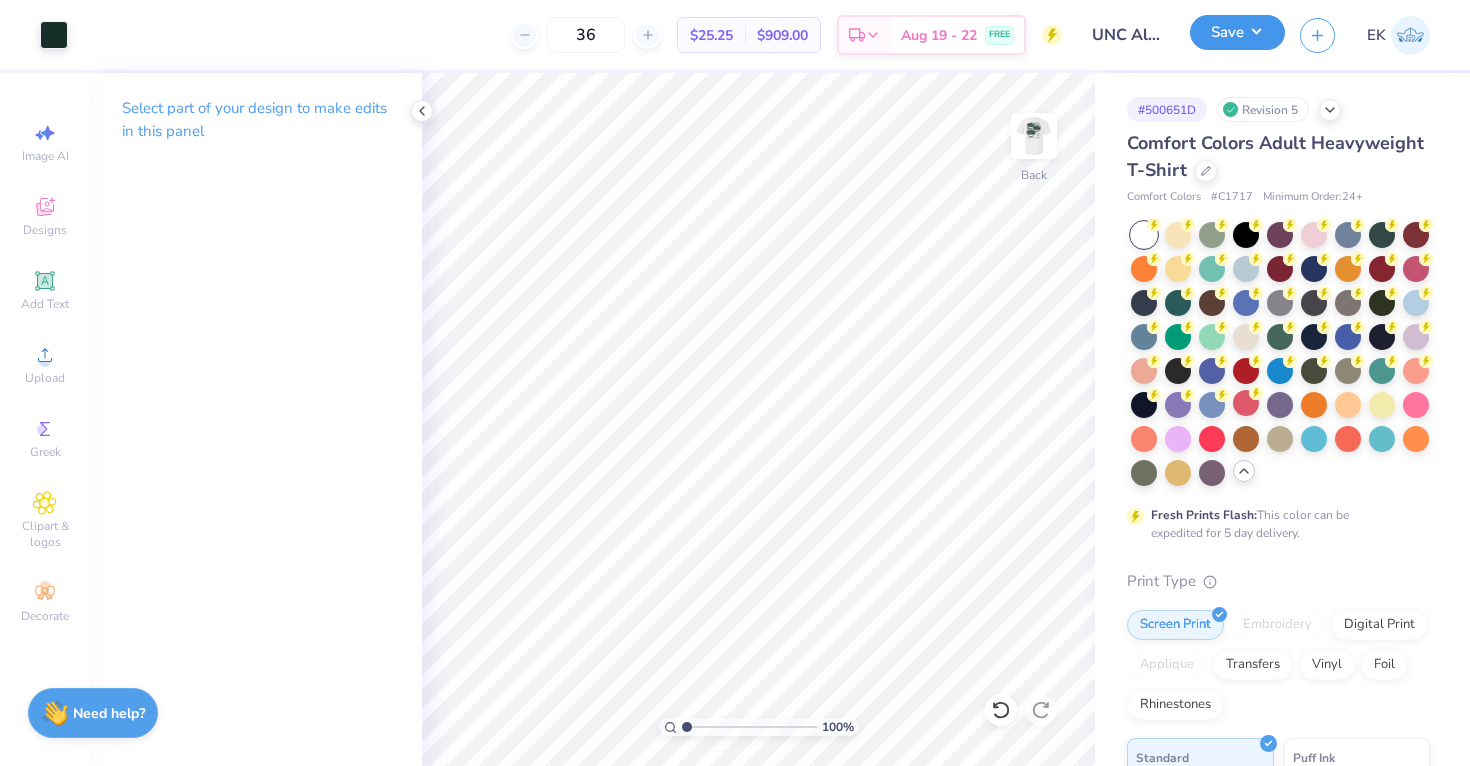 click on "Save" at bounding box center [1237, 32] 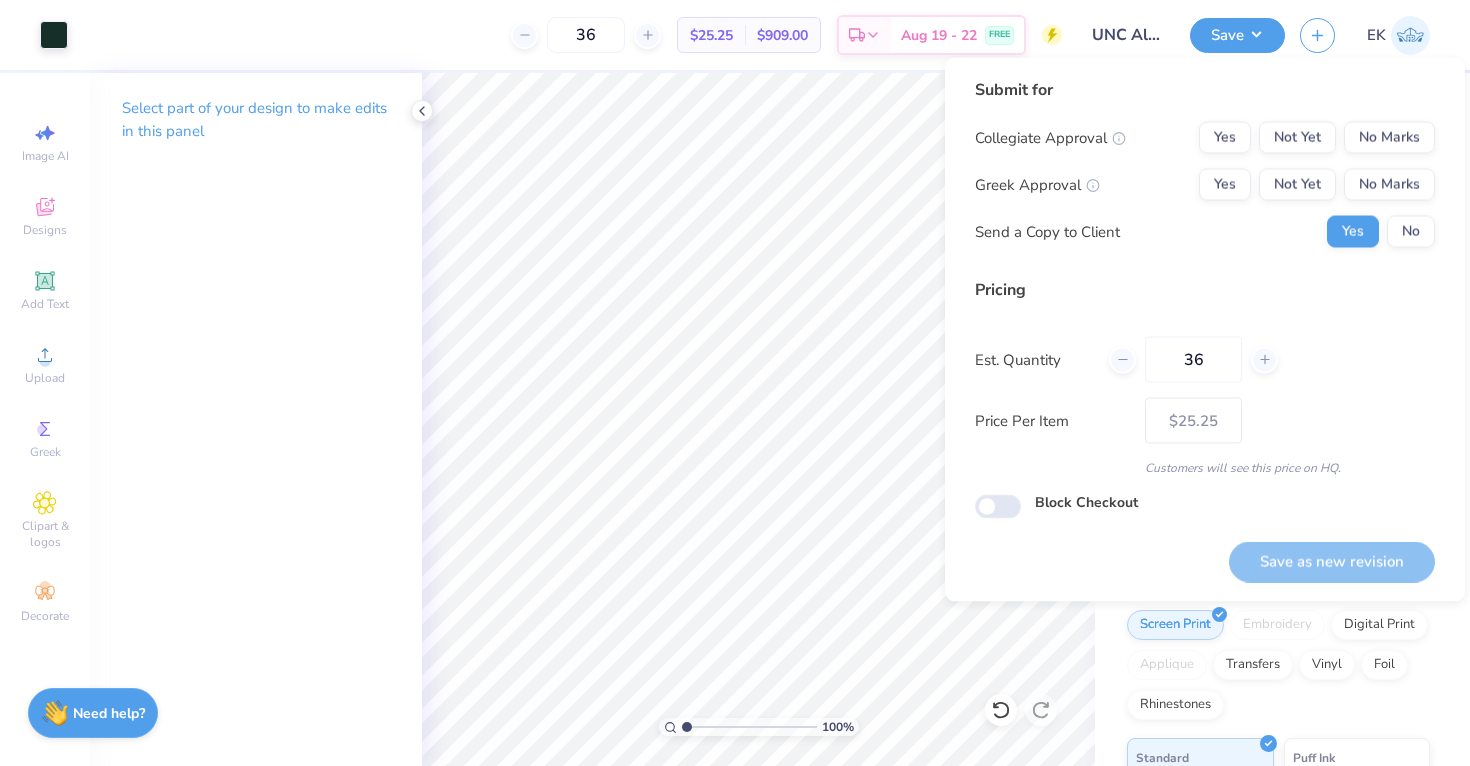 click on "Collegiate Approval Yes Not Yet No Marks Greek Approval Yes Not Yet No Marks Send a Copy to Client Yes No" at bounding box center [1205, 185] 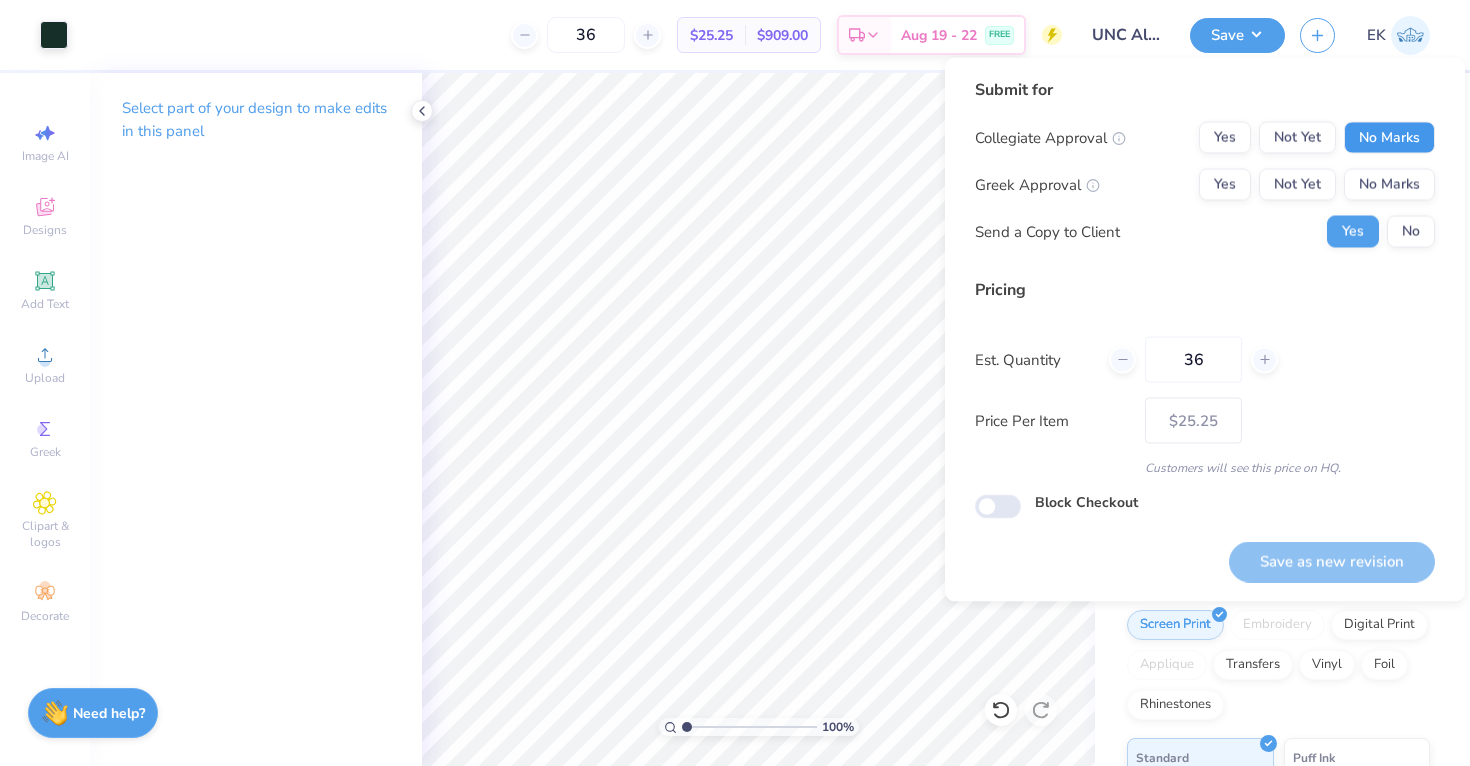 click on "No Marks" at bounding box center [1389, 138] 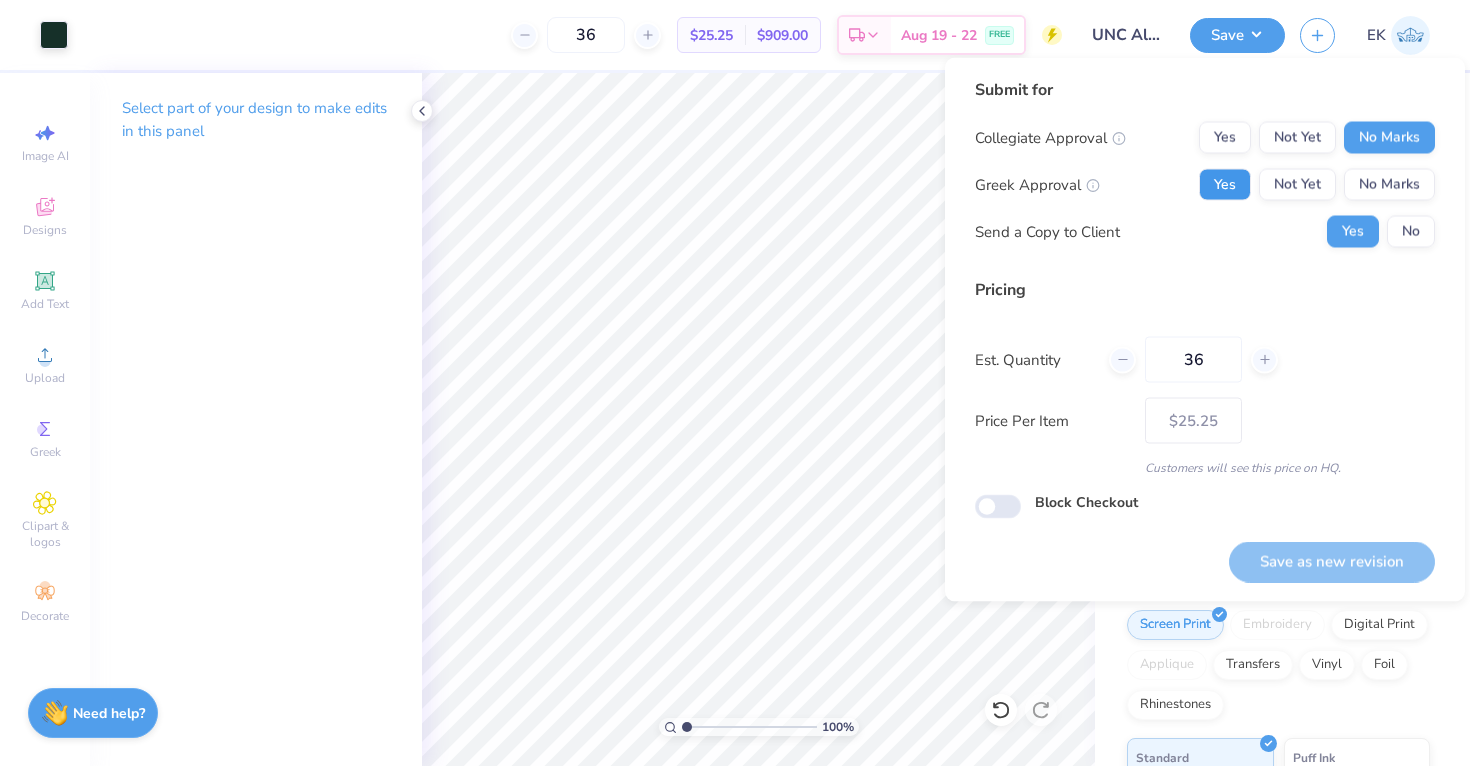 click on "Yes" at bounding box center [1225, 185] 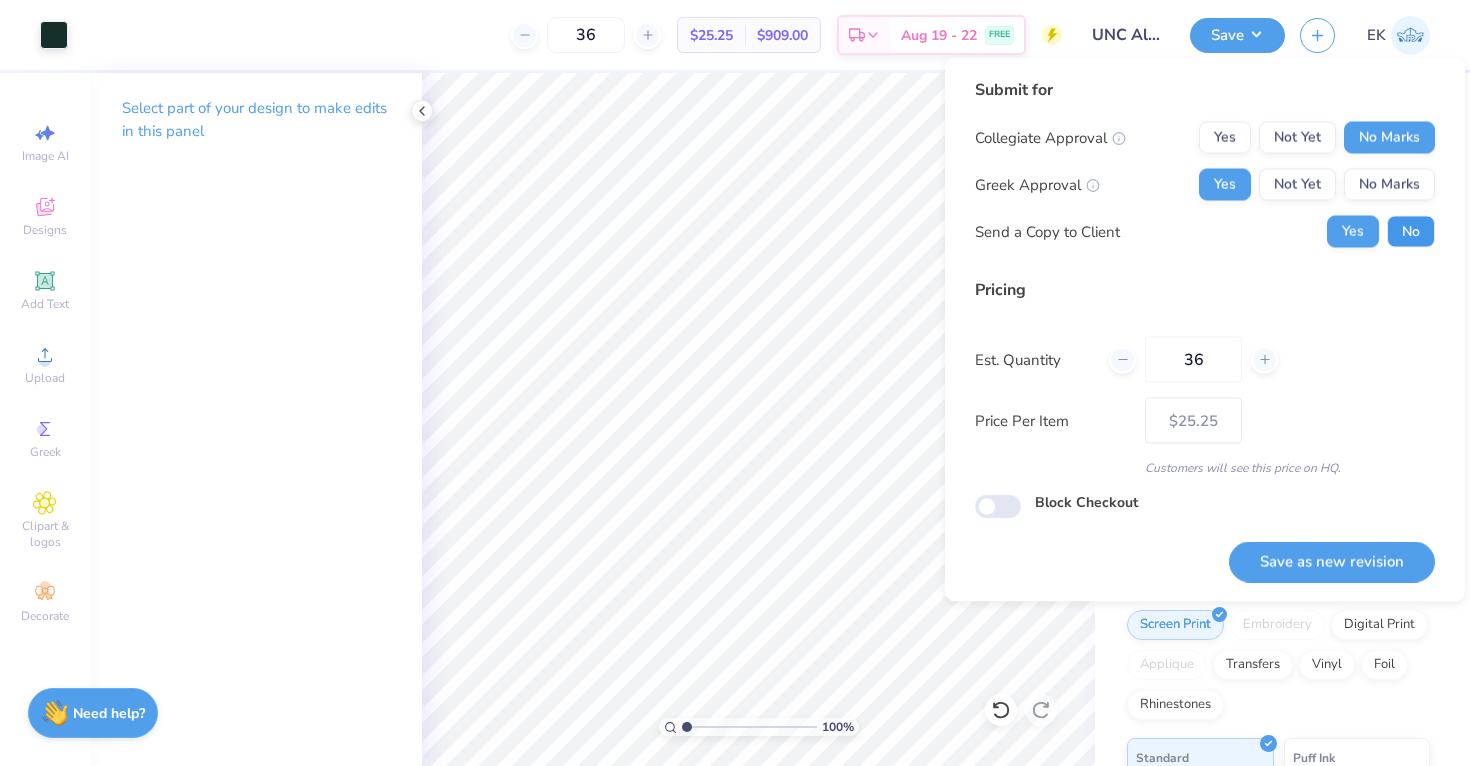 click on "No" at bounding box center [1411, 232] 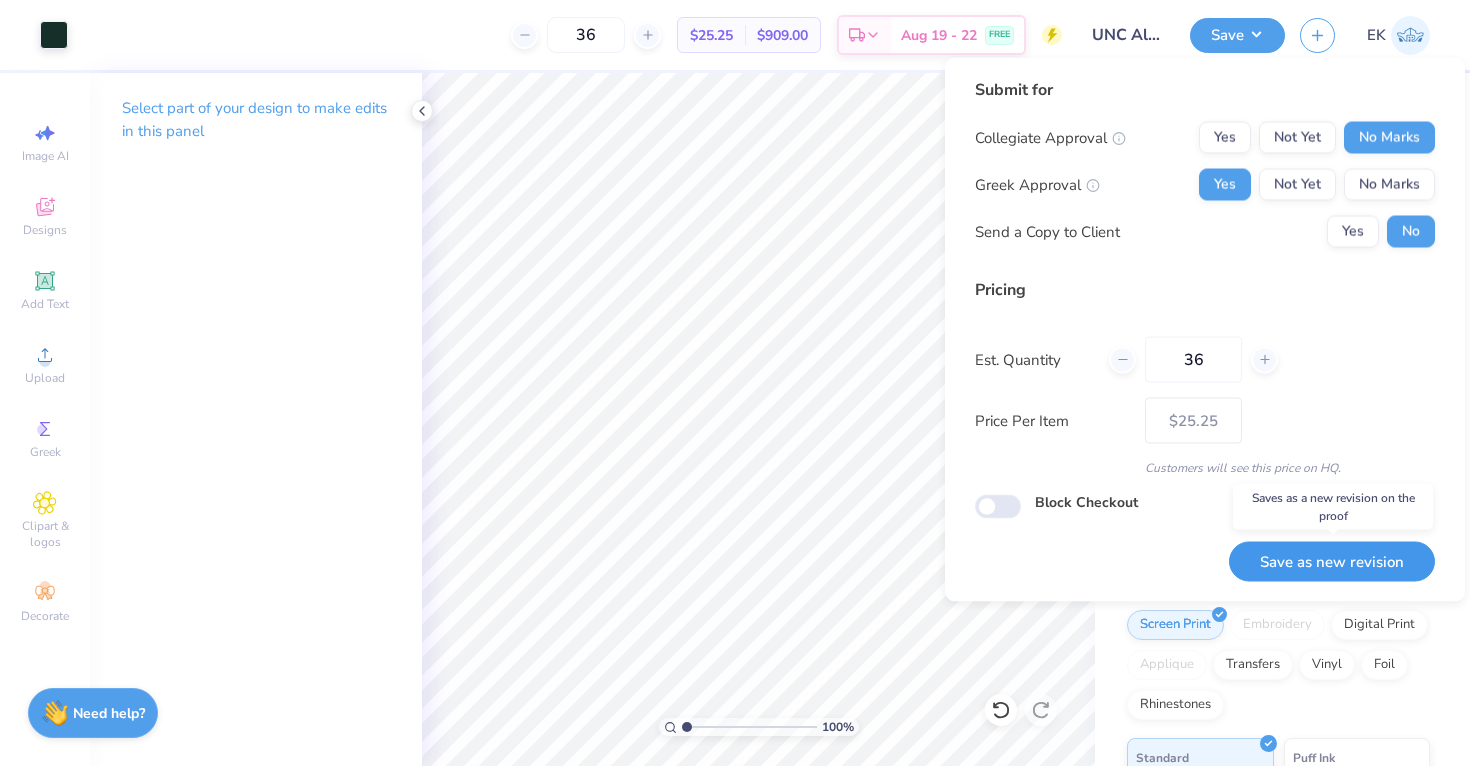click on "Save as new revision" at bounding box center [1332, 561] 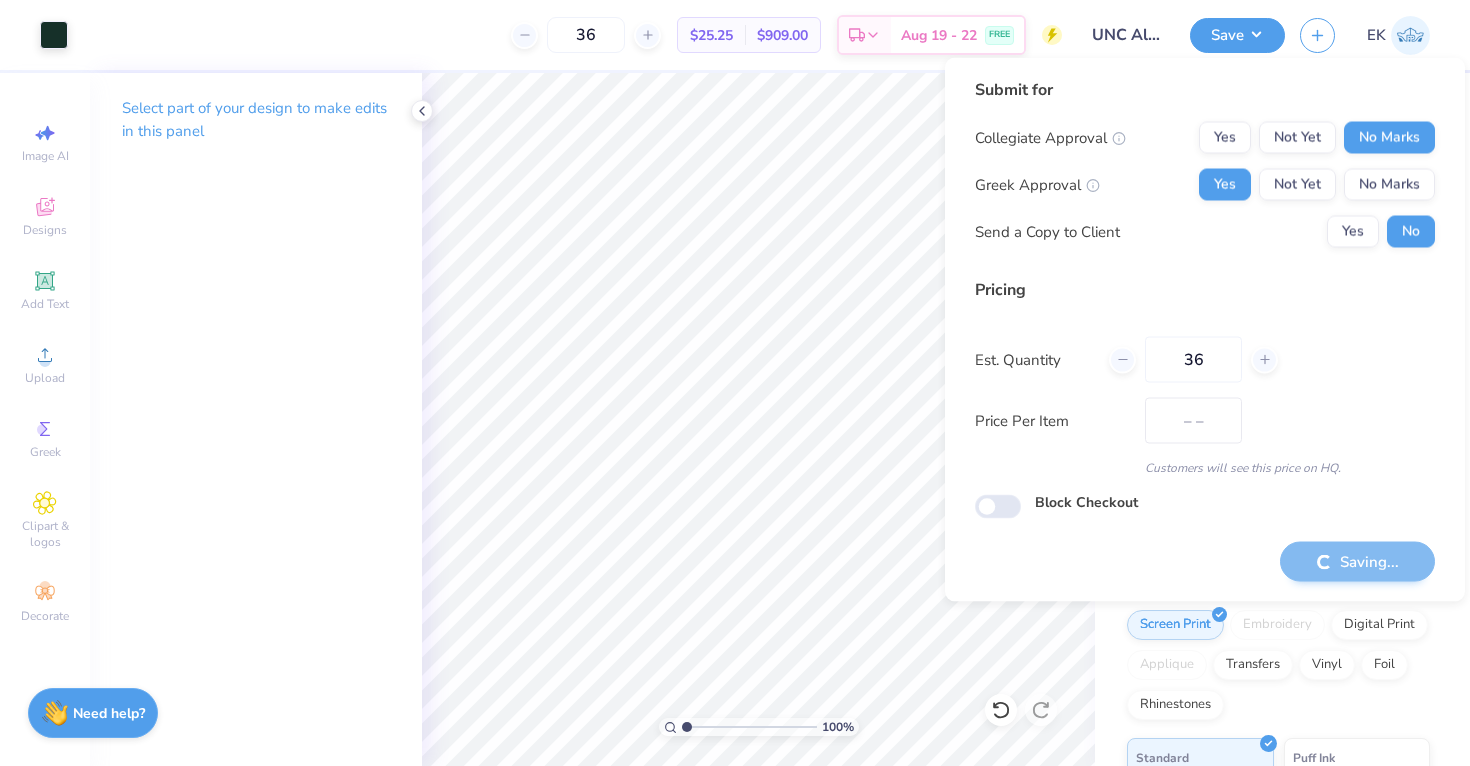type on "$25.25" 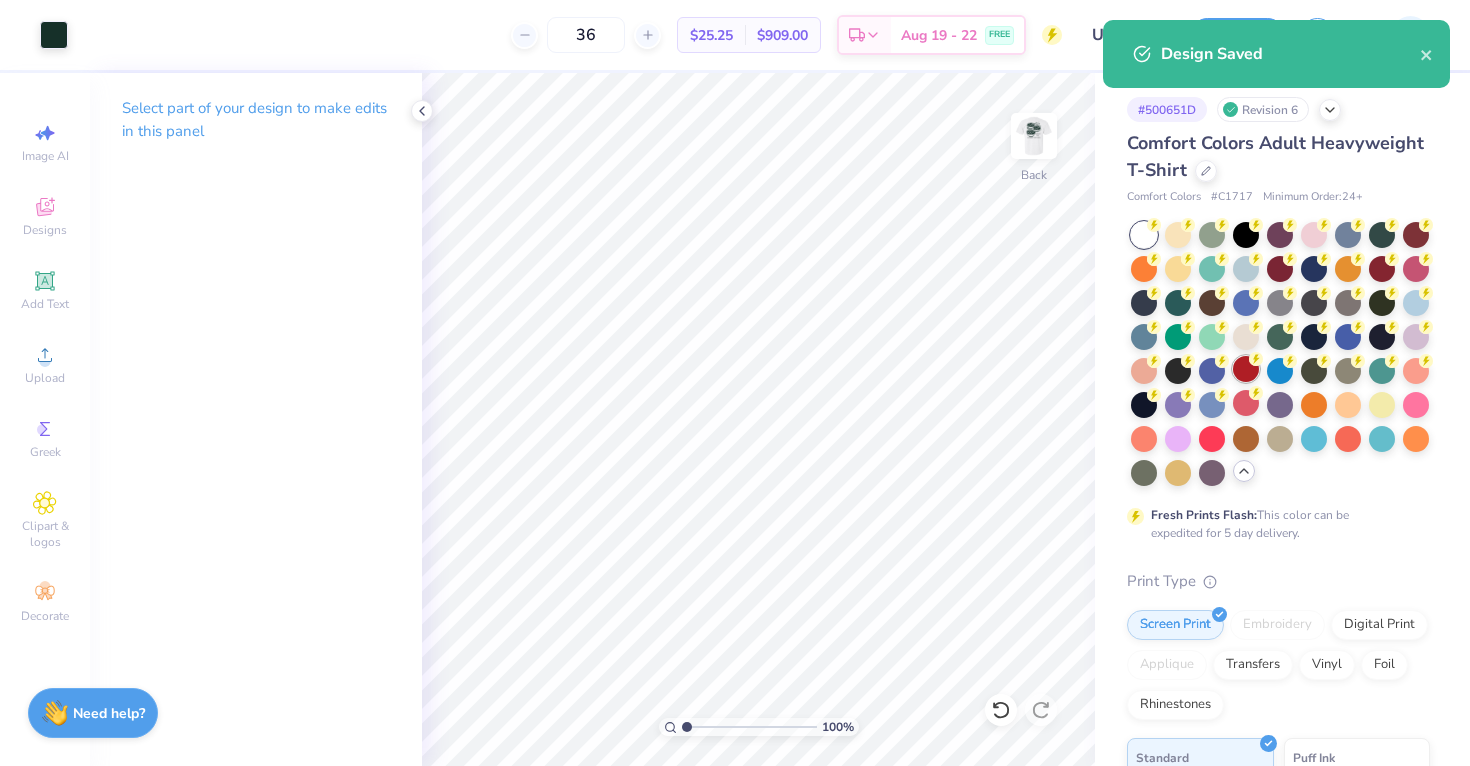 click at bounding box center [1246, 369] 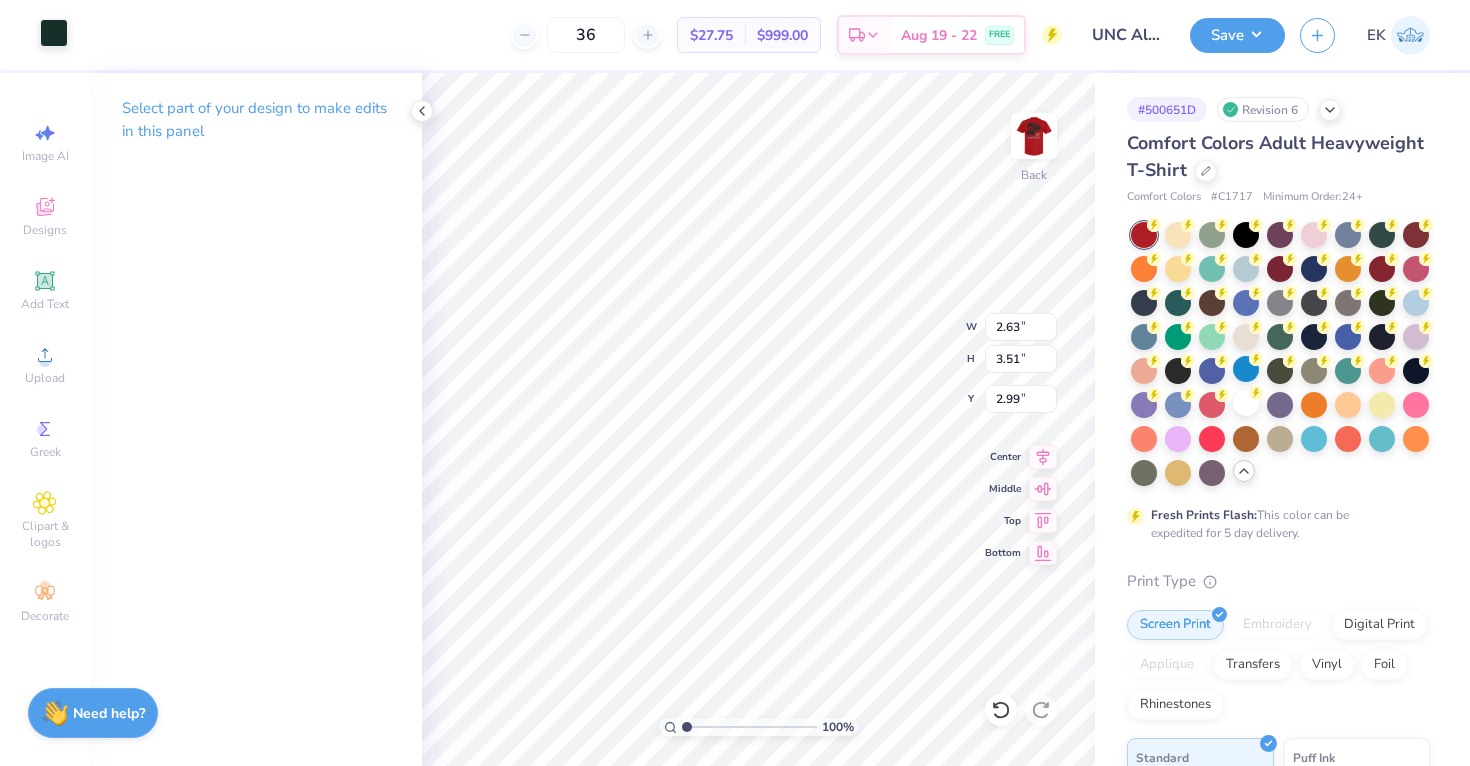 click at bounding box center [54, 33] 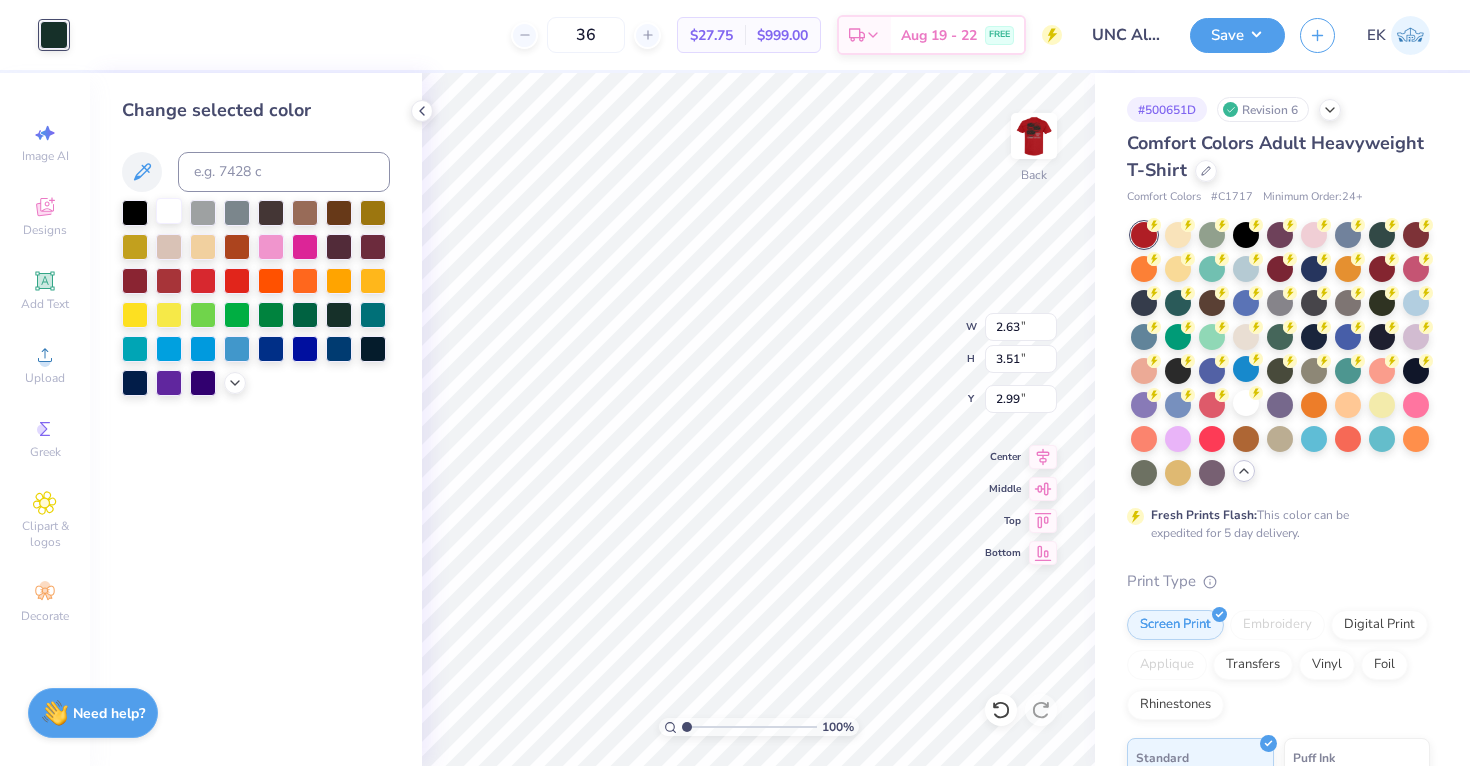click at bounding box center [169, 211] 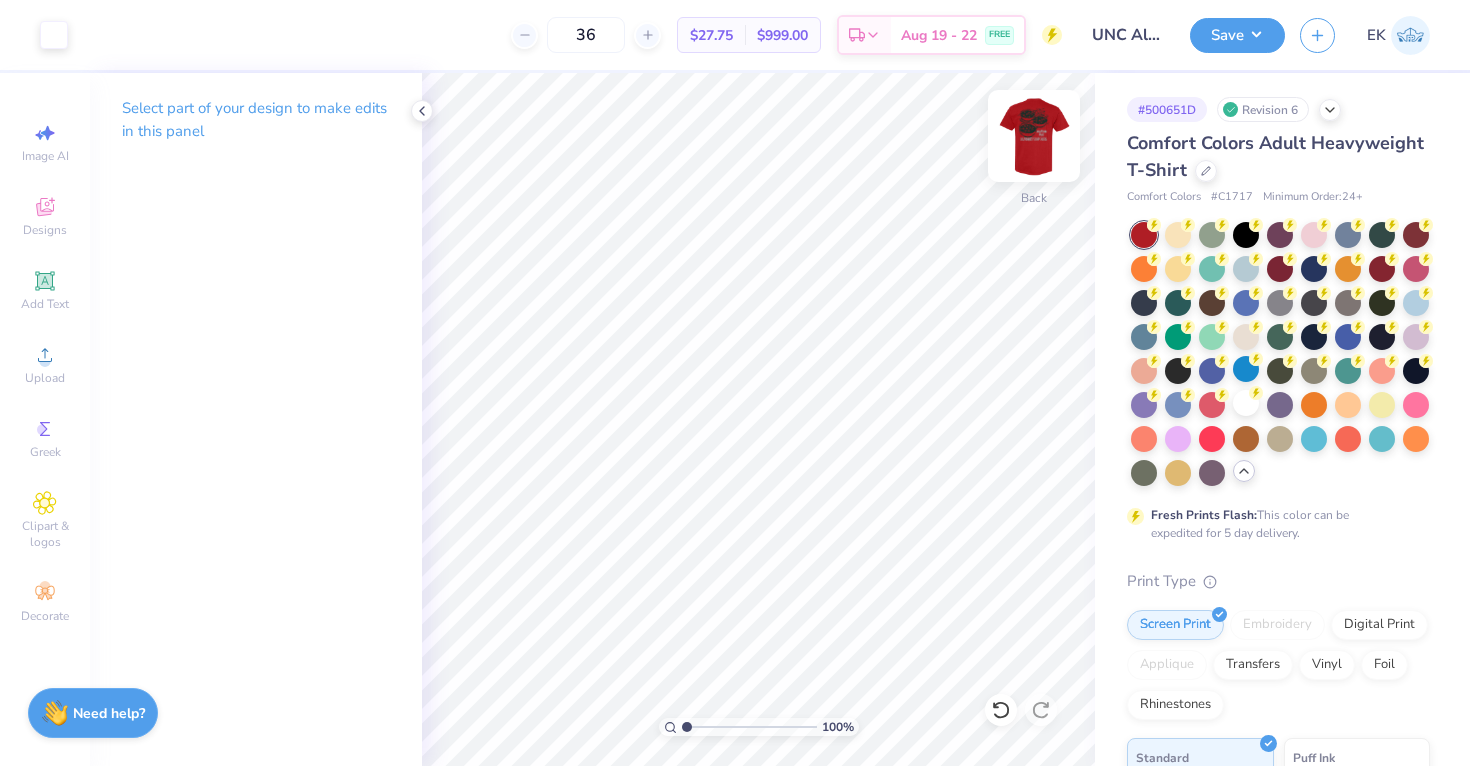 click at bounding box center [1034, 136] 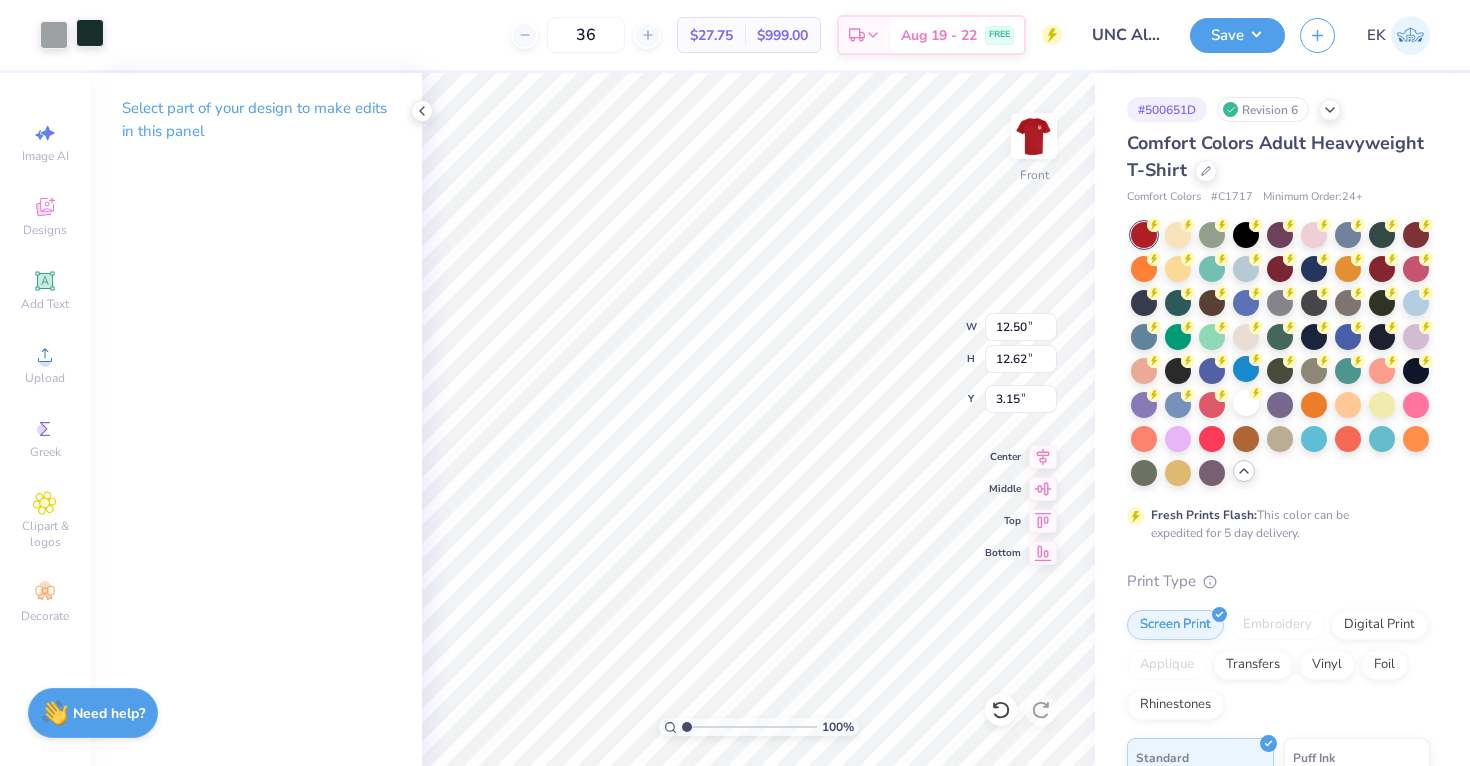 click at bounding box center [90, 33] 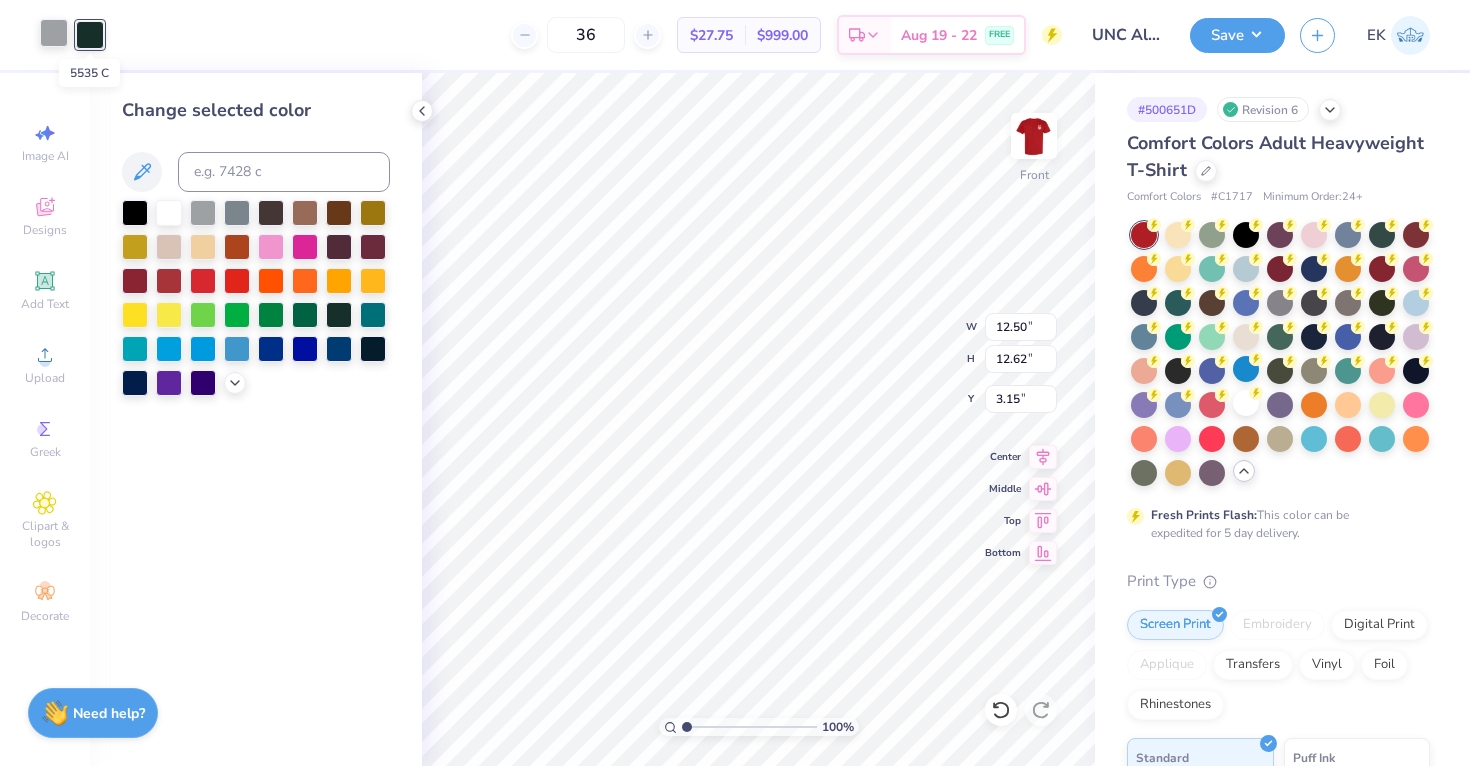 click at bounding box center [54, 33] 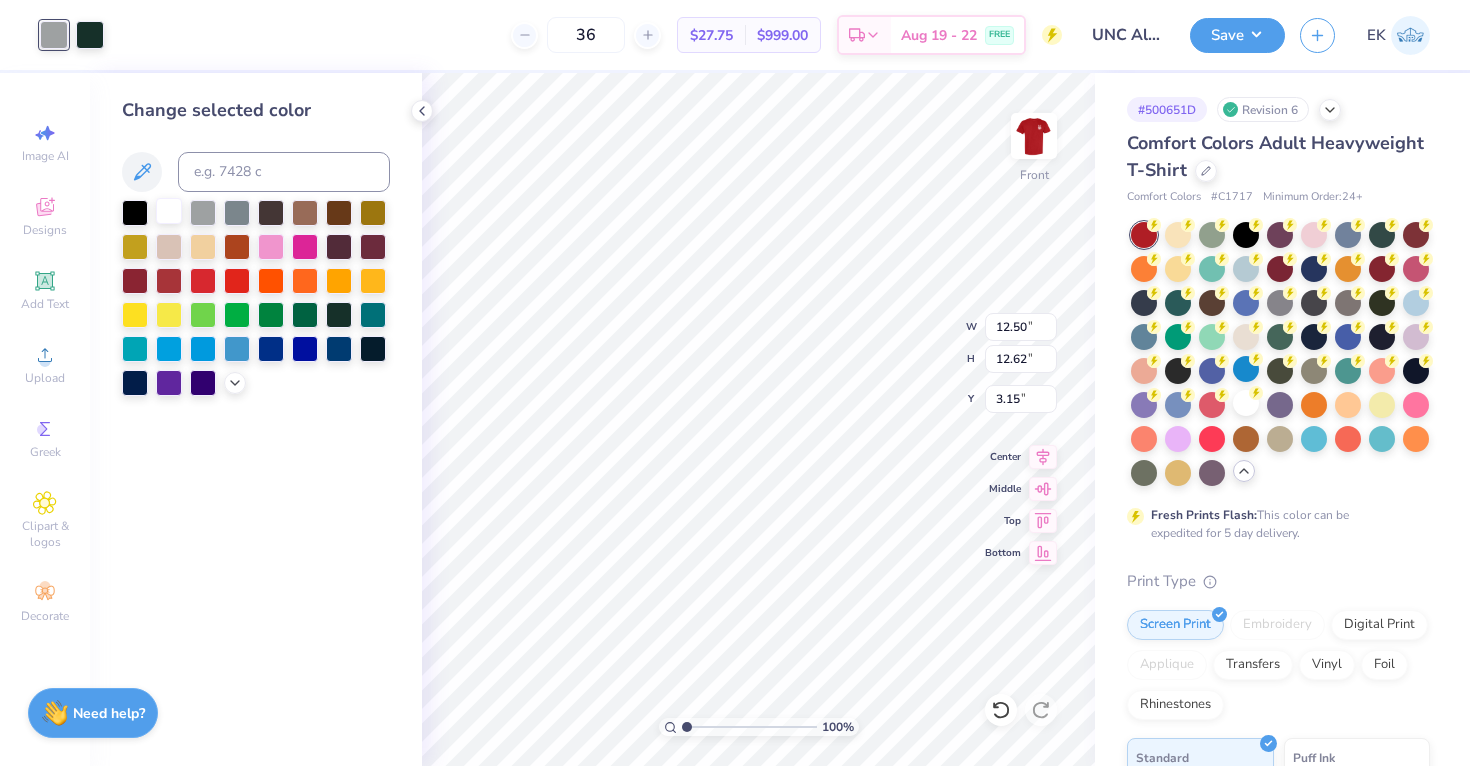 click at bounding box center (169, 211) 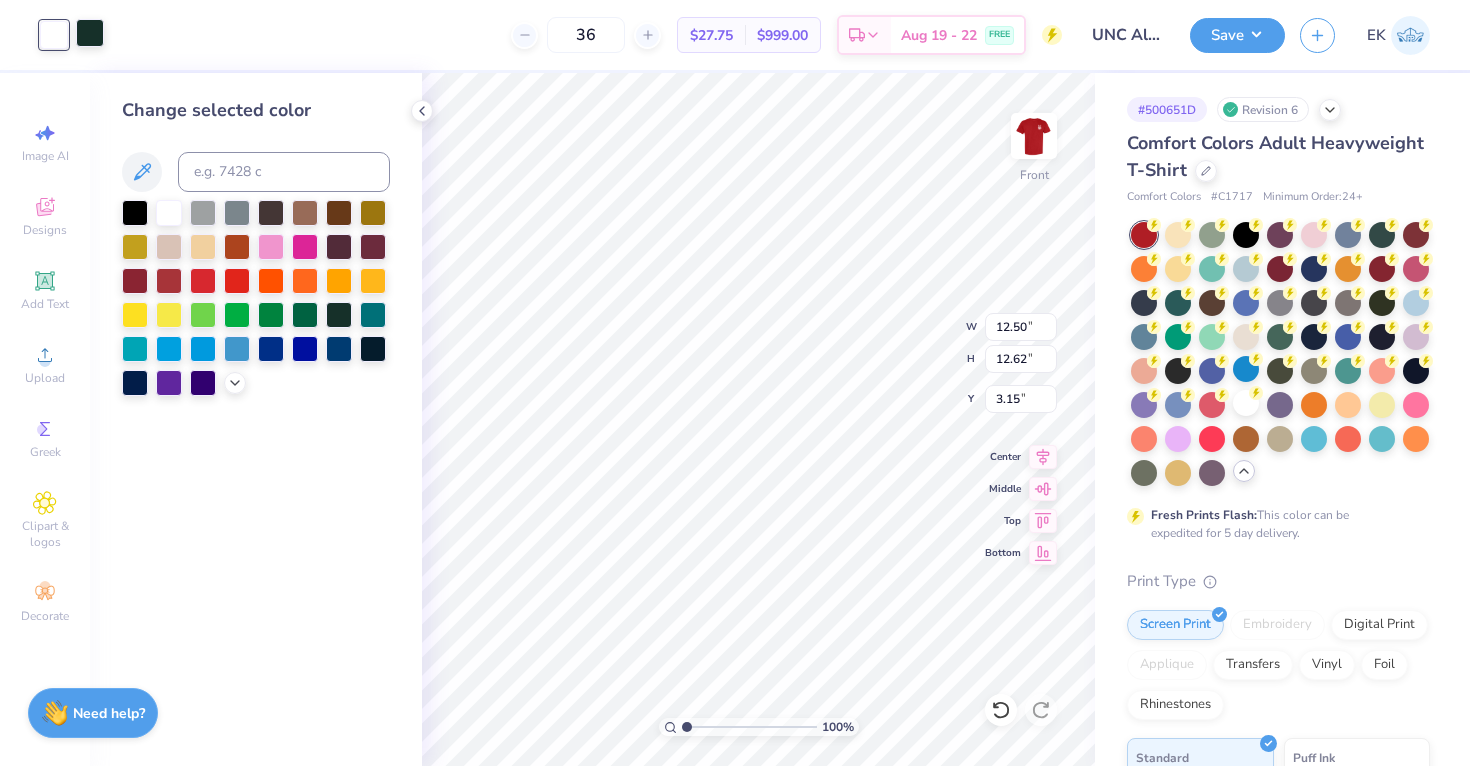 click at bounding box center (90, 33) 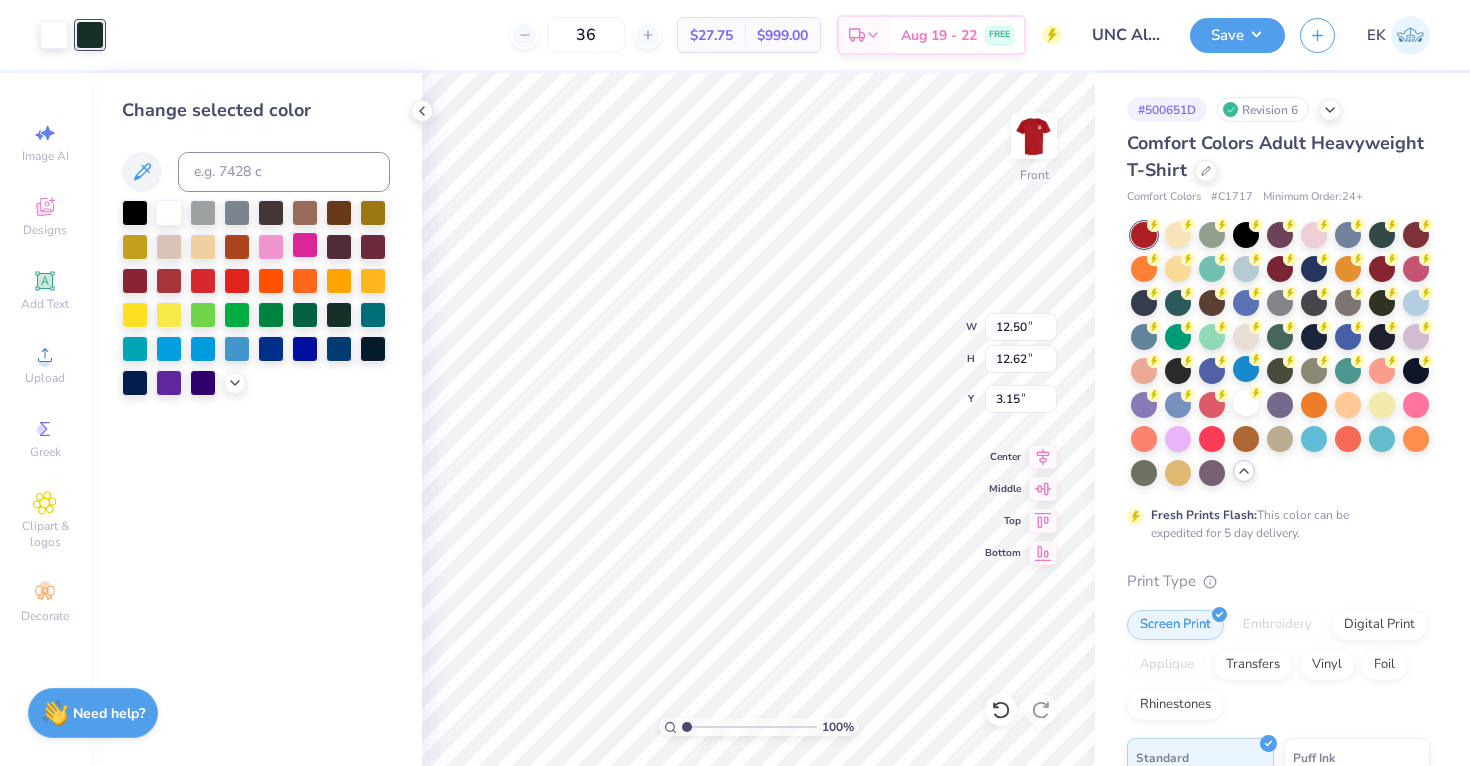 click at bounding box center [305, 245] 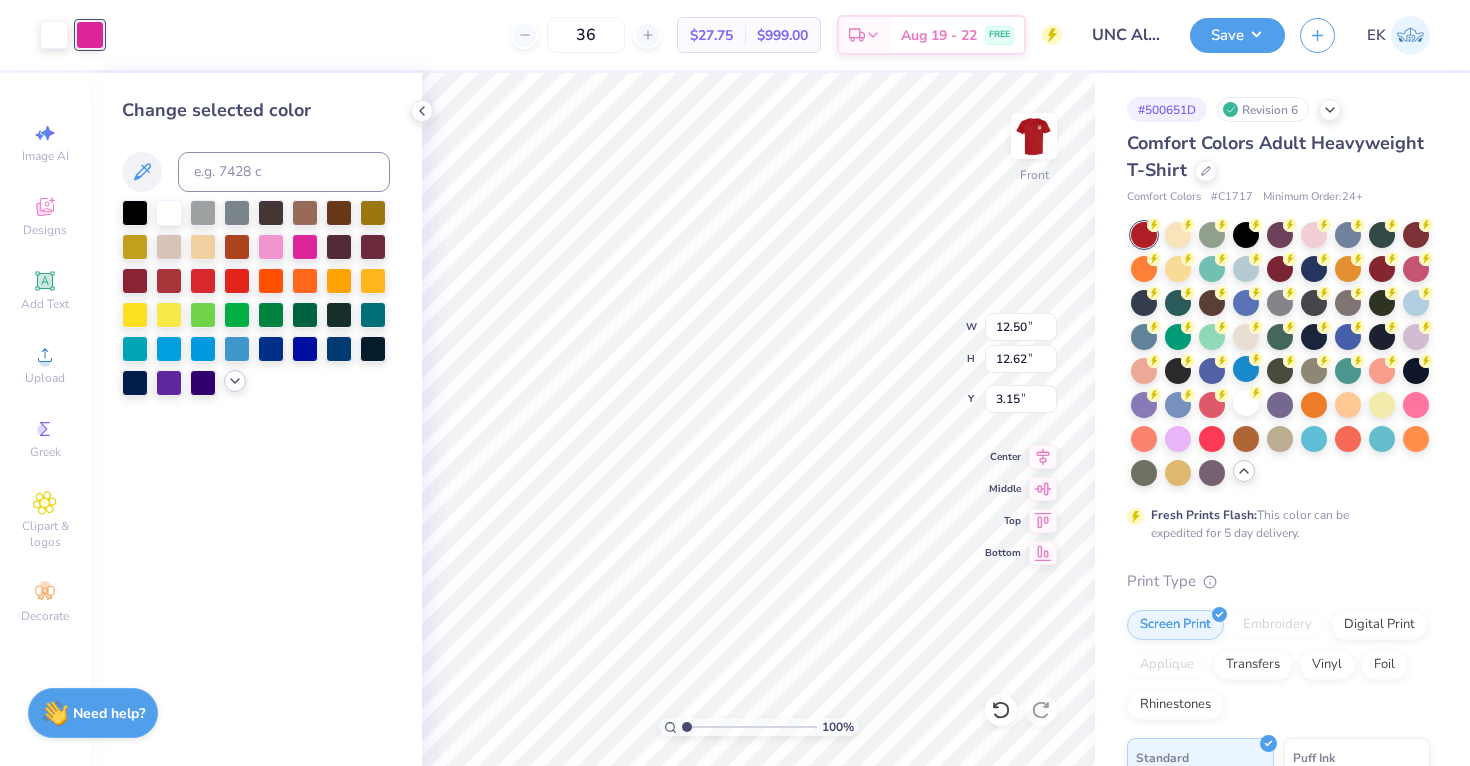 click at bounding box center (256, 298) 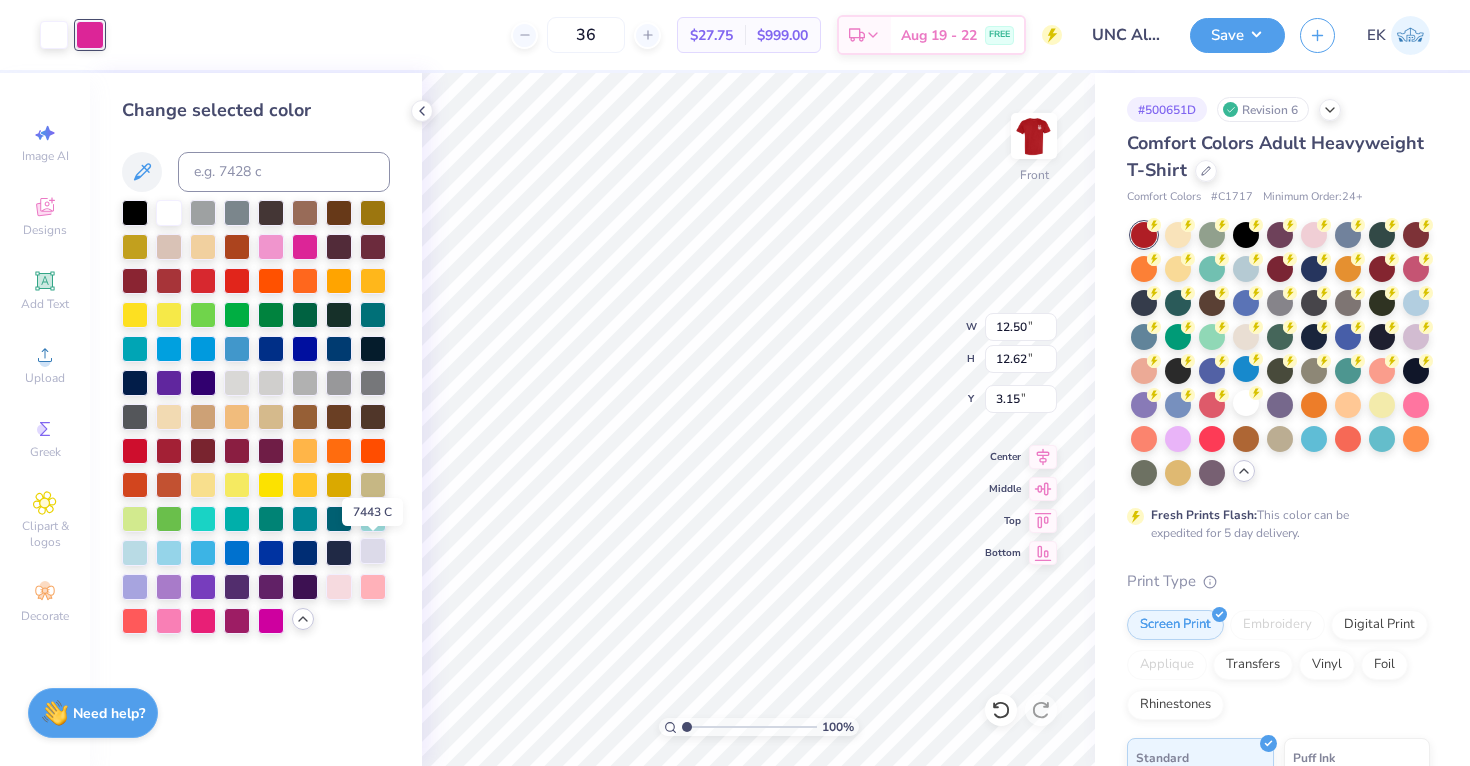 click at bounding box center (373, 551) 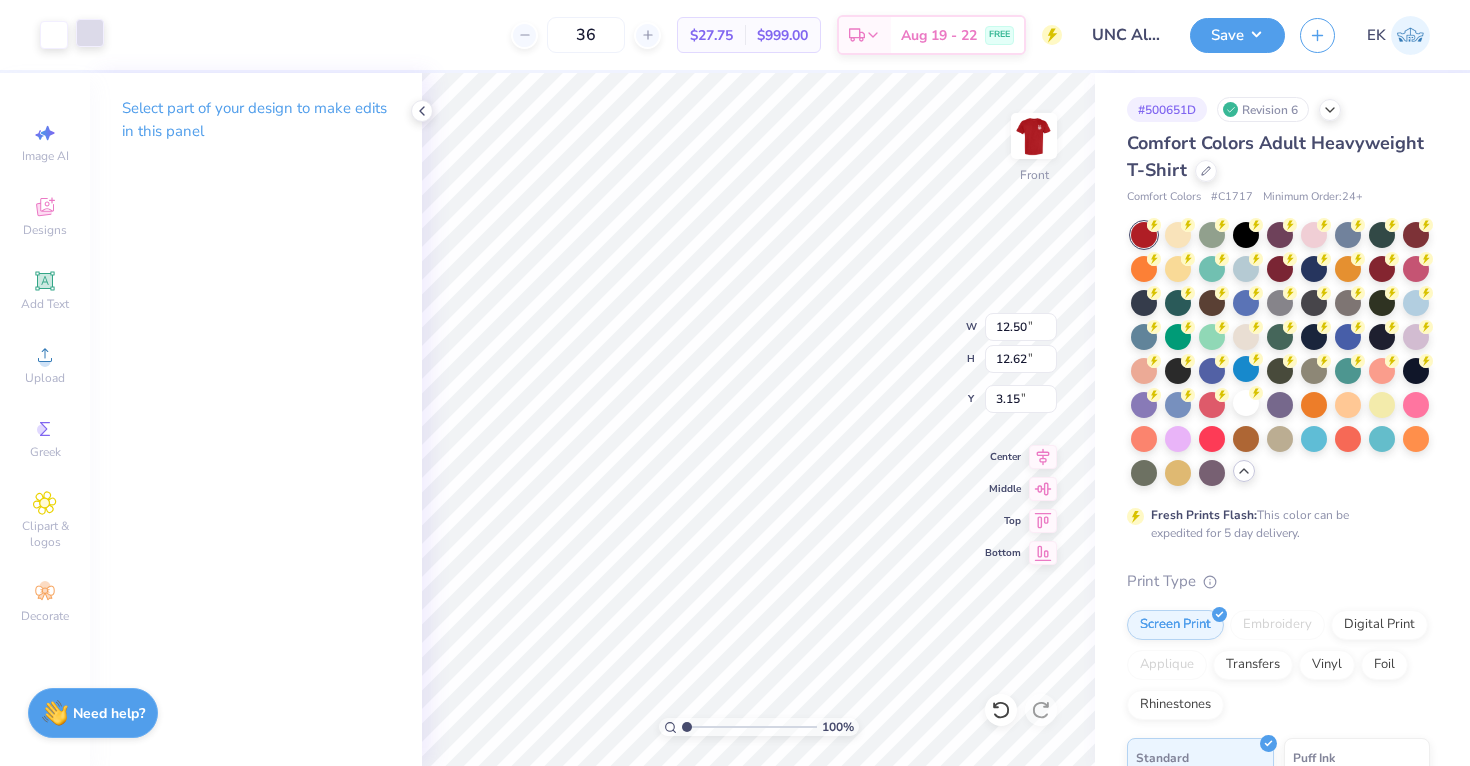 click at bounding box center [90, 33] 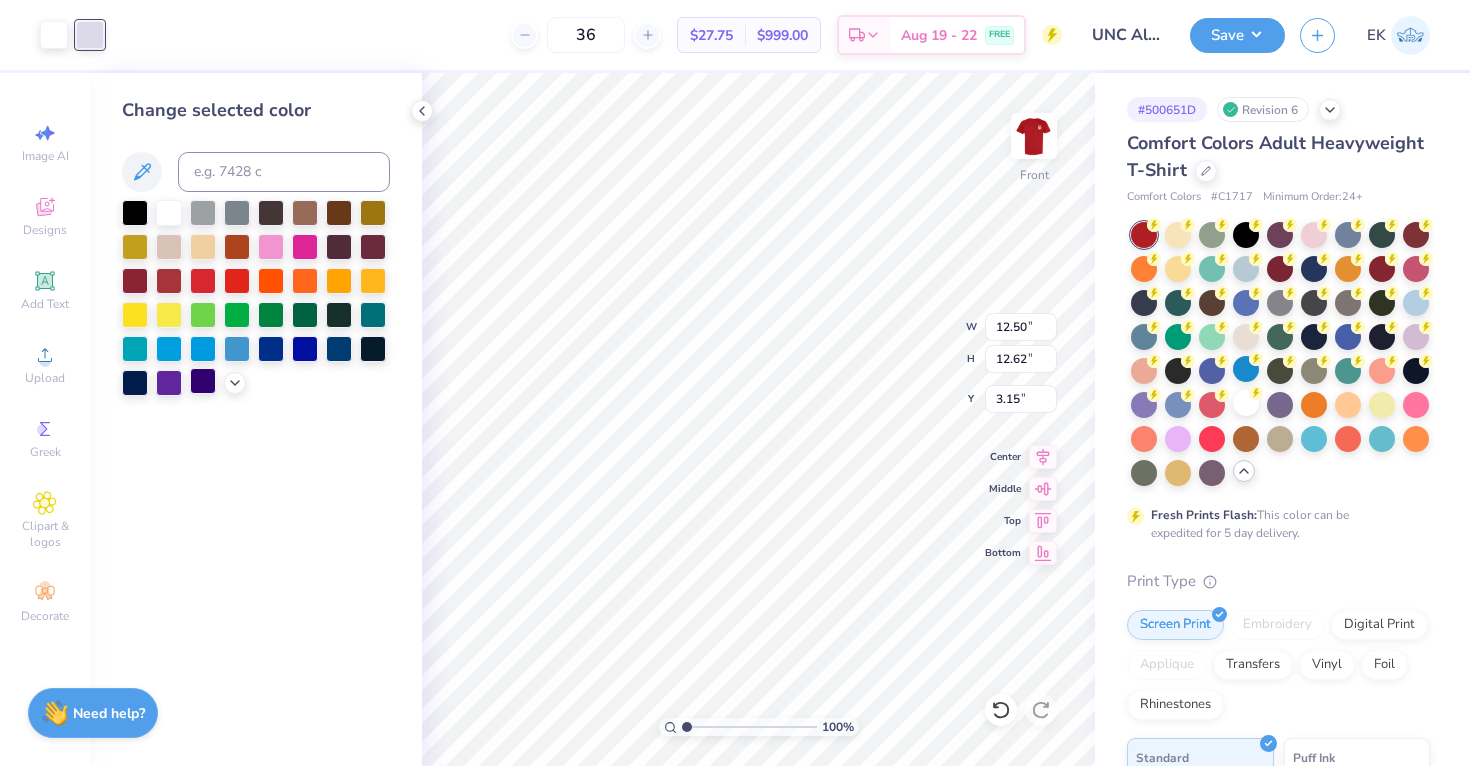 click at bounding box center (203, 381) 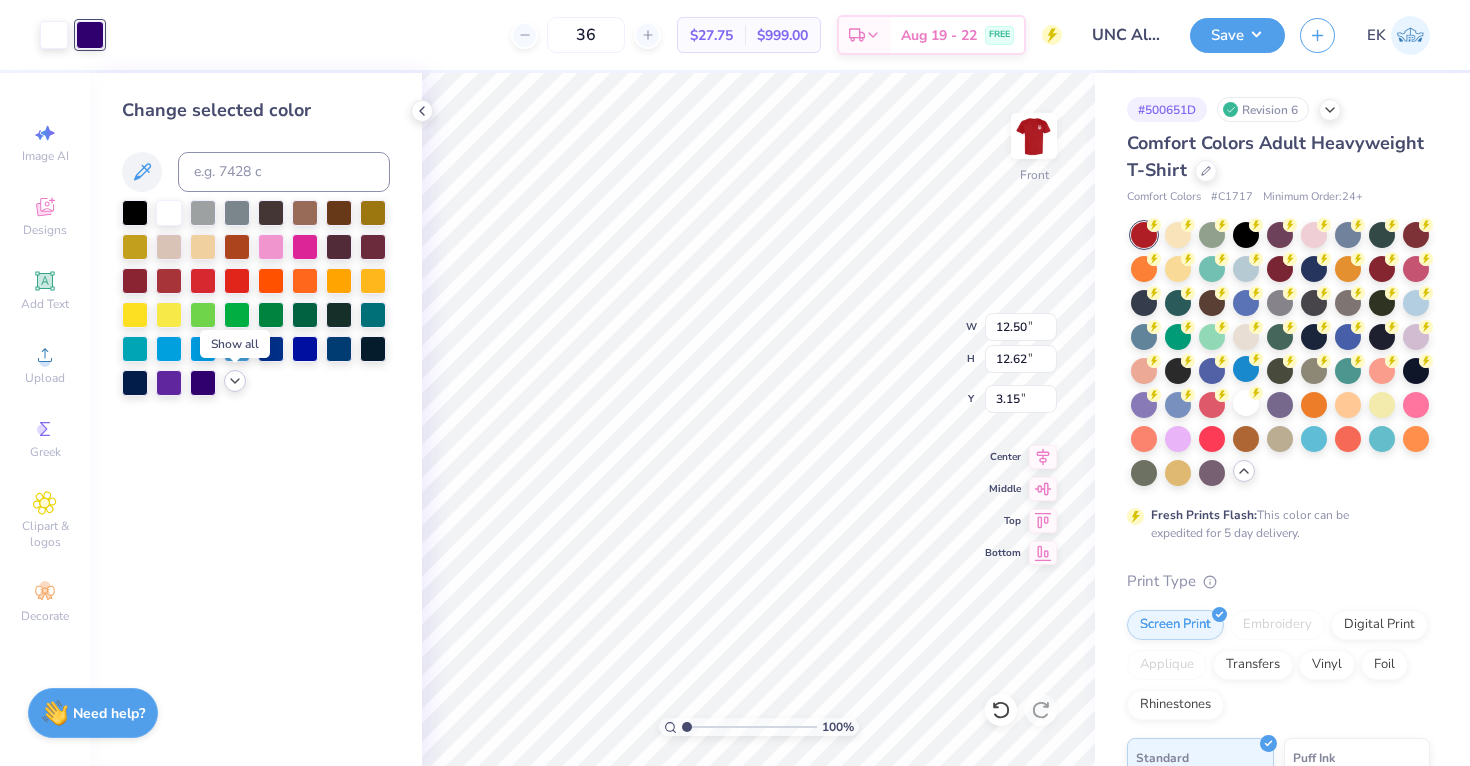 click 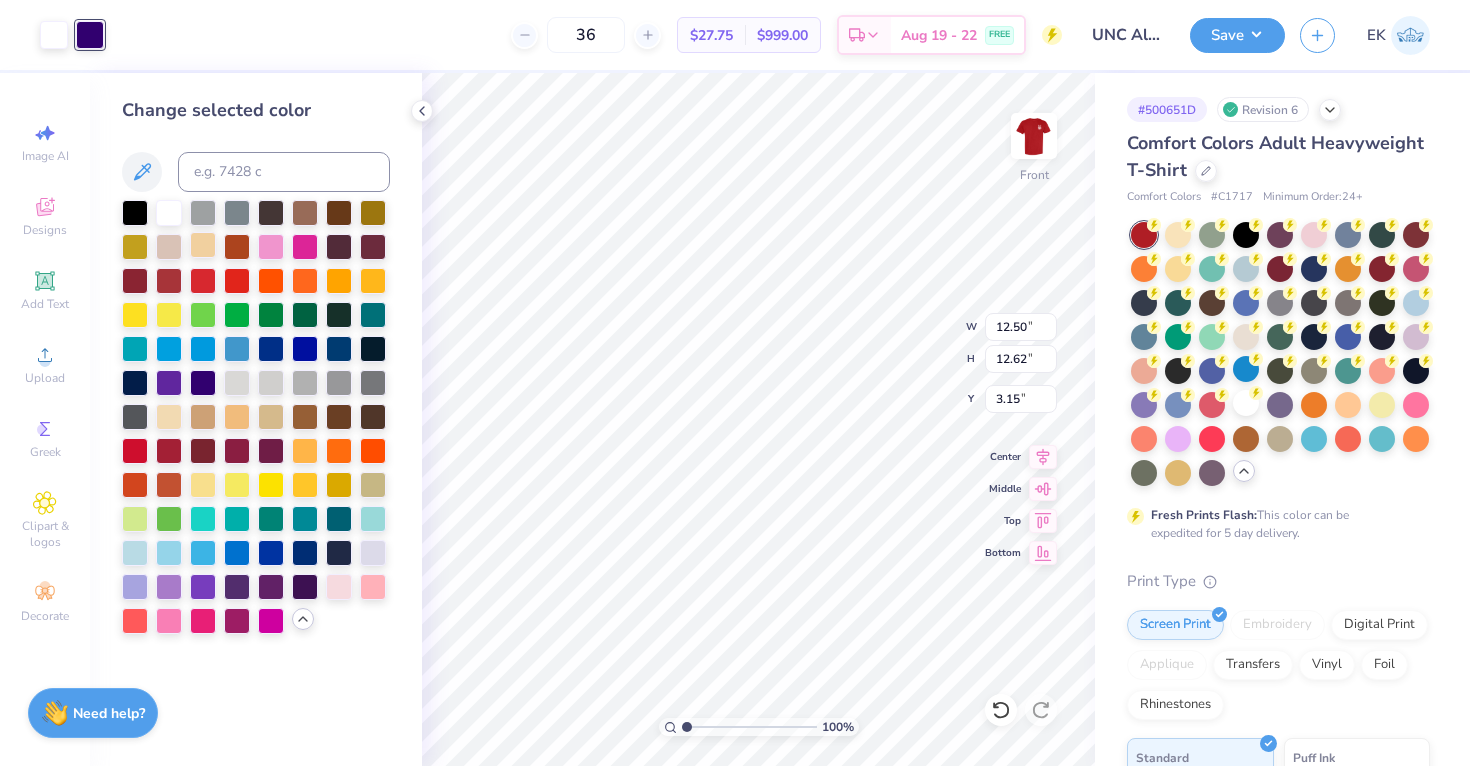 click at bounding box center [203, 245] 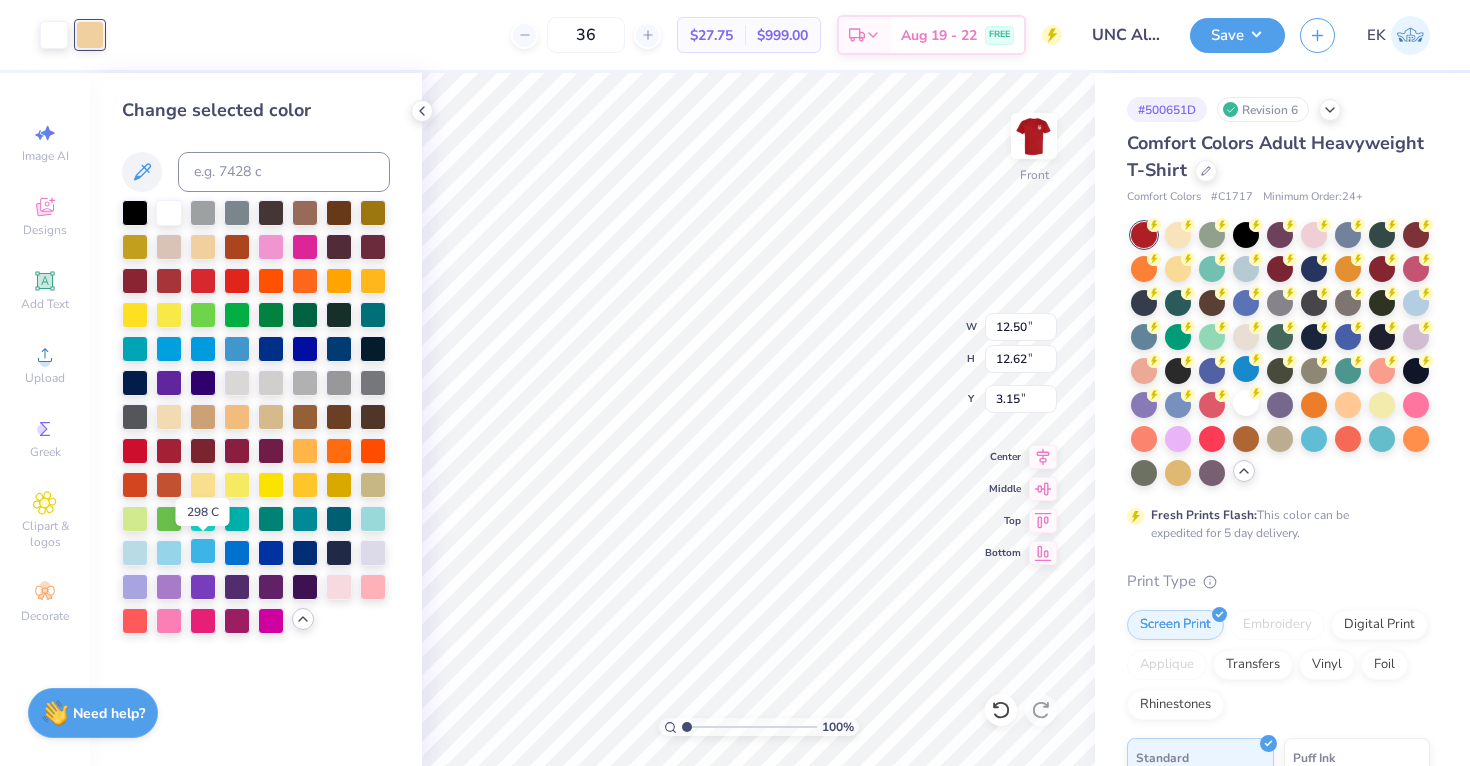 click at bounding box center [203, 551] 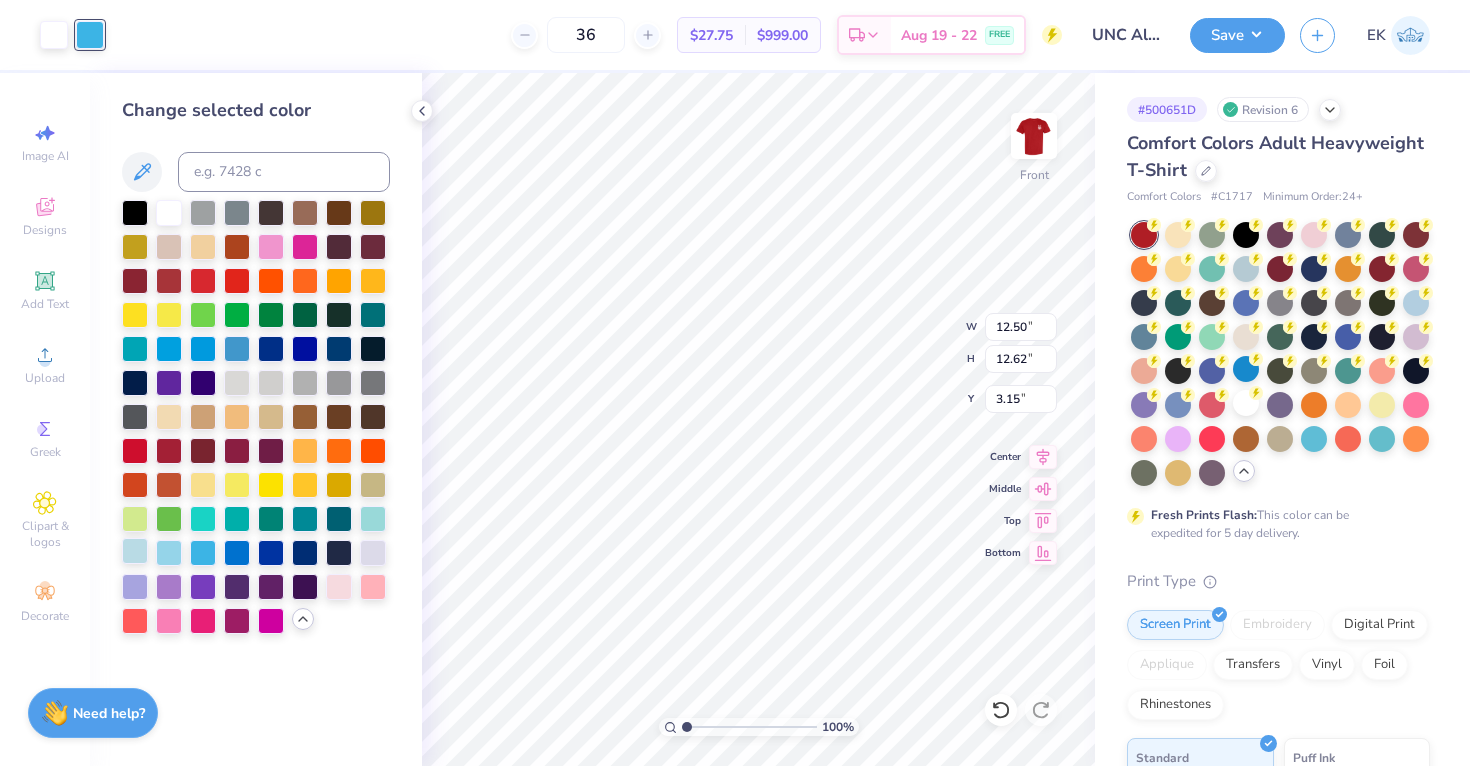 click at bounding box center (135, 551) 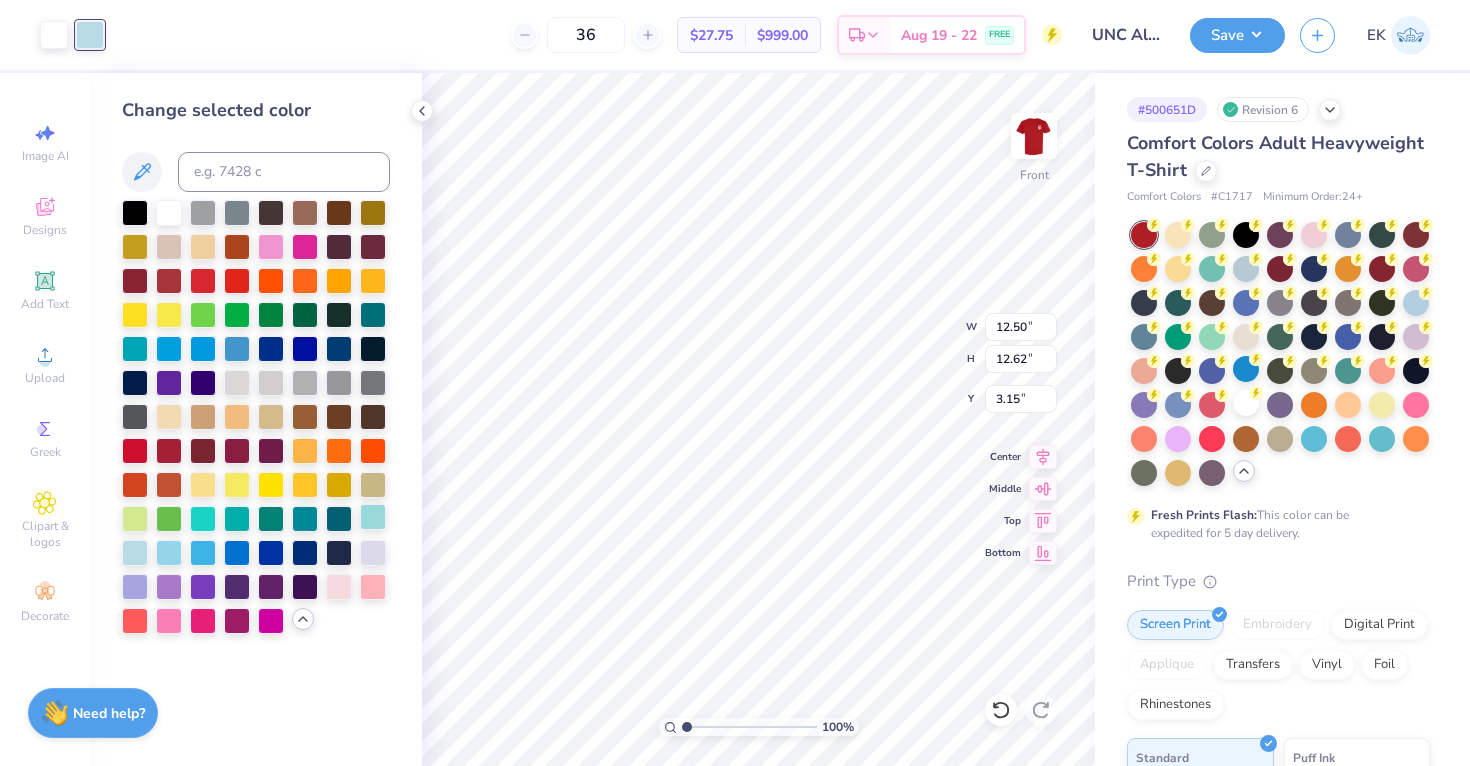 click at bounding box center [373, 517] 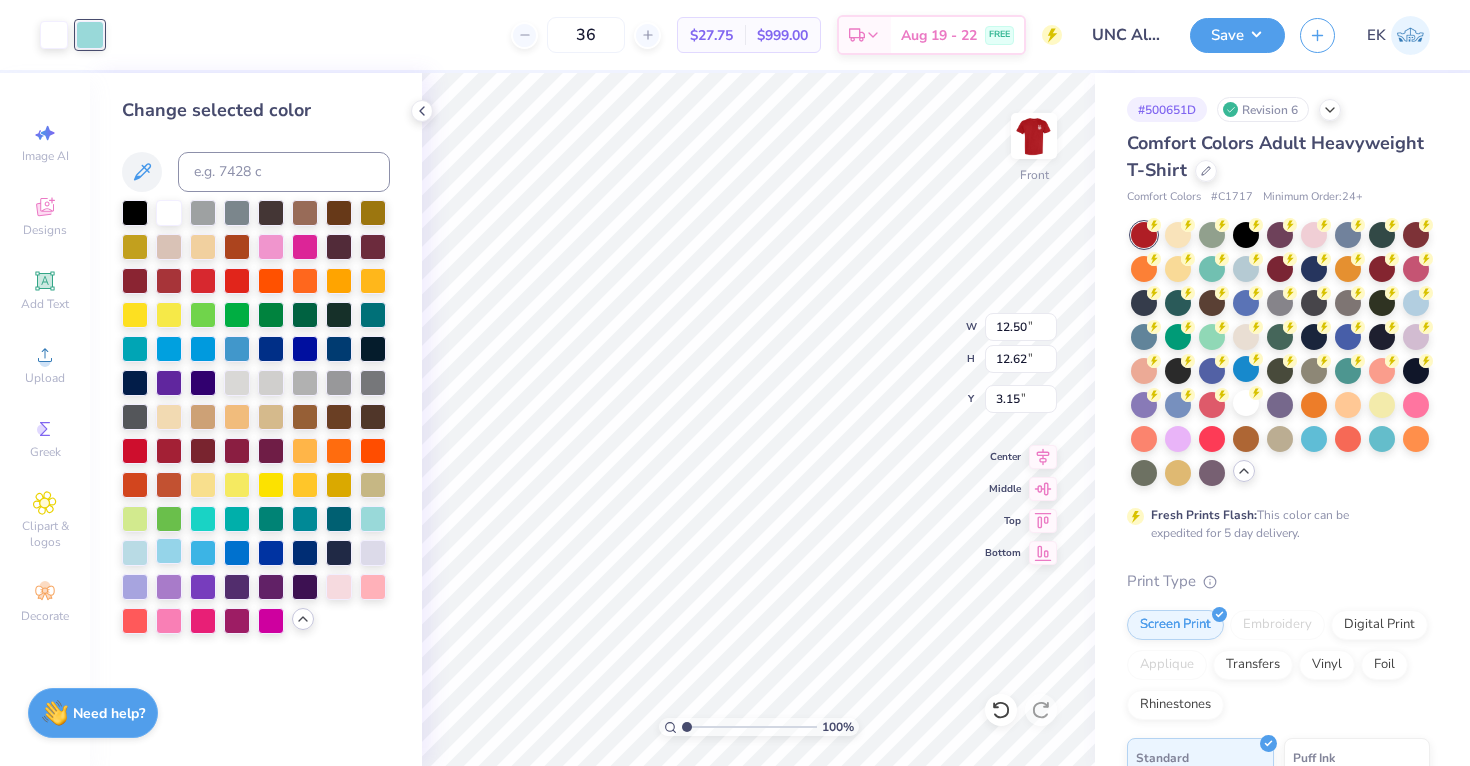 click at bounding box center [169, 551] 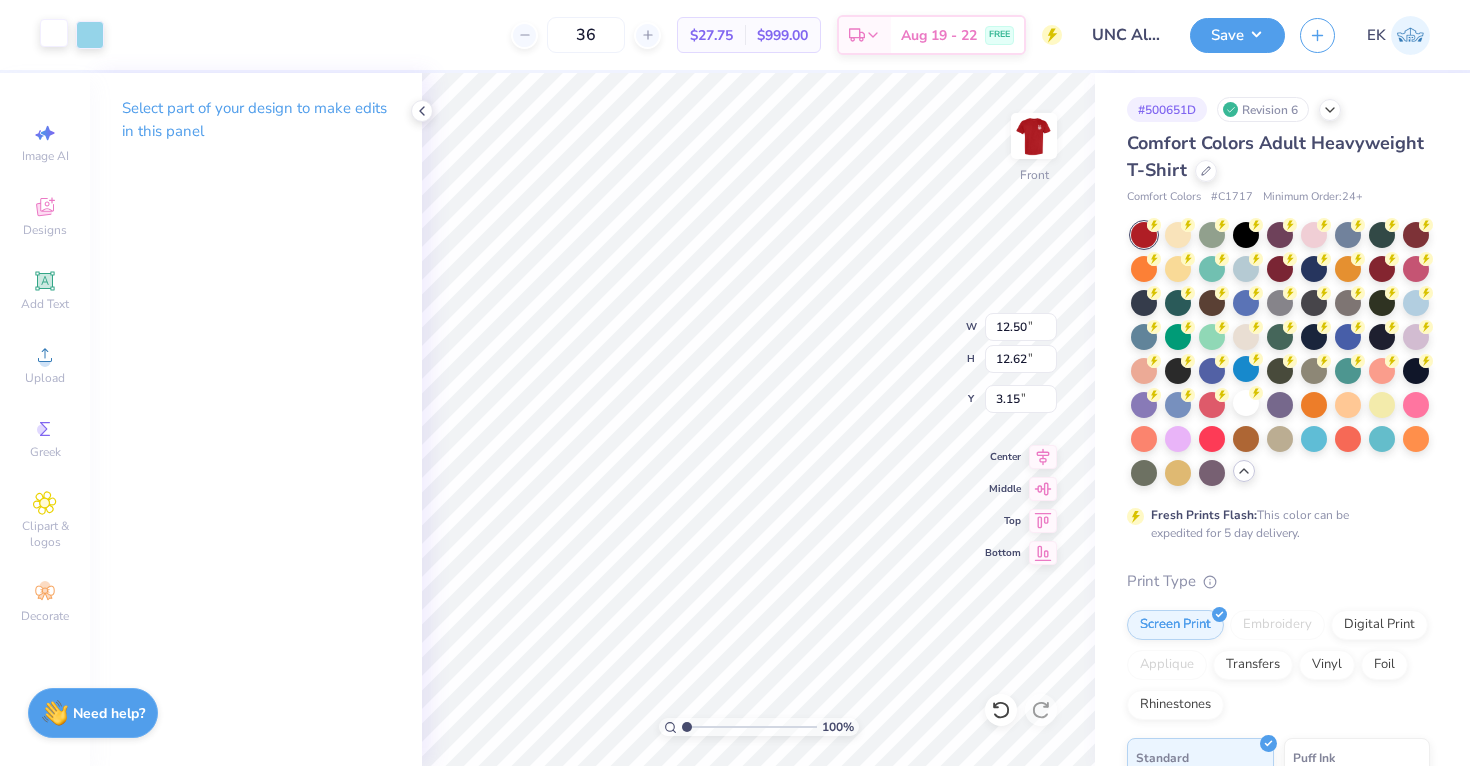 click at bounding box center [54, 33] 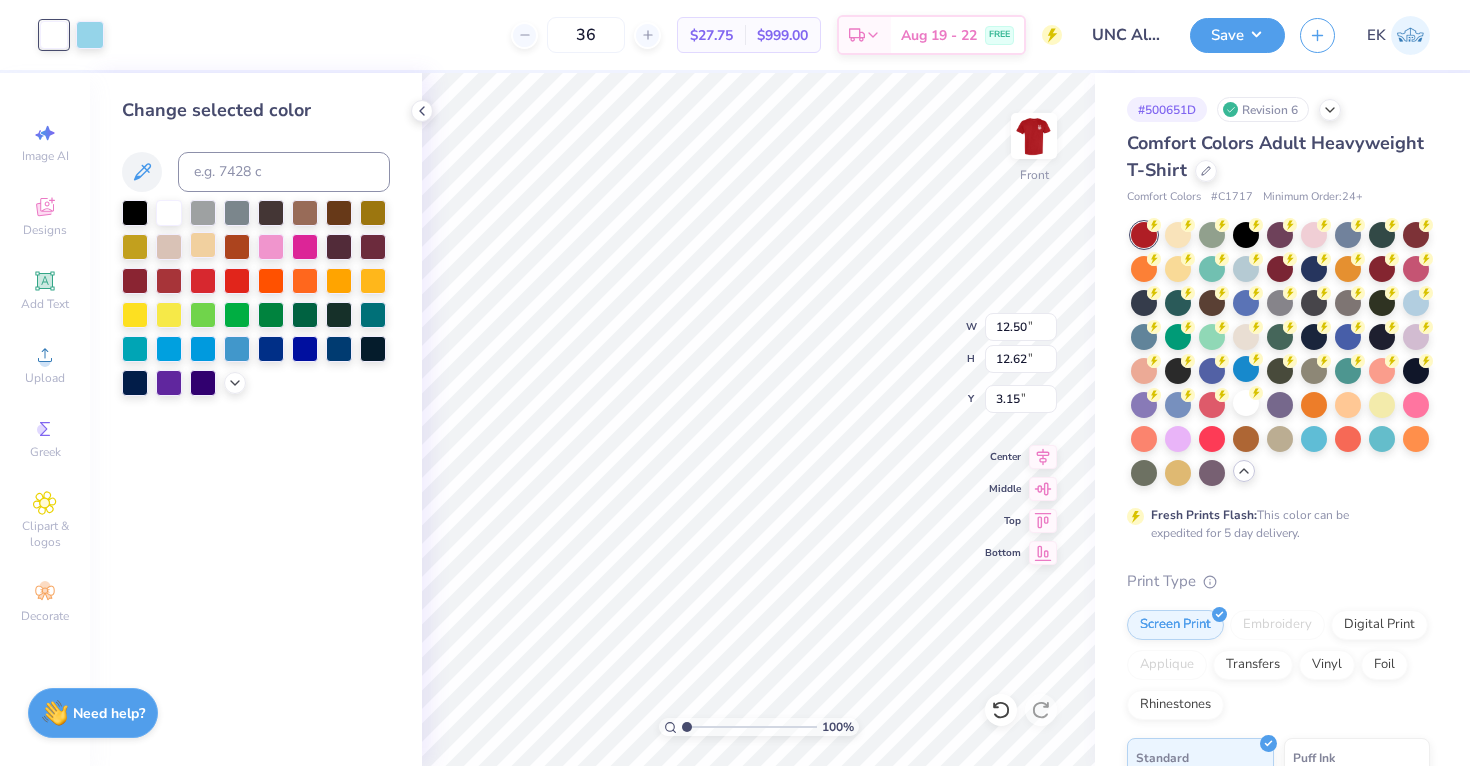 click at bounding box center [203, 245] 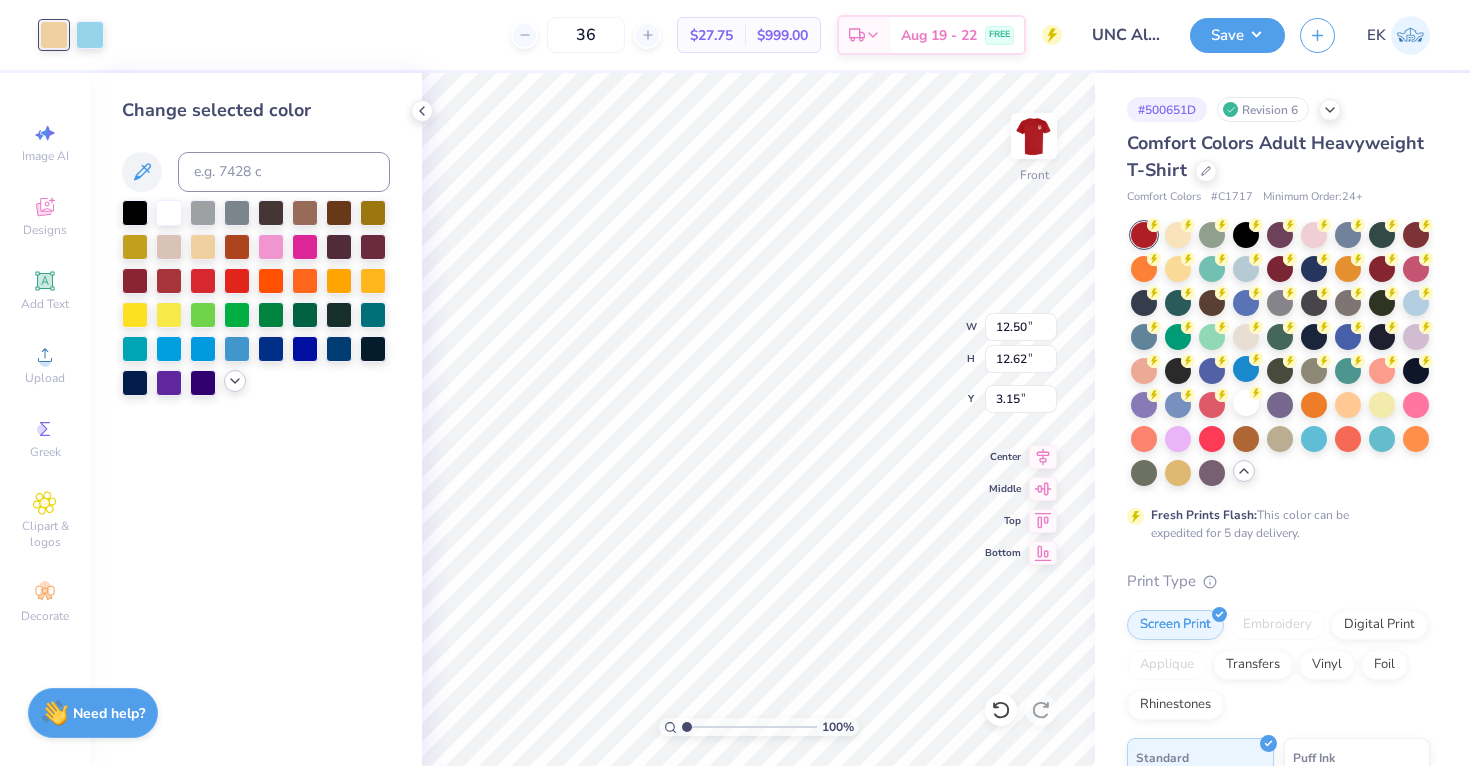 click 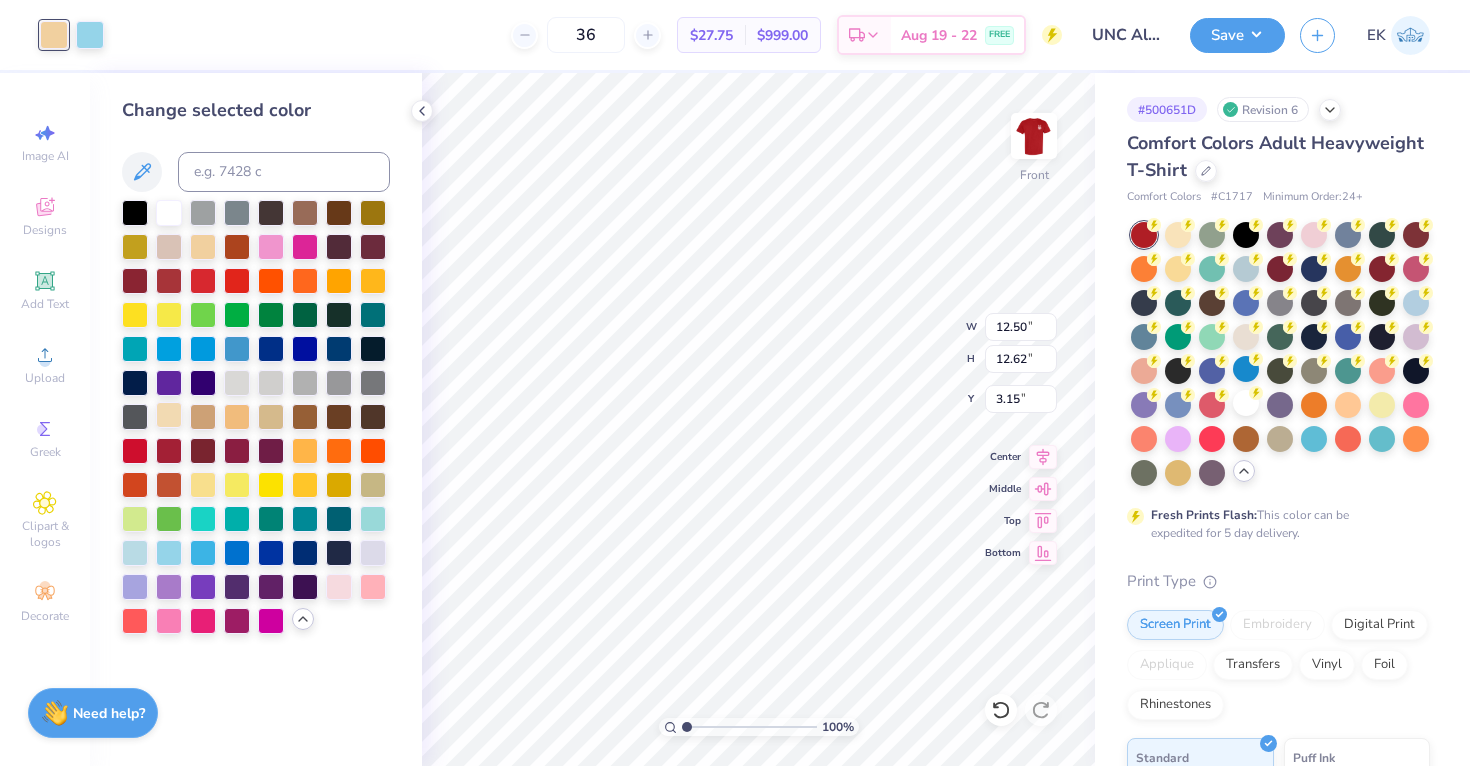 click at bounding box center [169, 415] 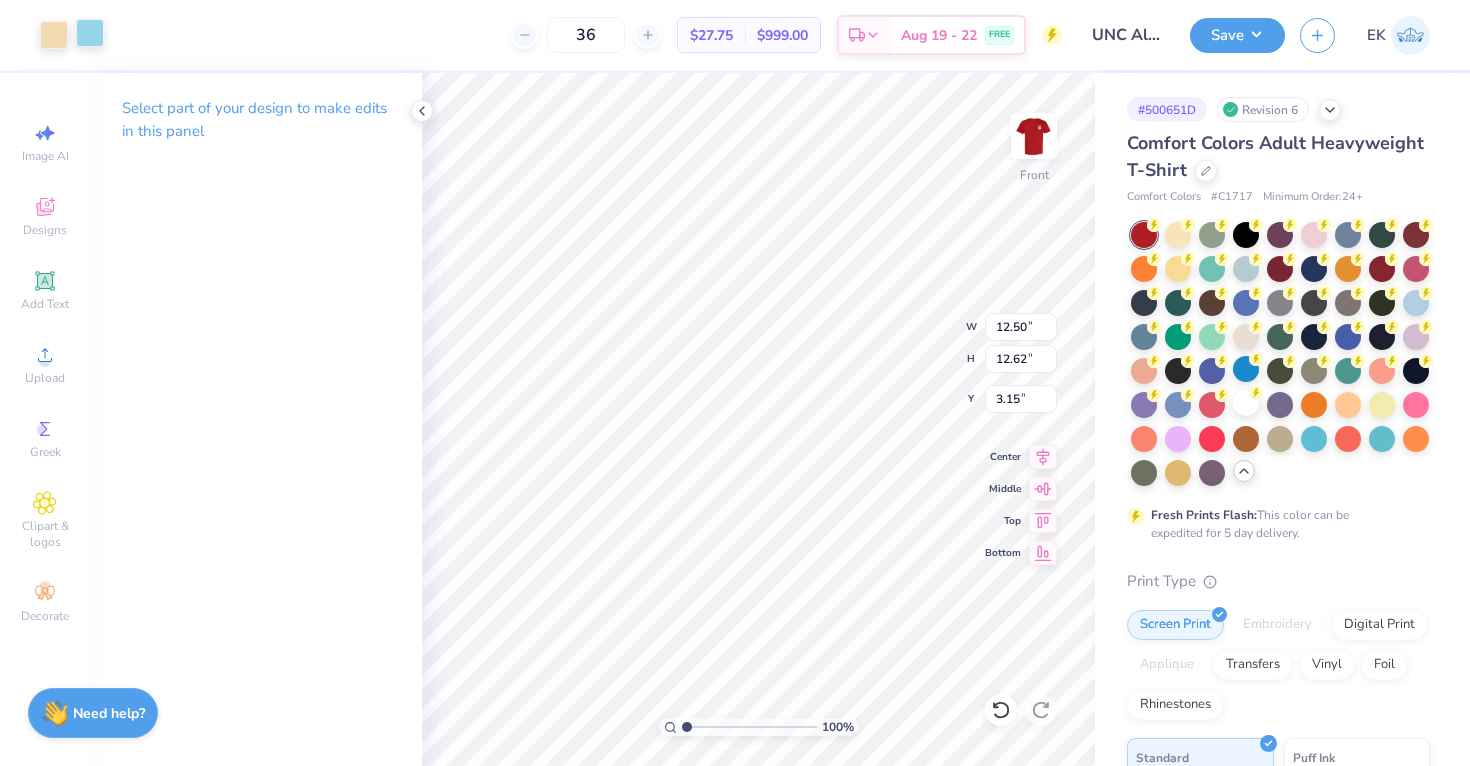 click at bounding box center (90, 33) 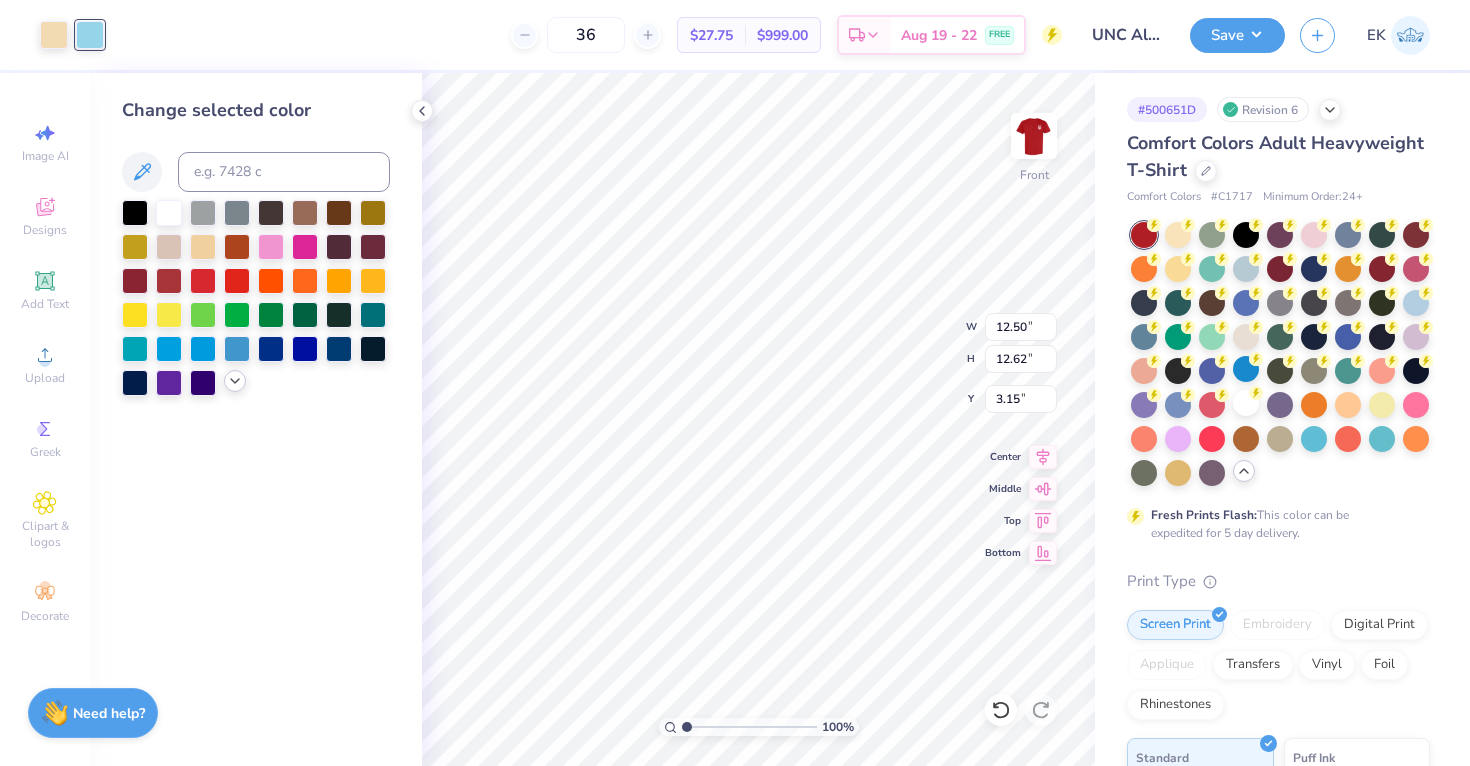 click 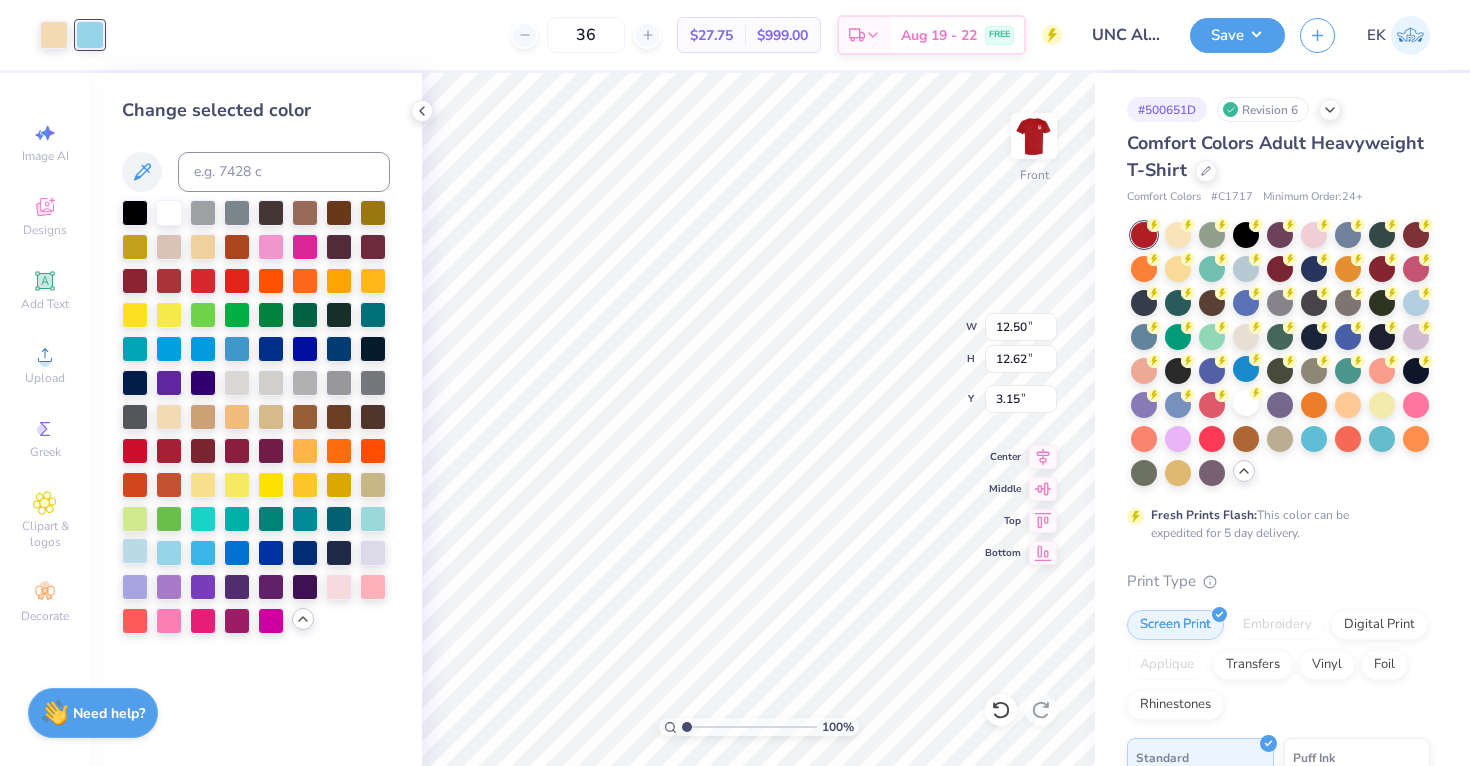 click at bounding box center (135, 551) 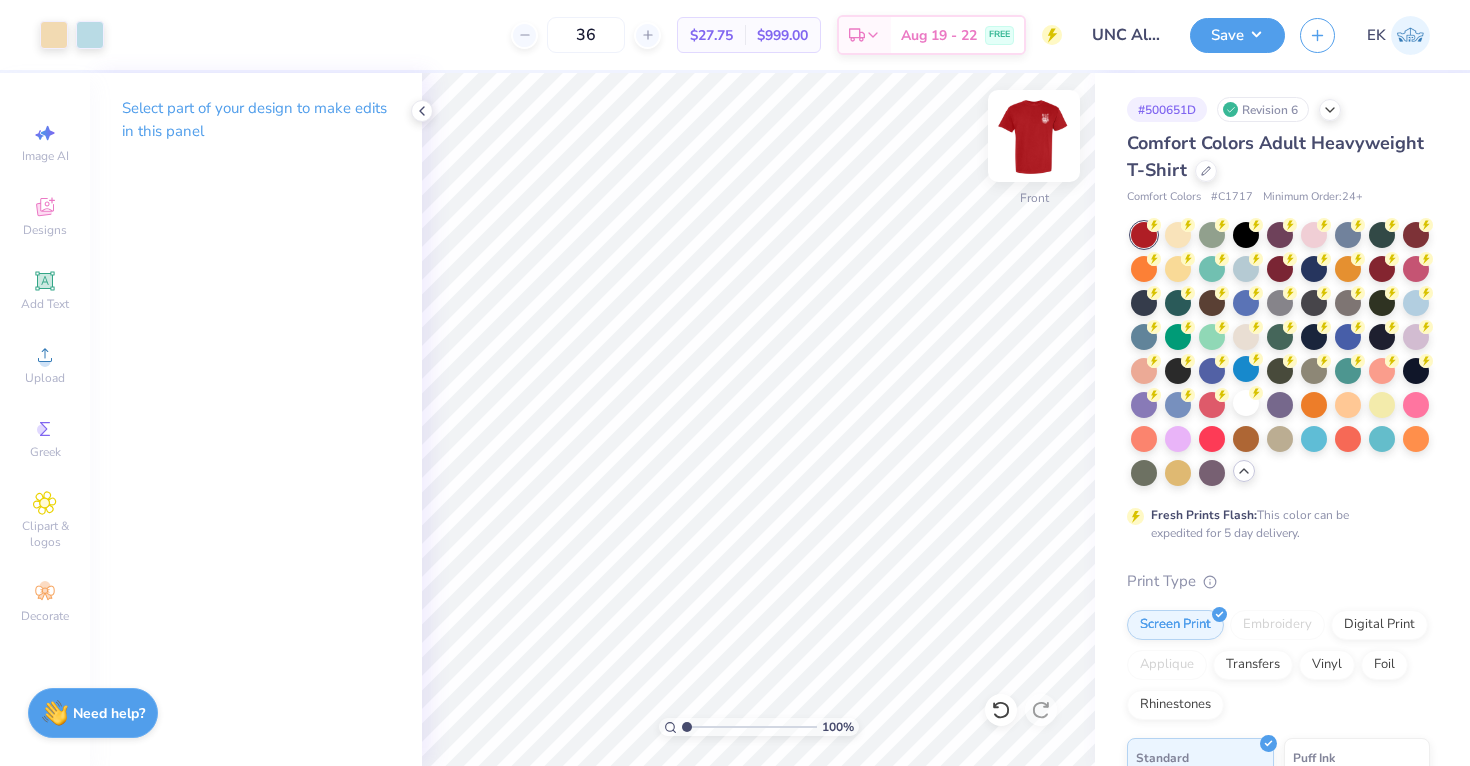 click at bounding box center [1034, 136] 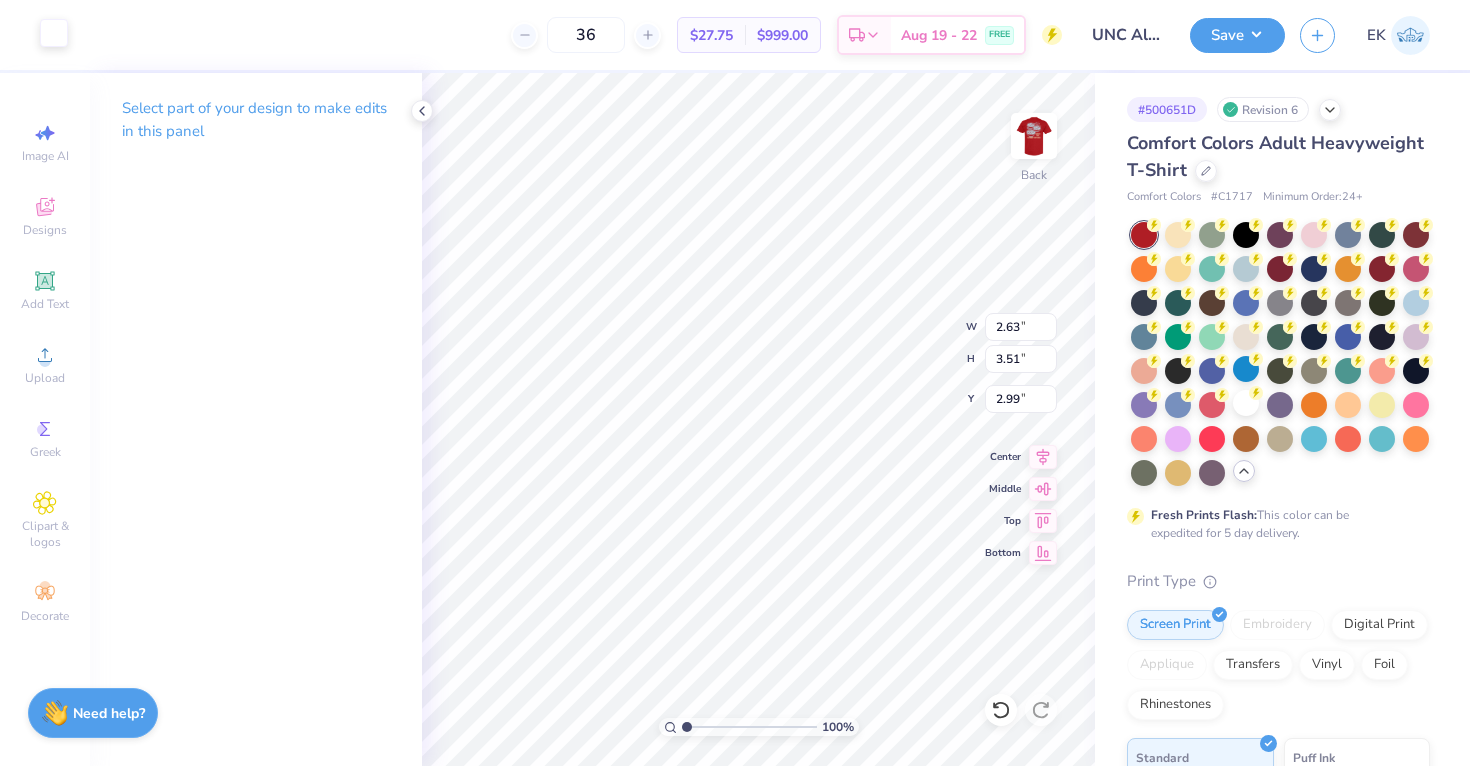 click at bounding box center (54, 33) 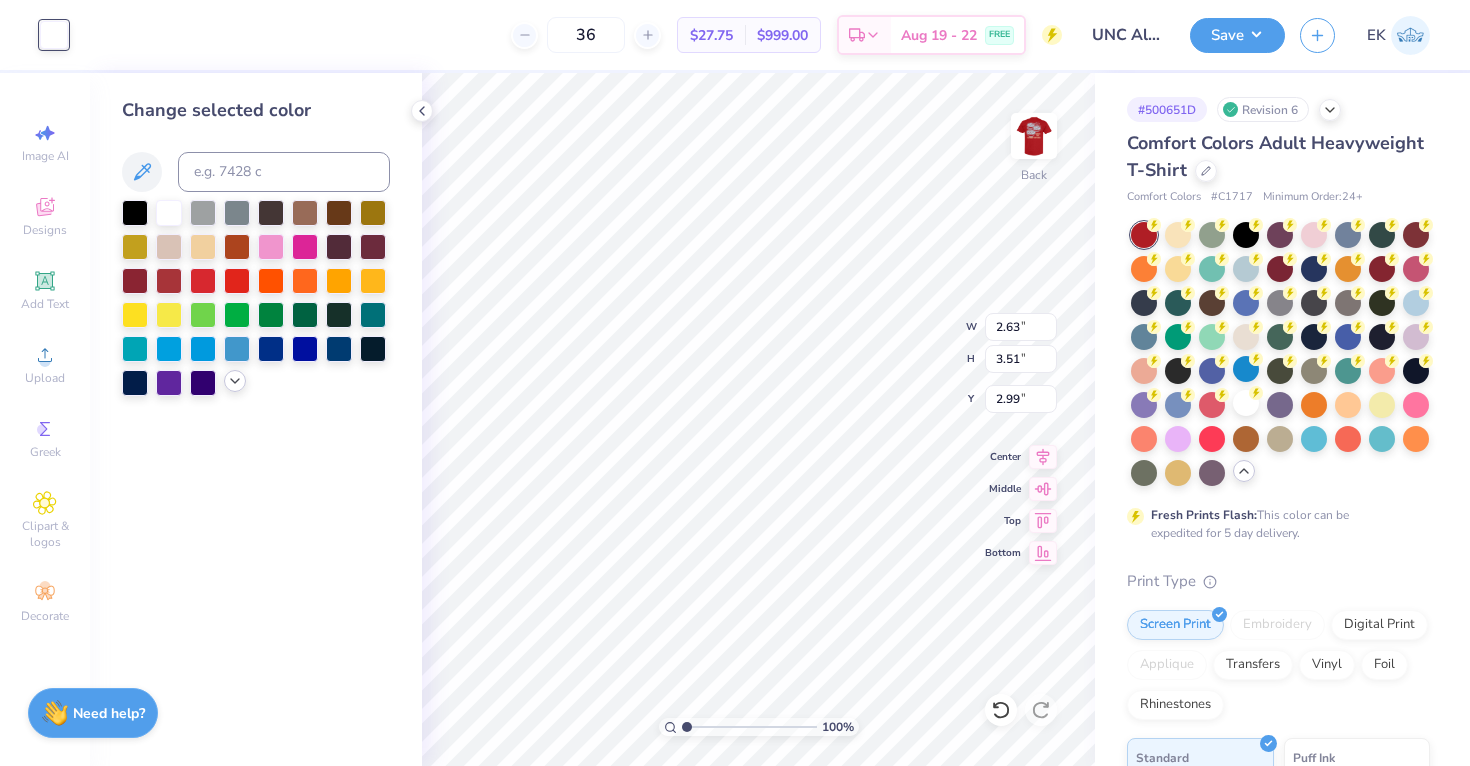 click 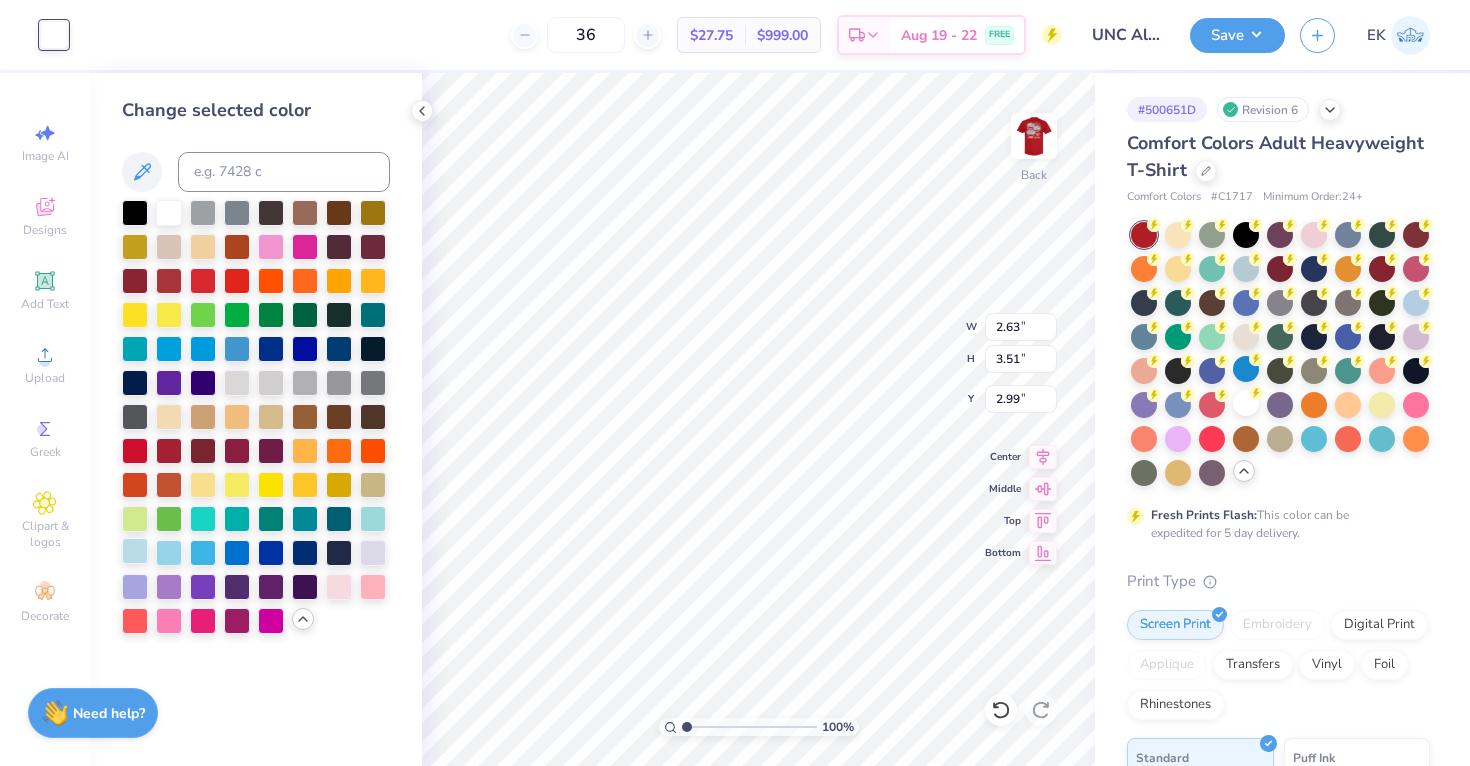 click at bounding box center [135, 551] 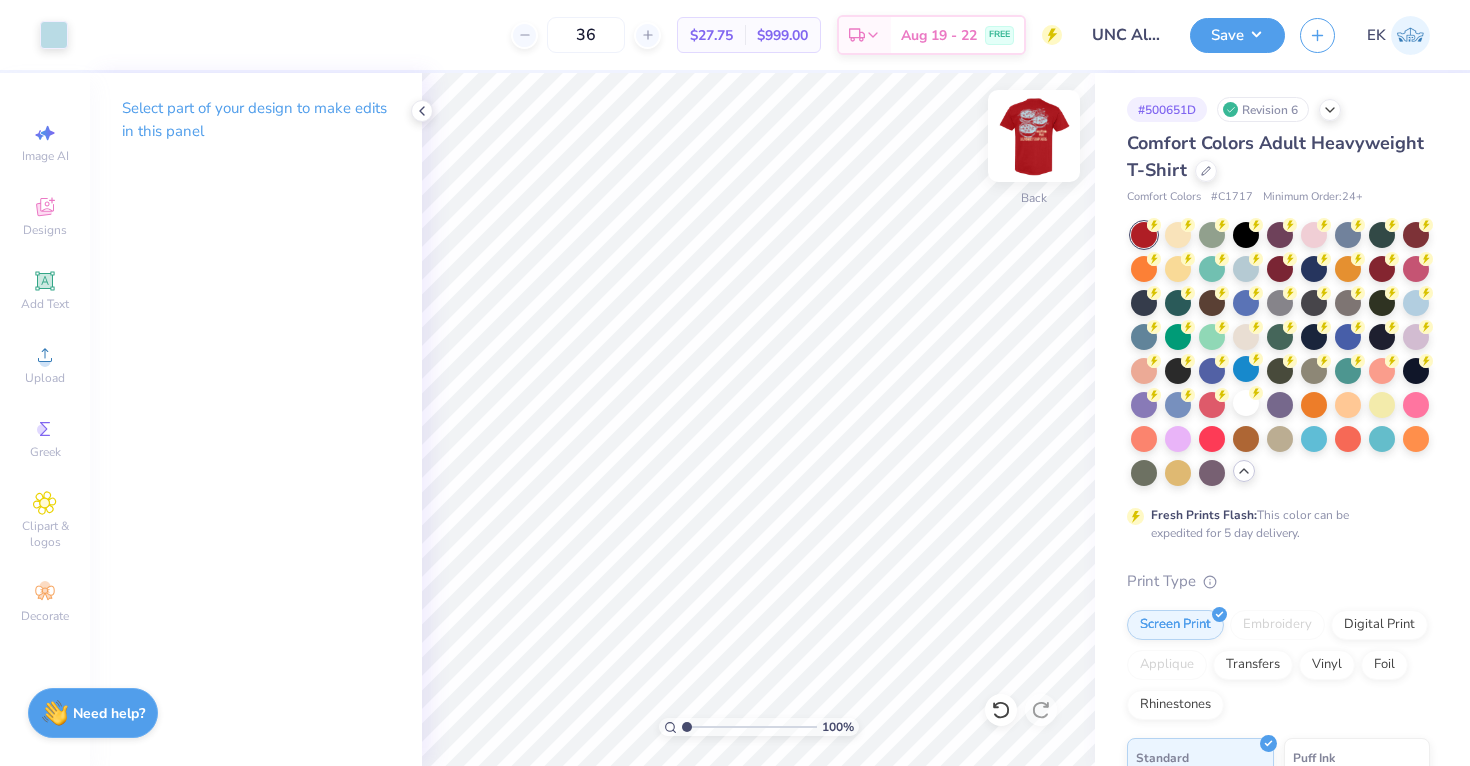 click at bounding box center [1034, 136] 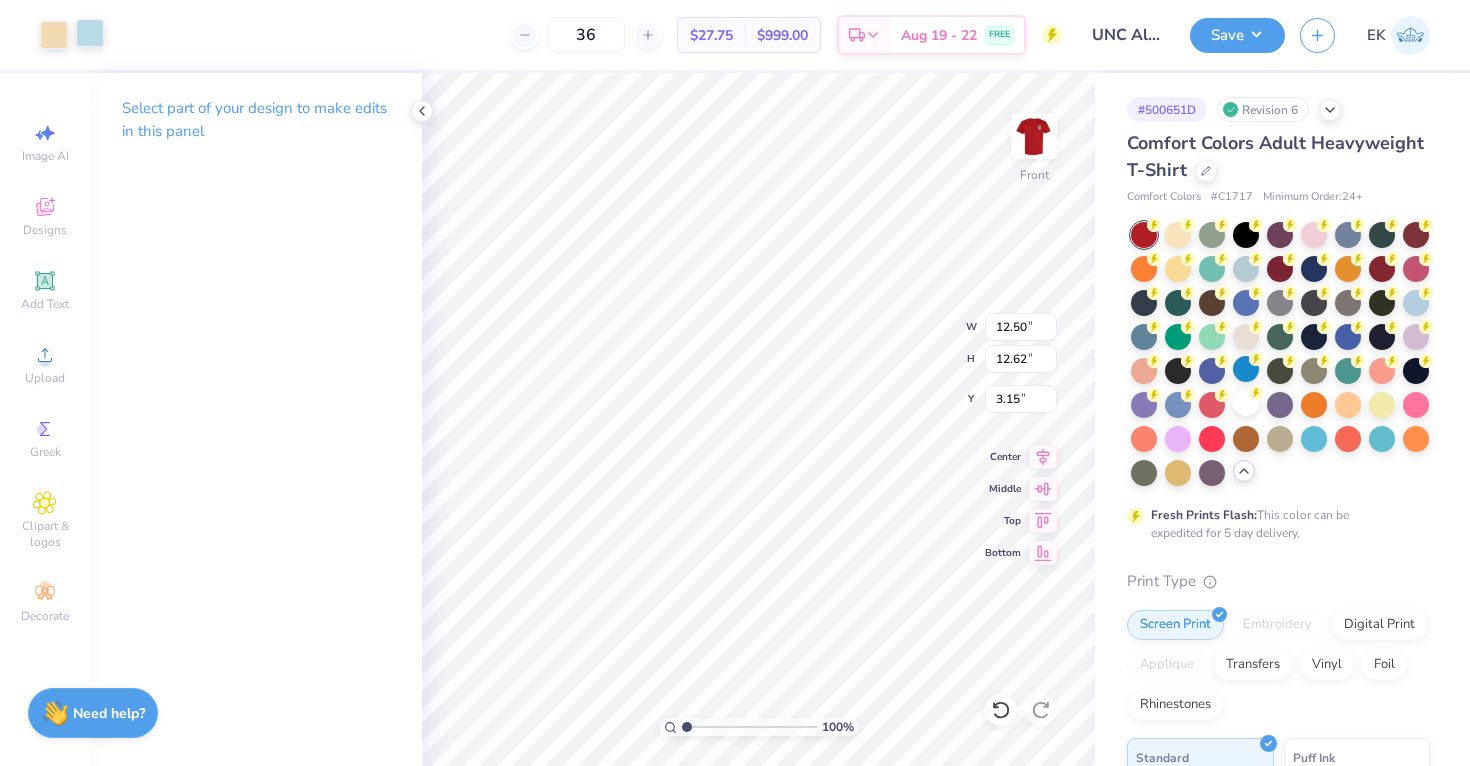 click at bounding box center [90, 33] 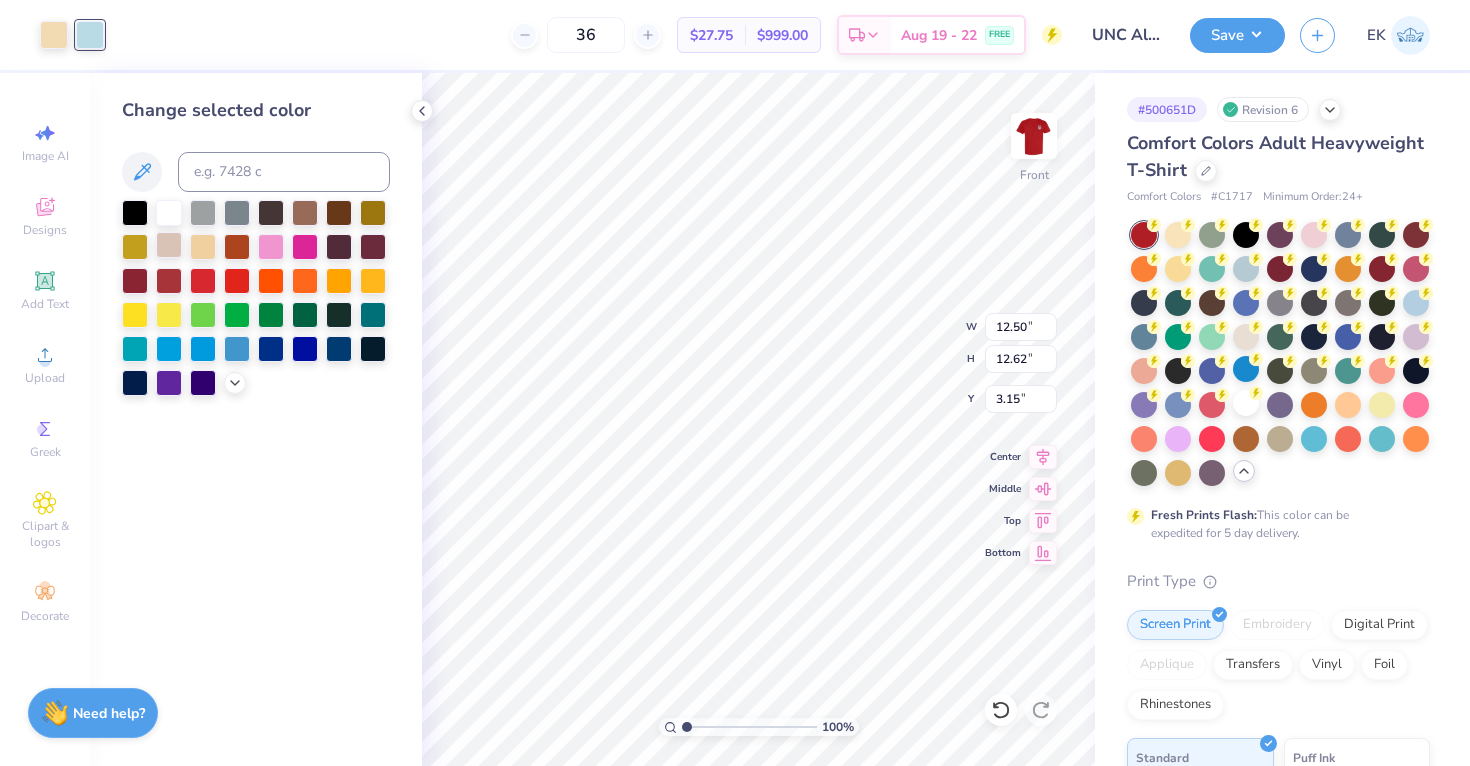 click at bounding box center [169, 245] 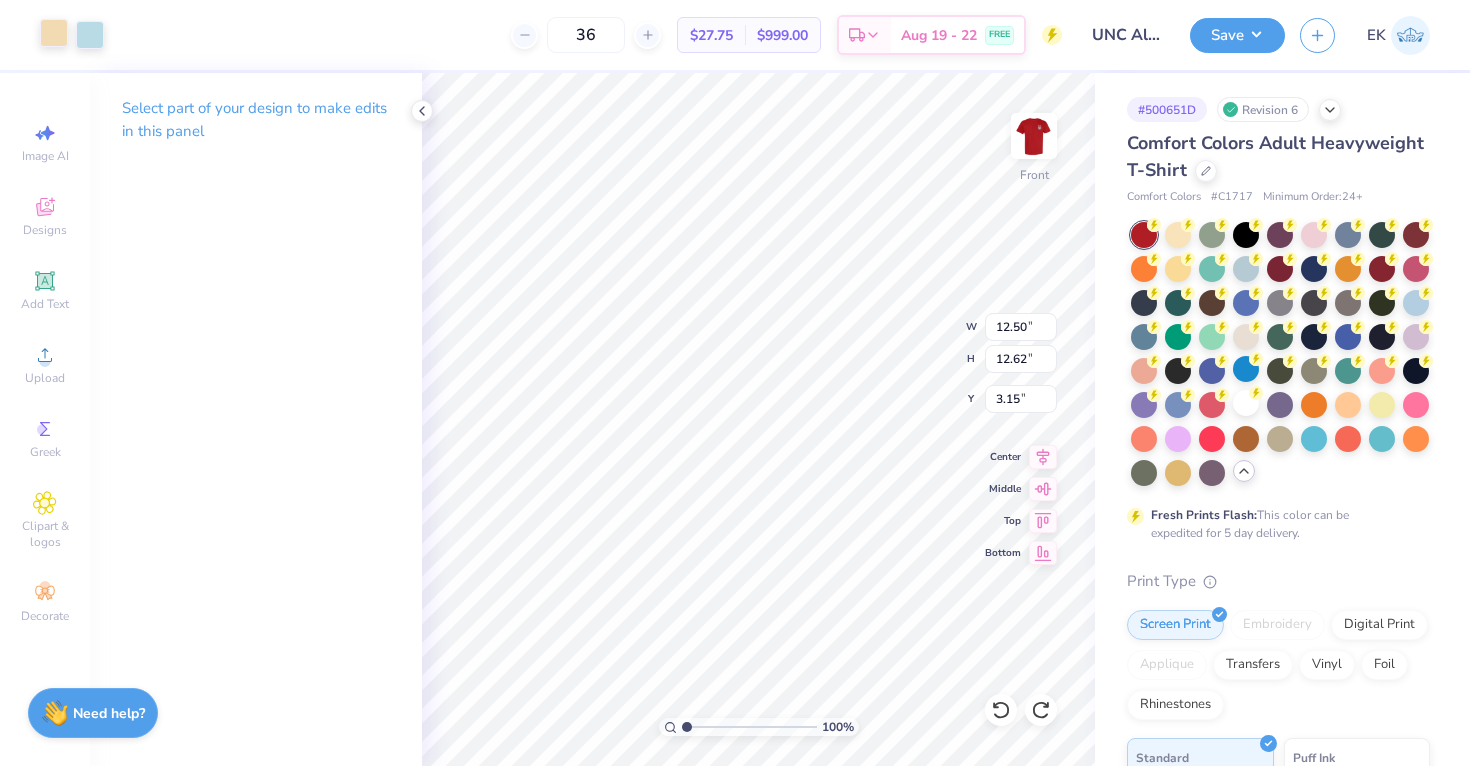 click at bounding box center (54, 33) 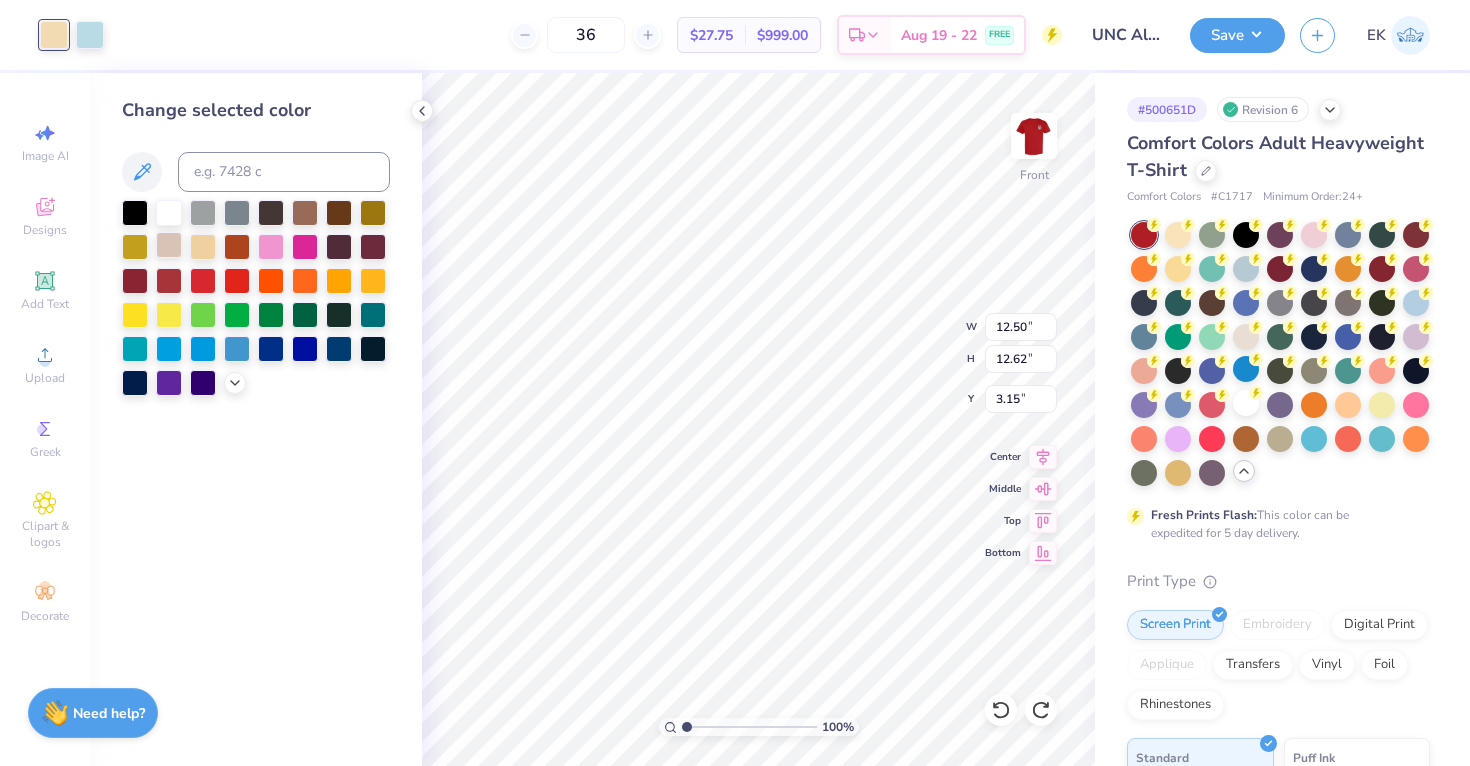 click at bounding box center [169, 245] 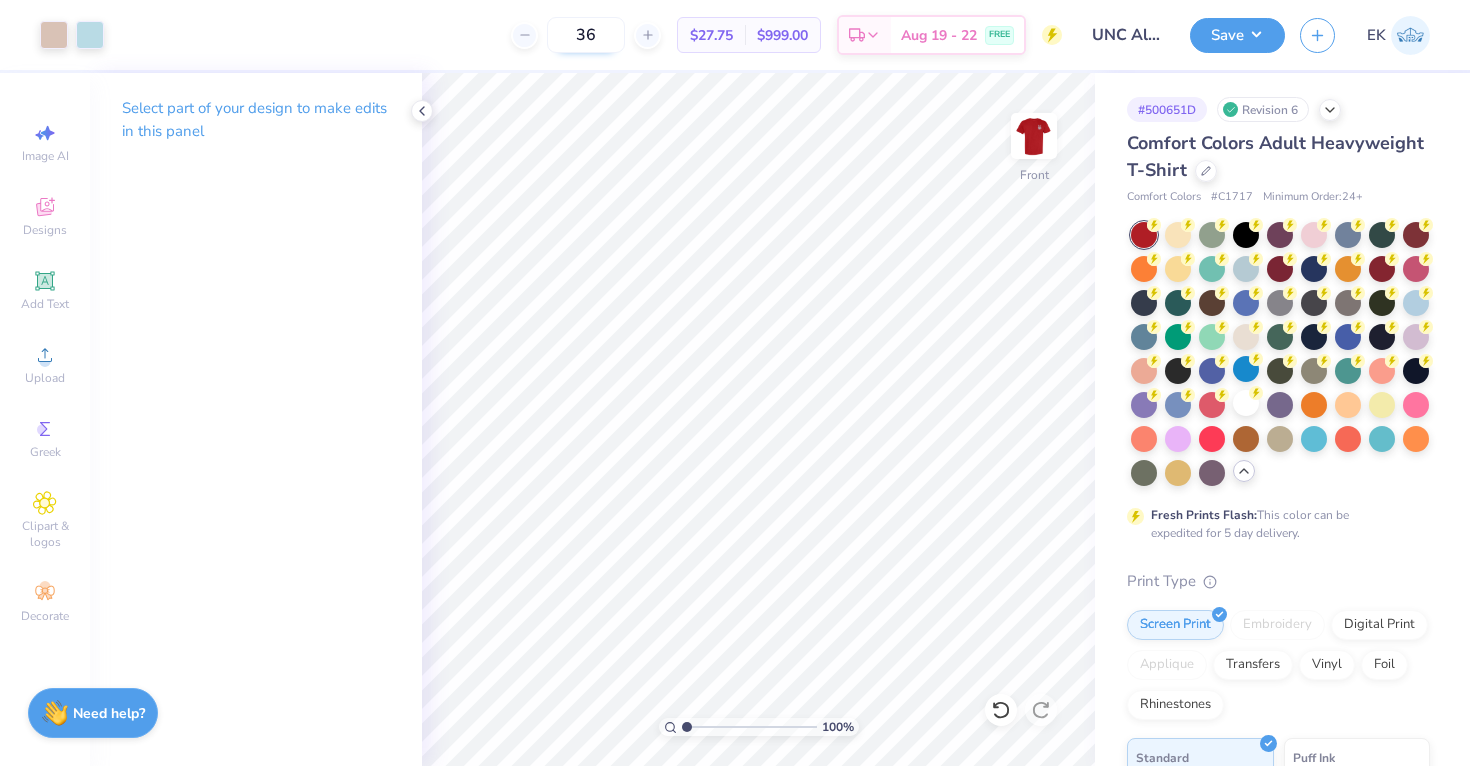 click on "Art colors 36 $27.75 Per Item $999.00 Total Est.  Delivery Aug 19 - 22 FREE Design Title UNC Alpha Phi Alphabet Soup Cocktail Shirts 2025 Save EK Image AI Designs Add Text Upload Greek Clipart & logos Decorate Select part of your design to make edits in this panel 100  % Front # 500651D Revision 6 Comfort Colors Adult Heavyweight T-Shirt Comfort Colors # C1717 Minimum Order:  24 +   Fresh Prints Flash:  This color can be expedited for 5 day delivery. Print Type Screen Print Embroidery Digital Print Applique Transfers Vinyl Foil Rhinestones Standard Puff Ink Neon Ink Metallic & Glitter Ink Glow in the Dark Ink Water based Ink Need help?  Chat with us." at bounding box center [735, 383] 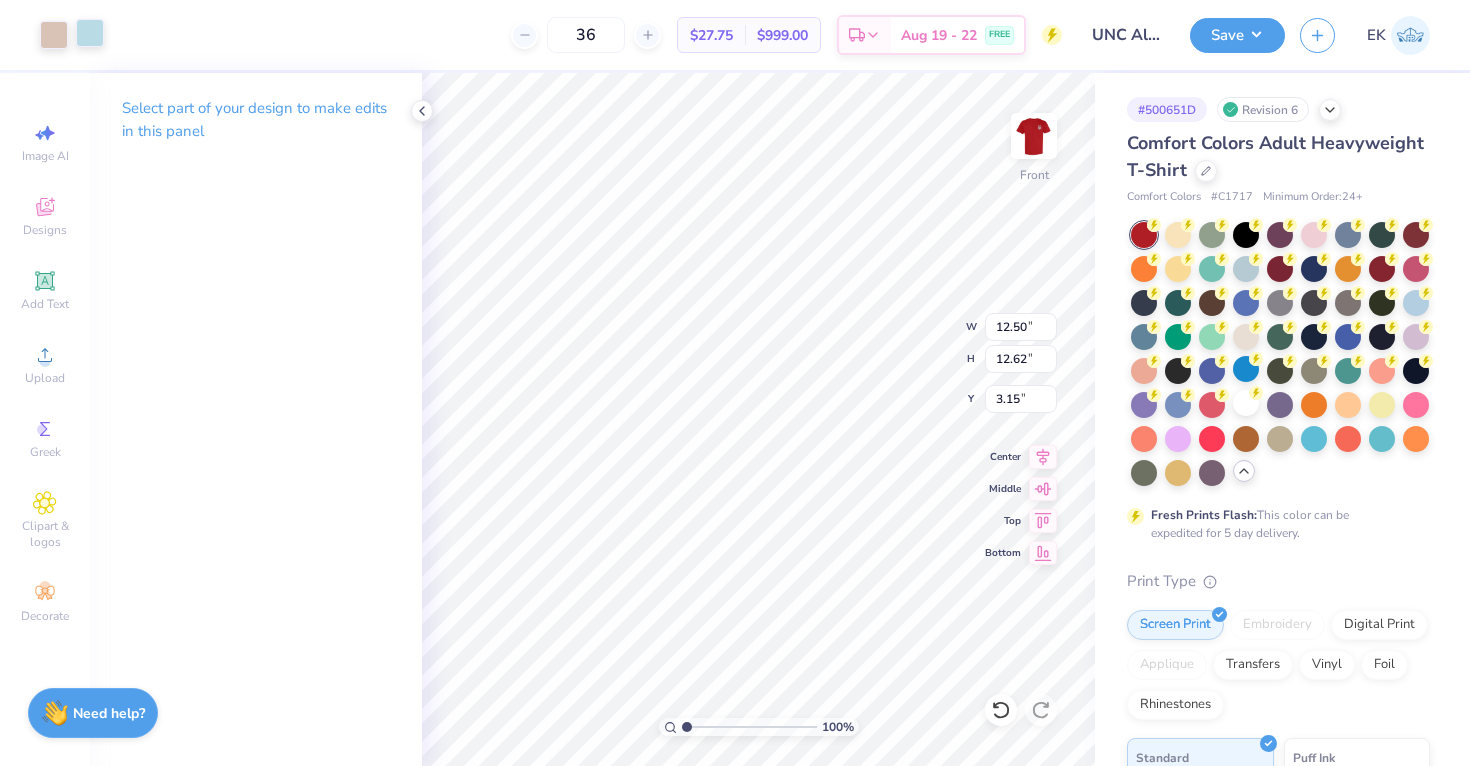 click at bounding box center (90, 33) 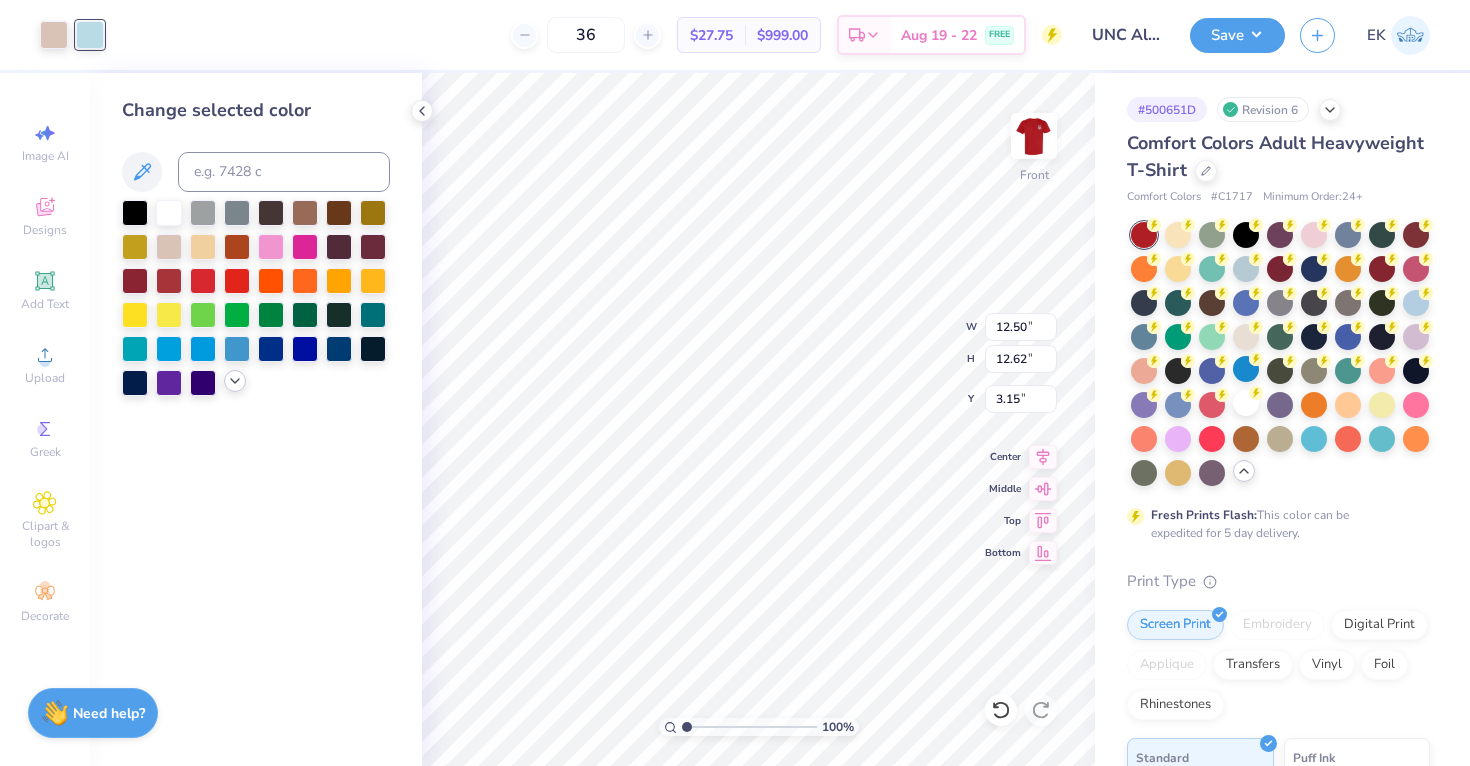 click 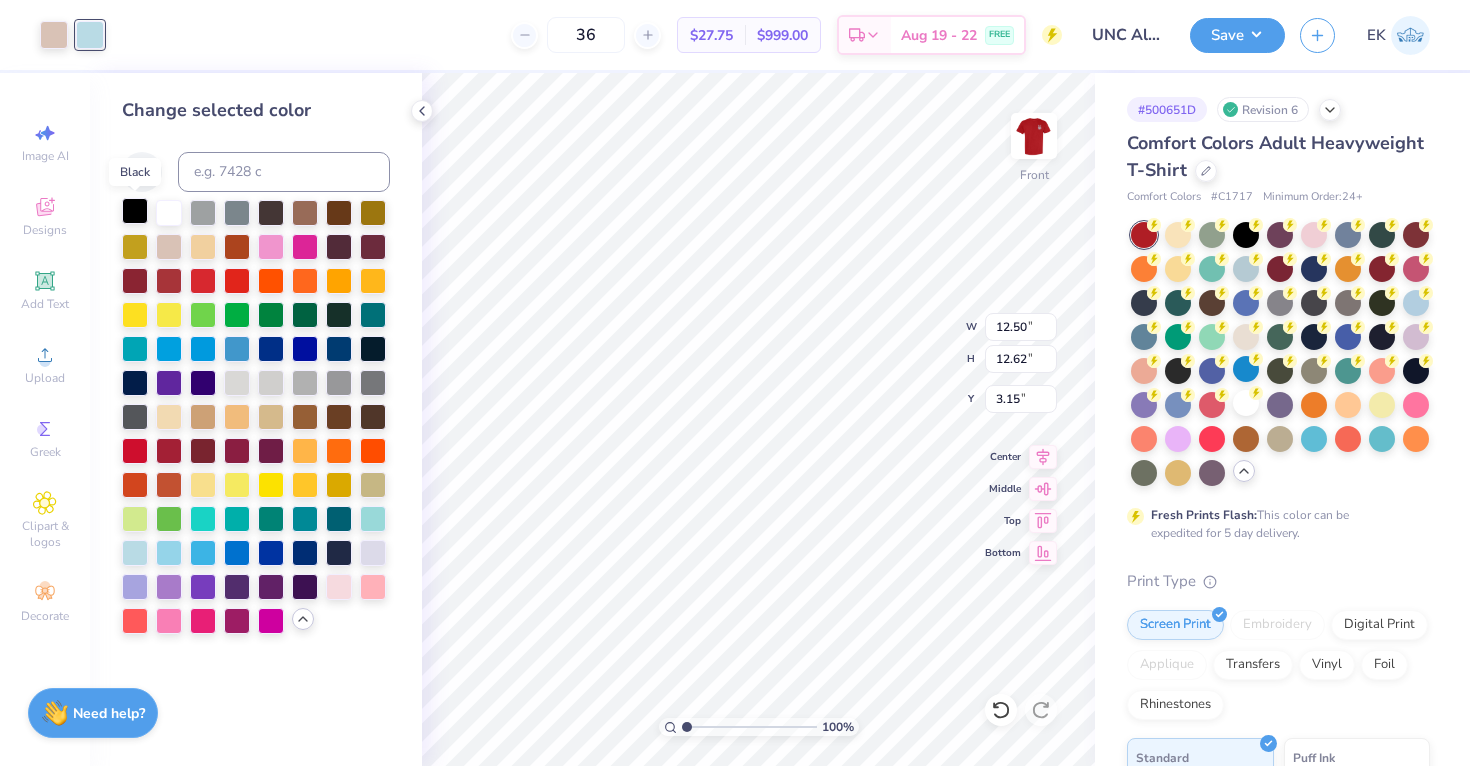 click at bounding box center [135, 211] 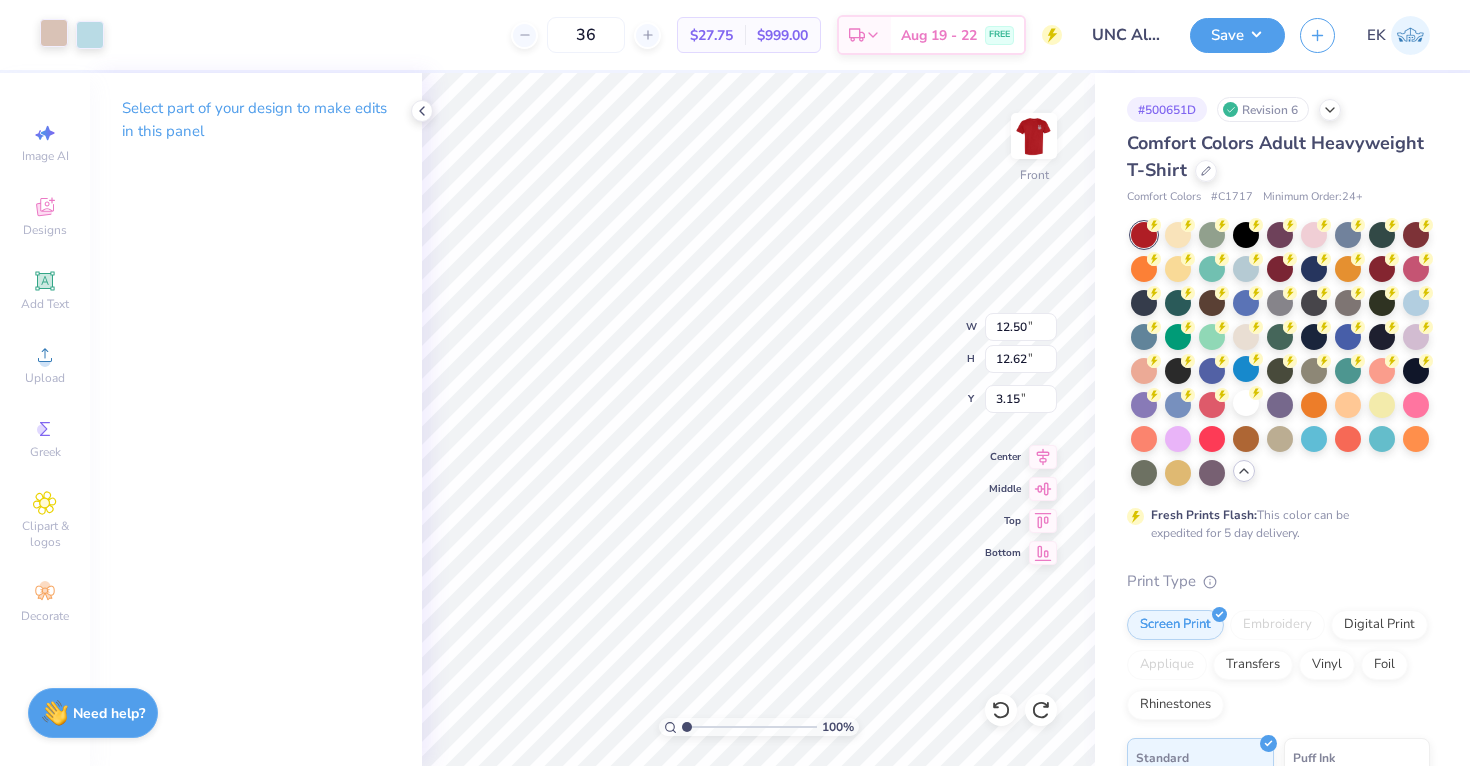 click at bounding box center [54, 33] 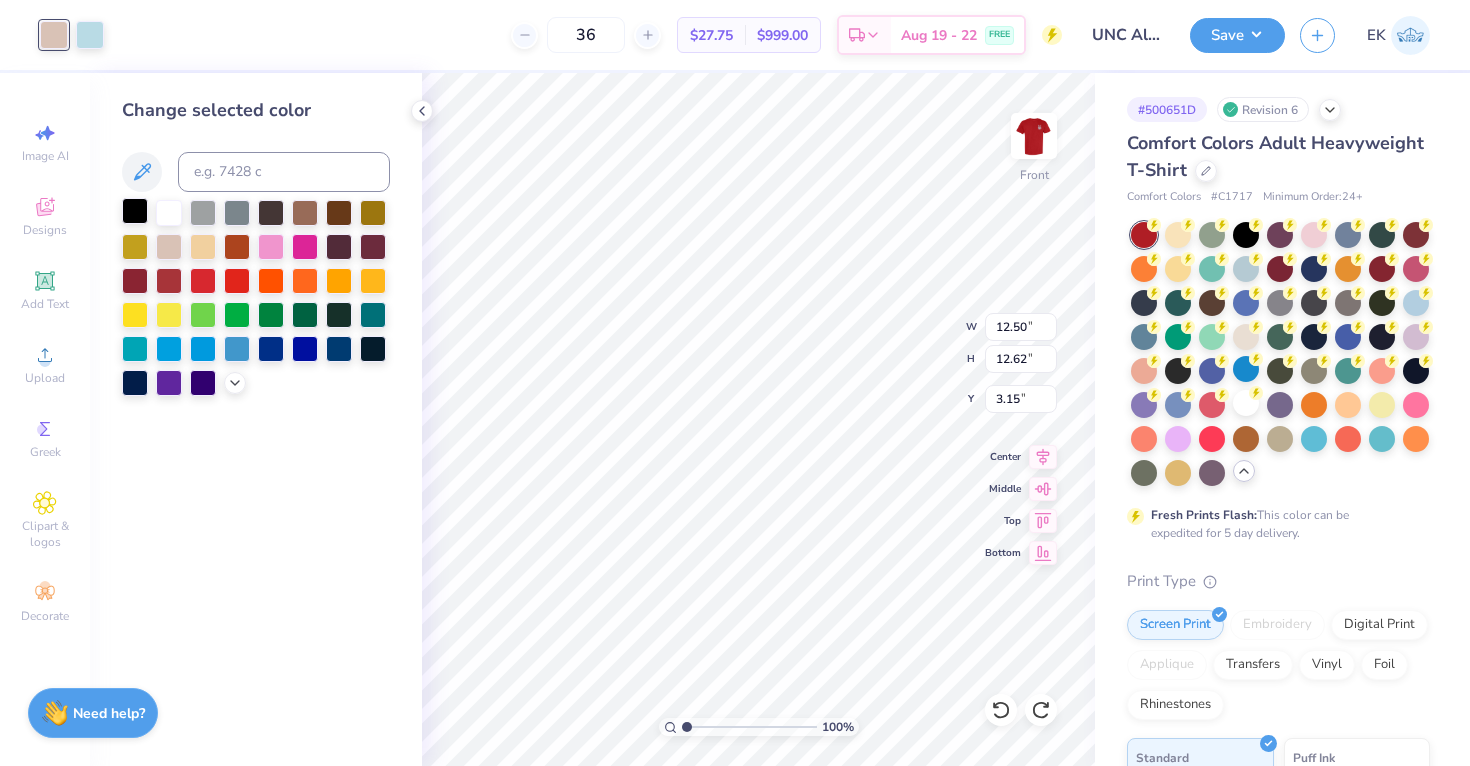click at bounding box center [135, 211] 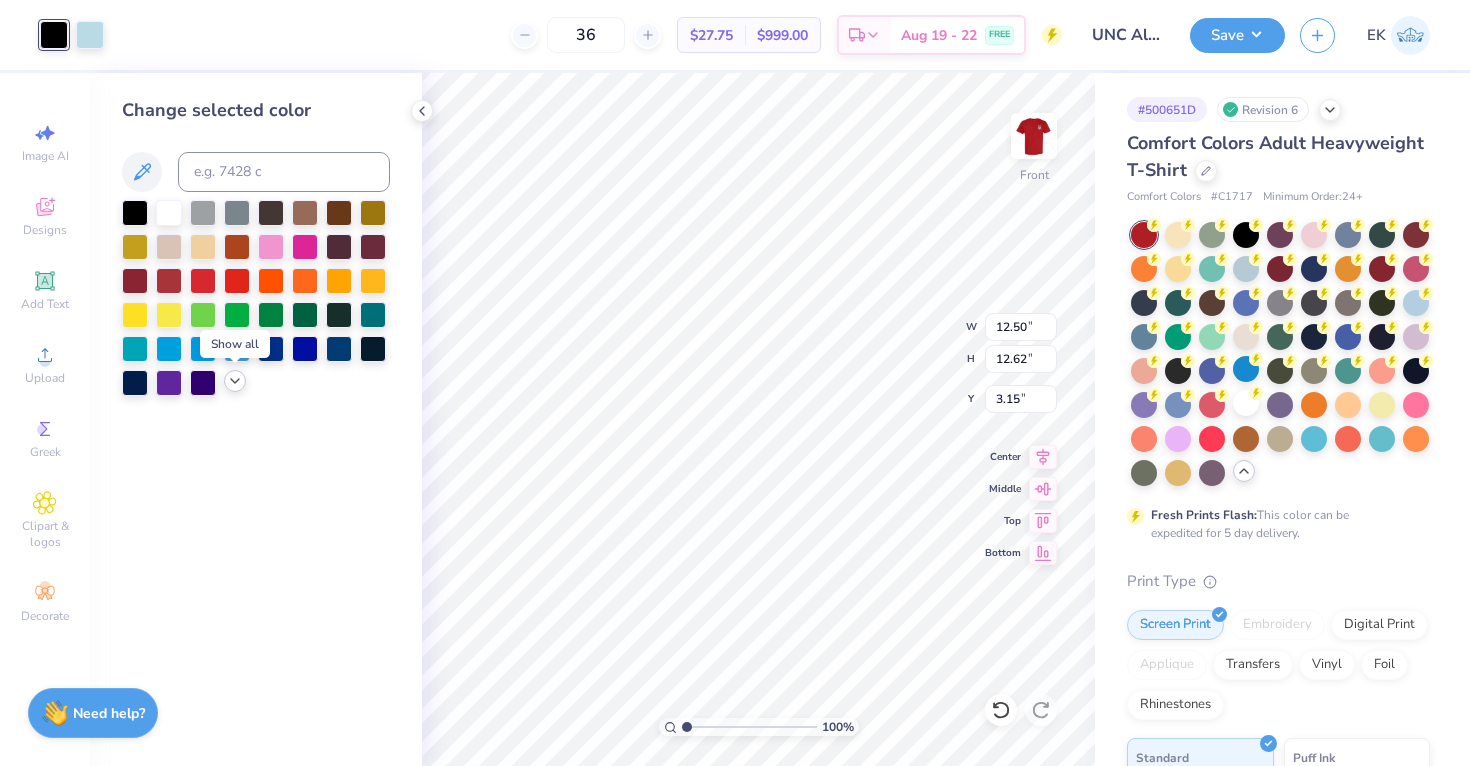 click 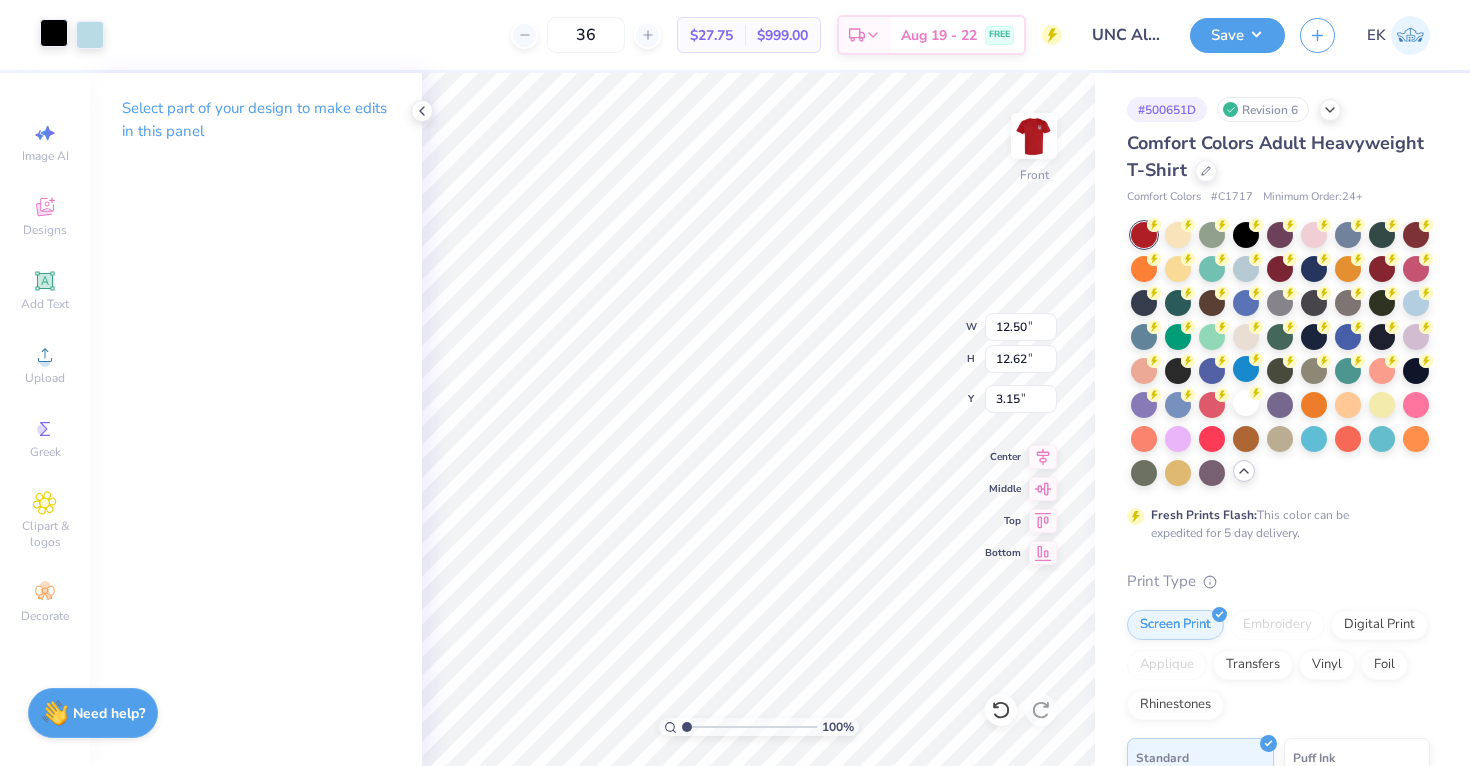 click at bounding box center (54, 33) 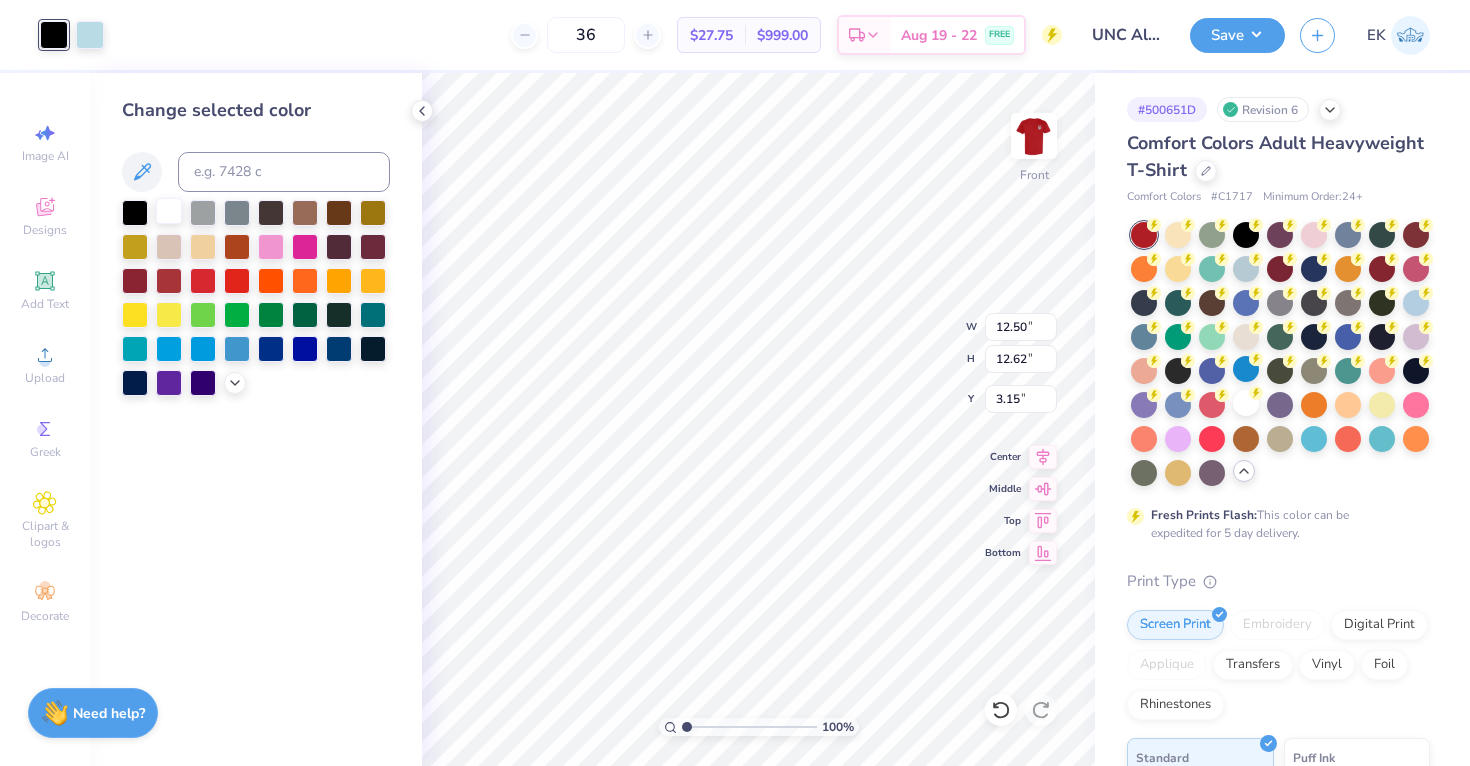 click at bounding box center [169, 211] 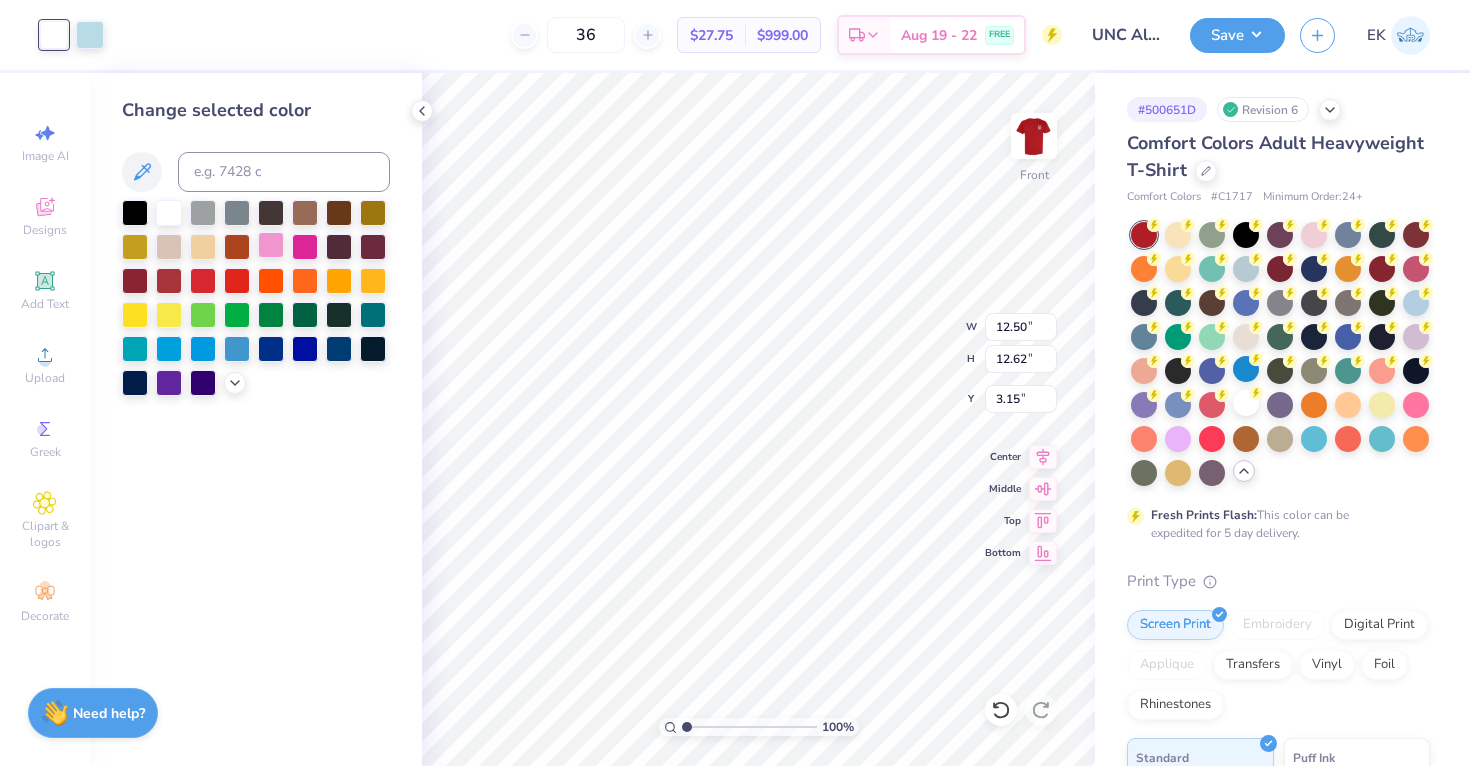 click at bounding box center (271, 245) 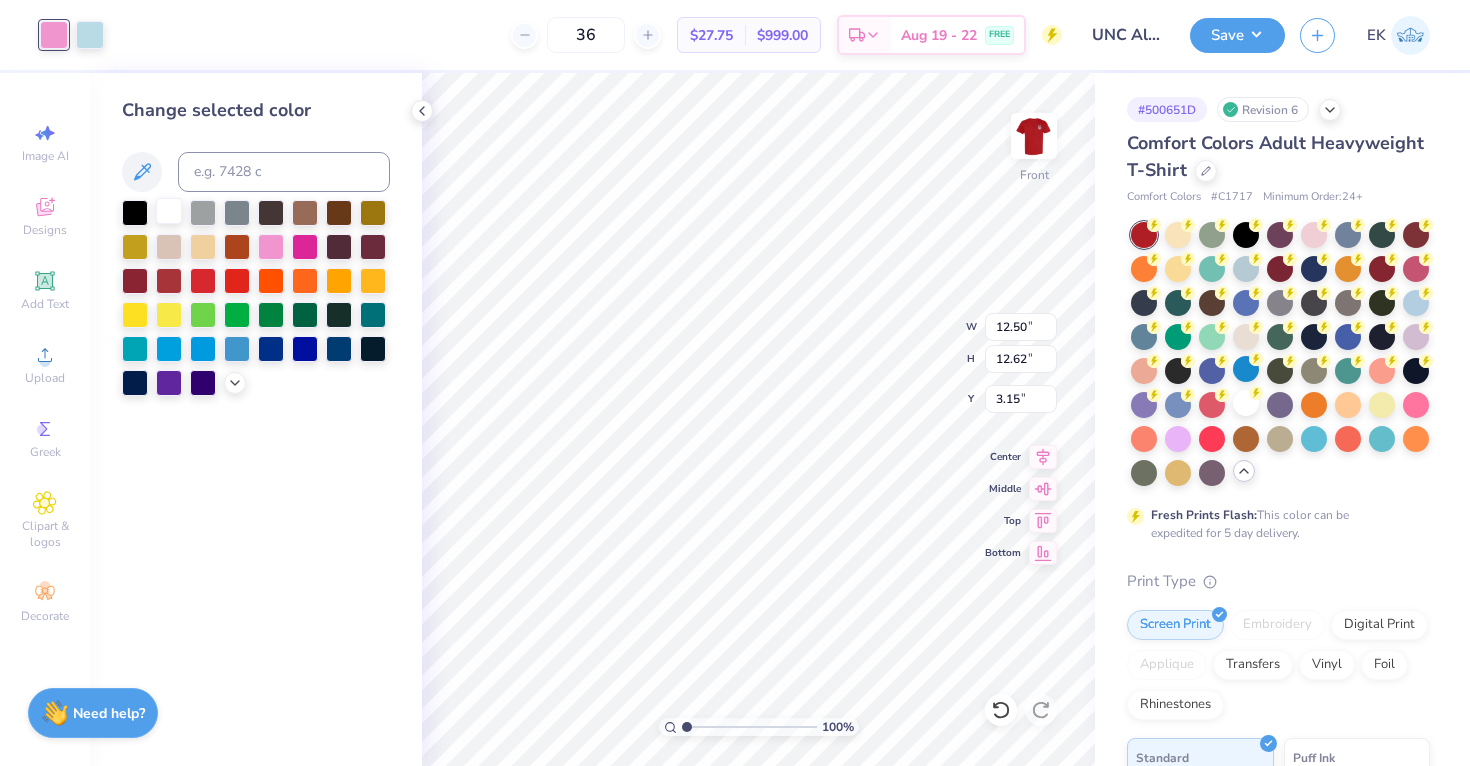 click at bounding box center [169, 211] 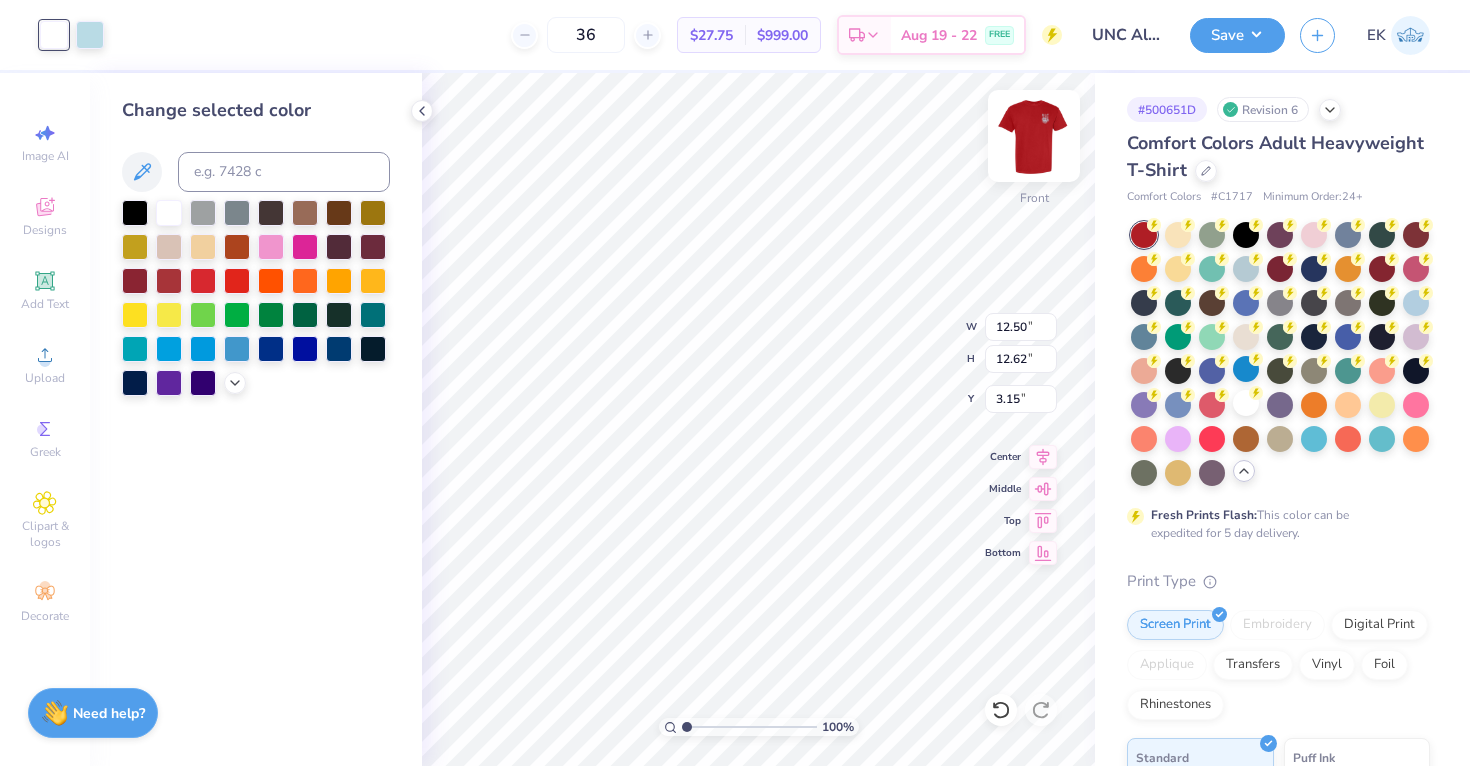 click at bounding box center (1034, 136) 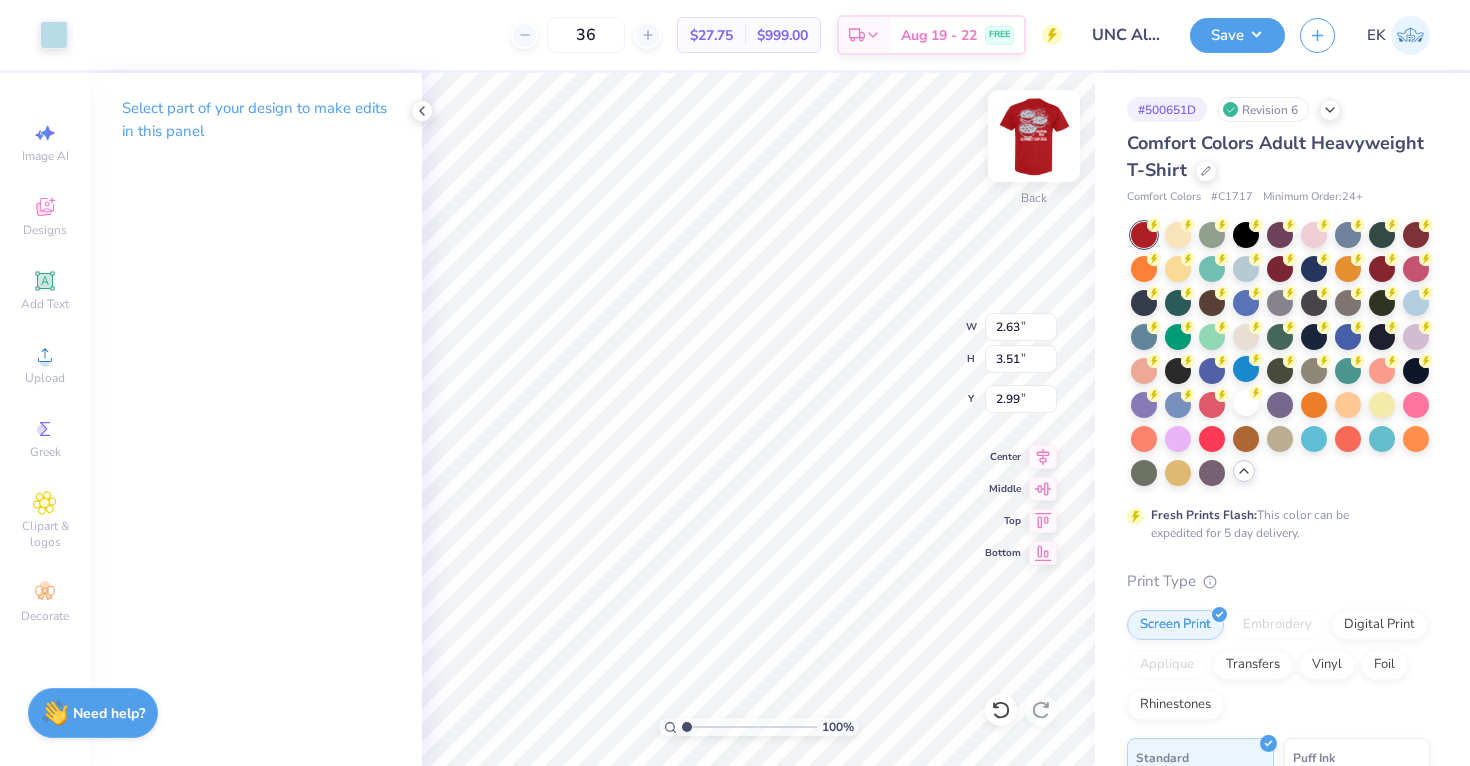 click at bounding box center [1034, 136] 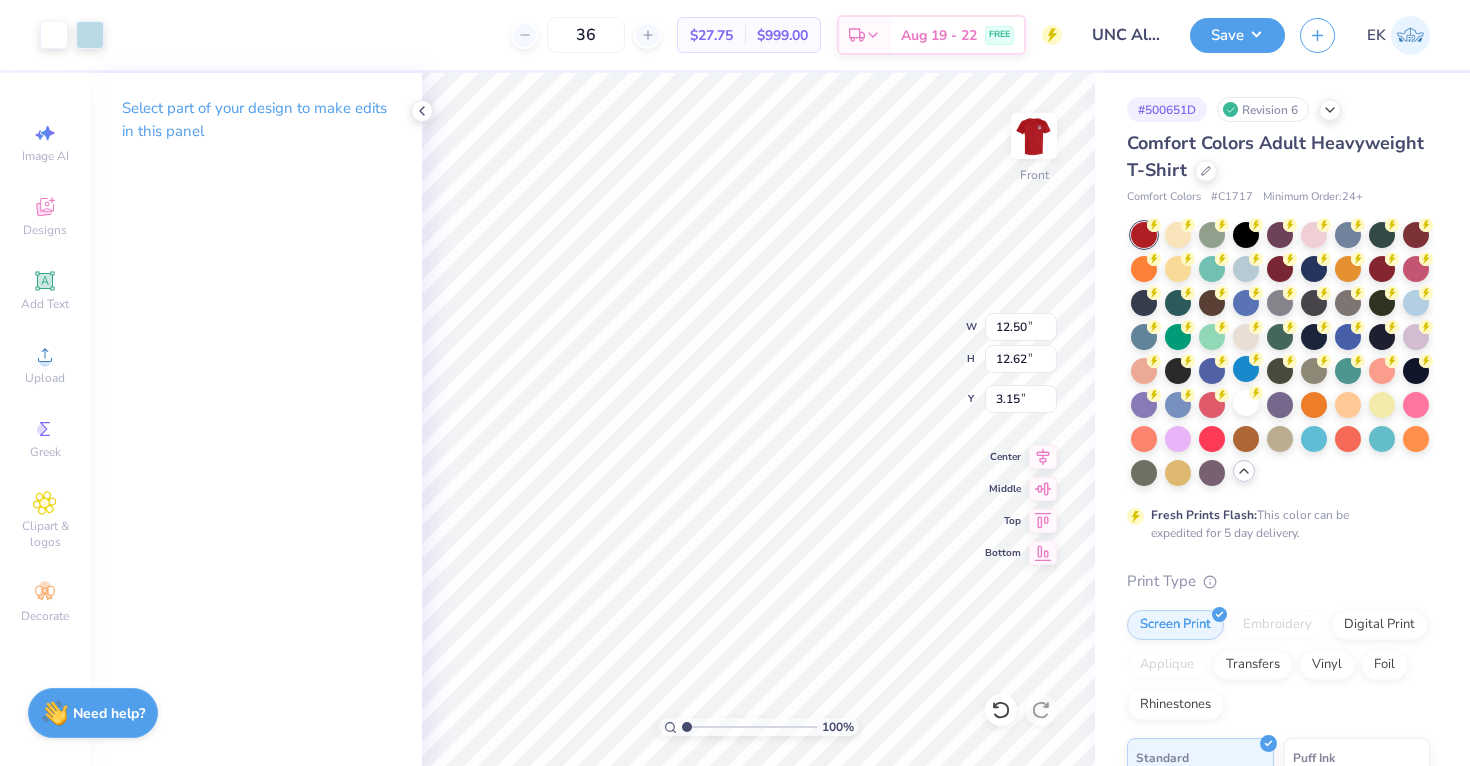 click on "Save EK" at bounding box center (1330, 35) 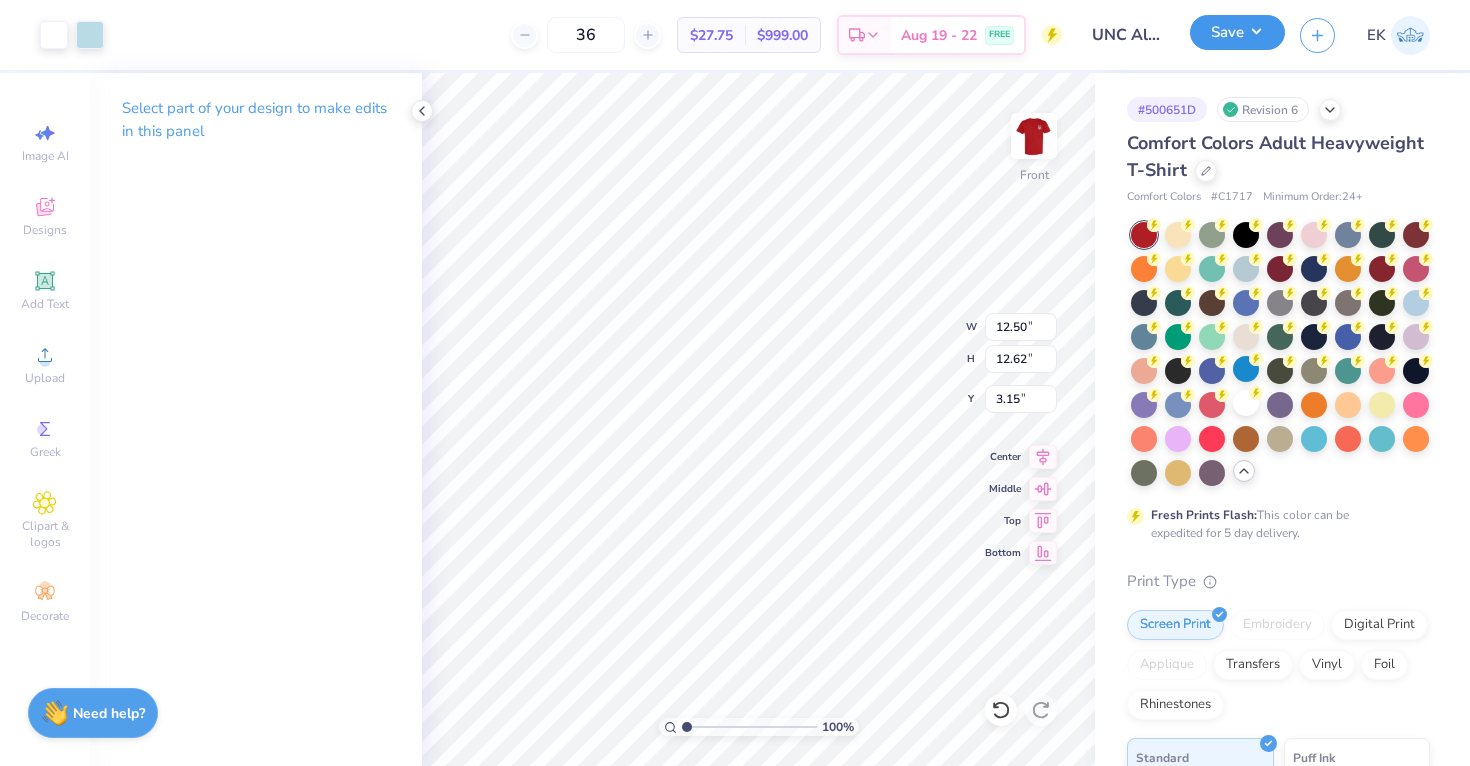 click on "Save" at bounding box center (1237, 32) 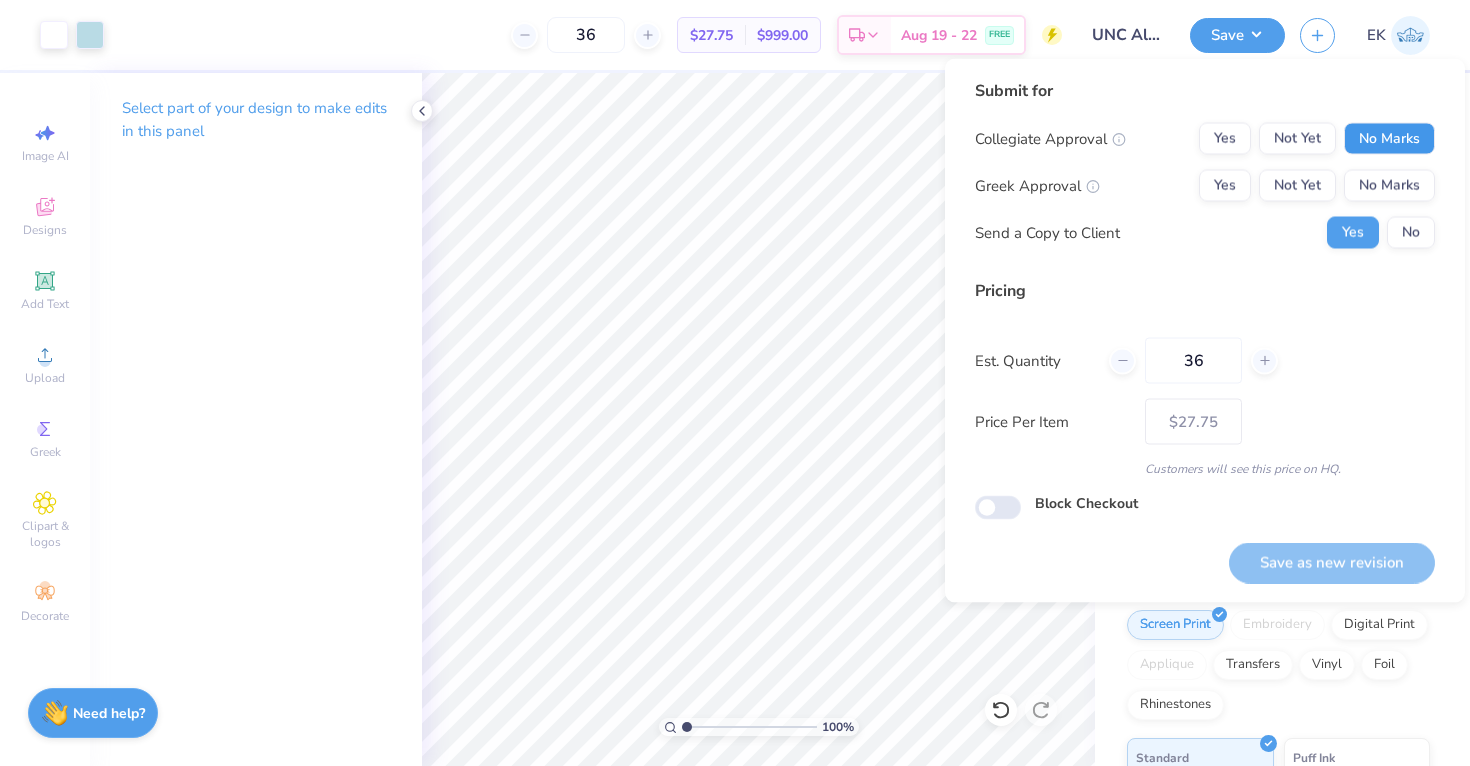 click on "No Marks" at bounding box center (1389, 139) 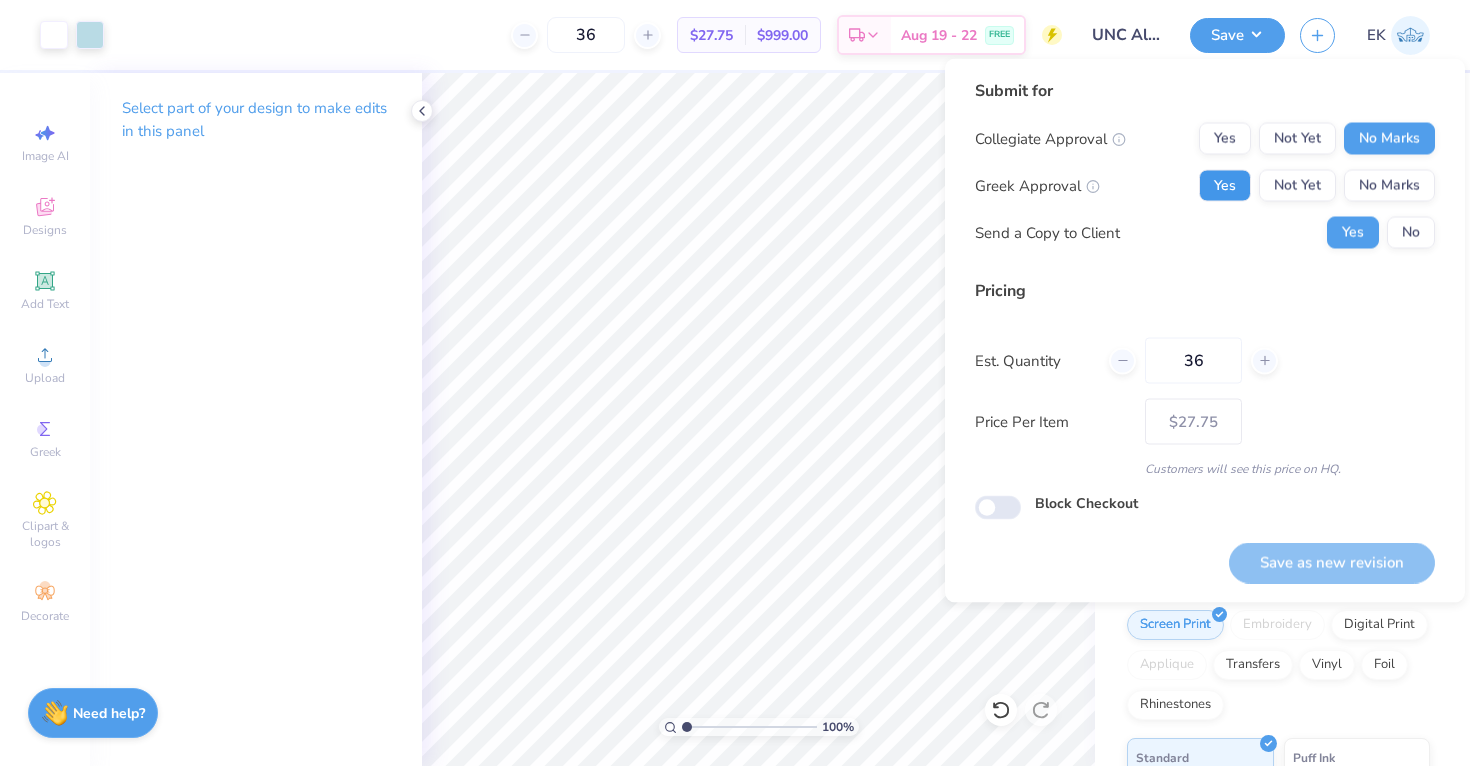click on "Yes" at bounding box center (1225, 186) 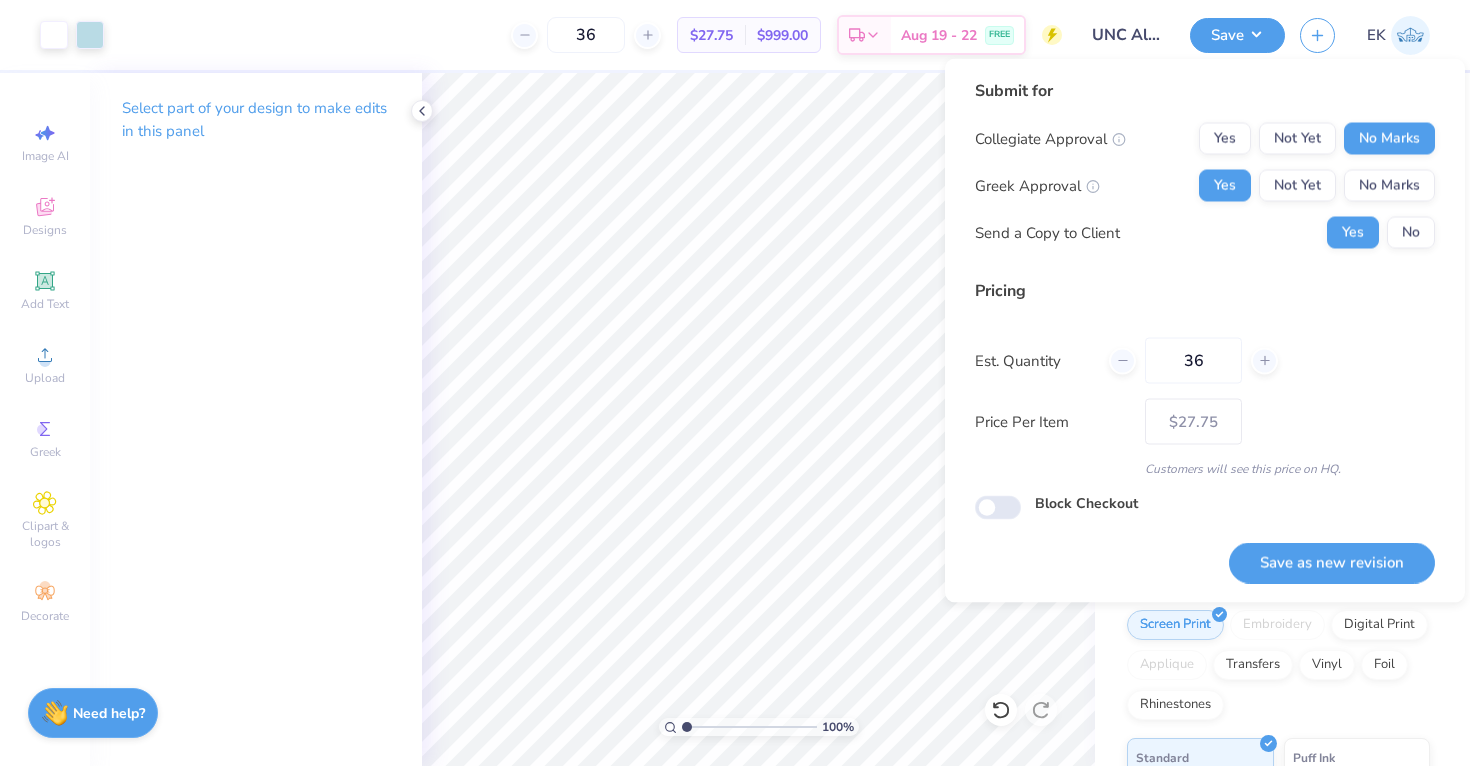 click on "Submit for Collegiate Approval Yes Not Yet No Marks Greek Approval Yes Not Yet No Marks Send a Copy to Client Yes No" at bounding box center (1205, 171) 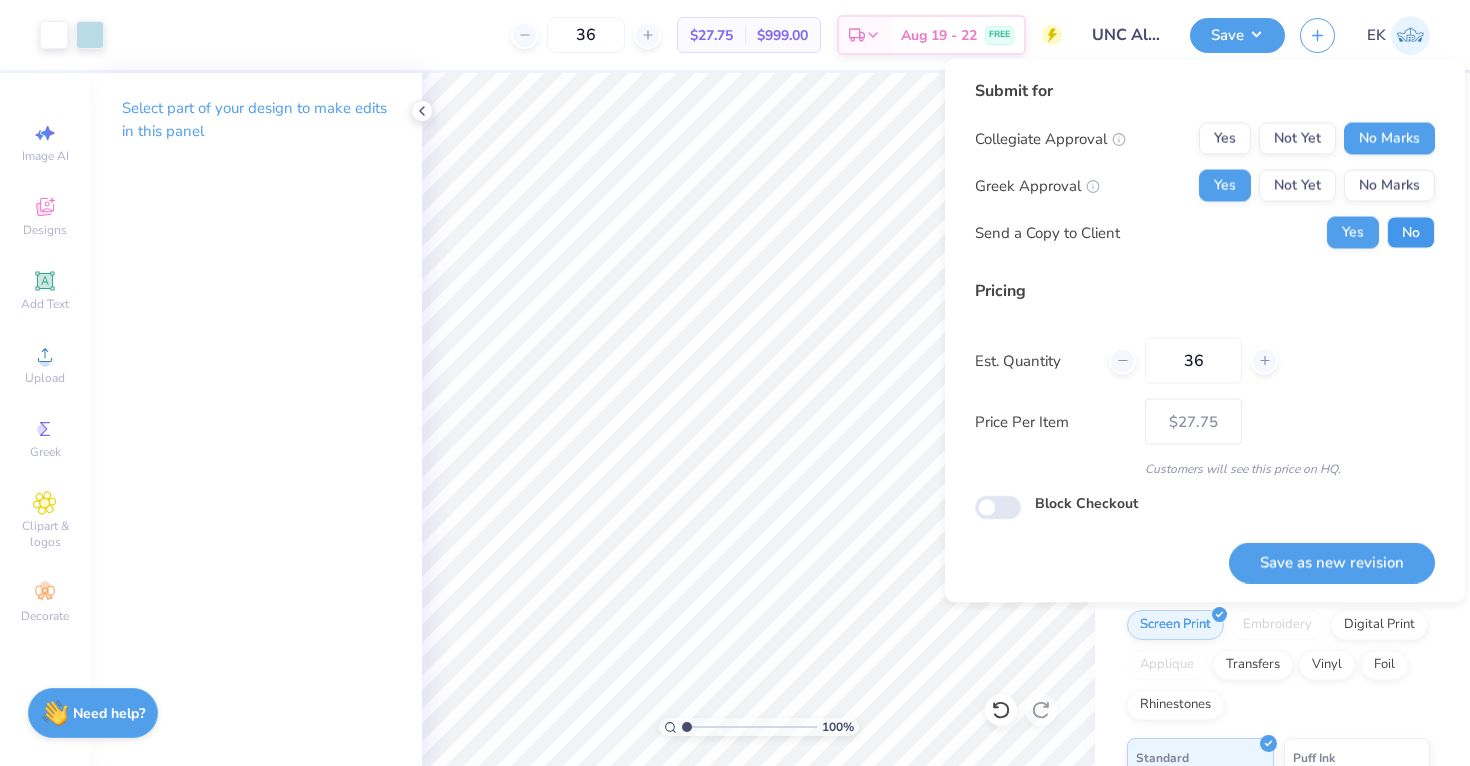 click on "No" at bounding box center [1411, 233] 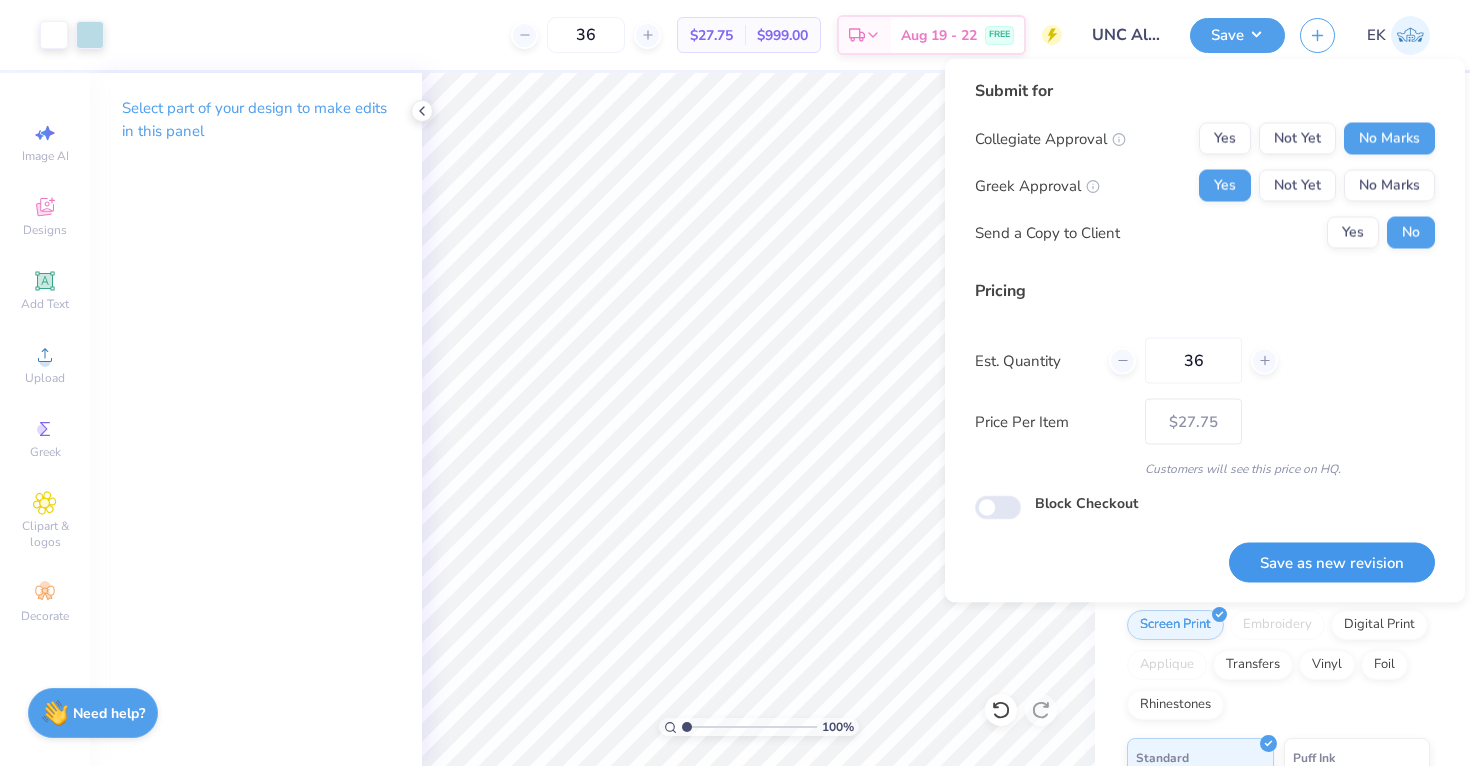 click on "Save as new revision" at bounding box center [1332, 562] 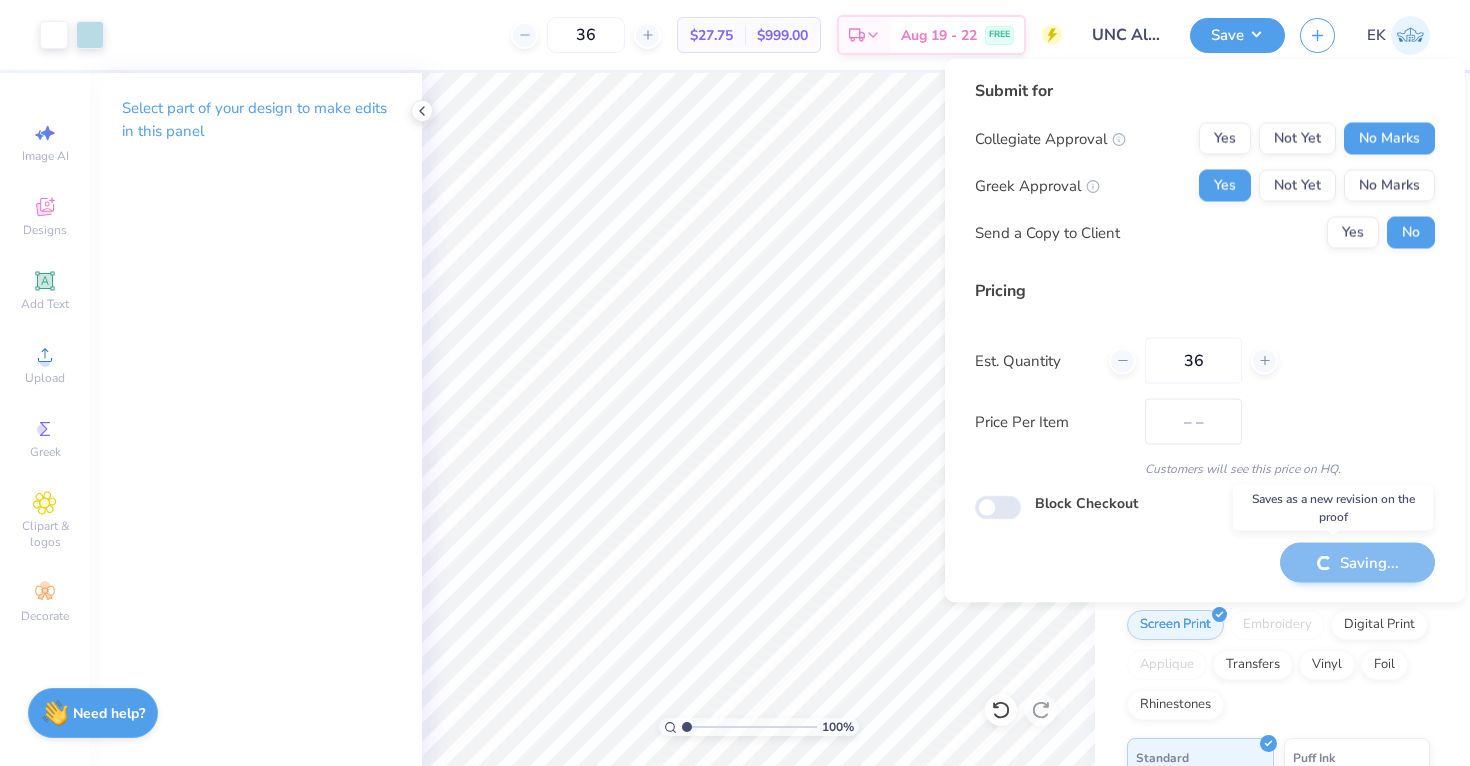 type on "$27.75" 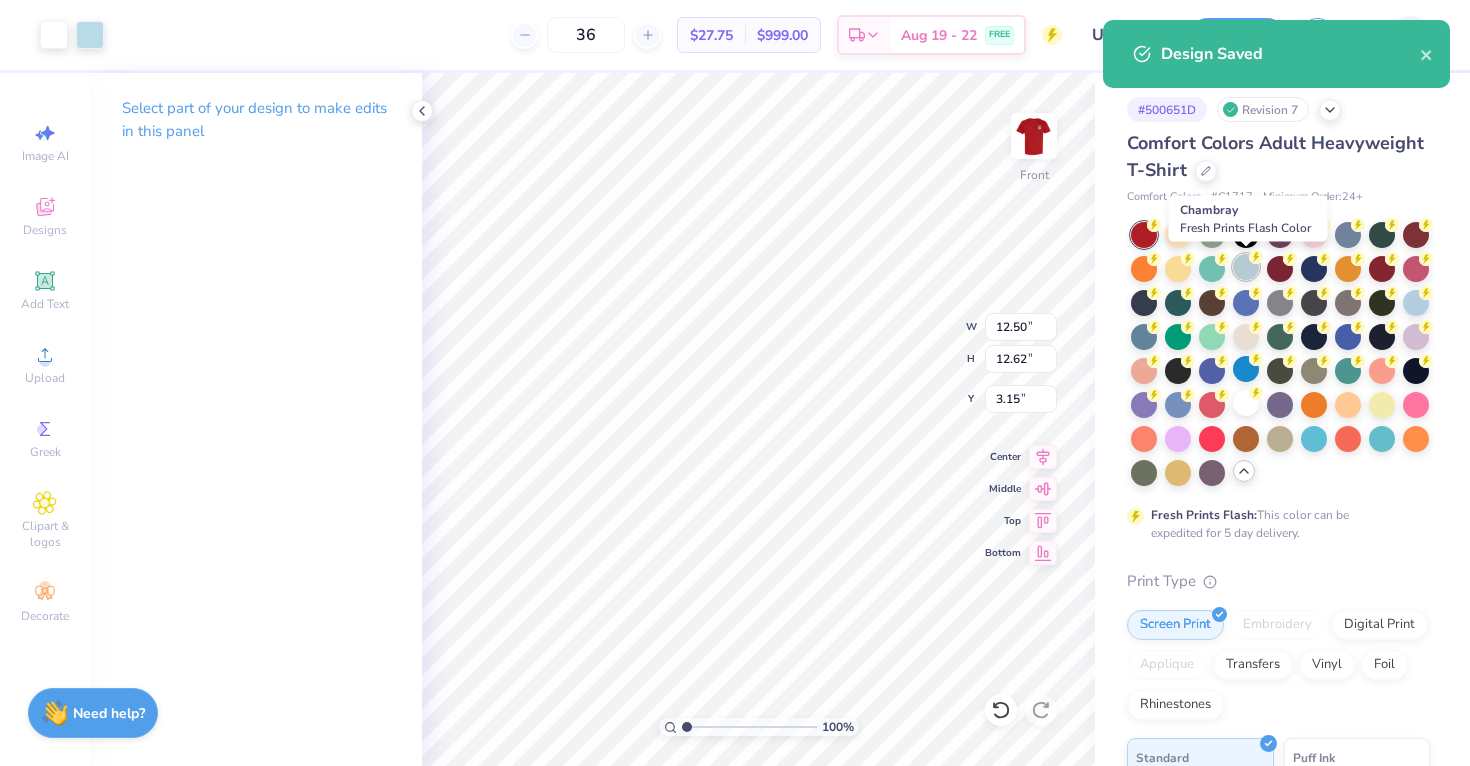 click 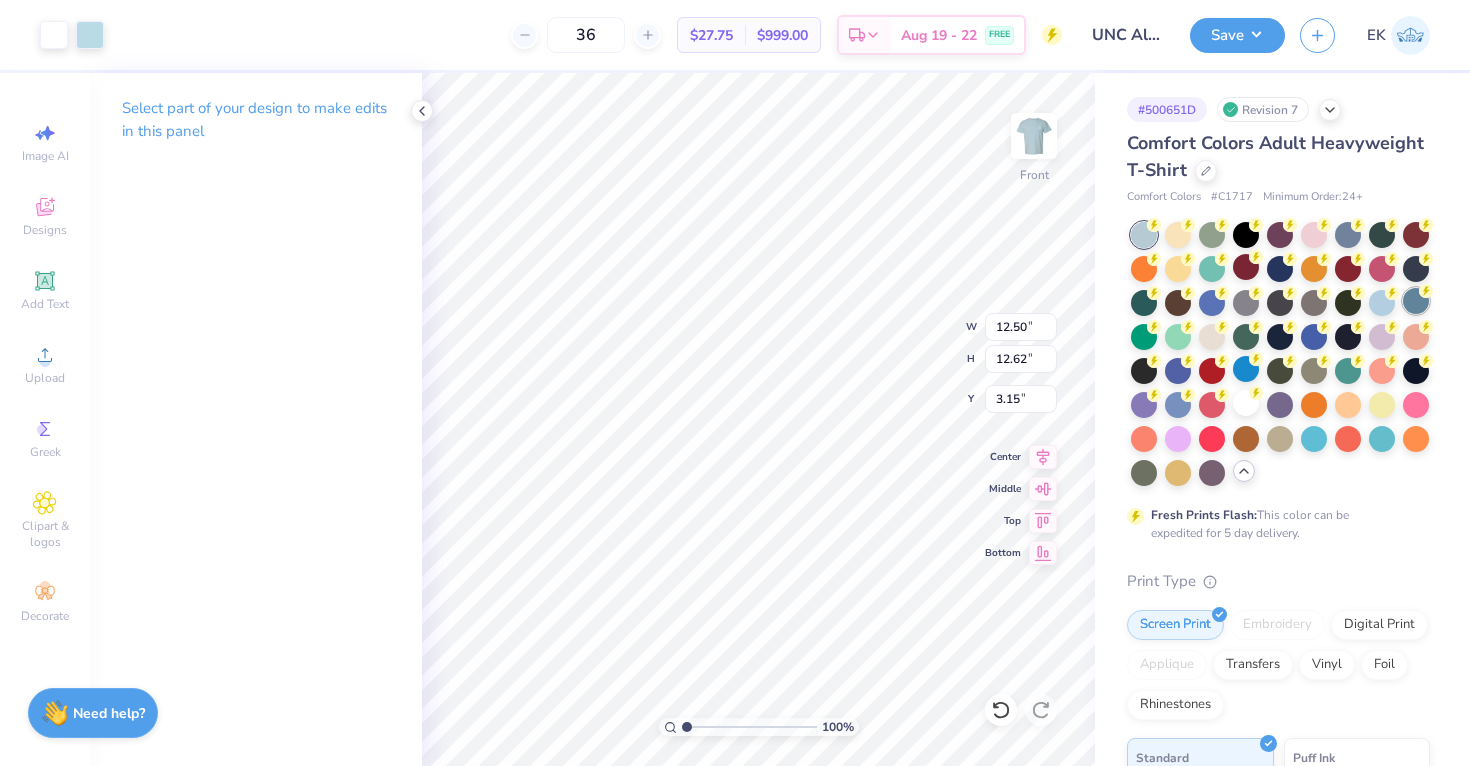 click at bounding box center (1416, 301) 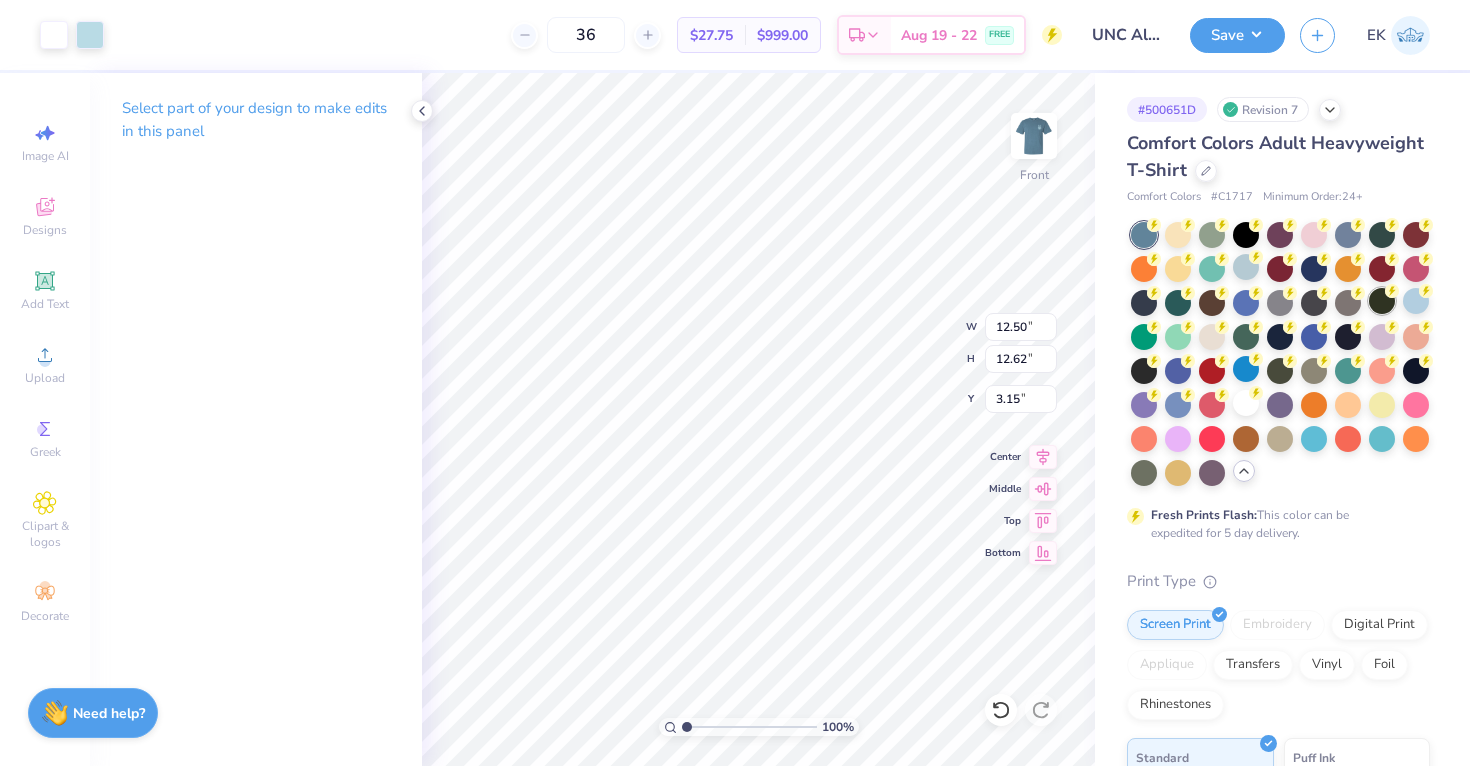 click at bounding box center [1382, 301] 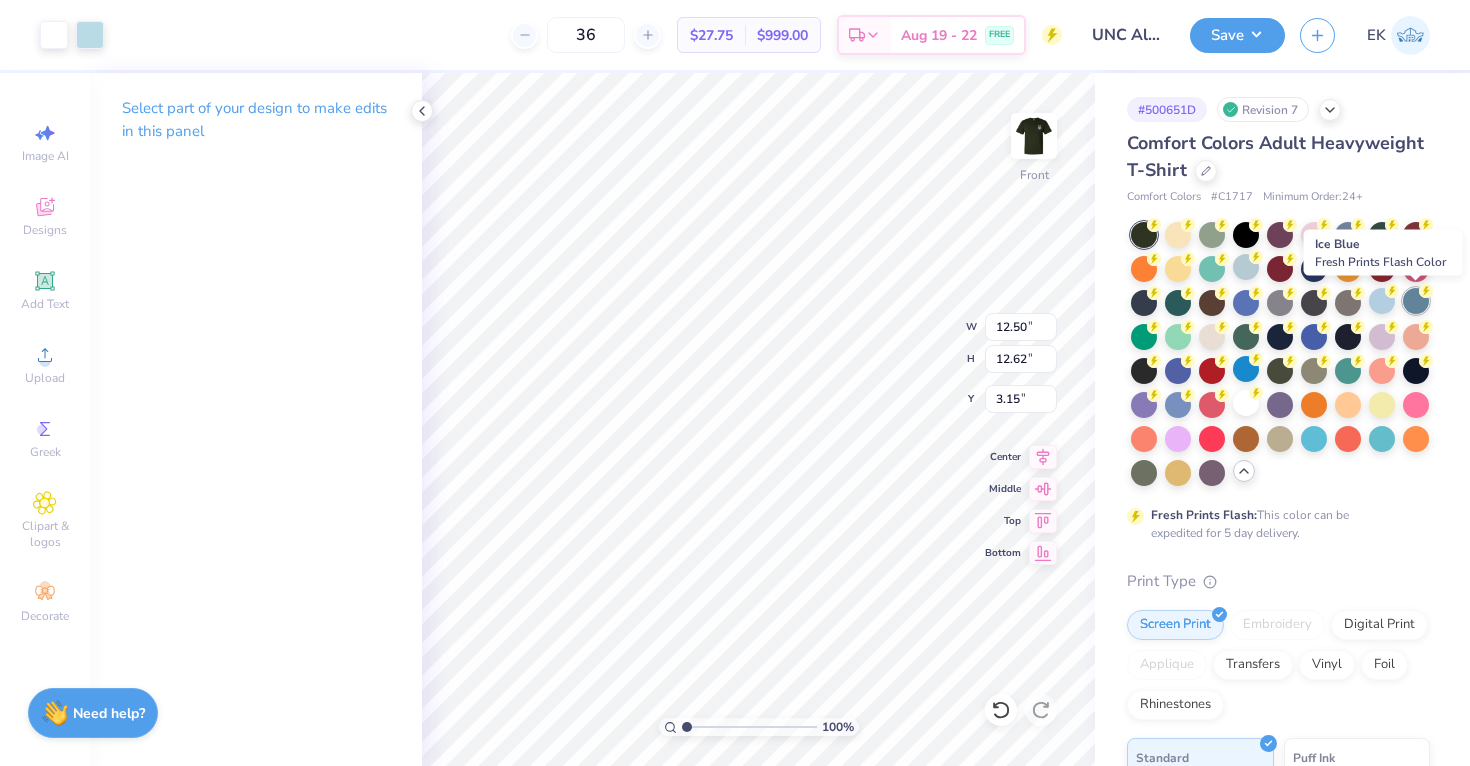 click at bounding box center [1416, 301] 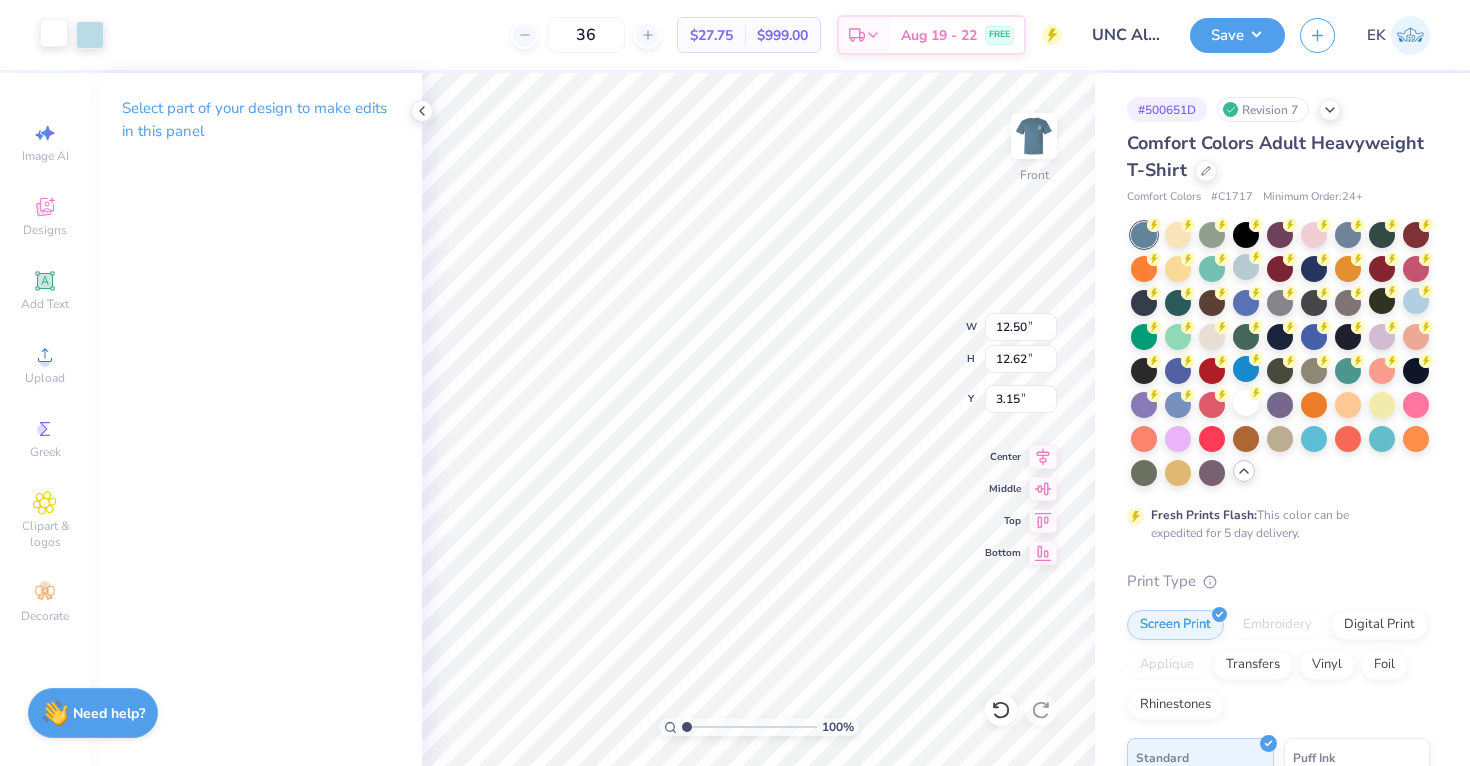 click at bounding box center [54, 33] 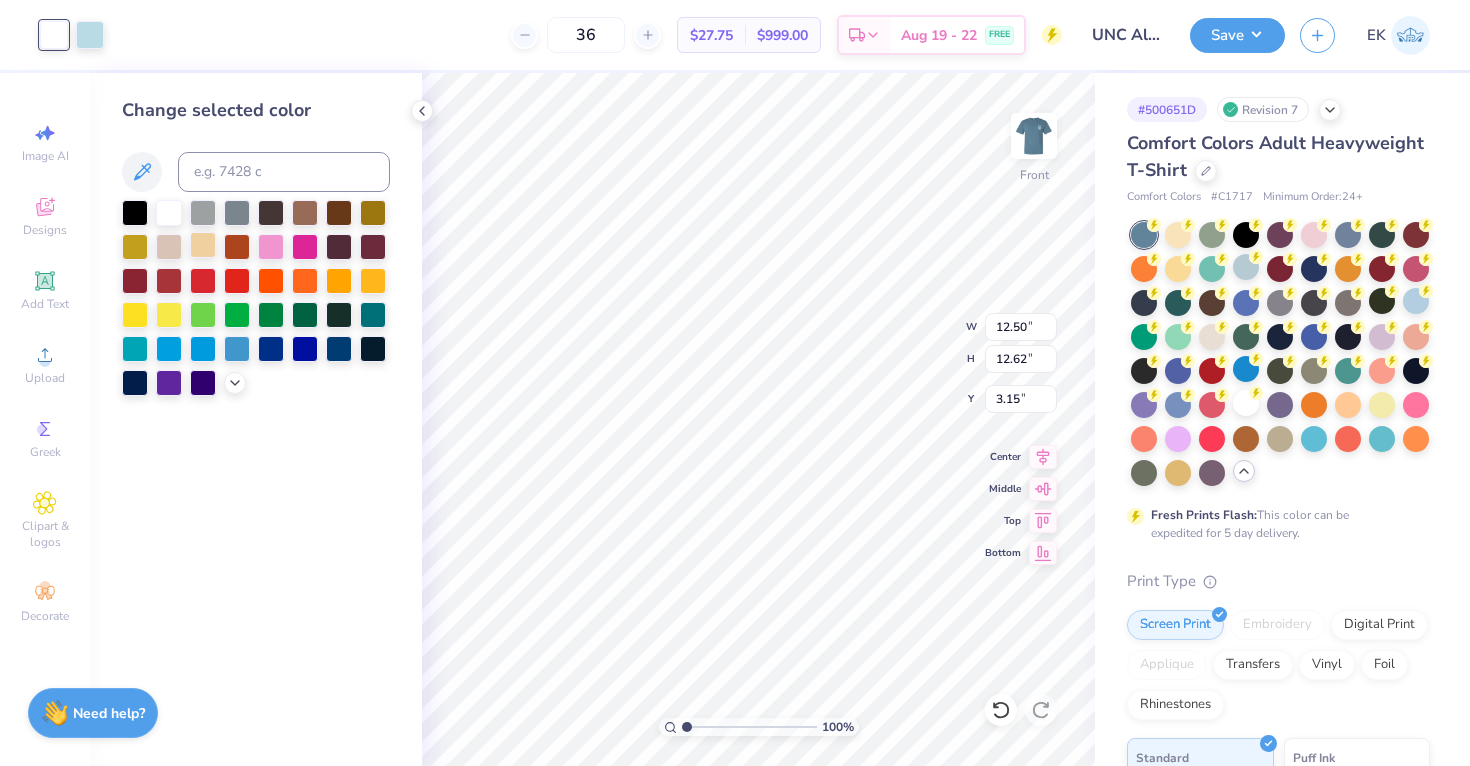 click at bounding box center (203, 245) 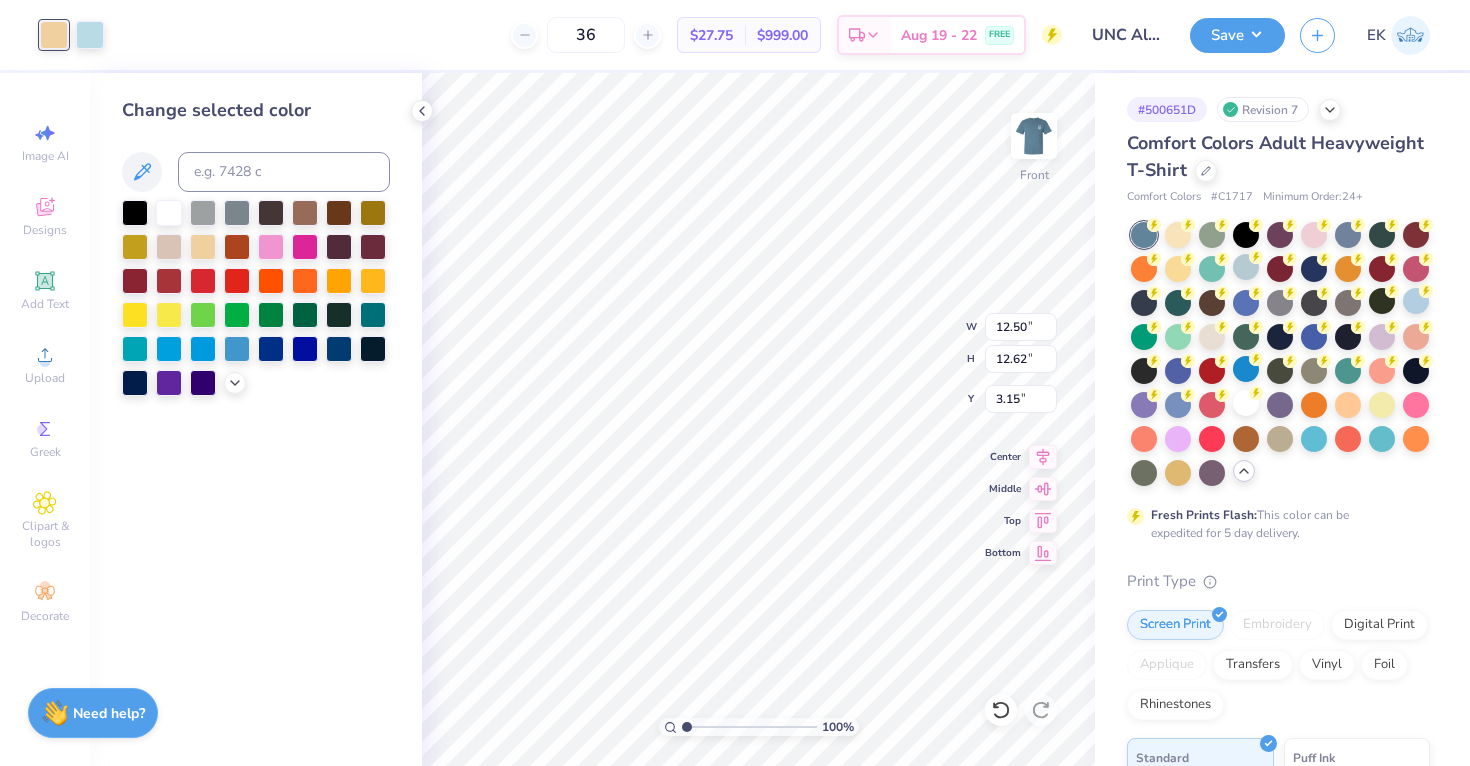 click at bounding box center (256, 298) 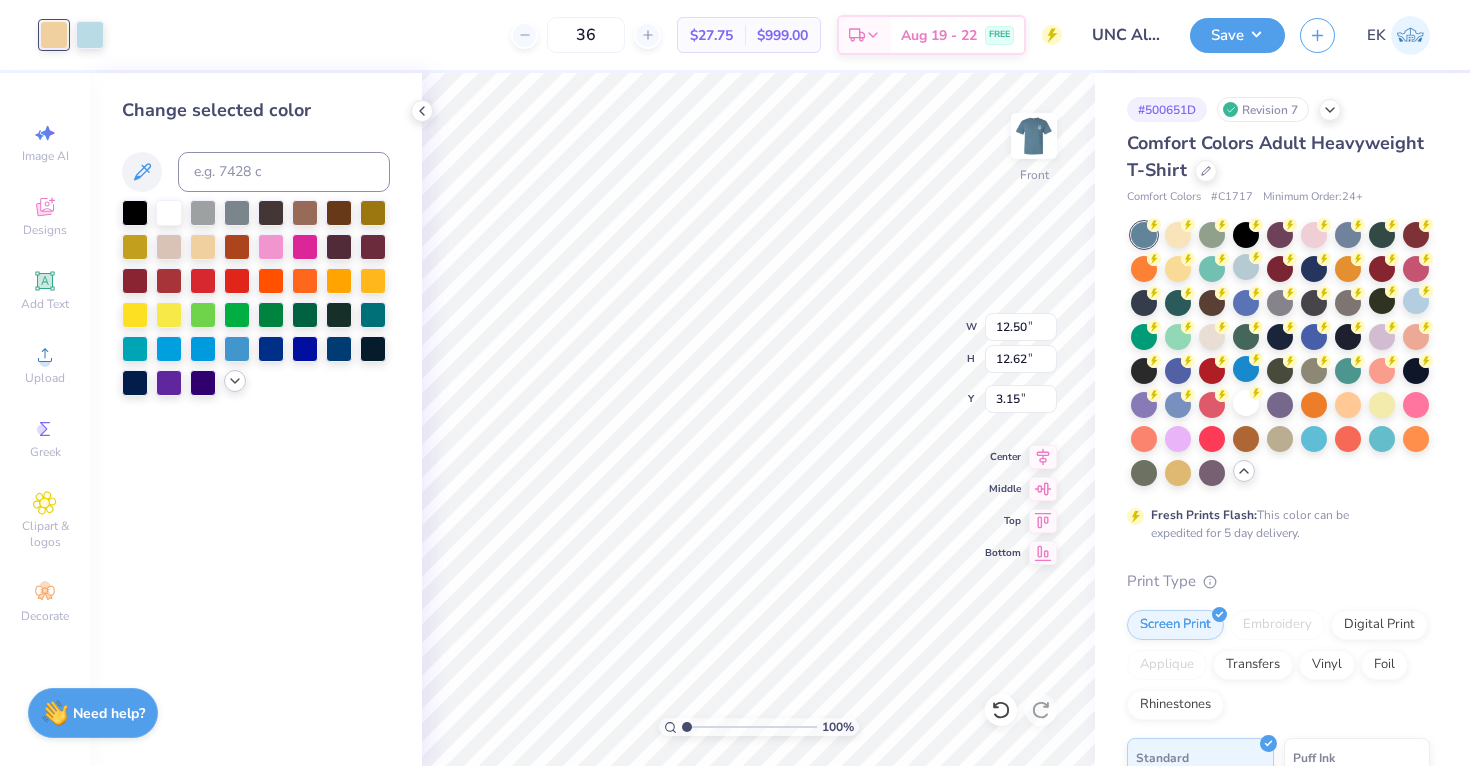 click 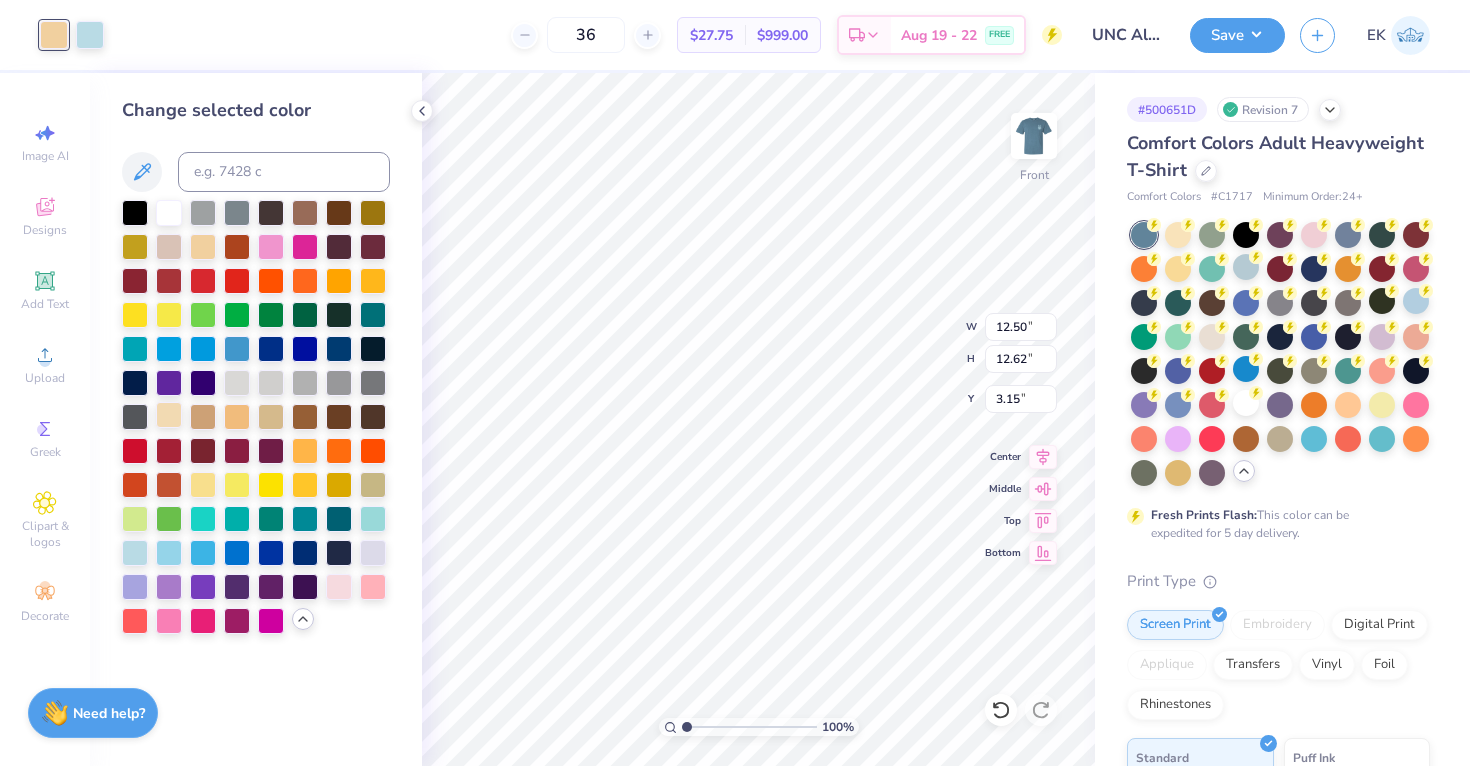click at bounding box center [169, 415] 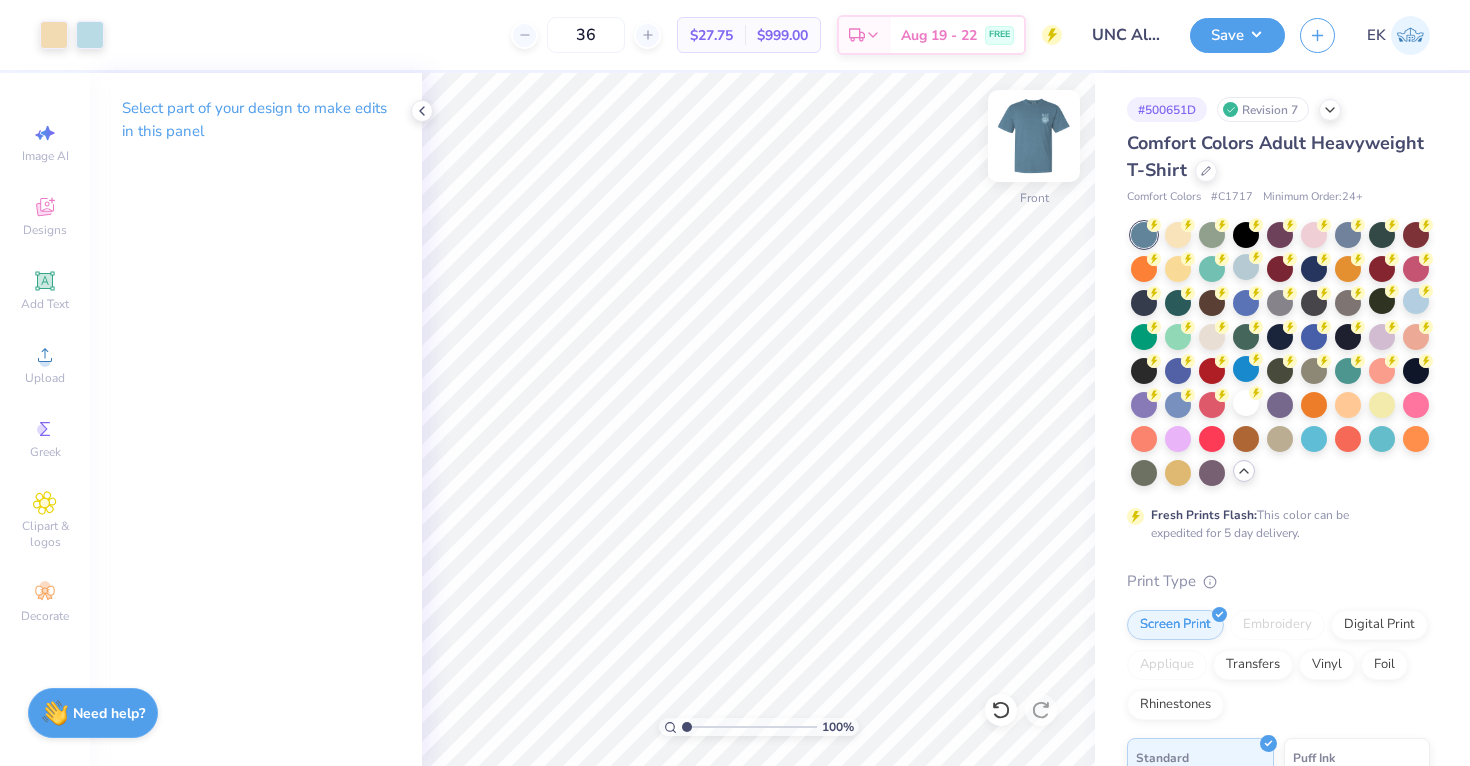 click at bounding box center (1034, 136) 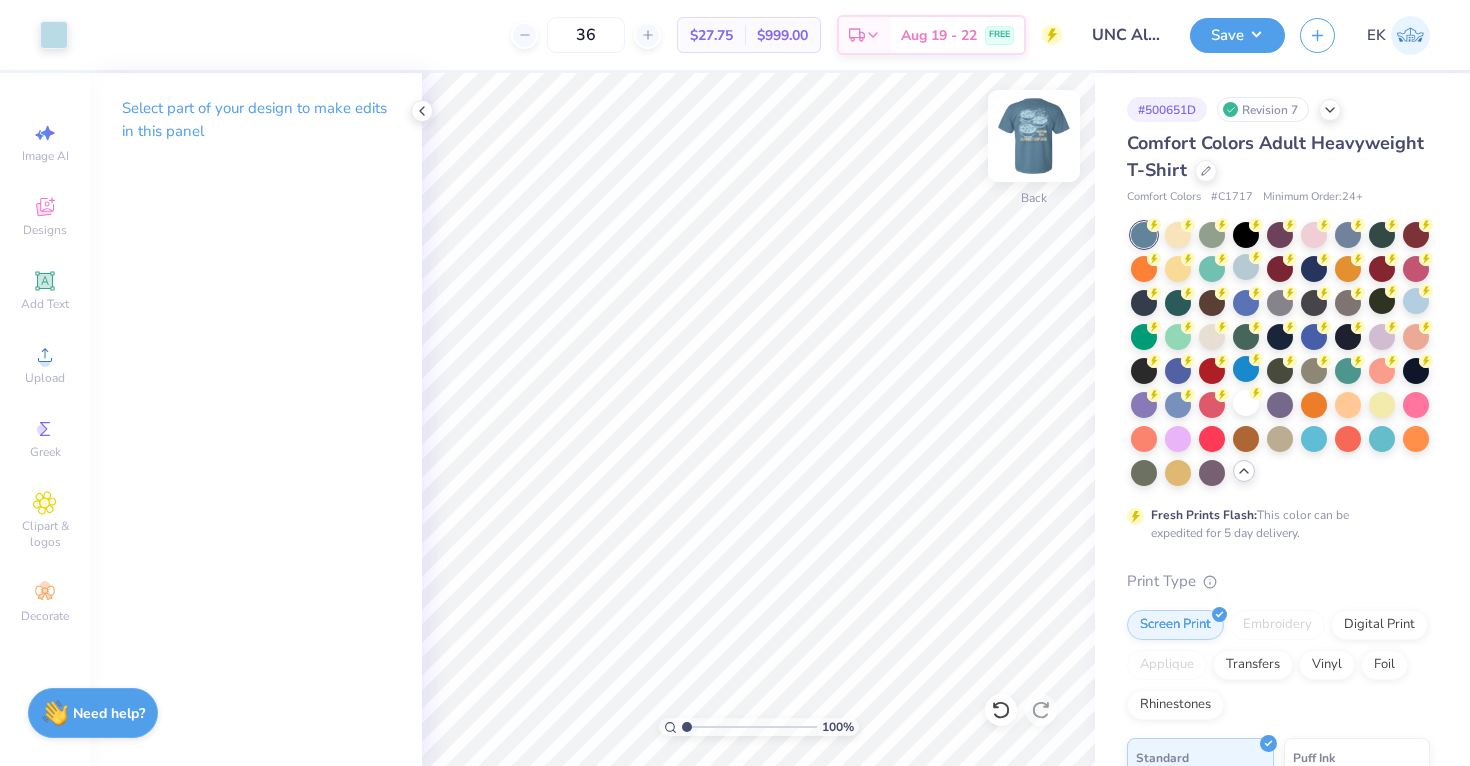 click at bounding box center [1034, 136] 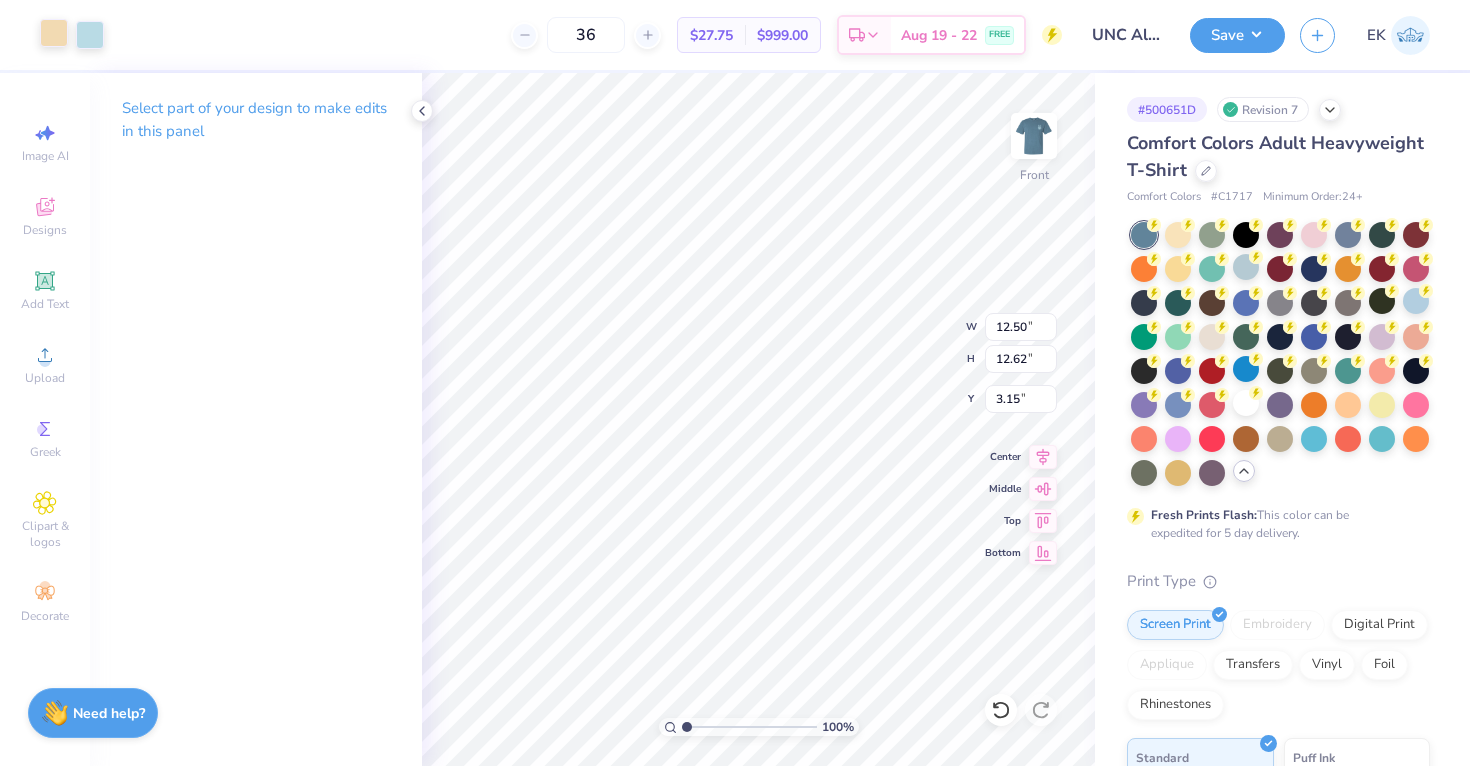 click at bounding box center [54, 33] 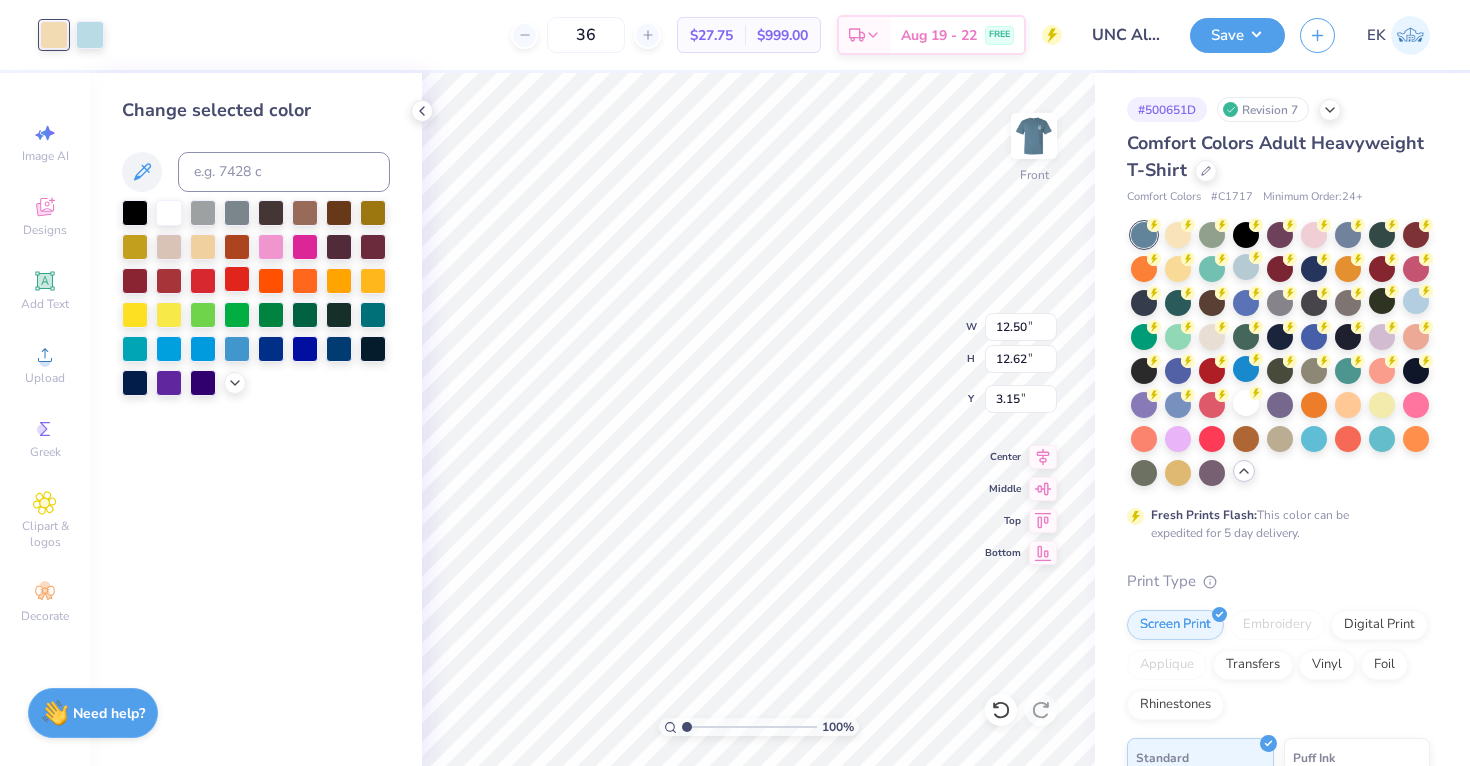 click at bounding box center [237, 279] 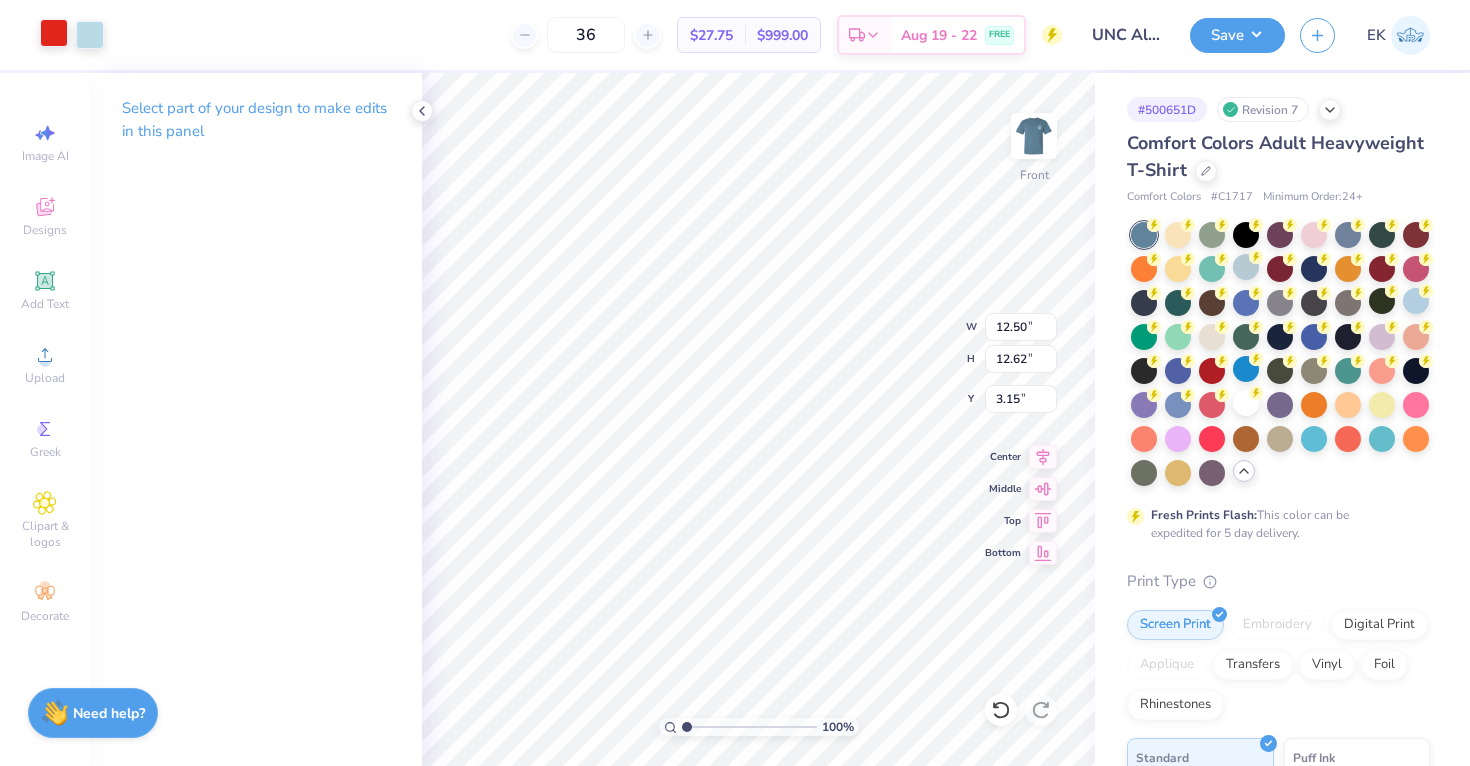 click at bounding box center [54, 33] 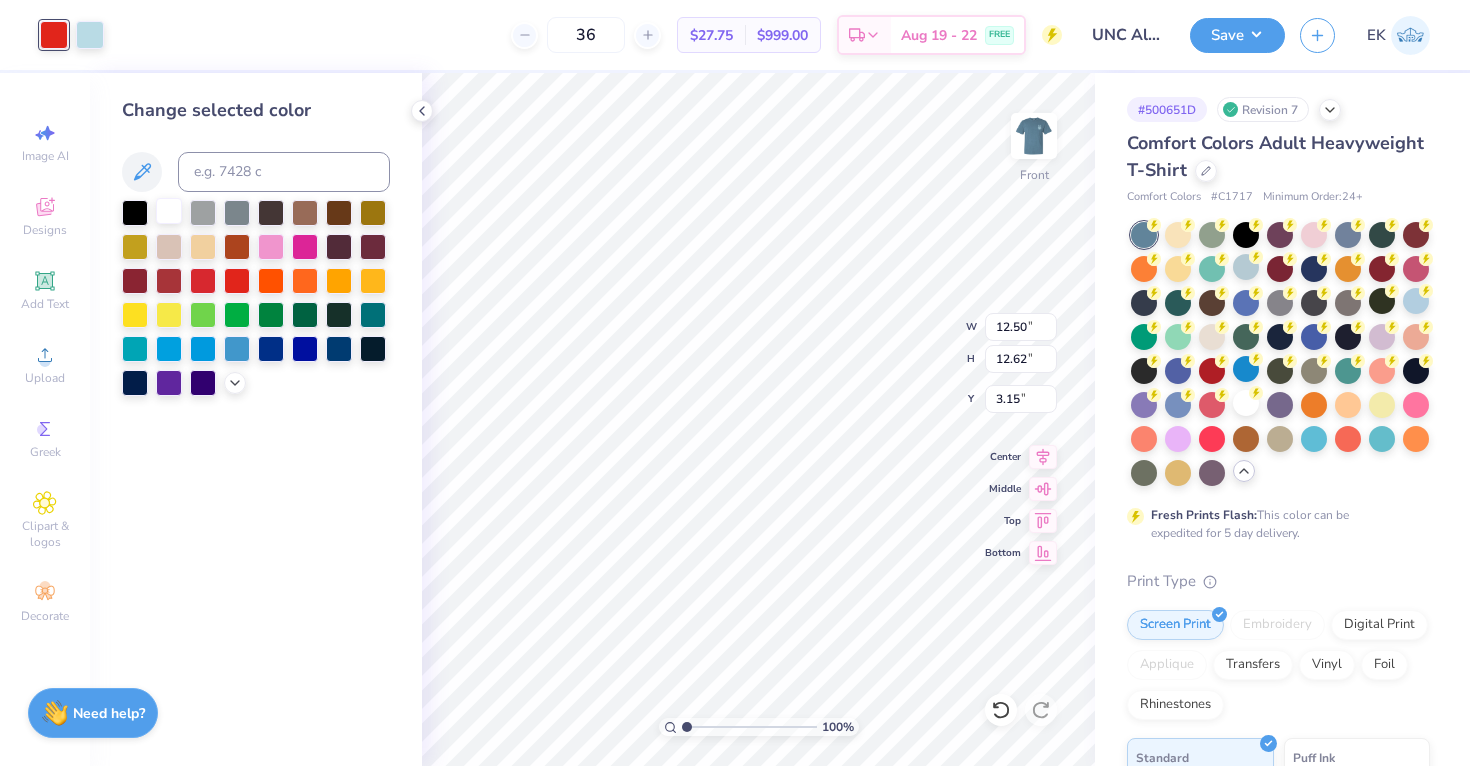 click at bounding box center [169, 211] 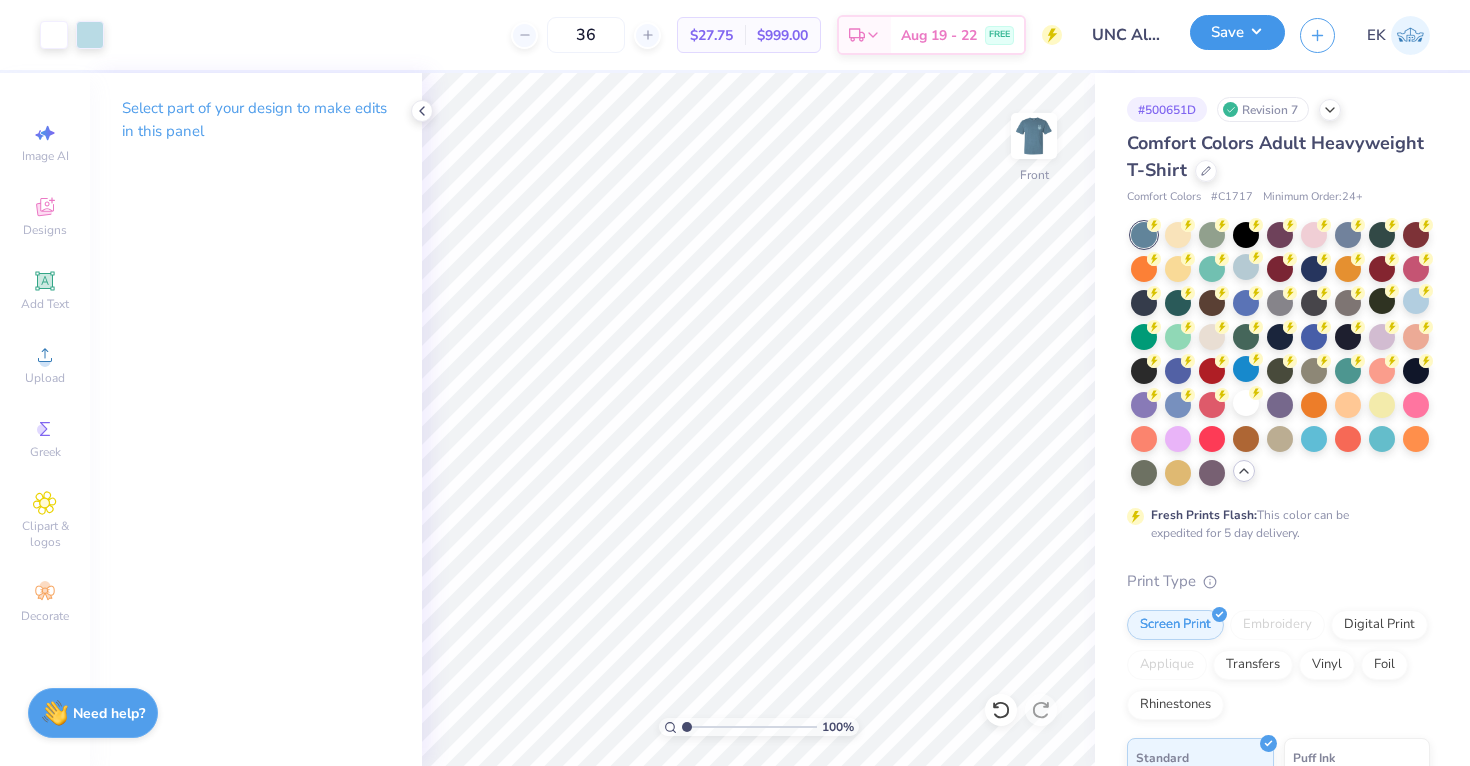 click on "Save" at bounding box center (1237, 32) 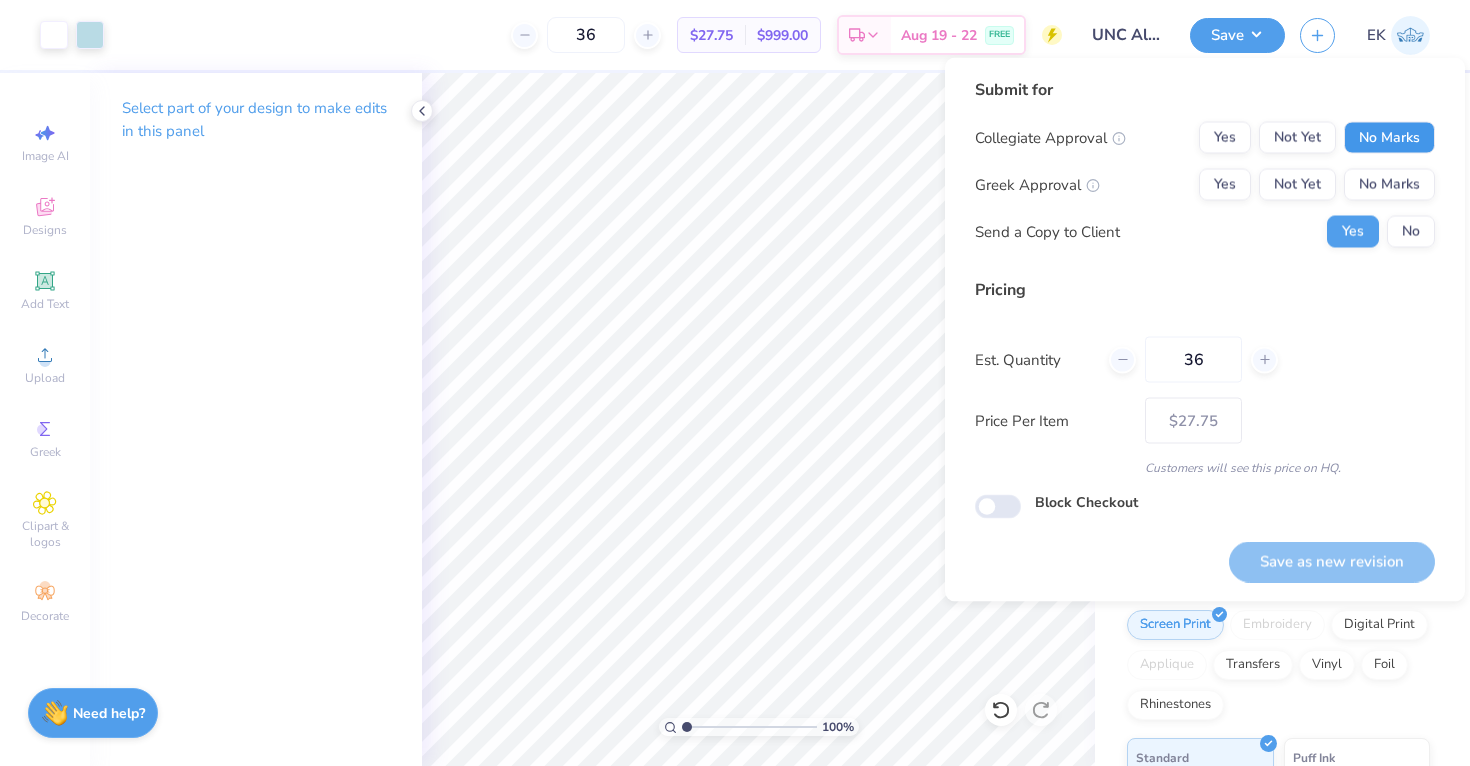 click on "No Marks" at bounding box center [1389, 138] 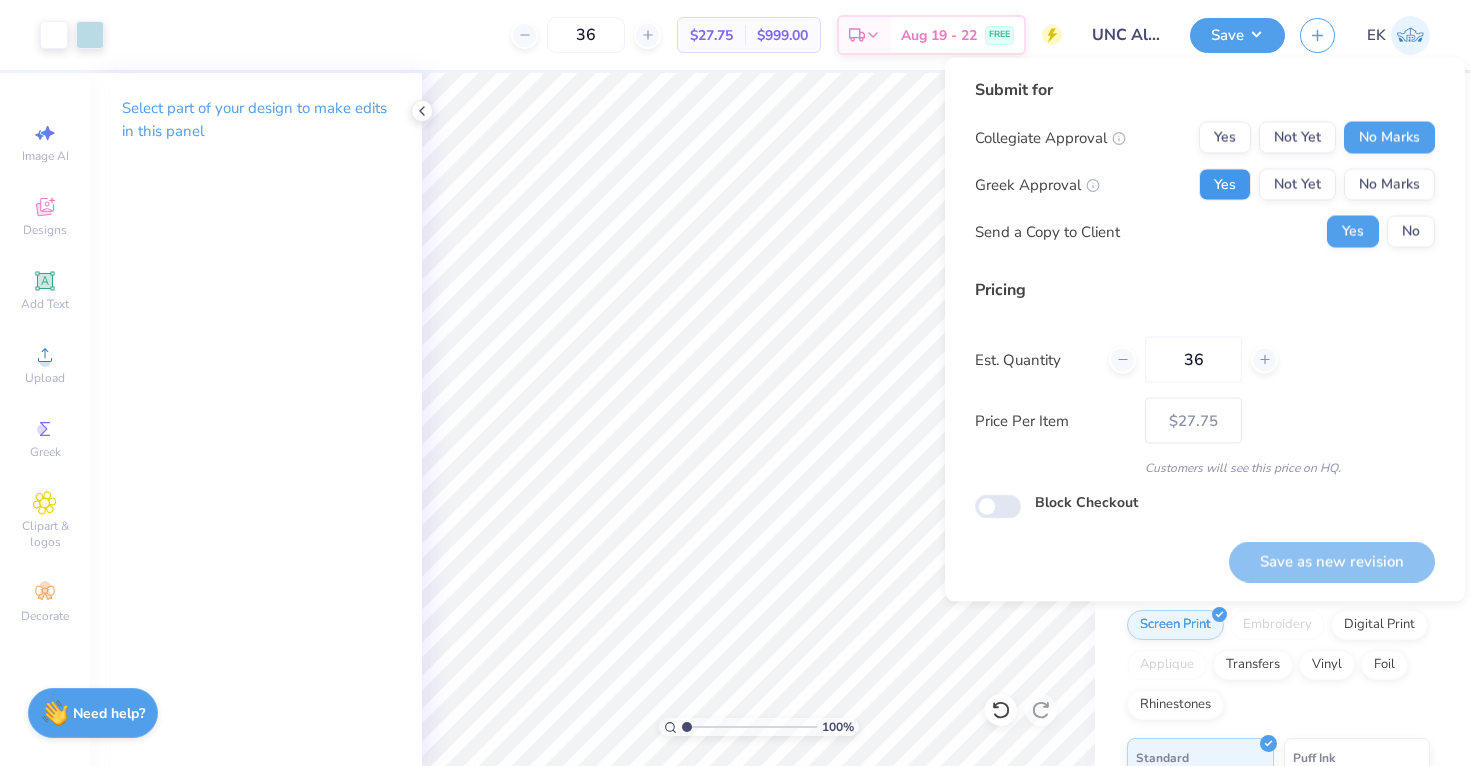click on "Yes" at bounding box center [1225, 185] 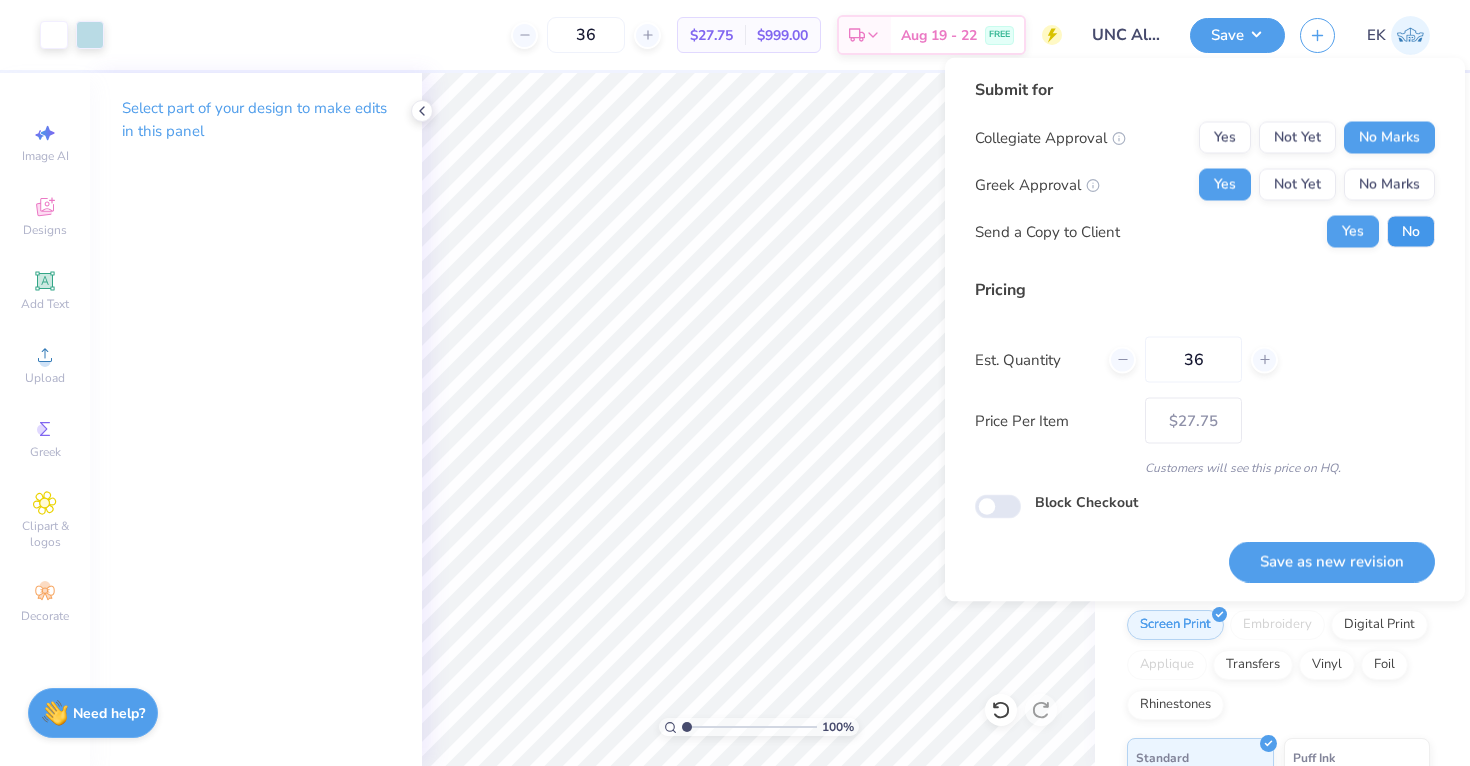 click on "No" at bounding box center [1411, 232] 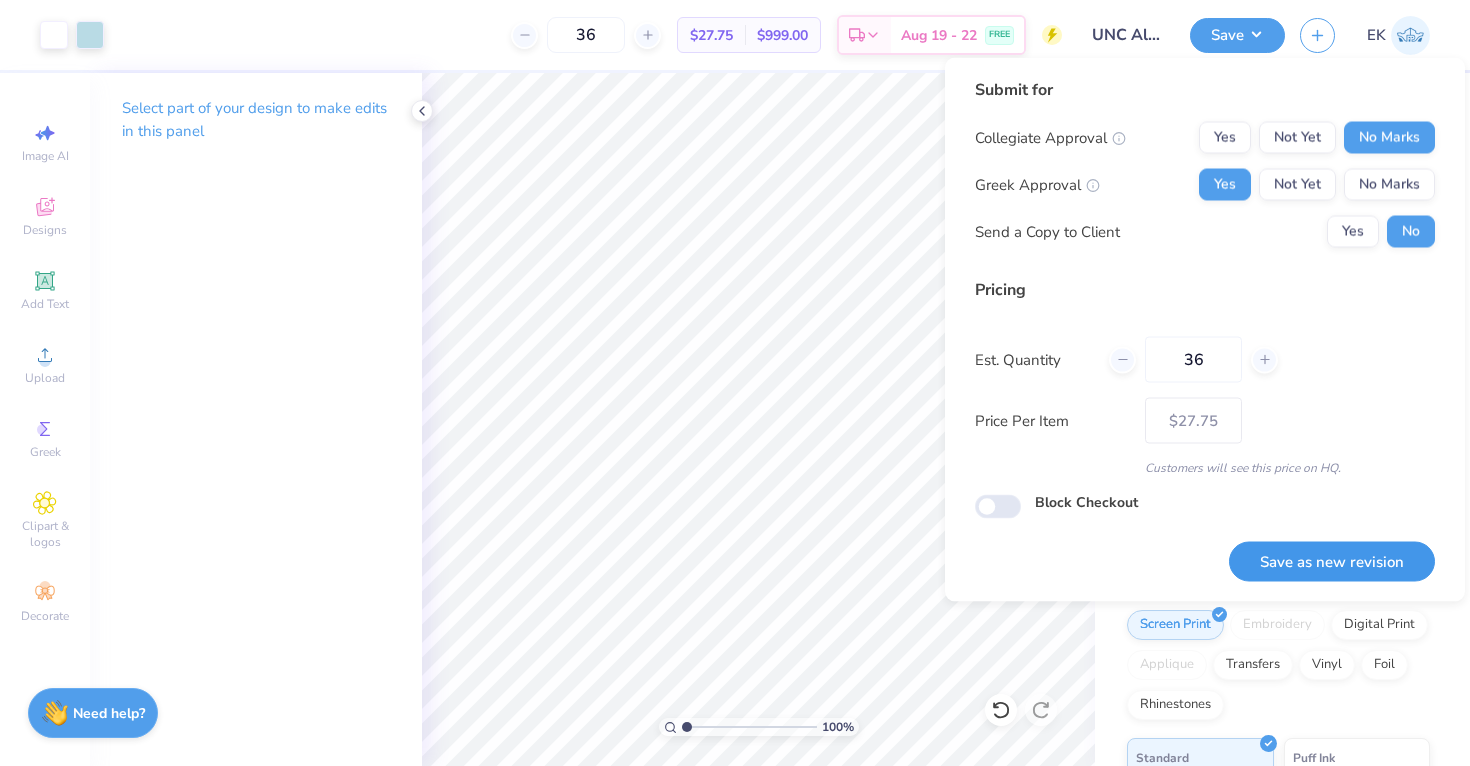 click on "Save as new revision" at bounding box center [1332, 561] 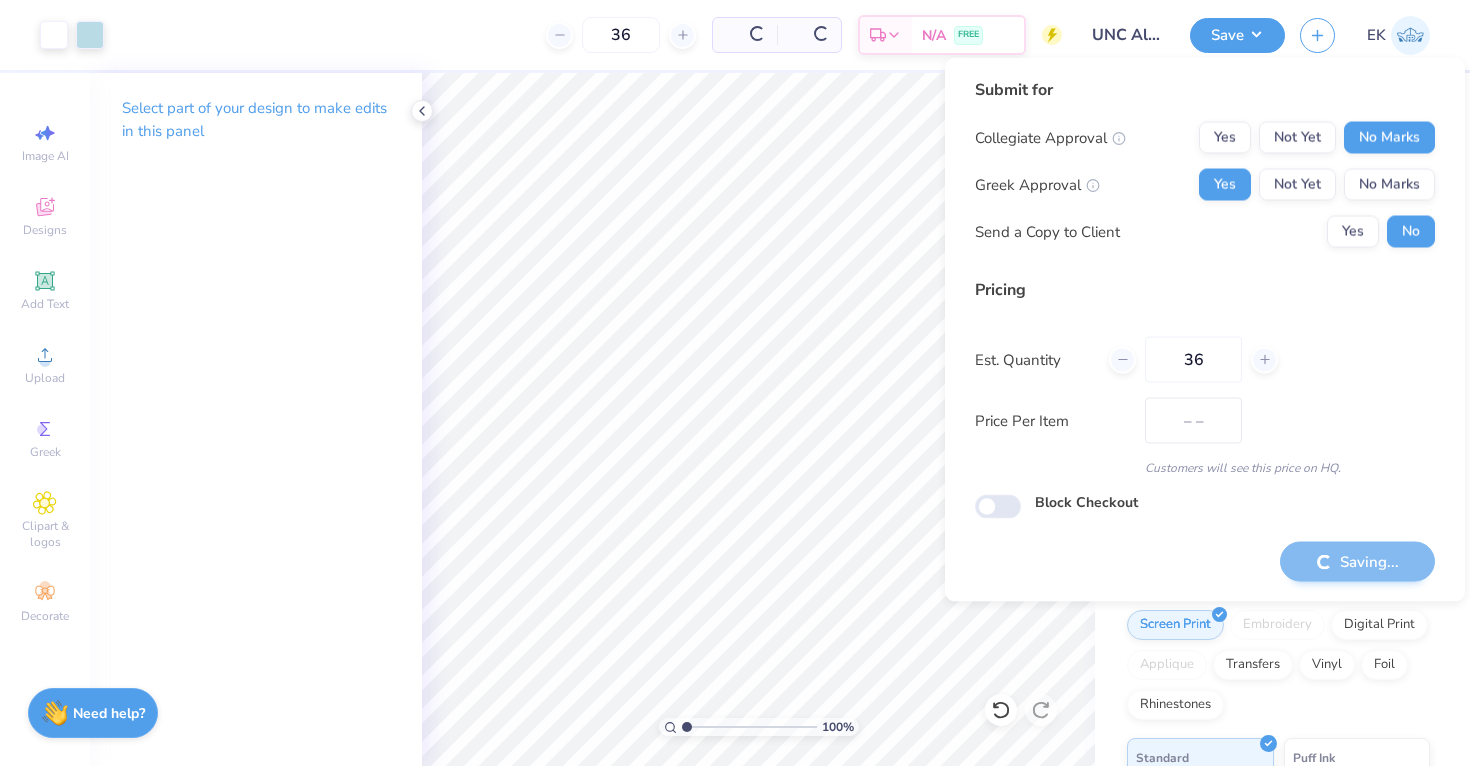 type on "$27.75" 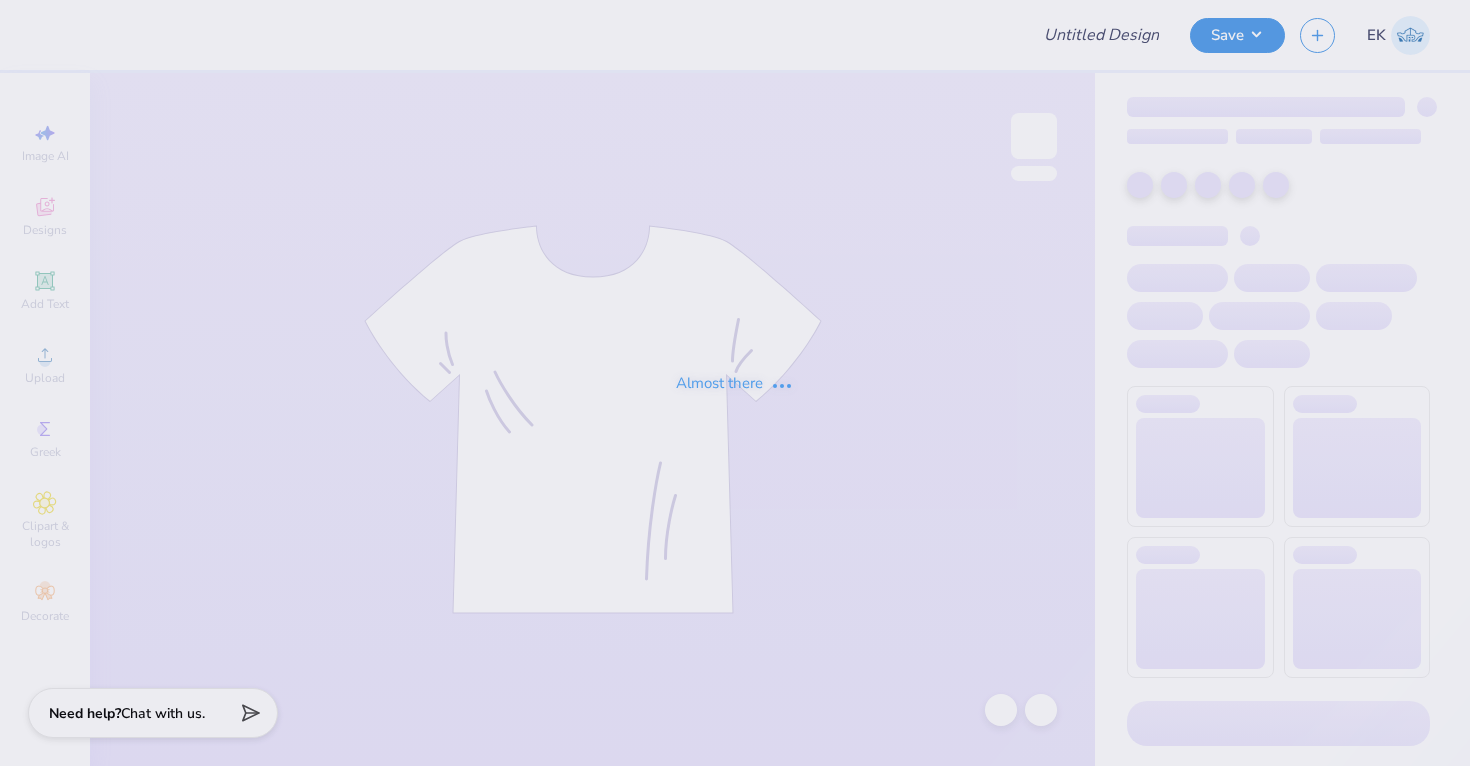 scroll, scrollTop: 0, scrollLeft: 0, axis: both 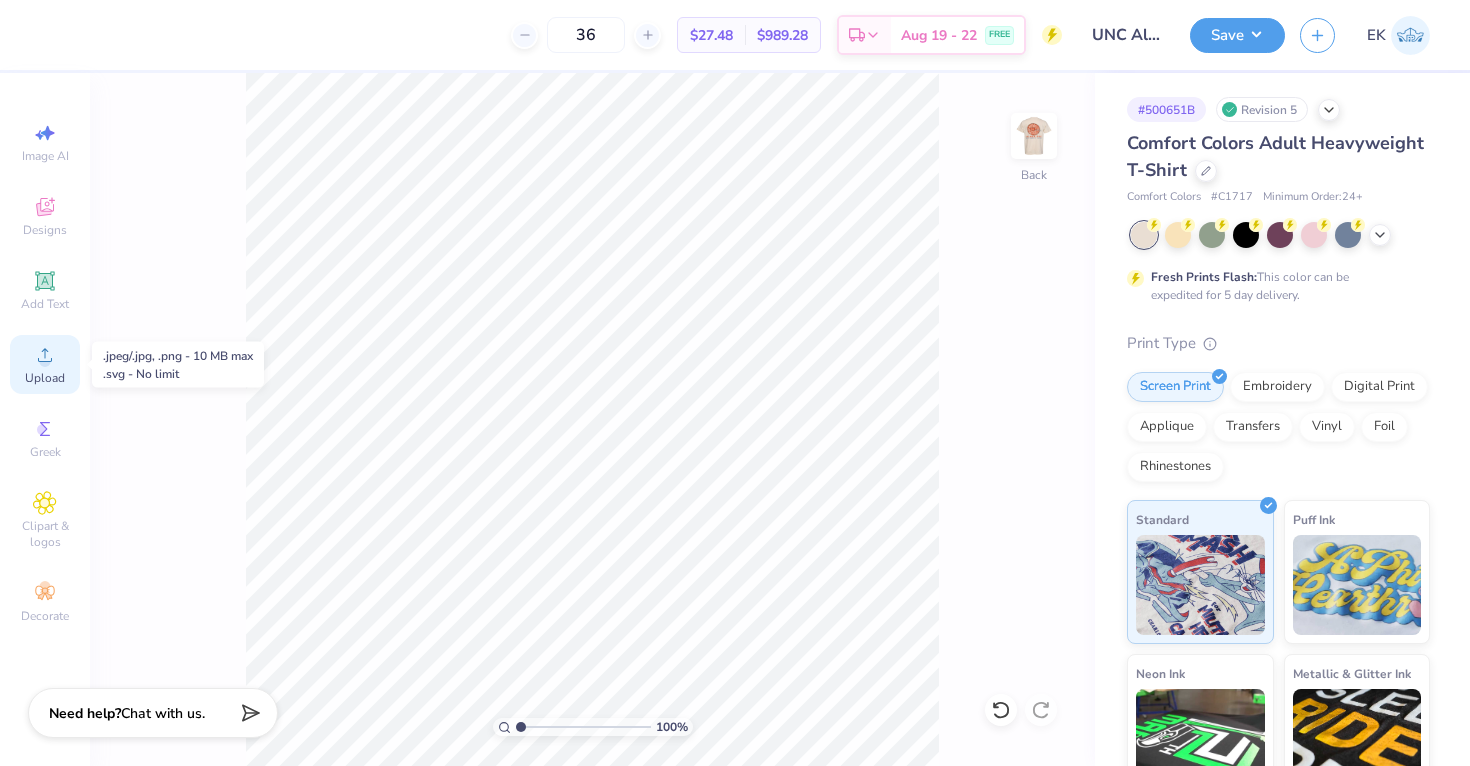 click 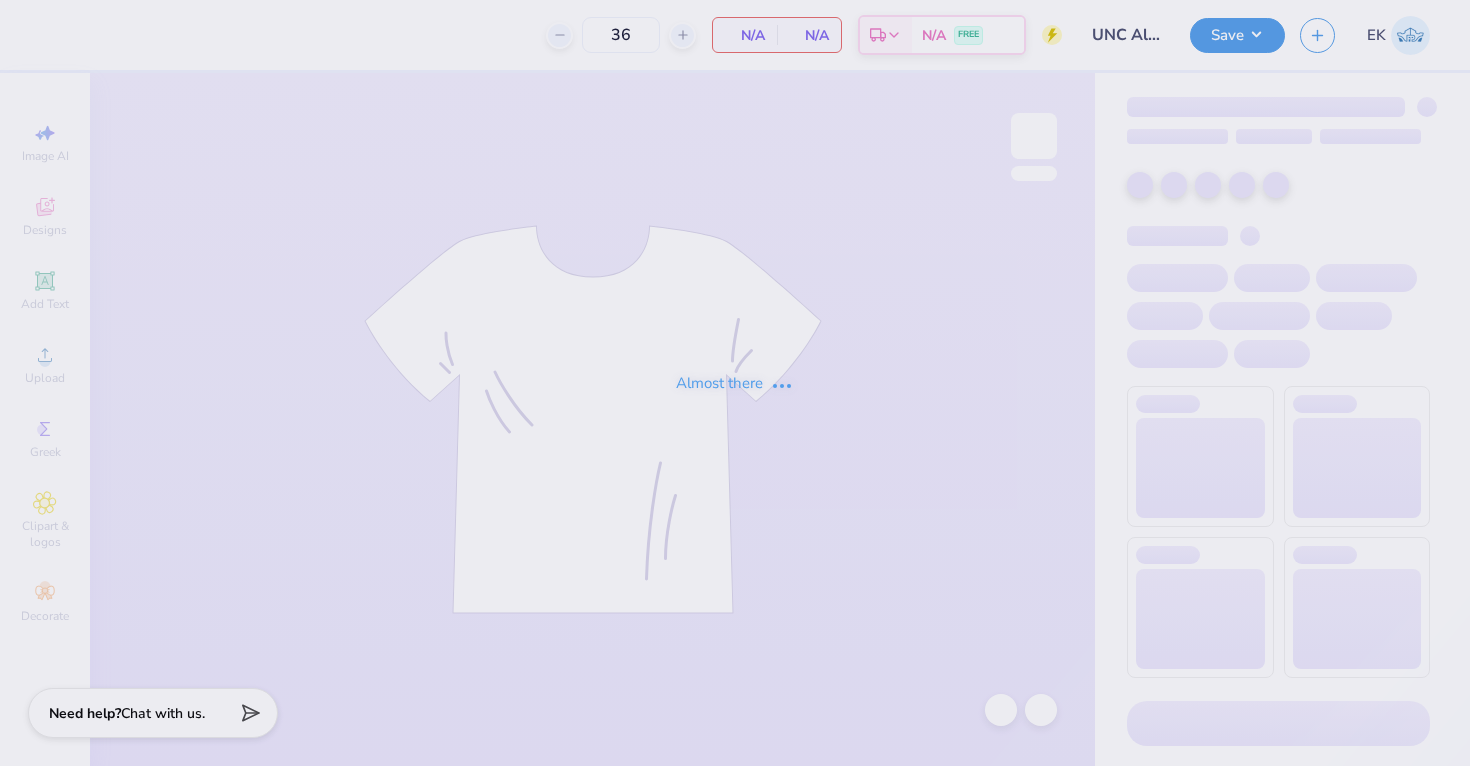 scroll, scrollTop: 0, scrollLeft: 0, axis: both 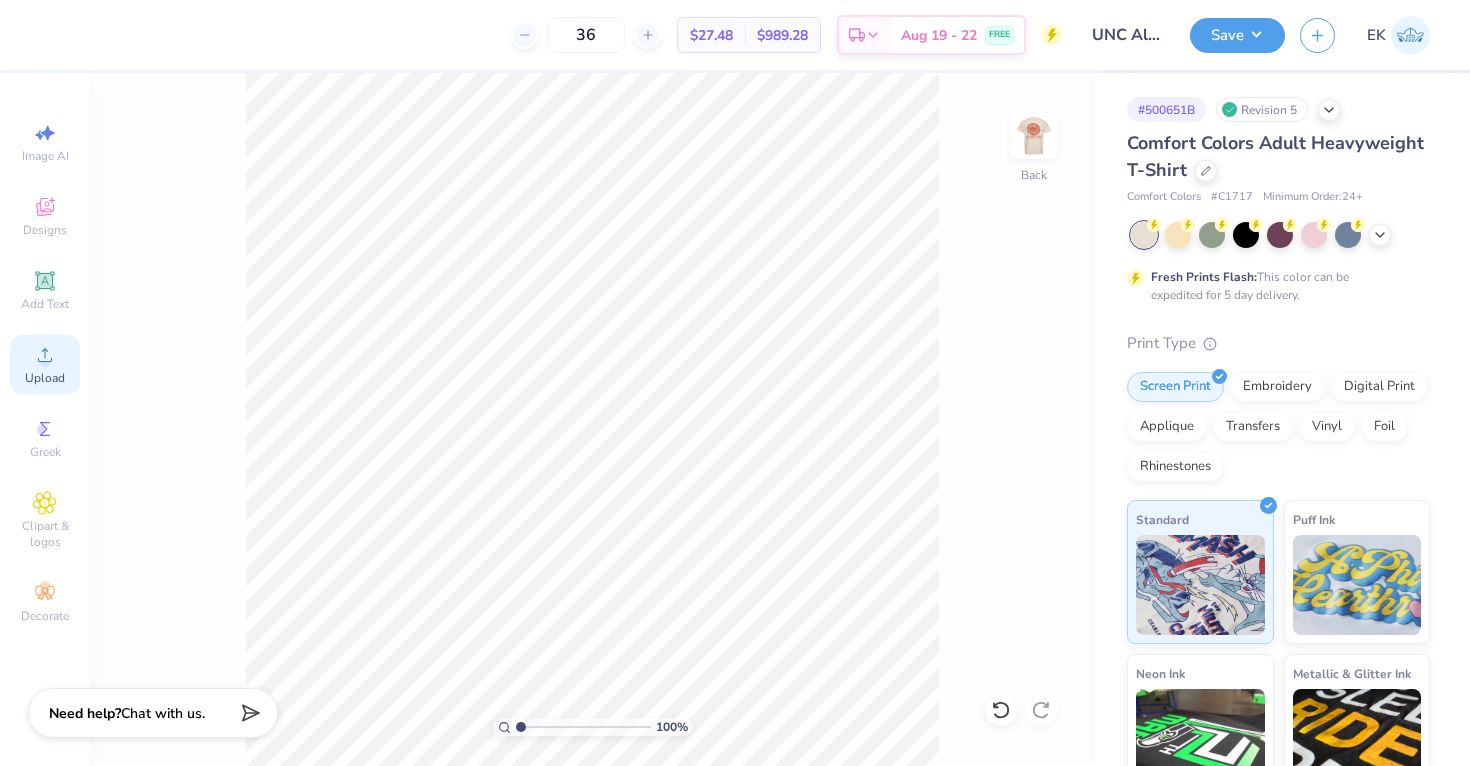 click on "Upload" at bounding box center (45, 378) 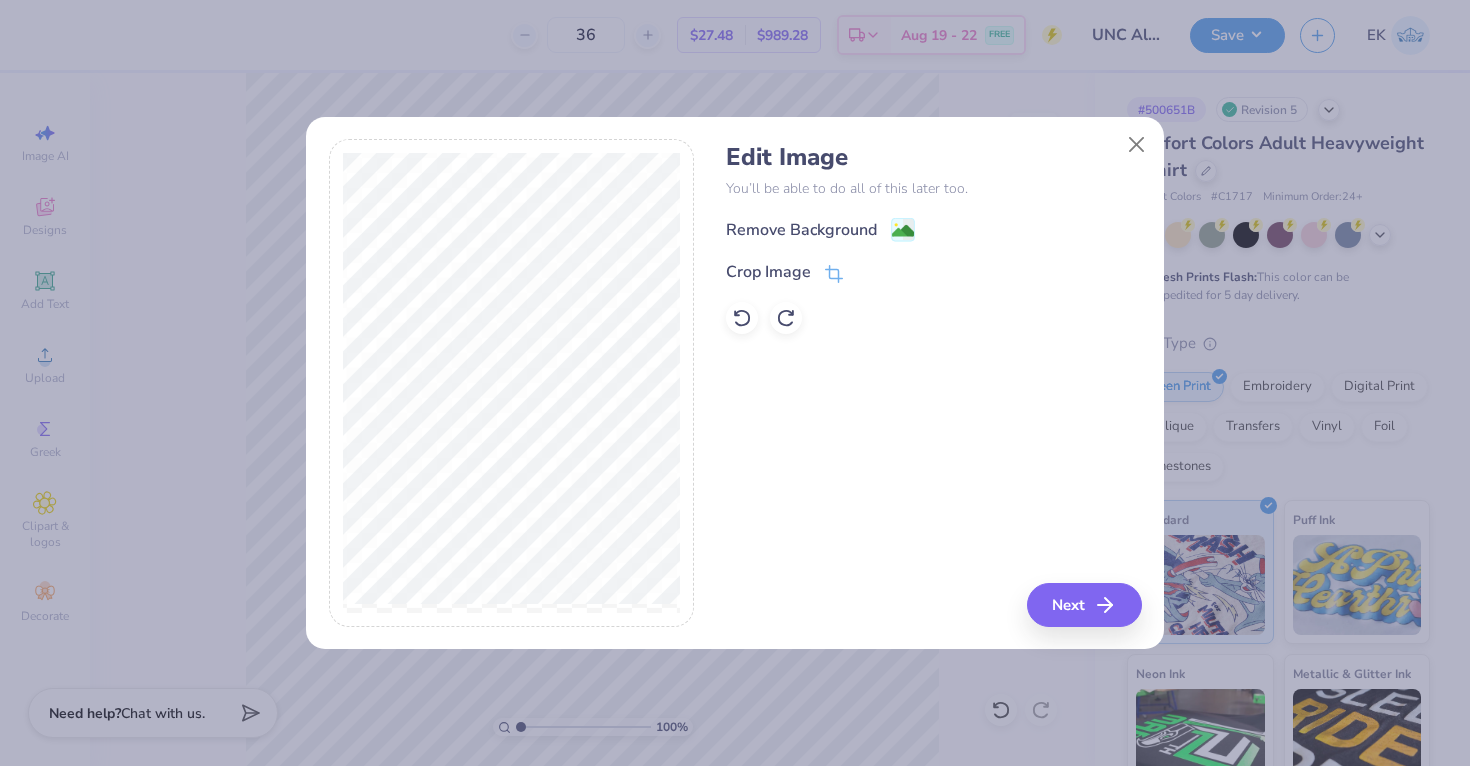 click on "Remove Background Crop Image" at bounding box center (933, 275) 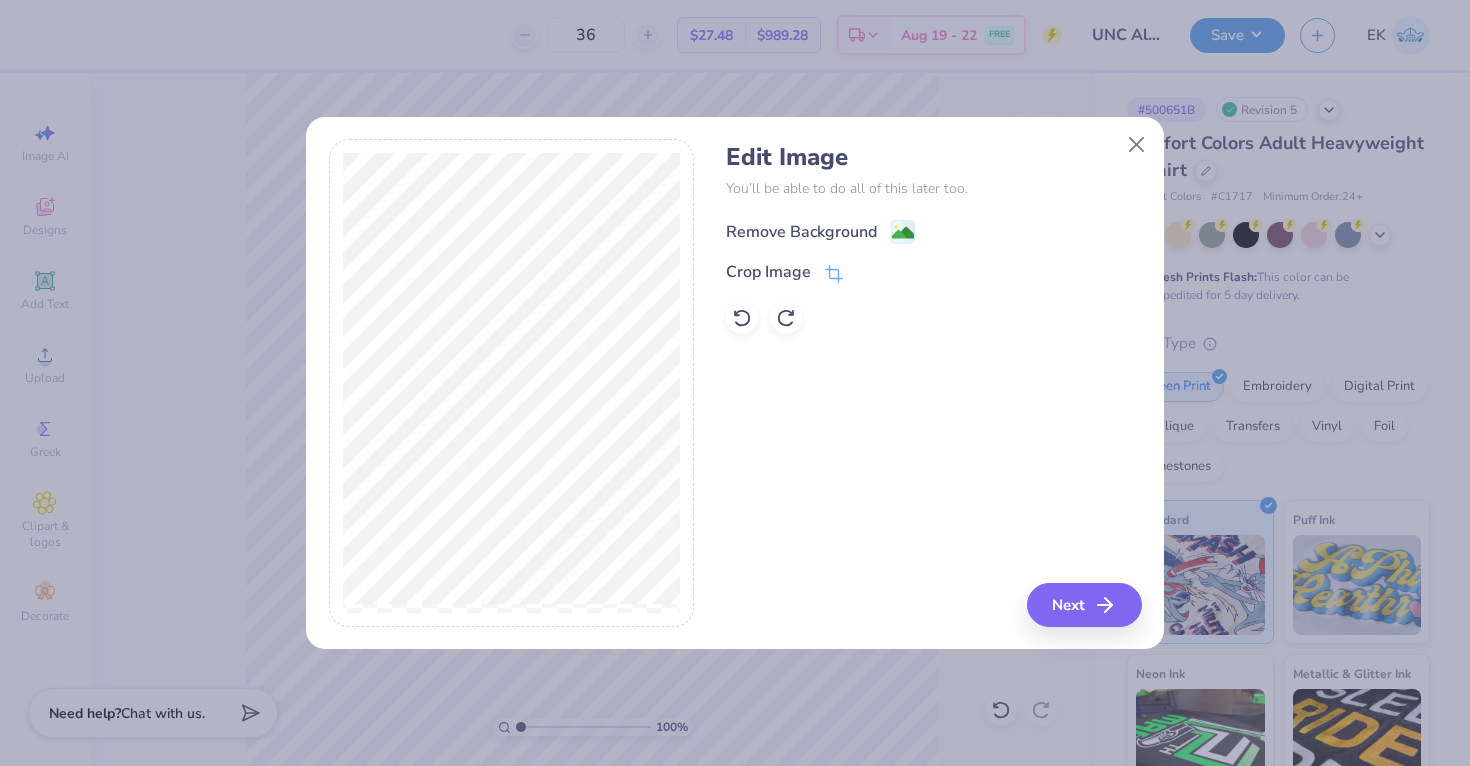 click 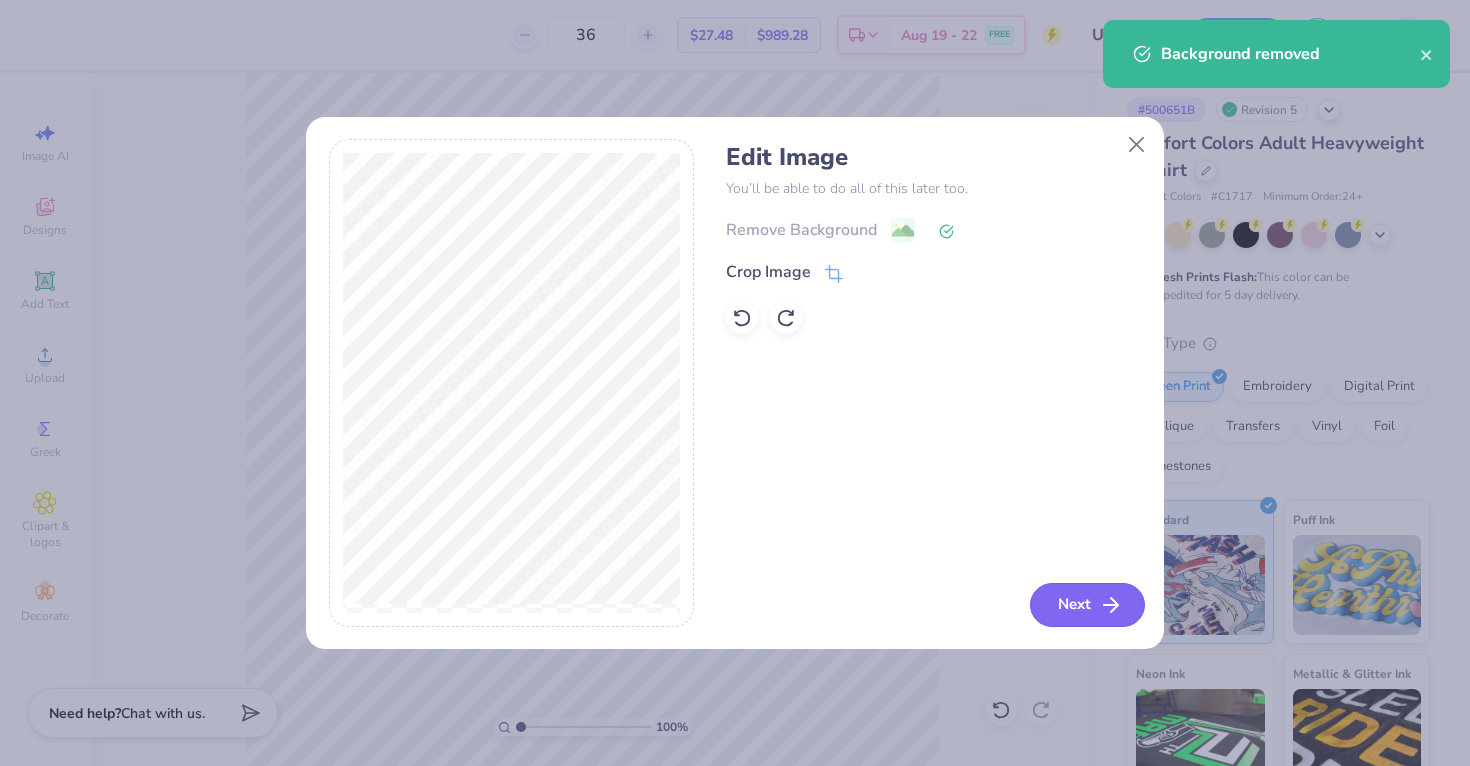click on "Next" at bounding box center [1087, 605] 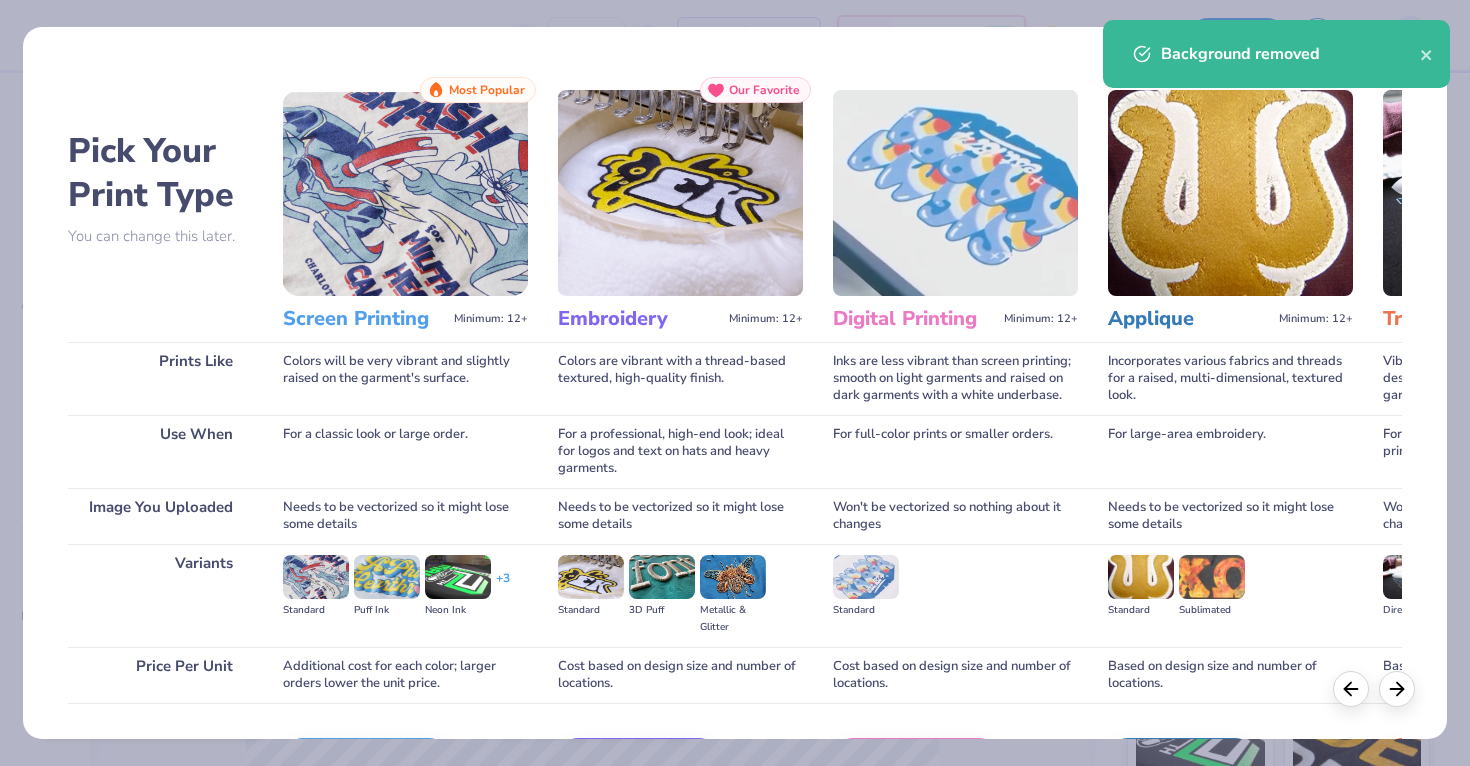 scroll, scrollTop: 131, scrollLeft: 0, axis: vertical 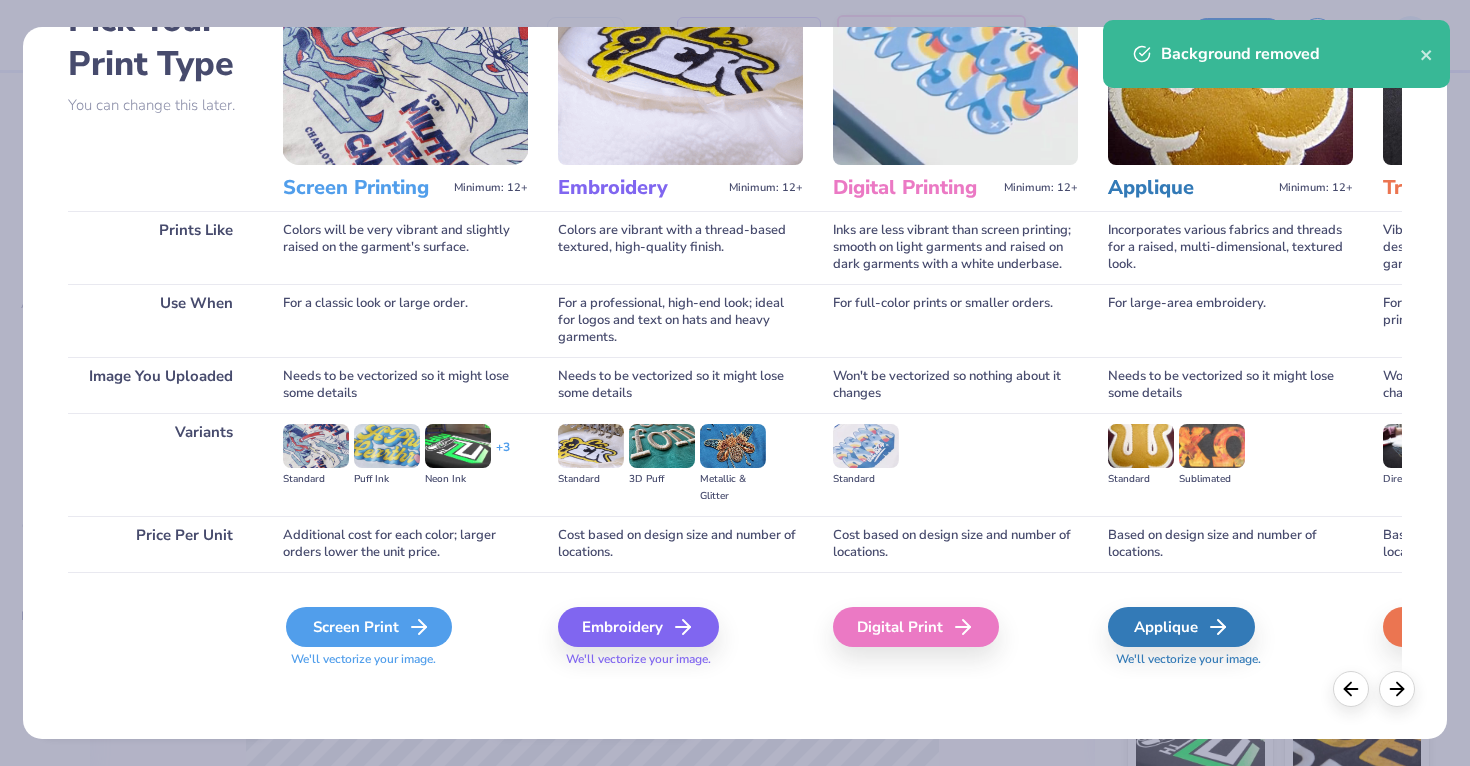 click on "Screen Print" at bounding box center (369, 627) 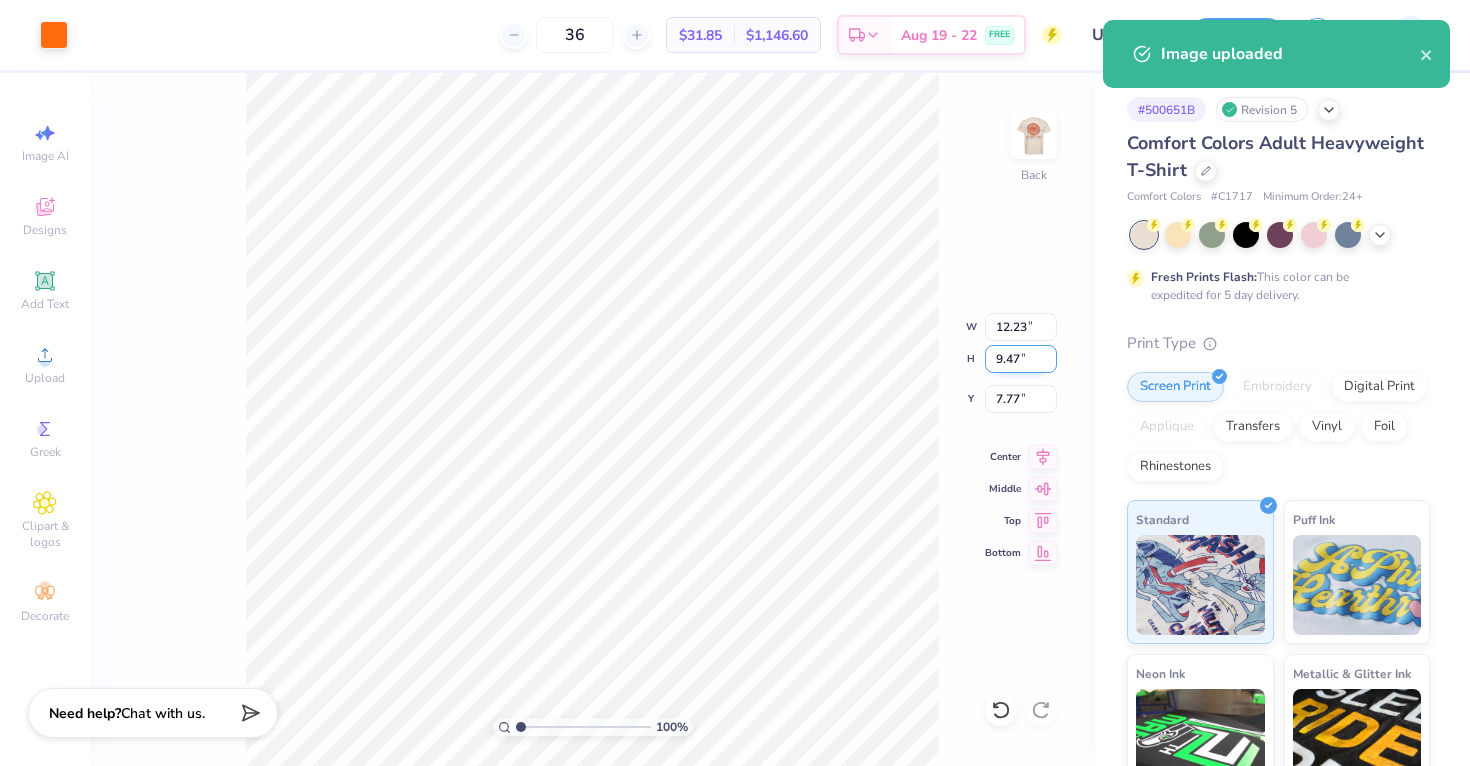 click on "9.47" at bounding box center [1021, 359] 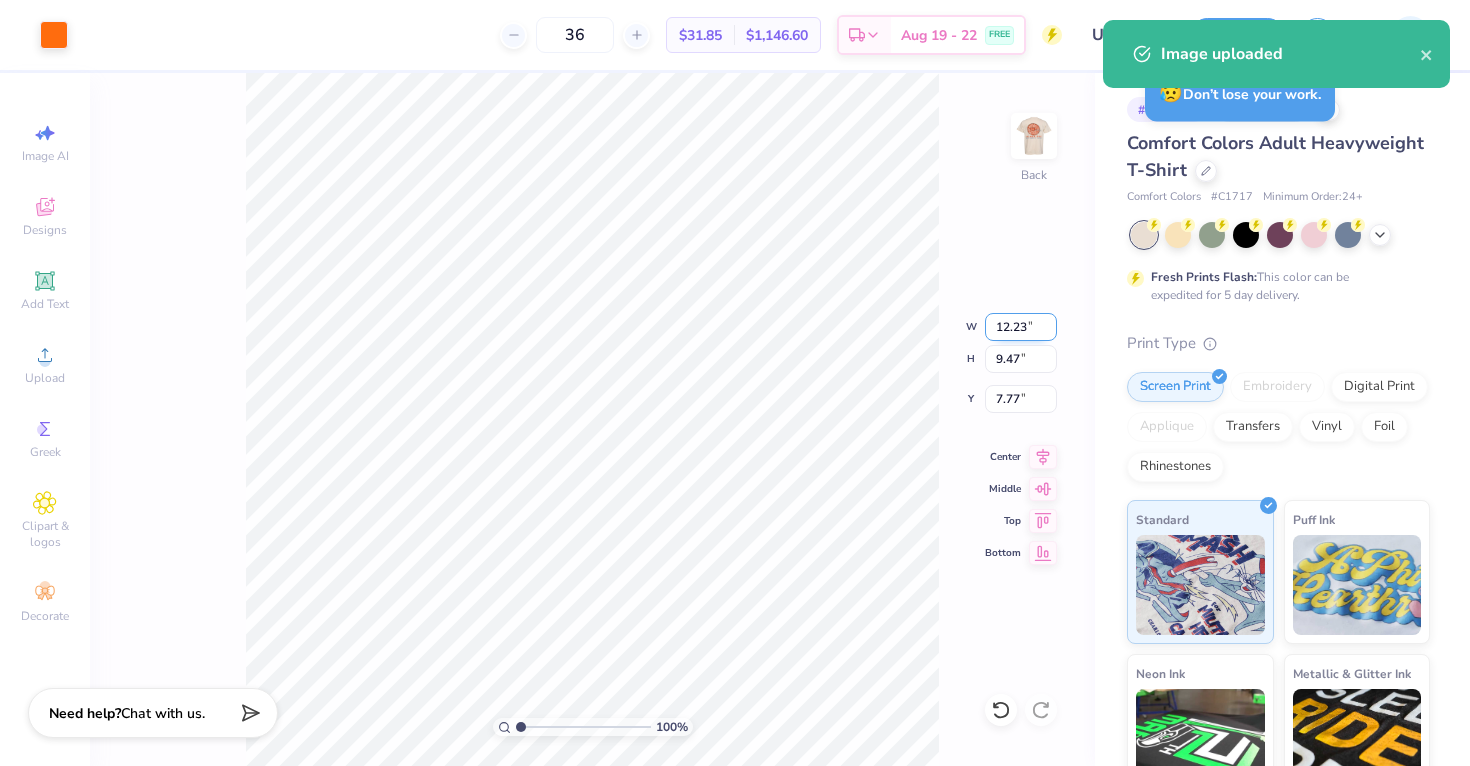 click on "12.23" at bounding box center (1021, 327) 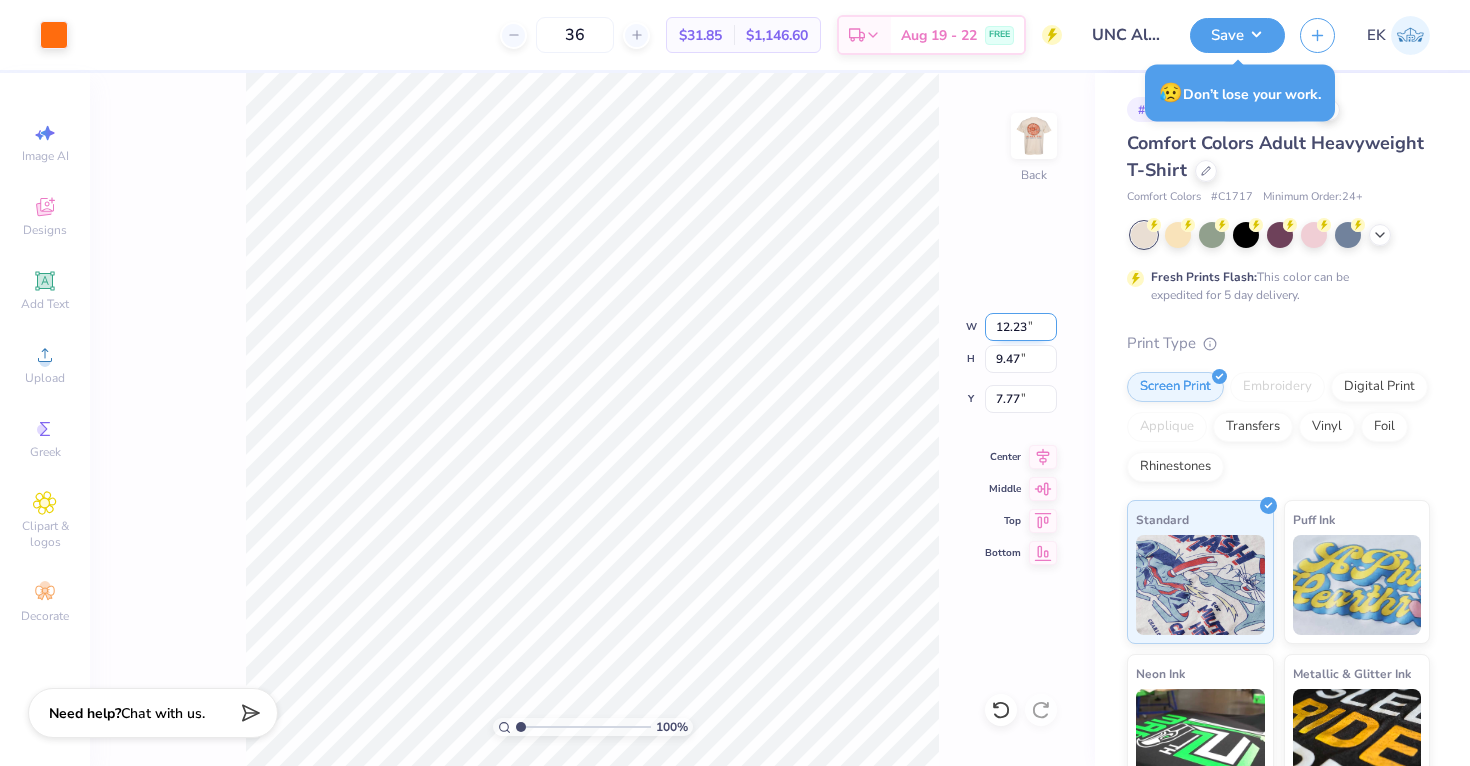 click on "12.23" at bounding box center (1021, 327) 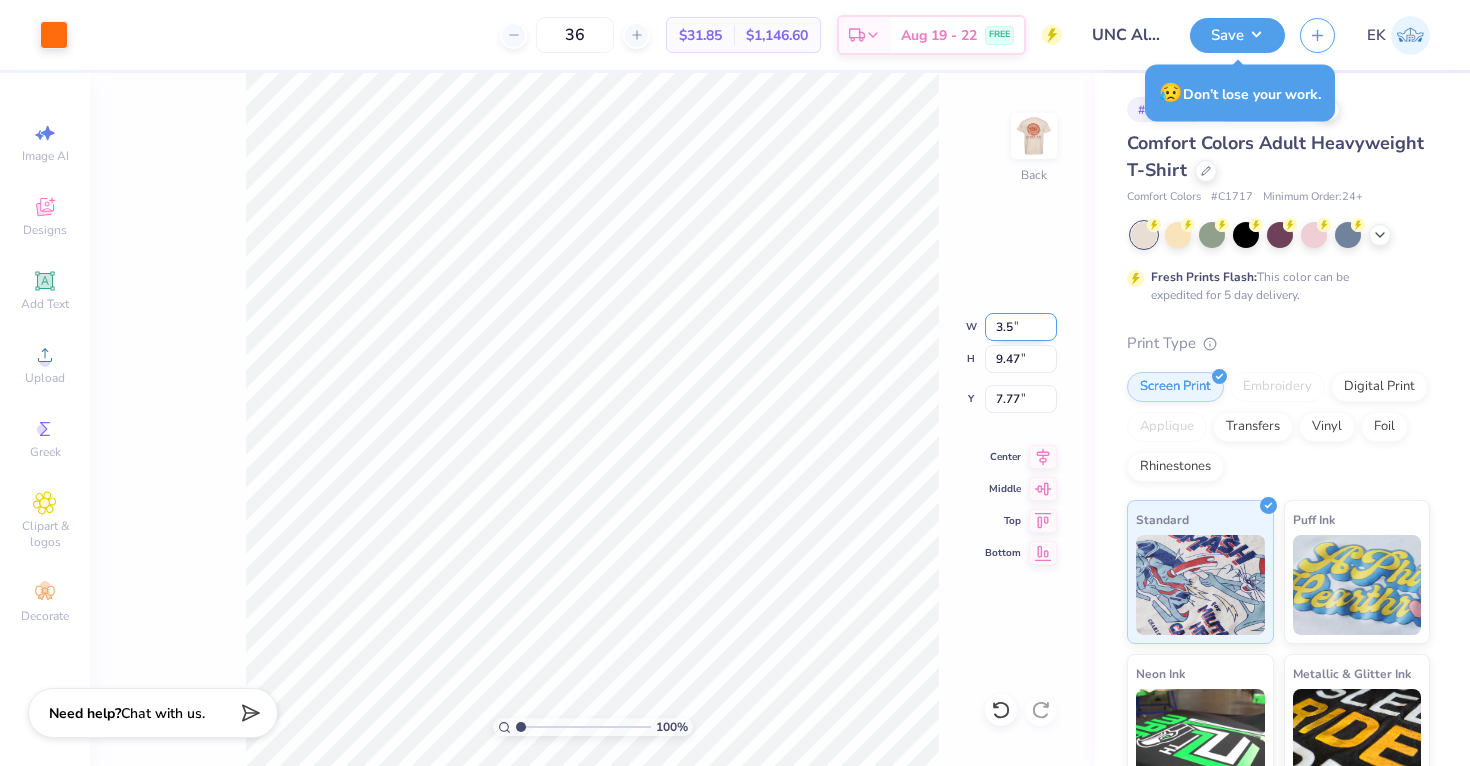 type on "3.50" 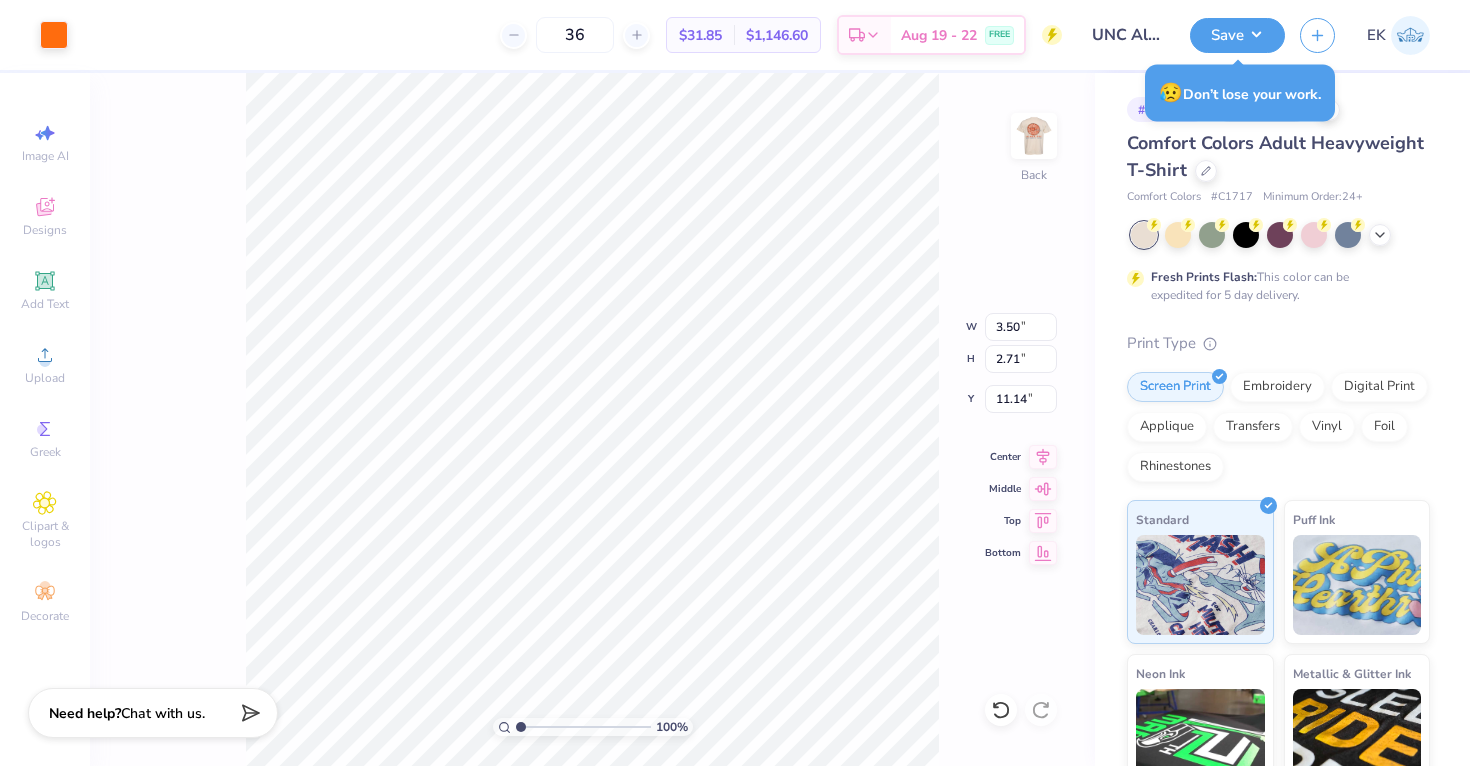 type on "3.00" 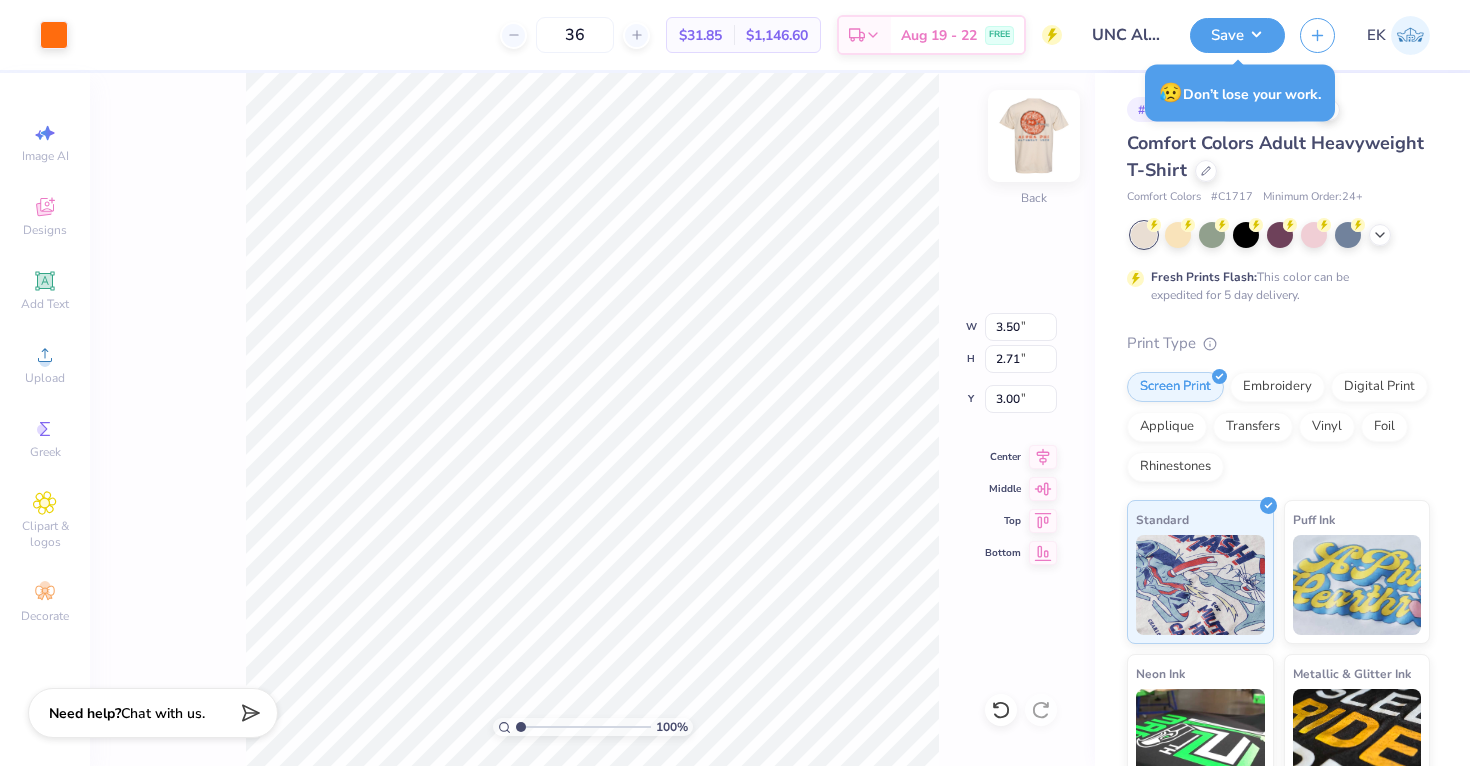 click at bounding box center (1034, 136) 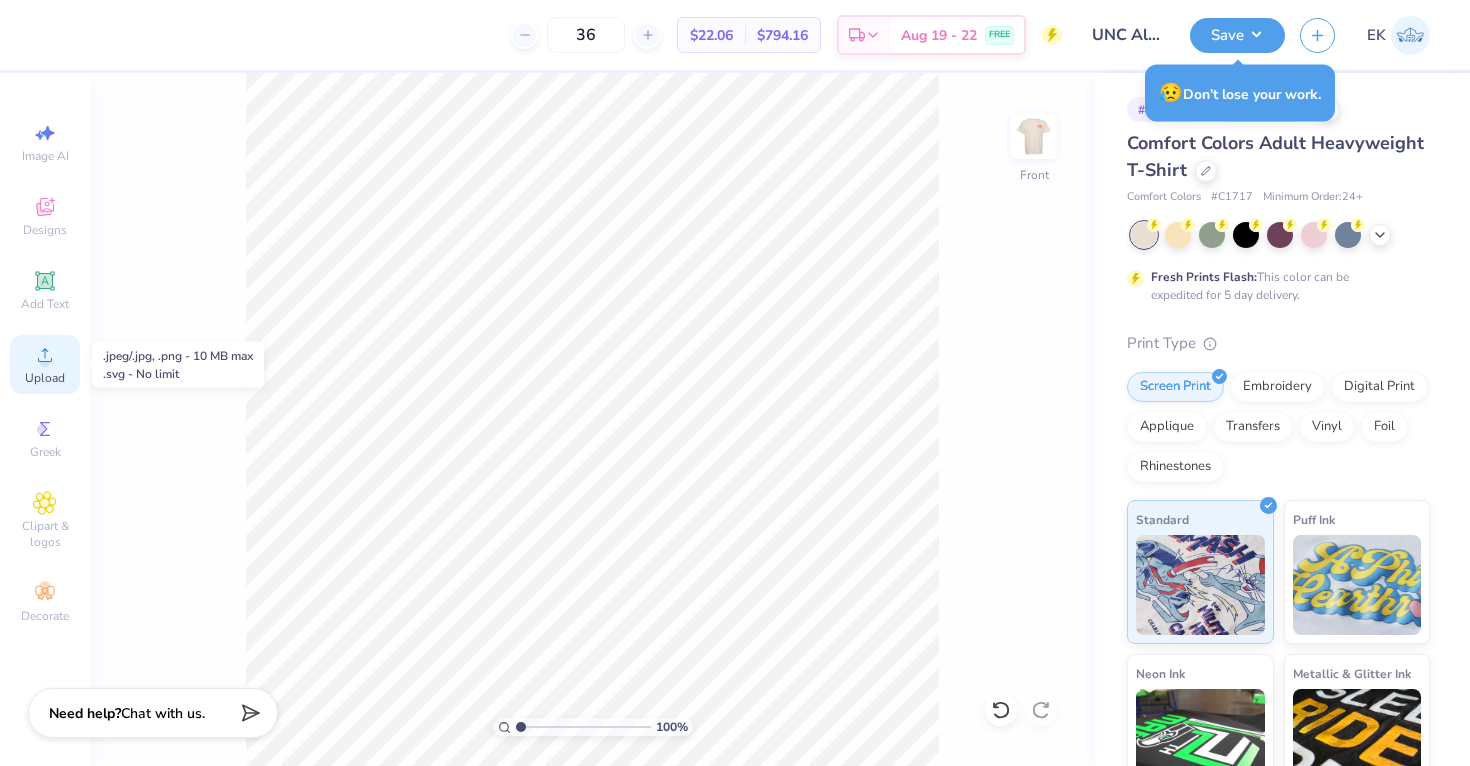 click on "Upload" at bounding box center [45, 378] 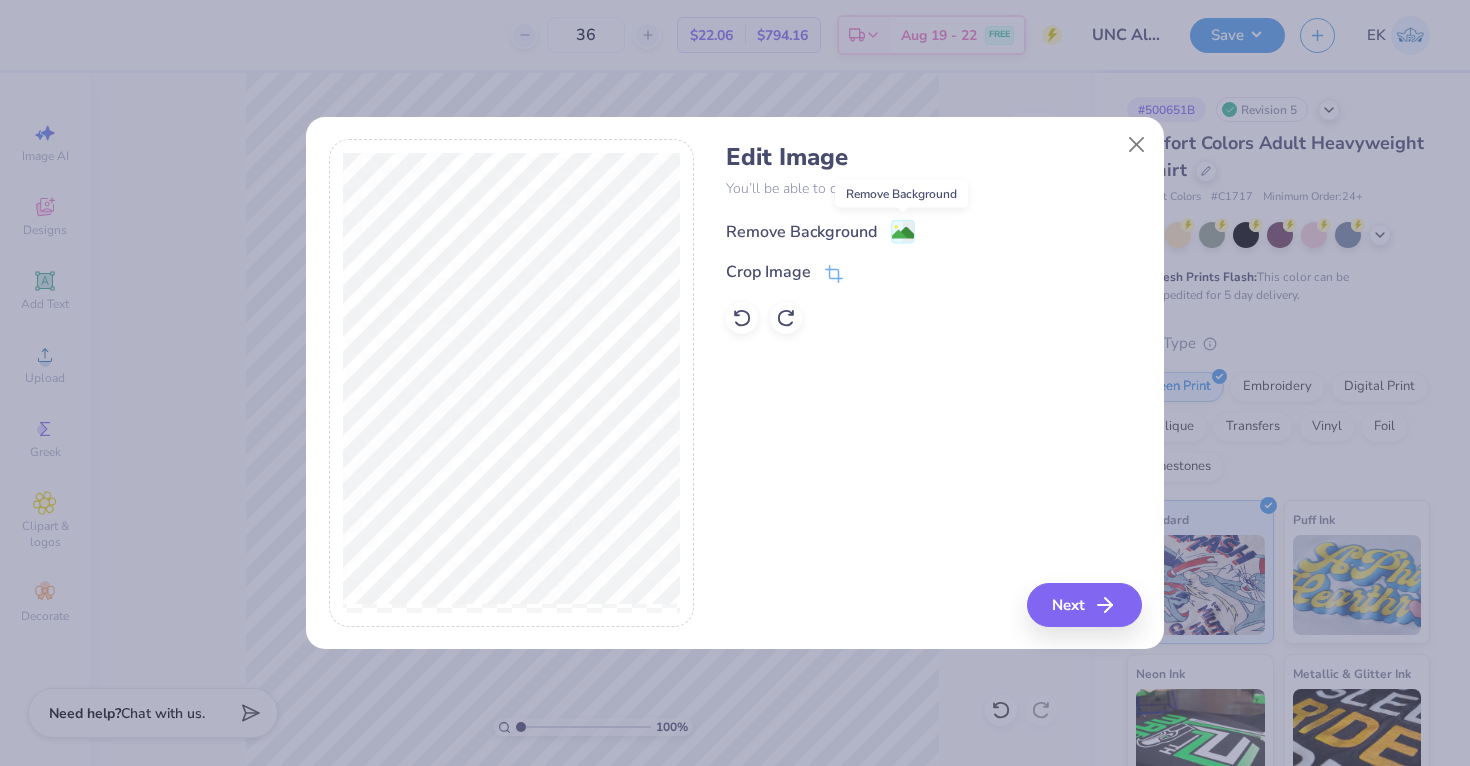 click 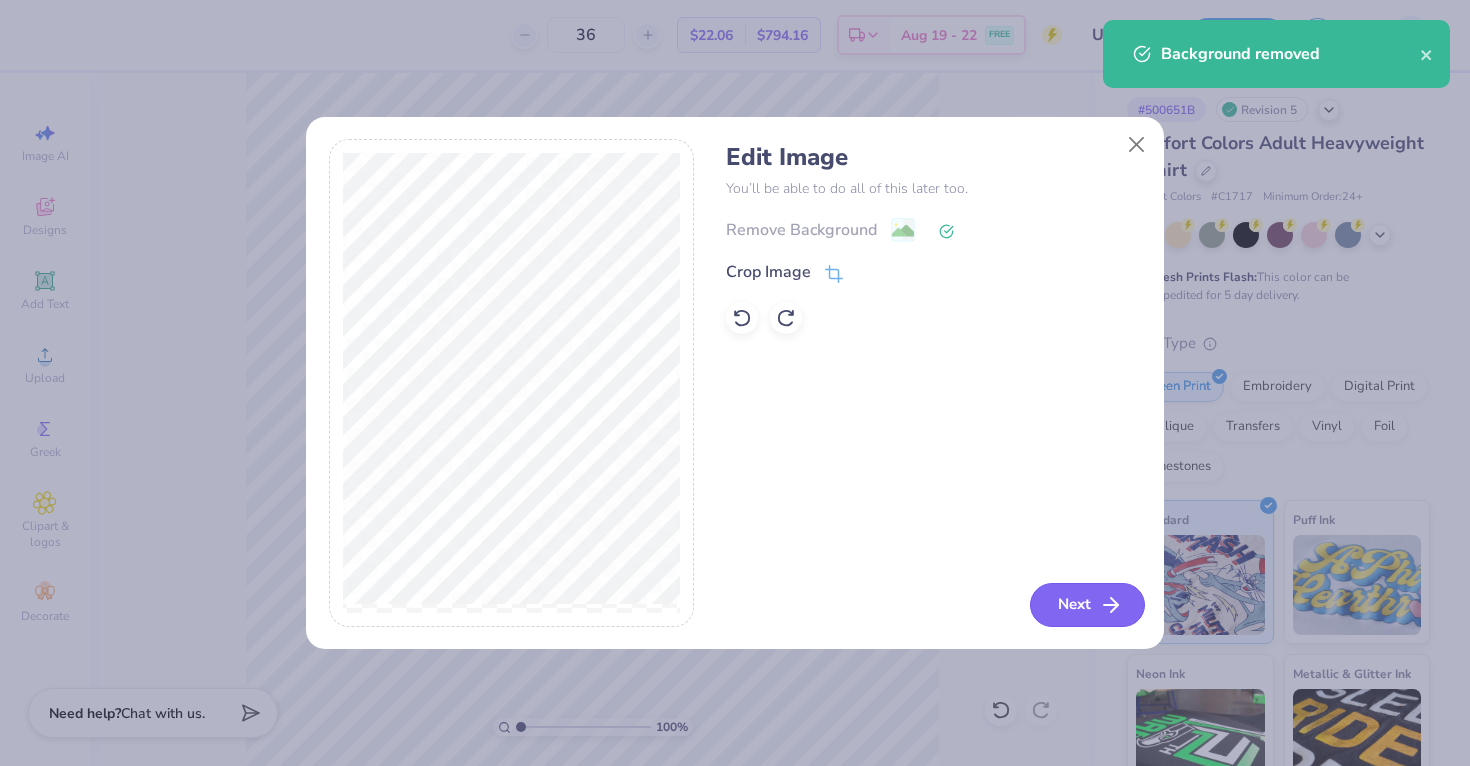 click on "Next" at bounding box center [1087, 605] 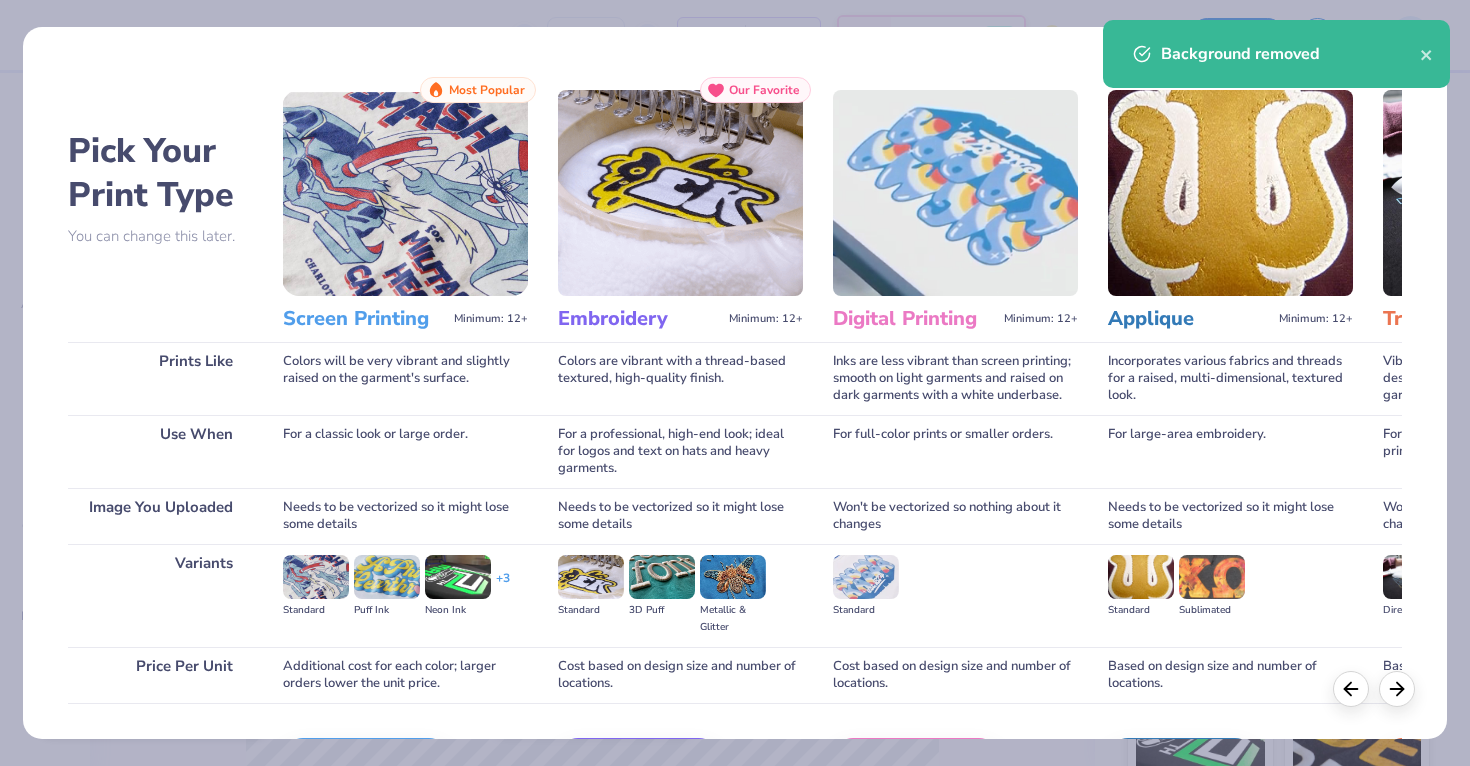 scroll, scrollTop: 131, scrollLeft: 0, axis: vertical 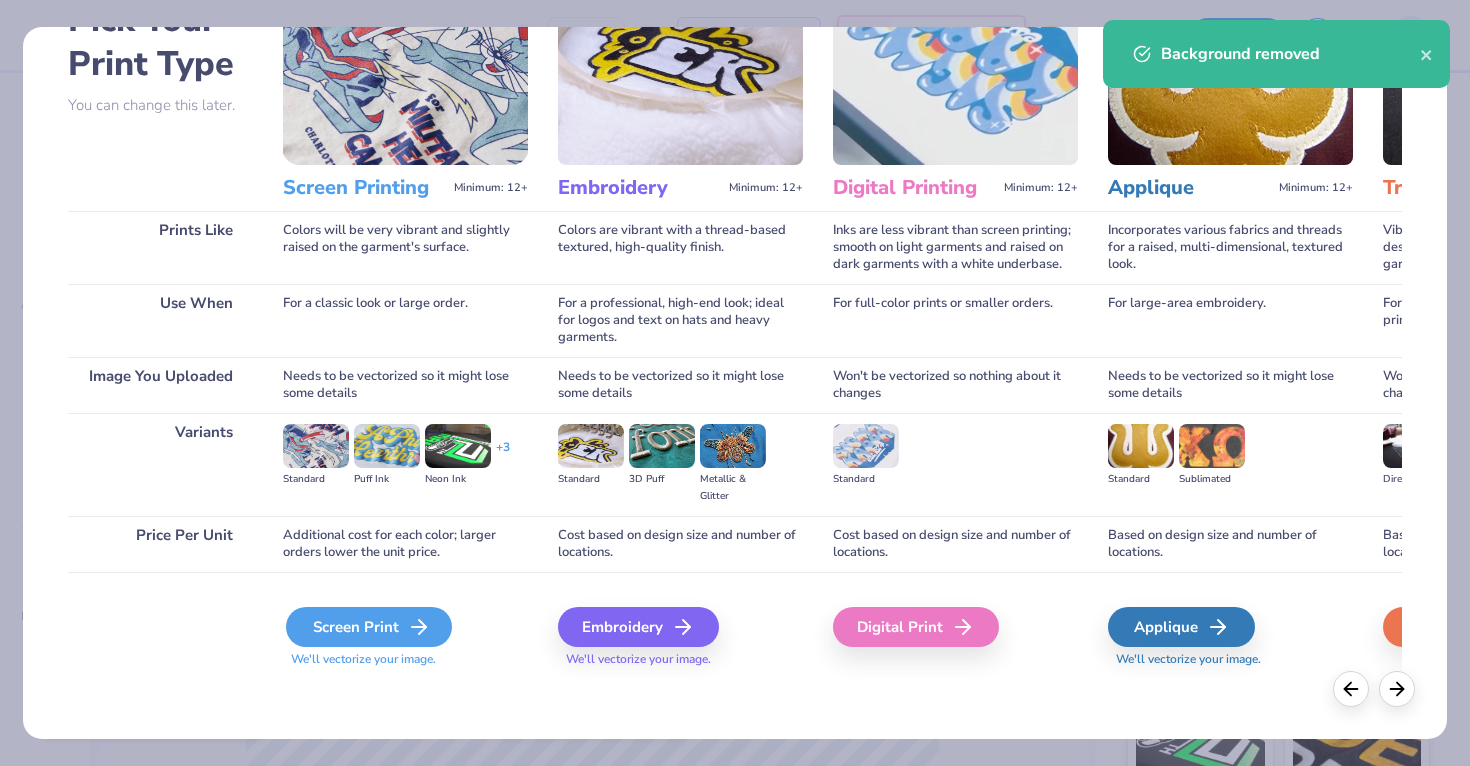 click on "Screen Print" at bounding box center [369, 627] 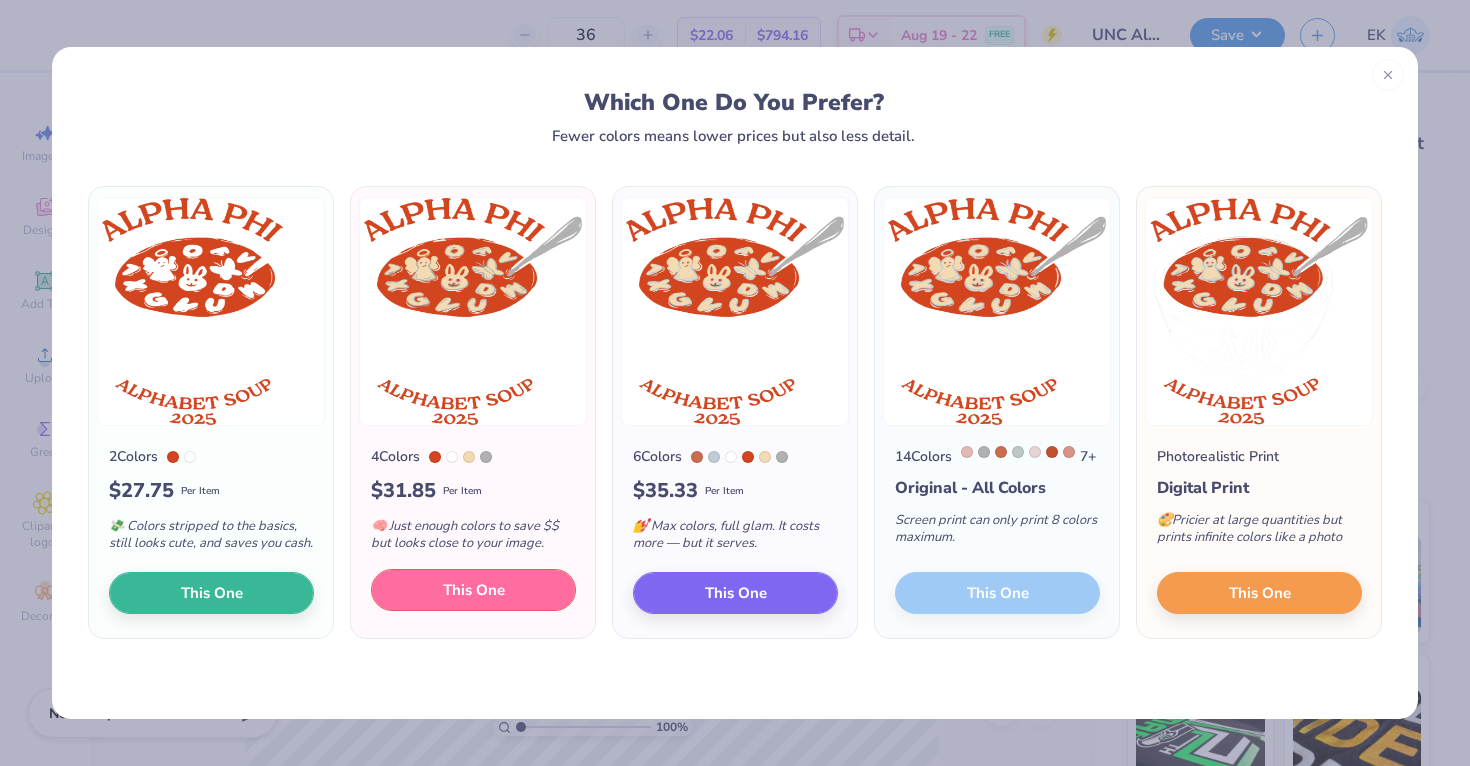 click on "This One" at bounding box center [473, 590] 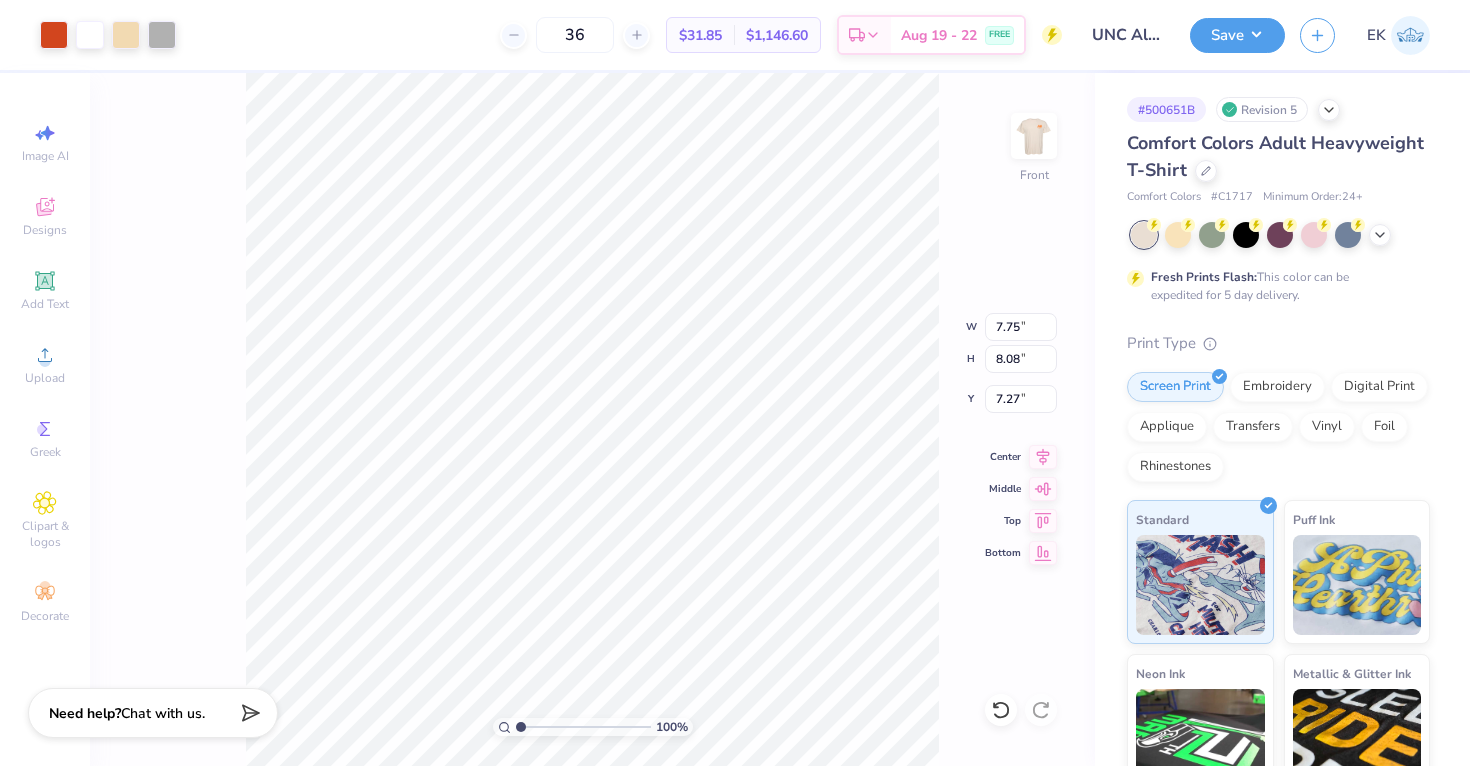 type on "7.75" 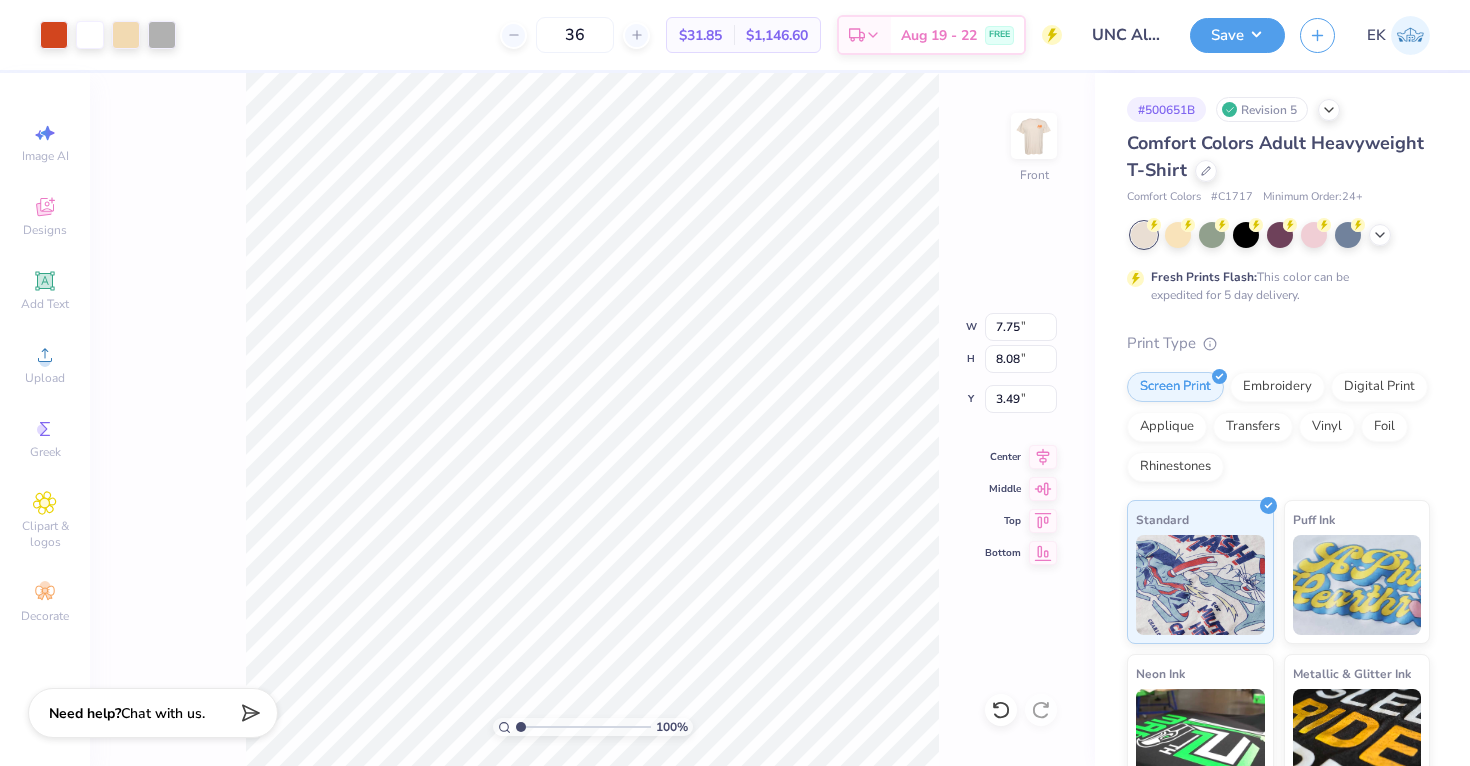 type on "3.49" 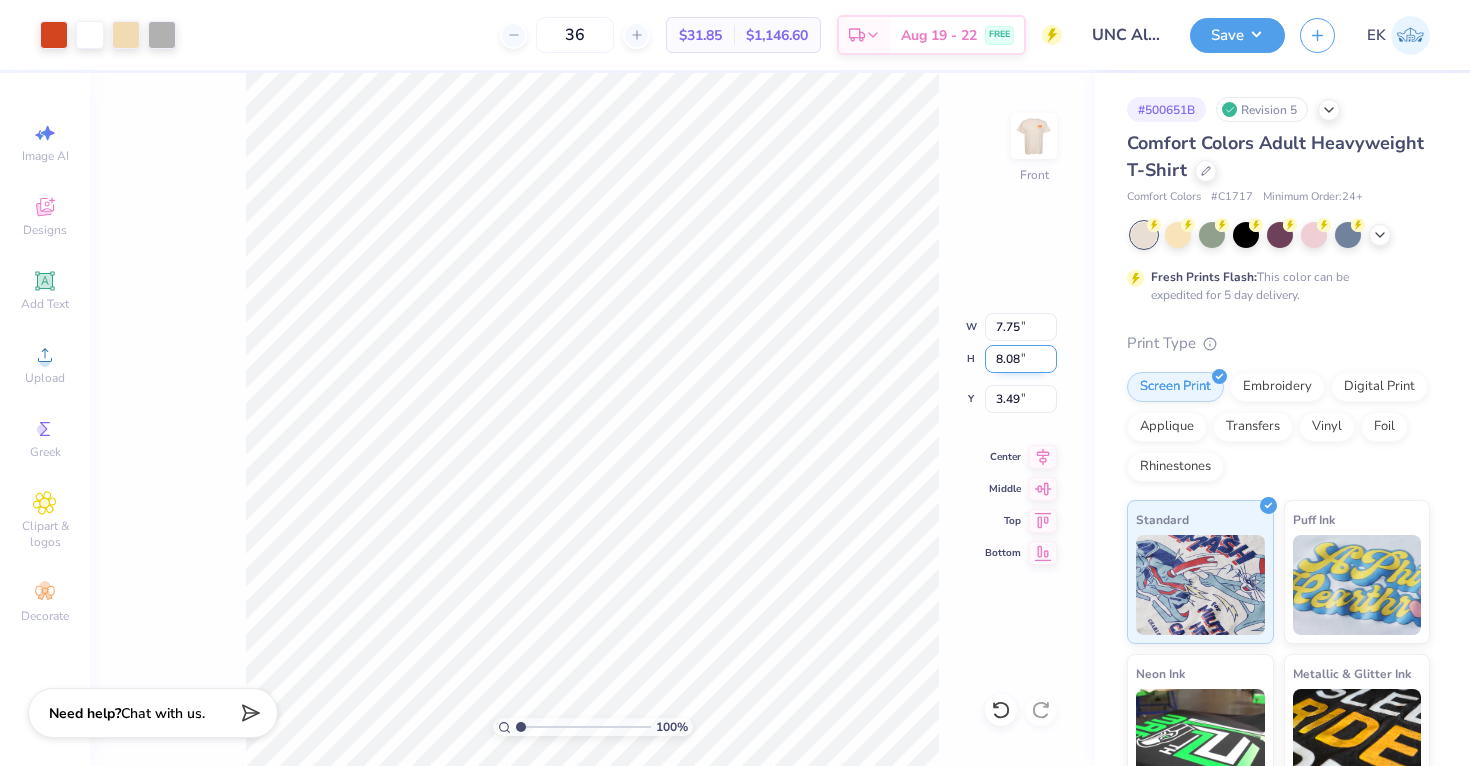 click on "8.08" at bounding box center (1021, 359) 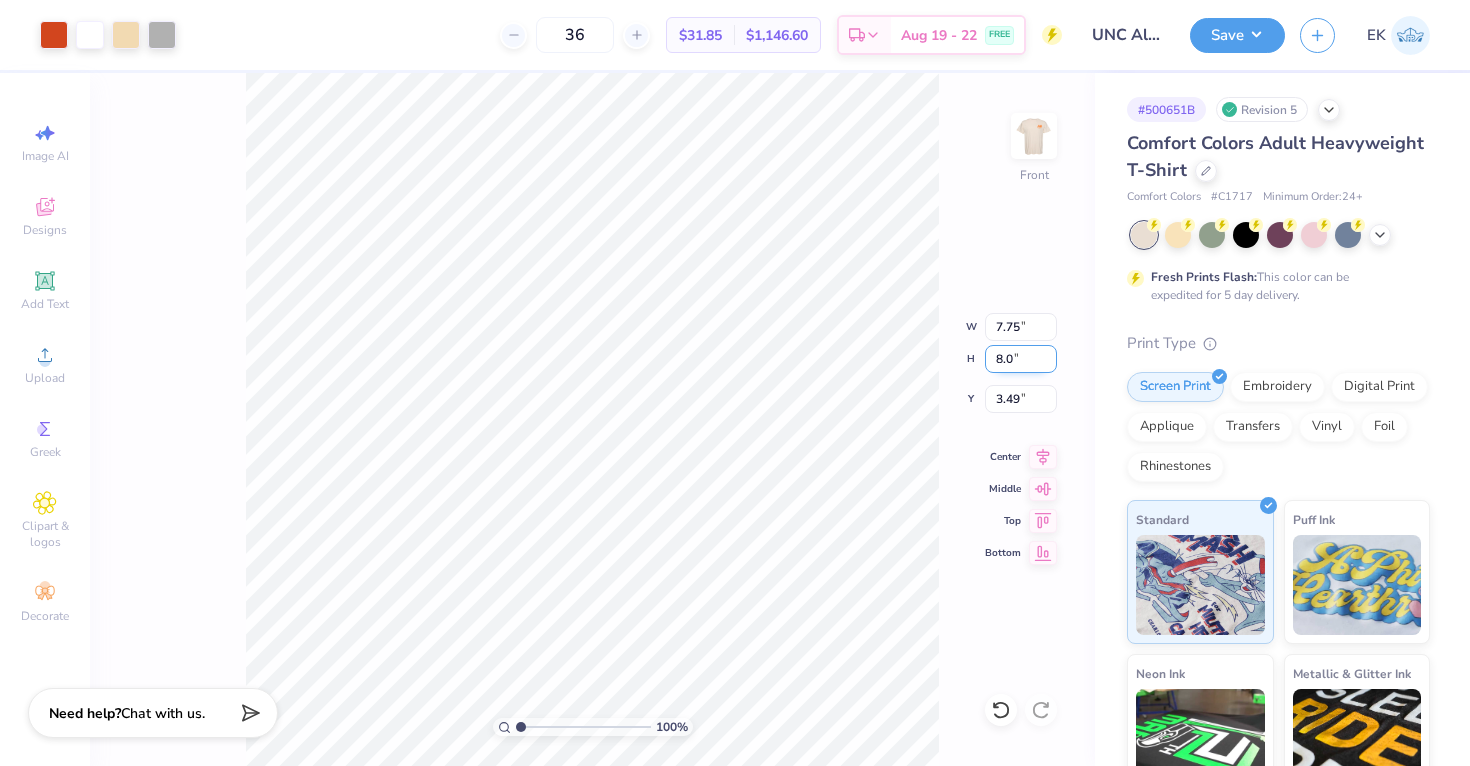 type on "8" 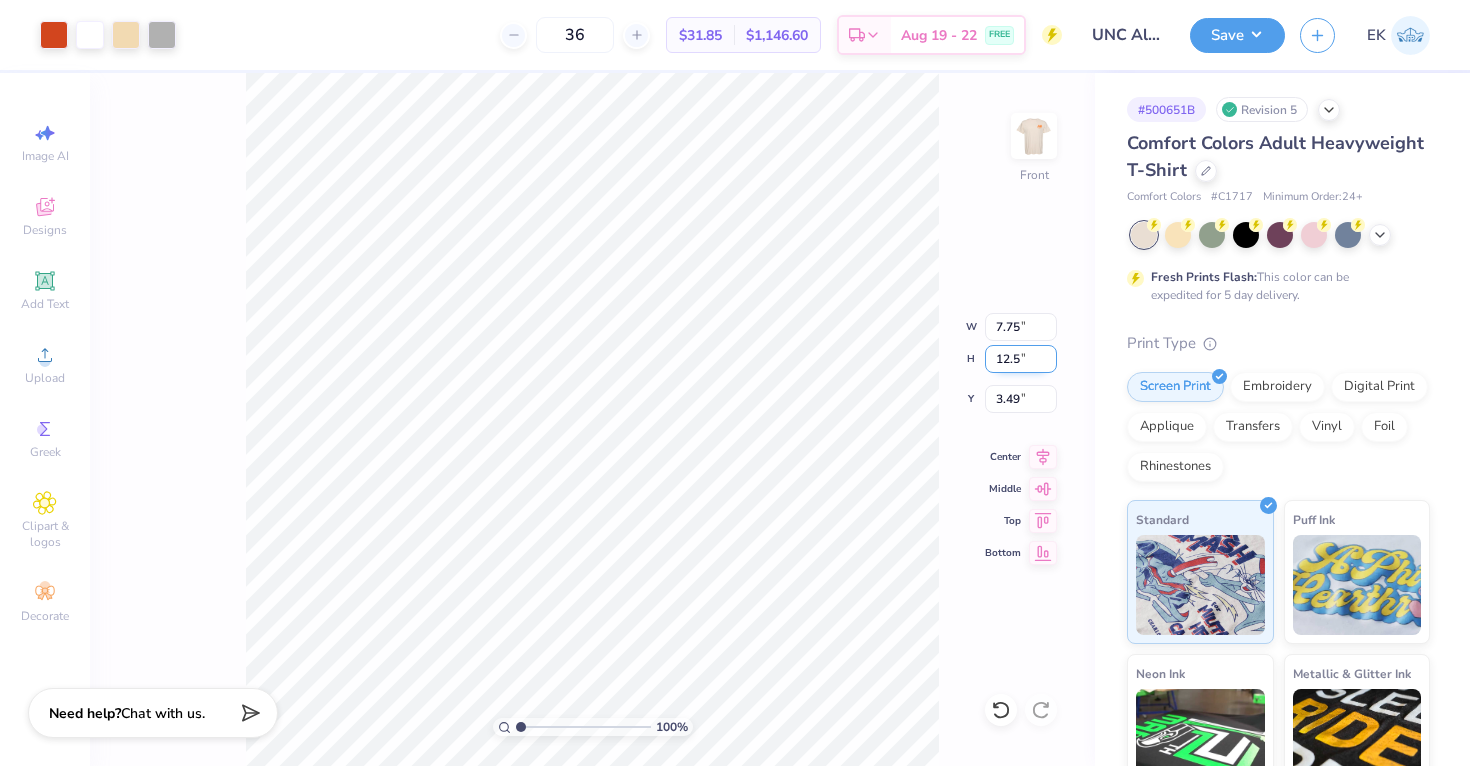 type on "12.5" 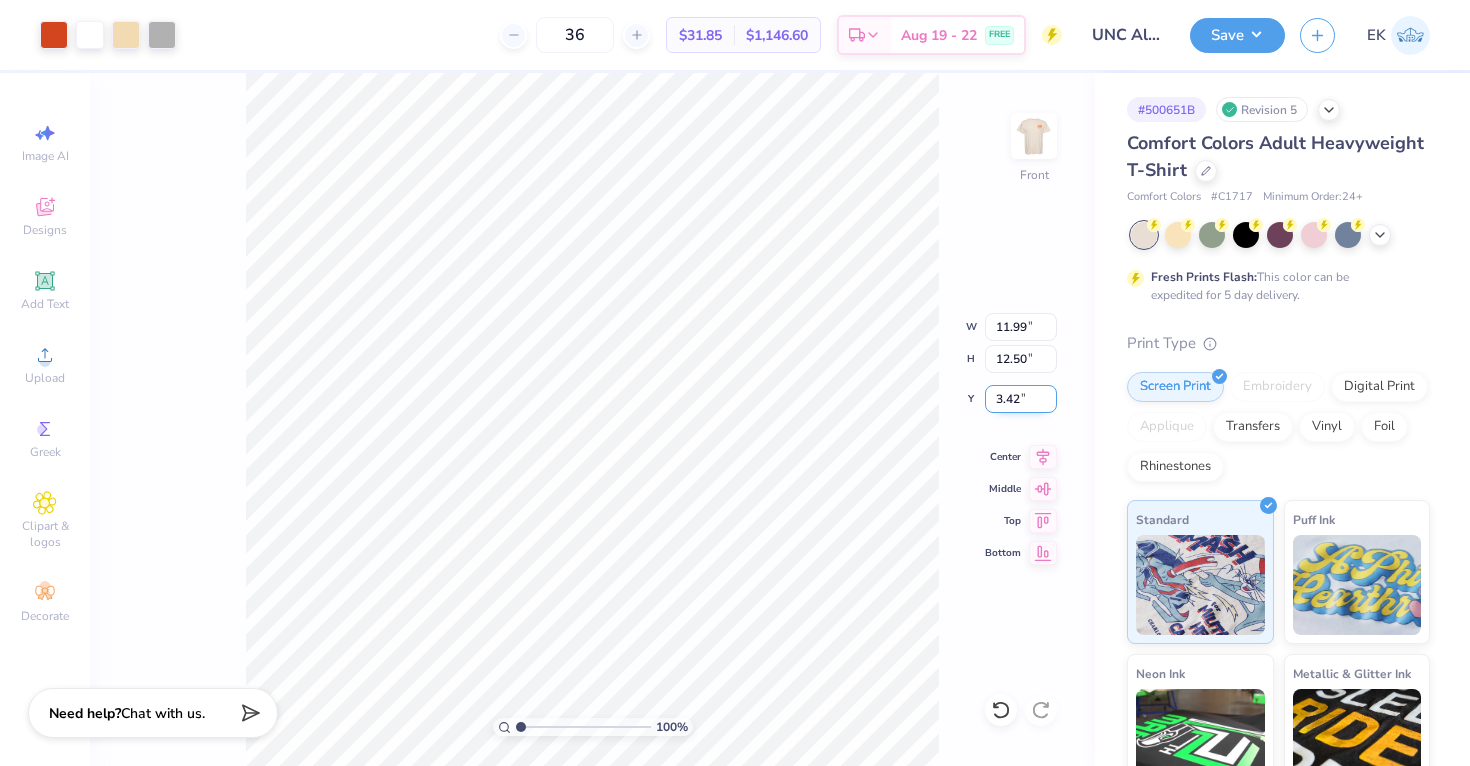 click on "3.42" at bounding box center [1021, 399] 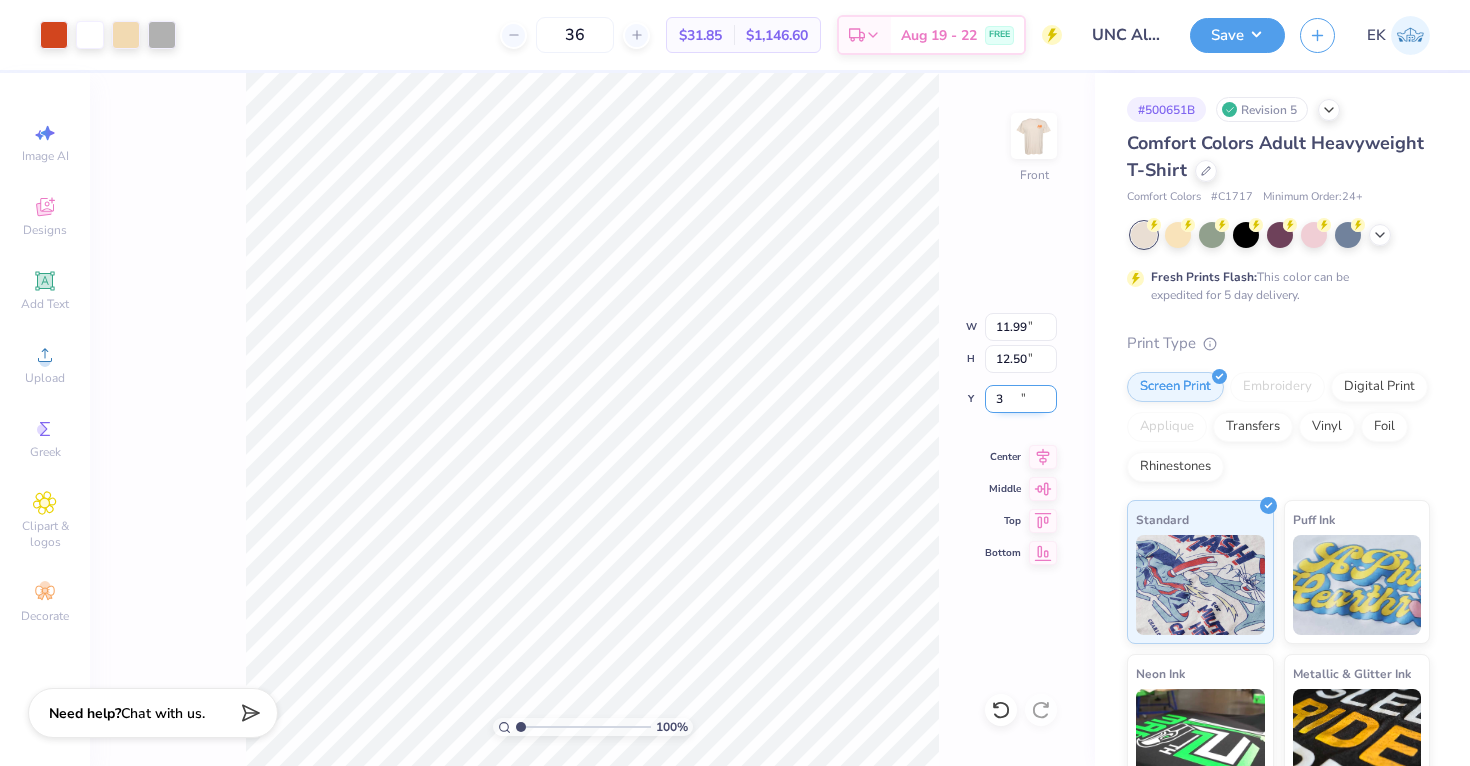 type on "3.00" 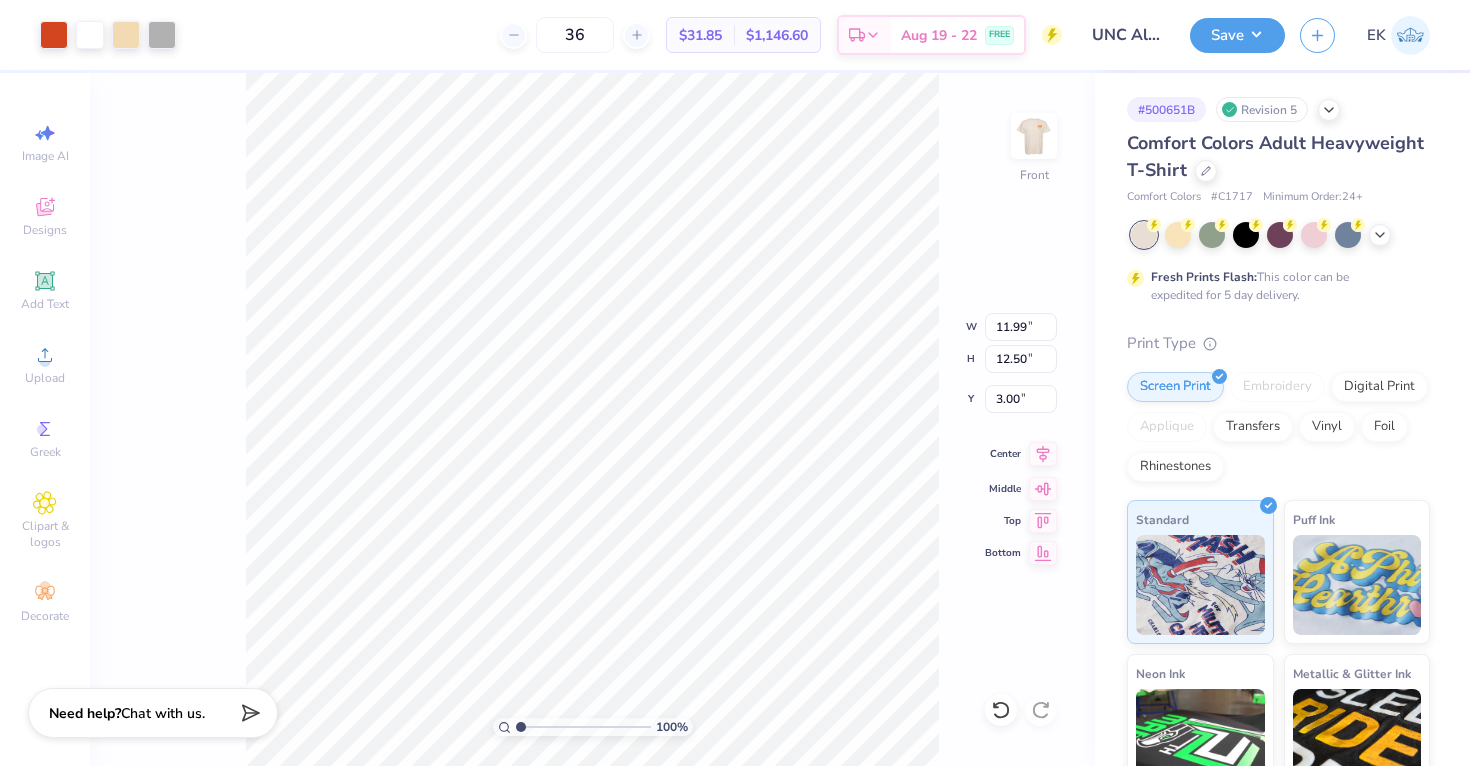 click 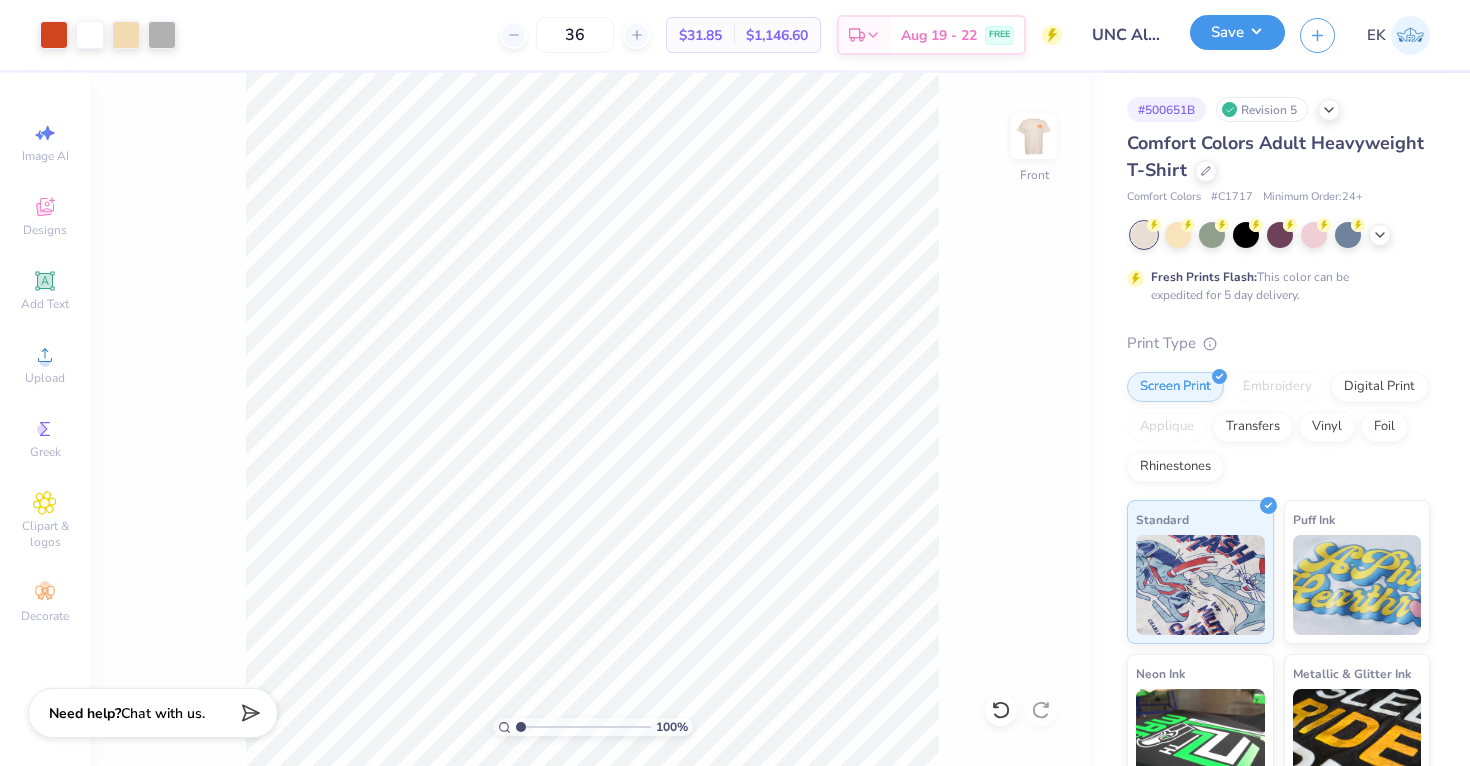 click on "Save" at bounding box center (1237, 32) 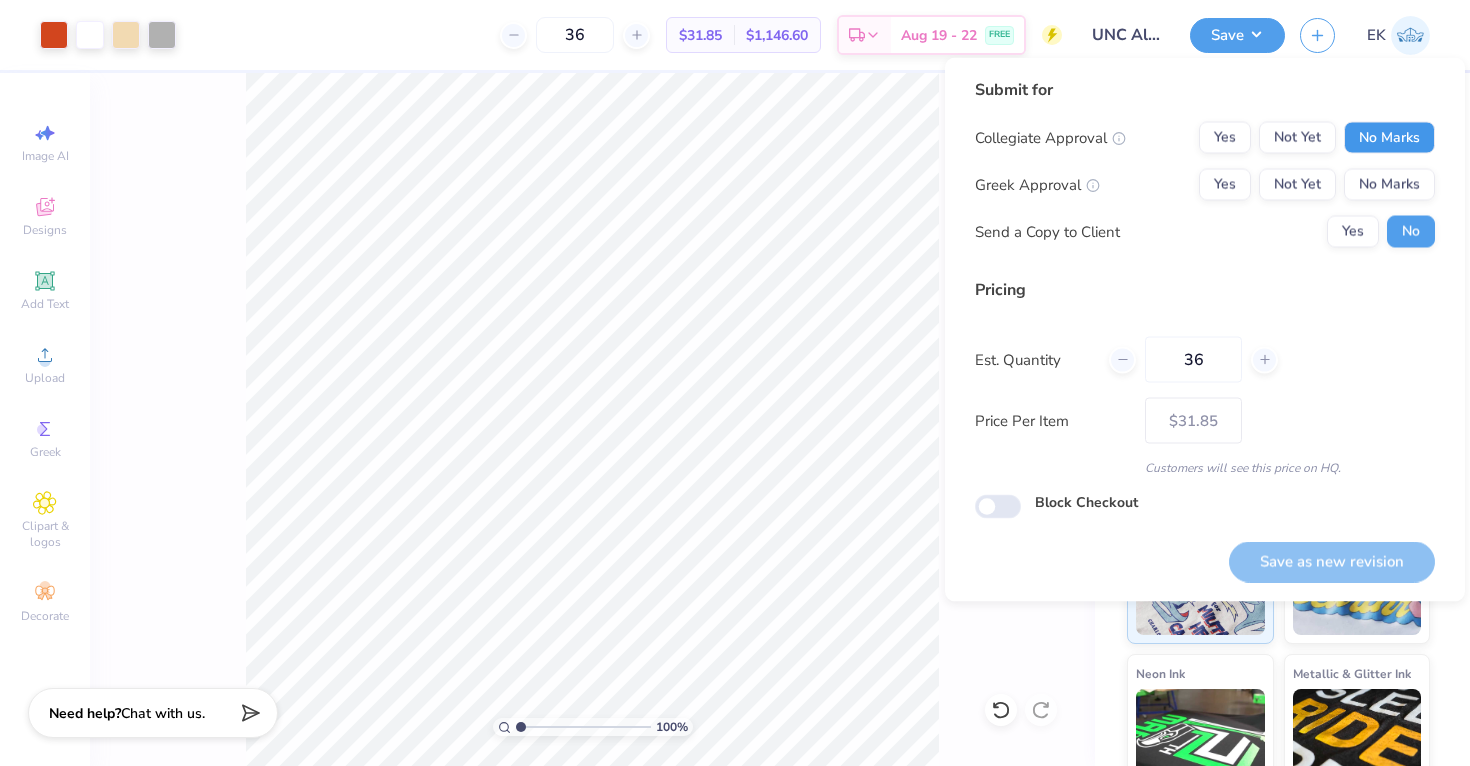 click on "No Marks" at bounding box center (1389, 138) 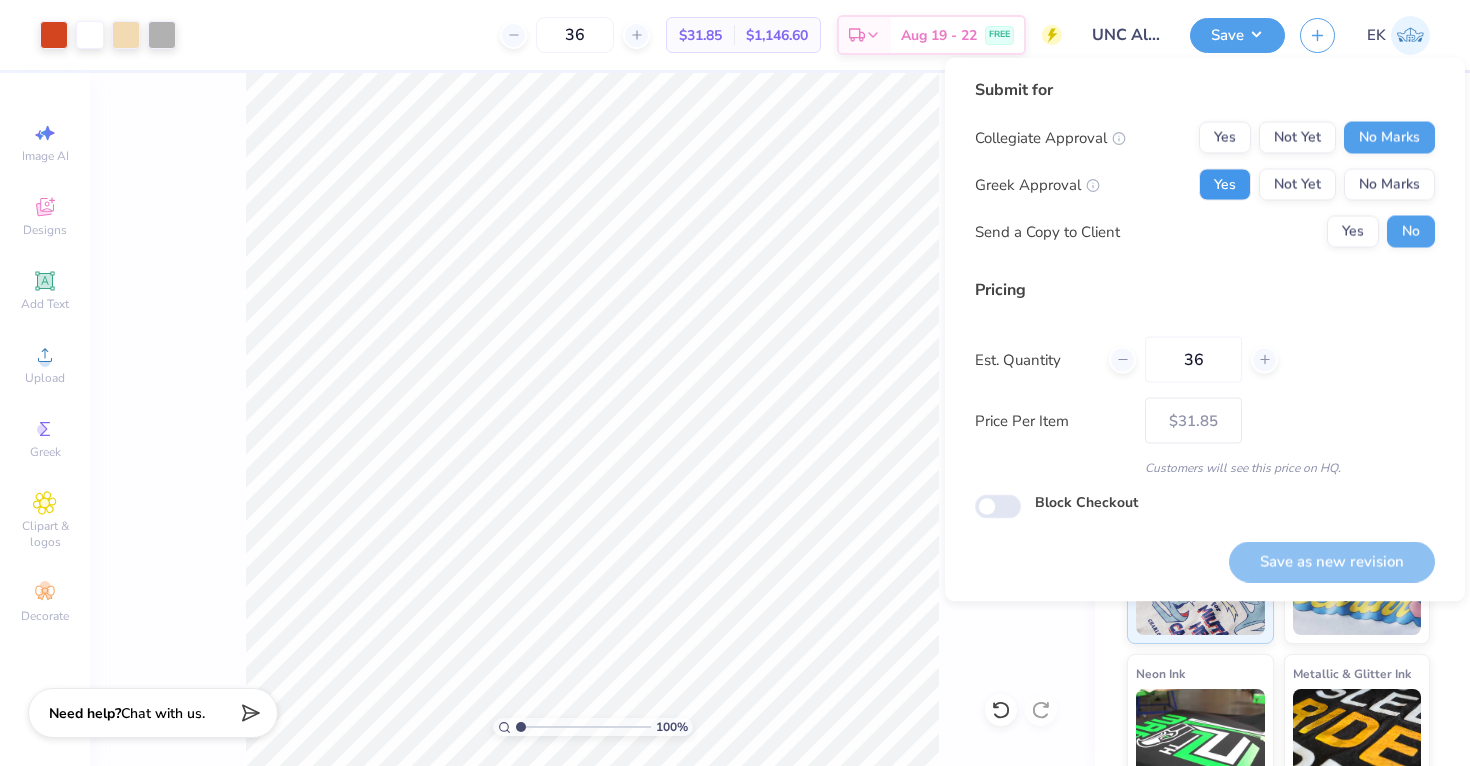 click on "Yes" at bounding box center (1225, 185) 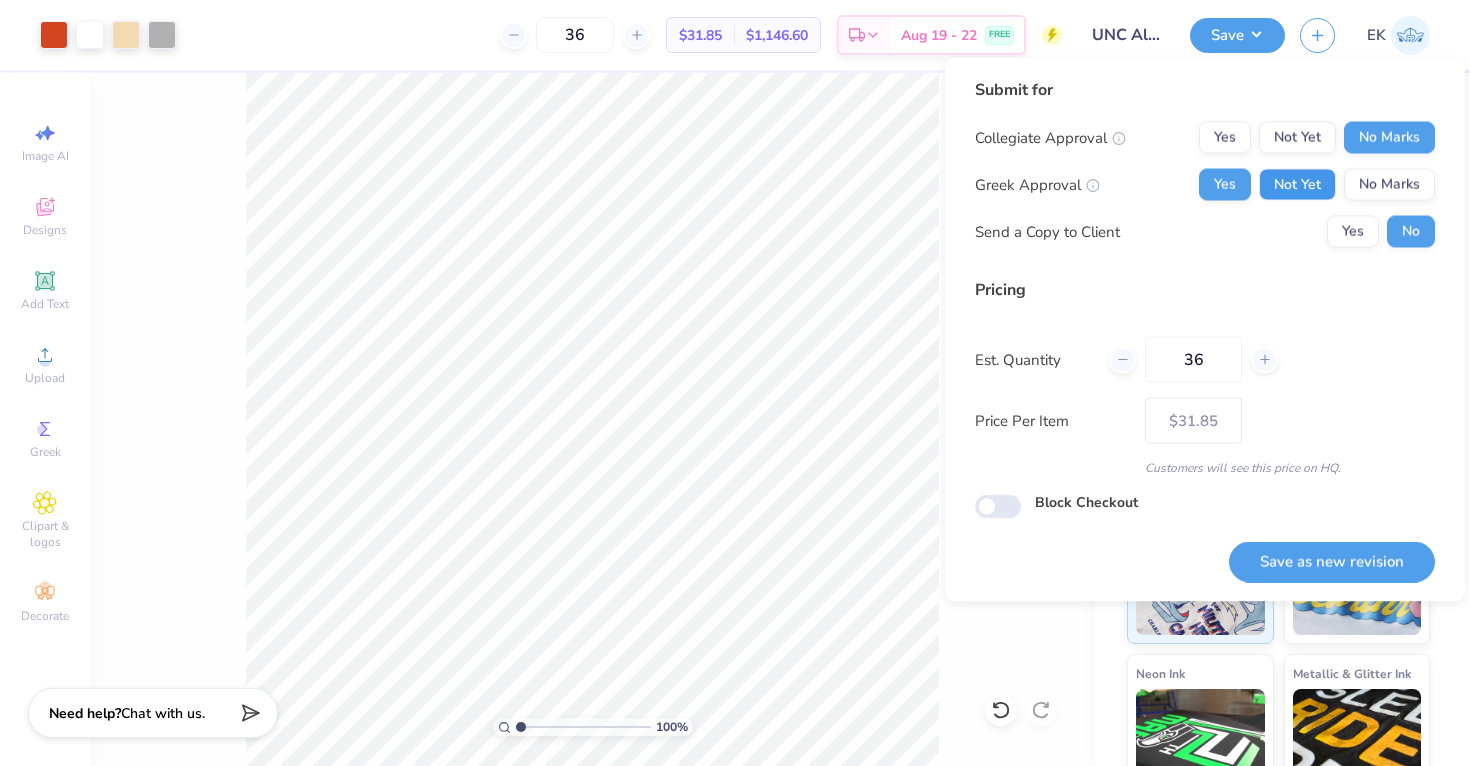 click on "Not Yet" at bounding box center (1297, 185) 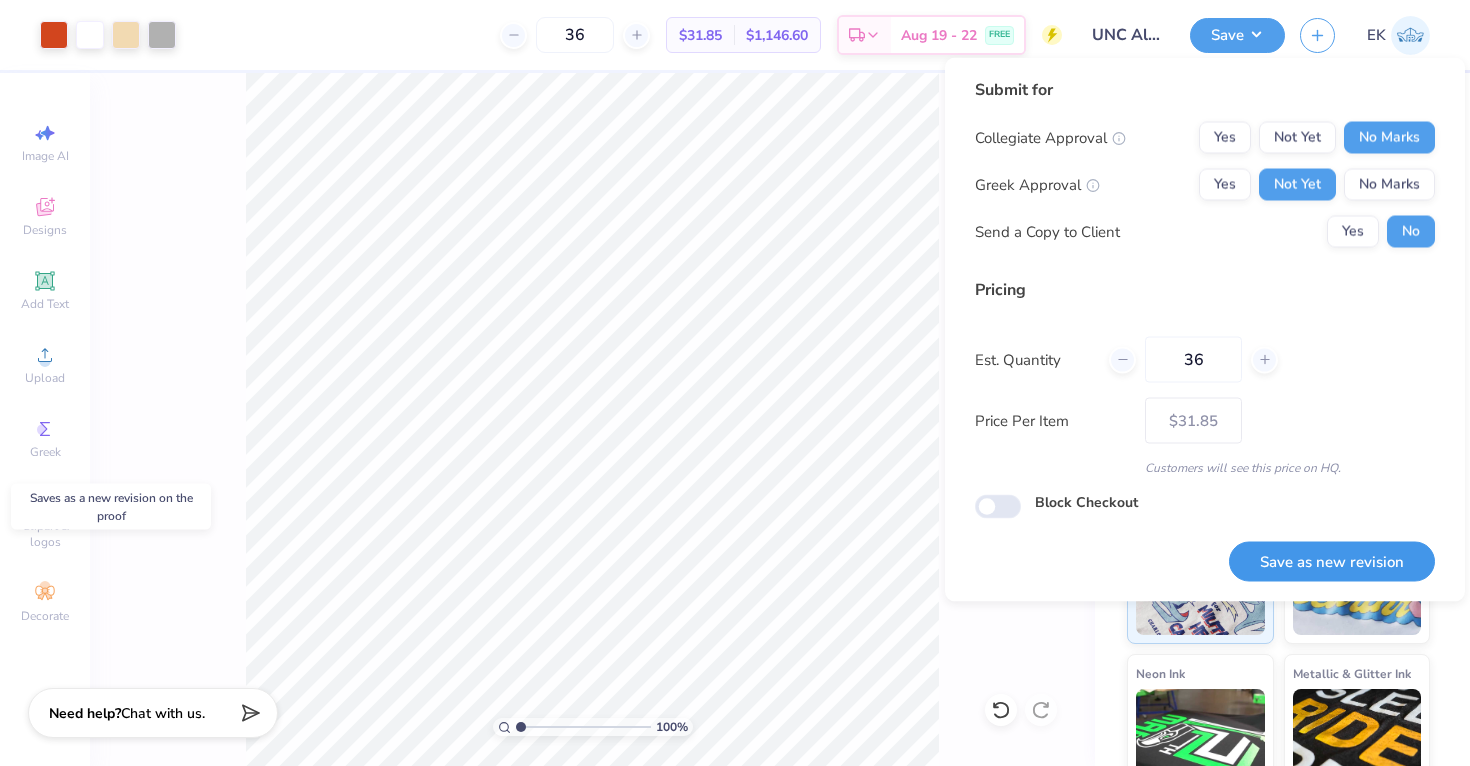 click on "Save as new revision" at bounding box center [1332, 561] 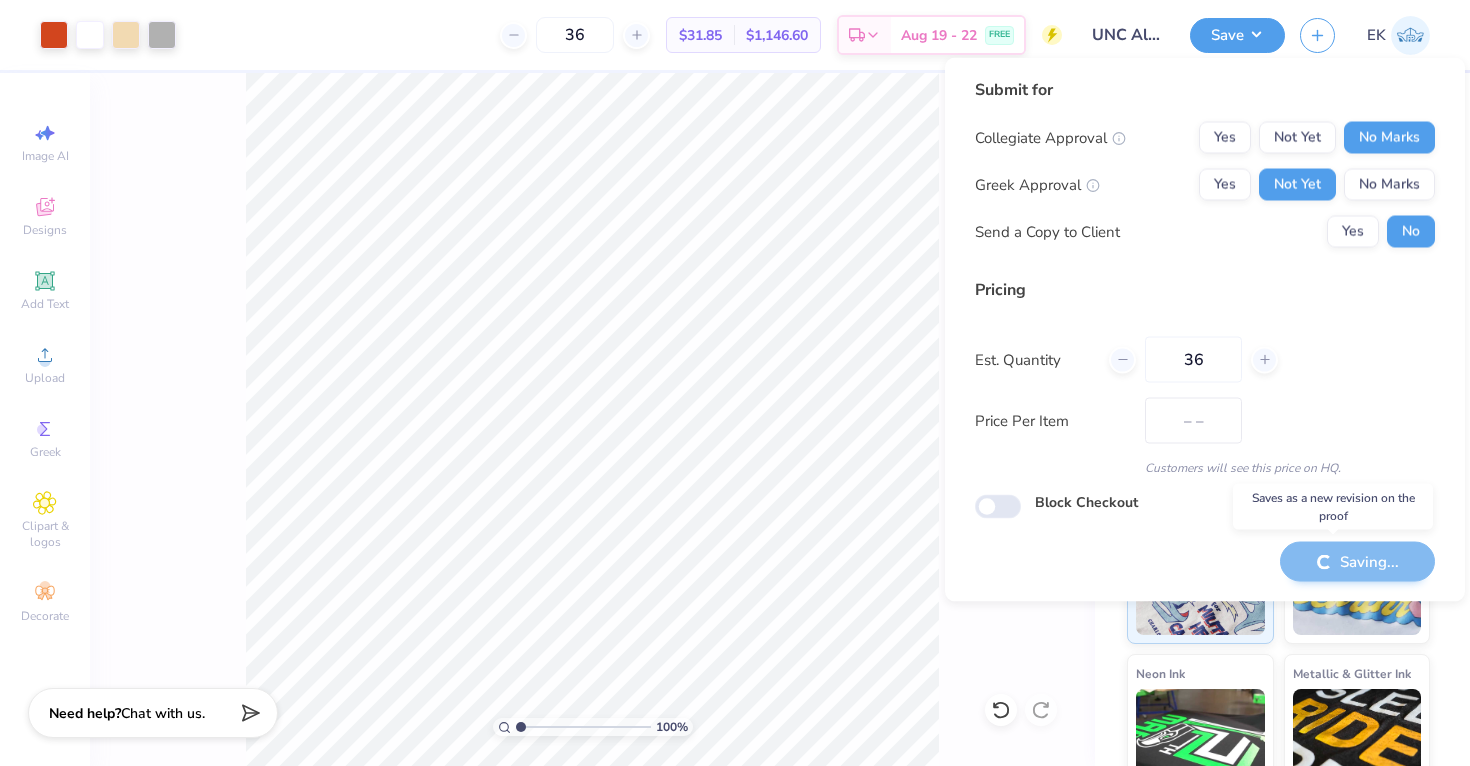 type on "$31.85" 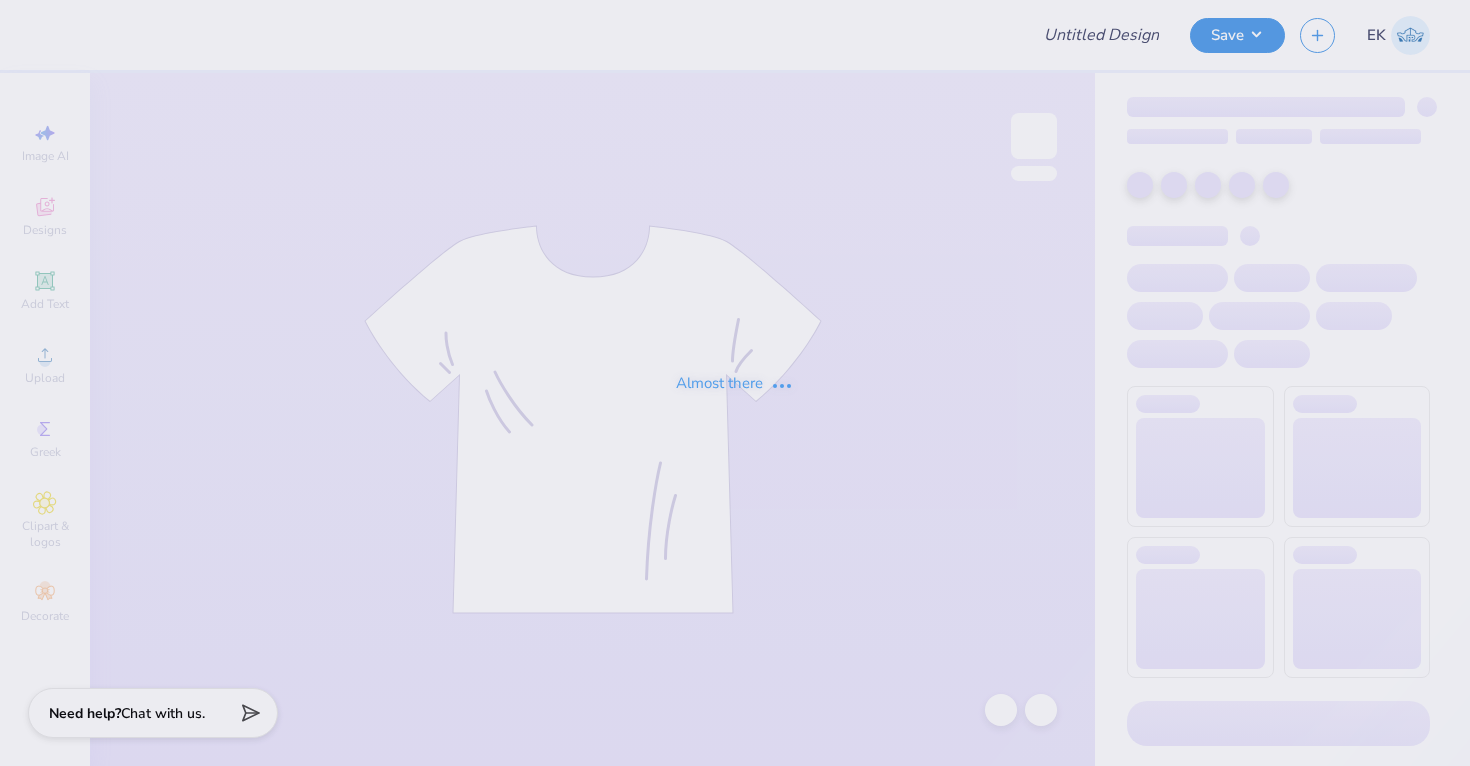 scroll, scrollTop: 0, scrollLeft: 0, axis: both 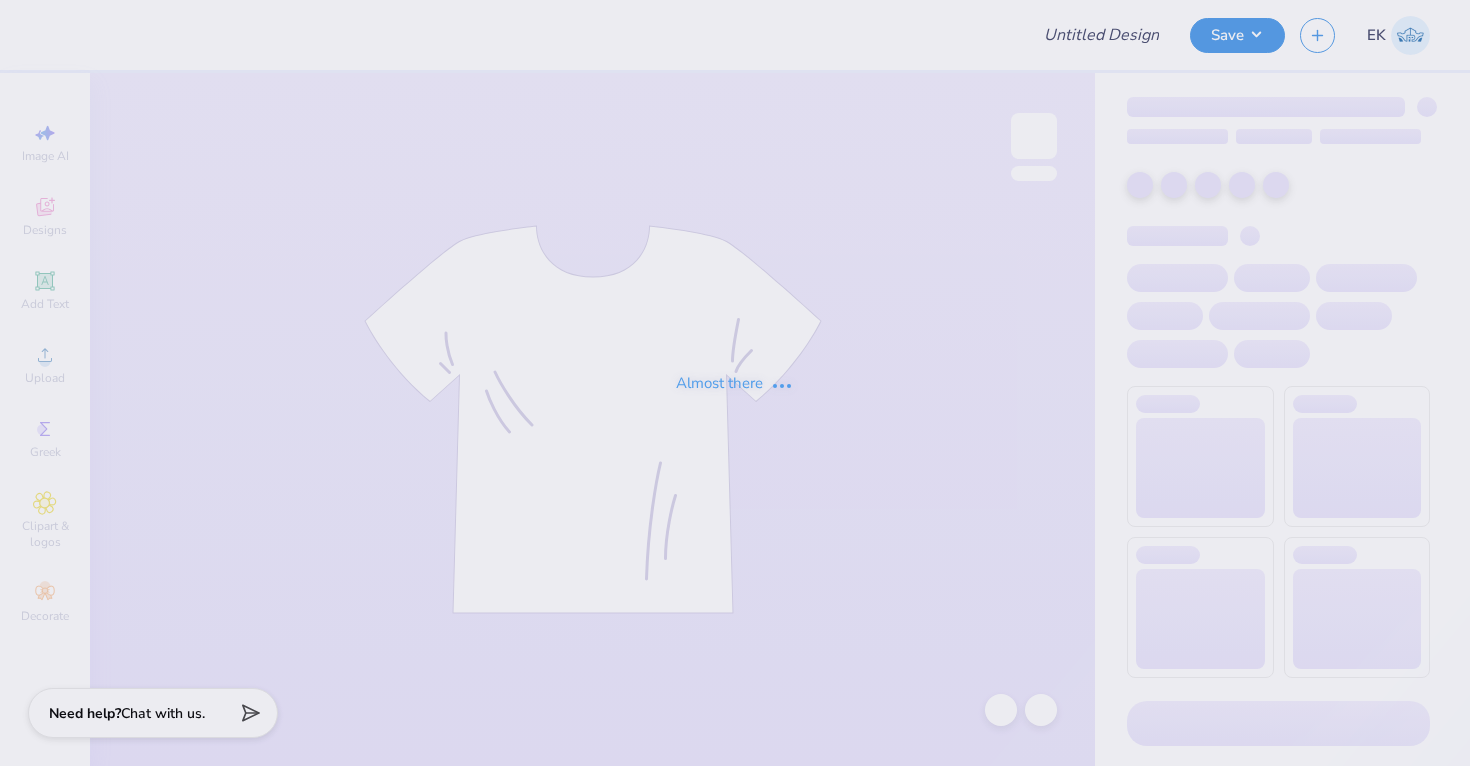 type on "UNC Alpha Phi Alphabet Soup Cocktail Shirts 2025" 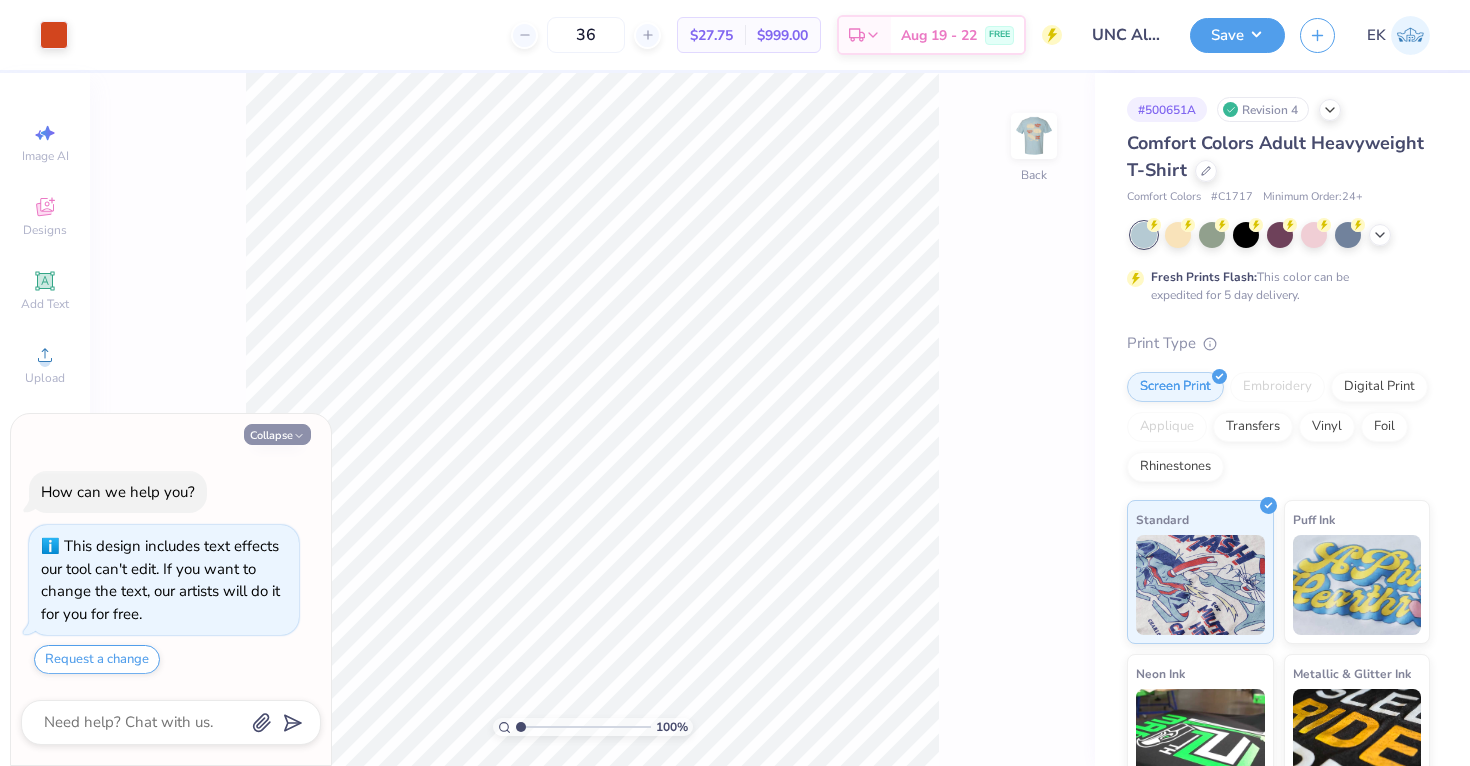 click on "Collapse" at bounding box center [277, 434] 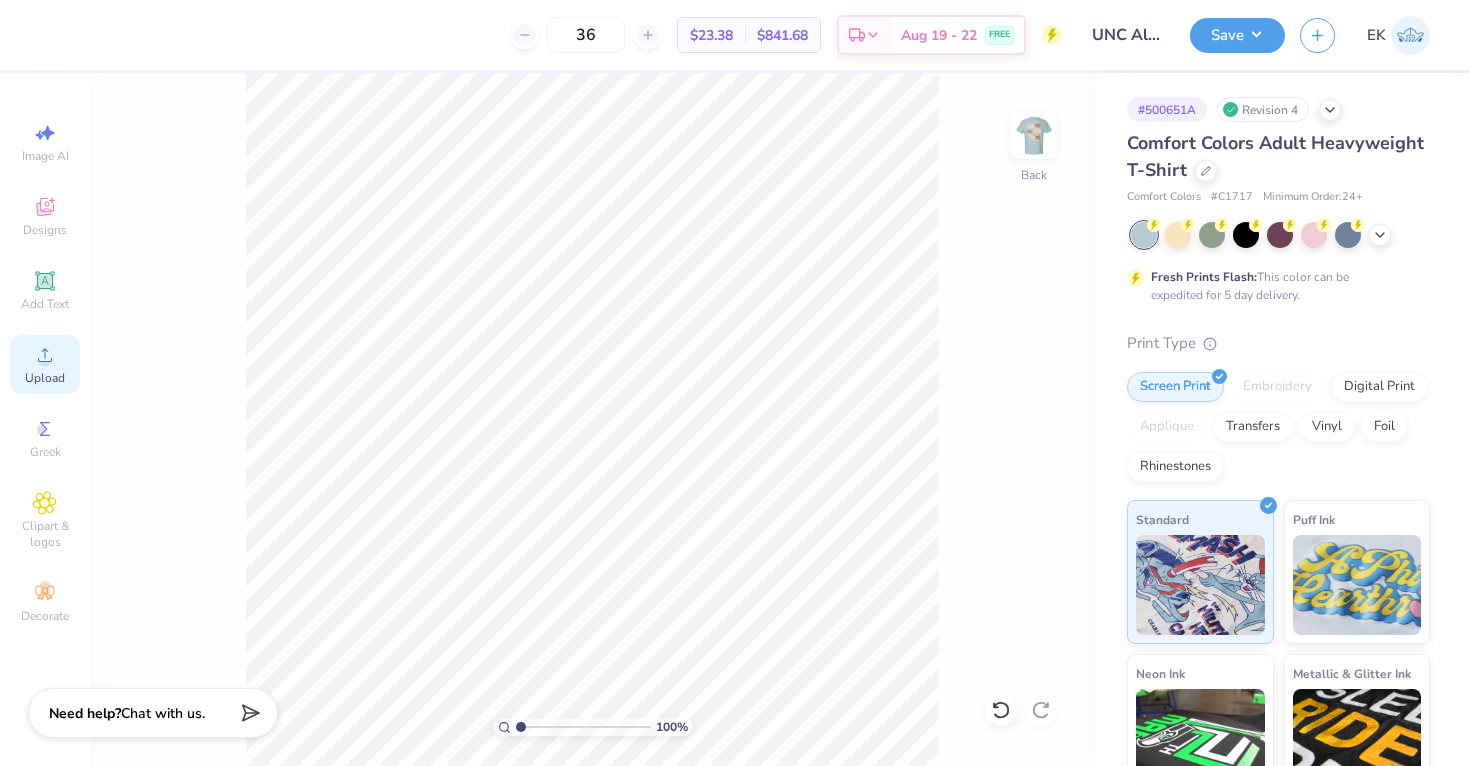 click on "Upload" at bounding box center [45, 364] 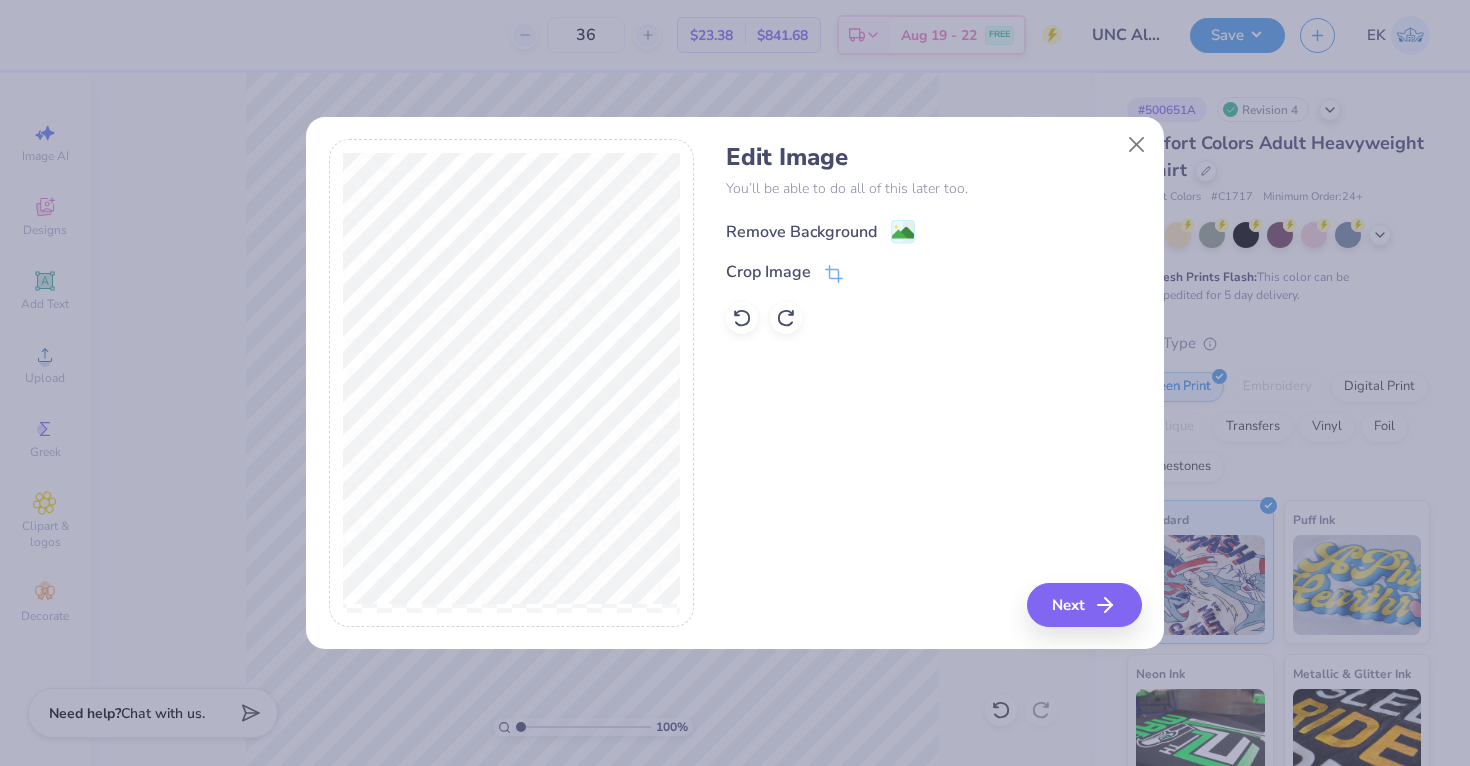 click 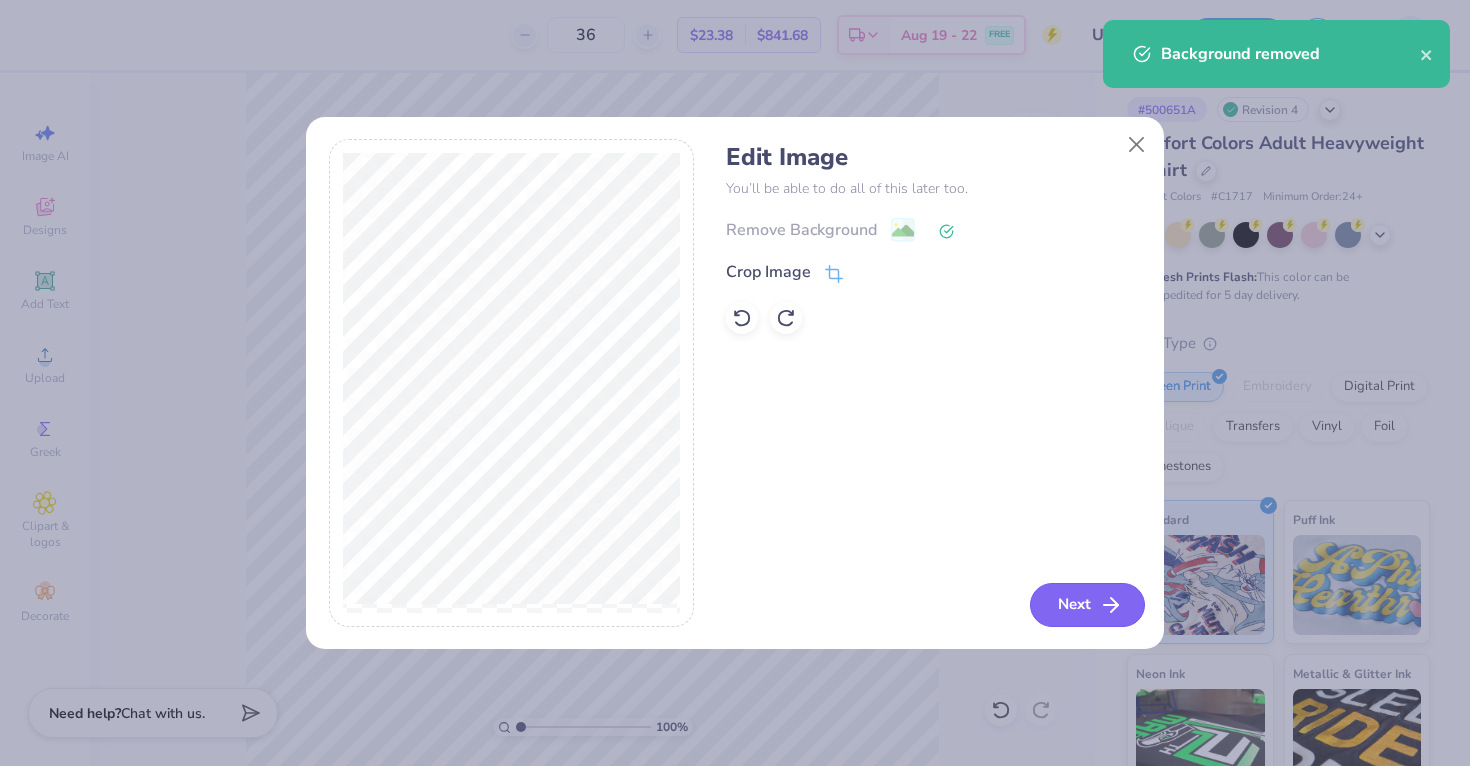 click on "Next" at bounding box center [1087, 605] 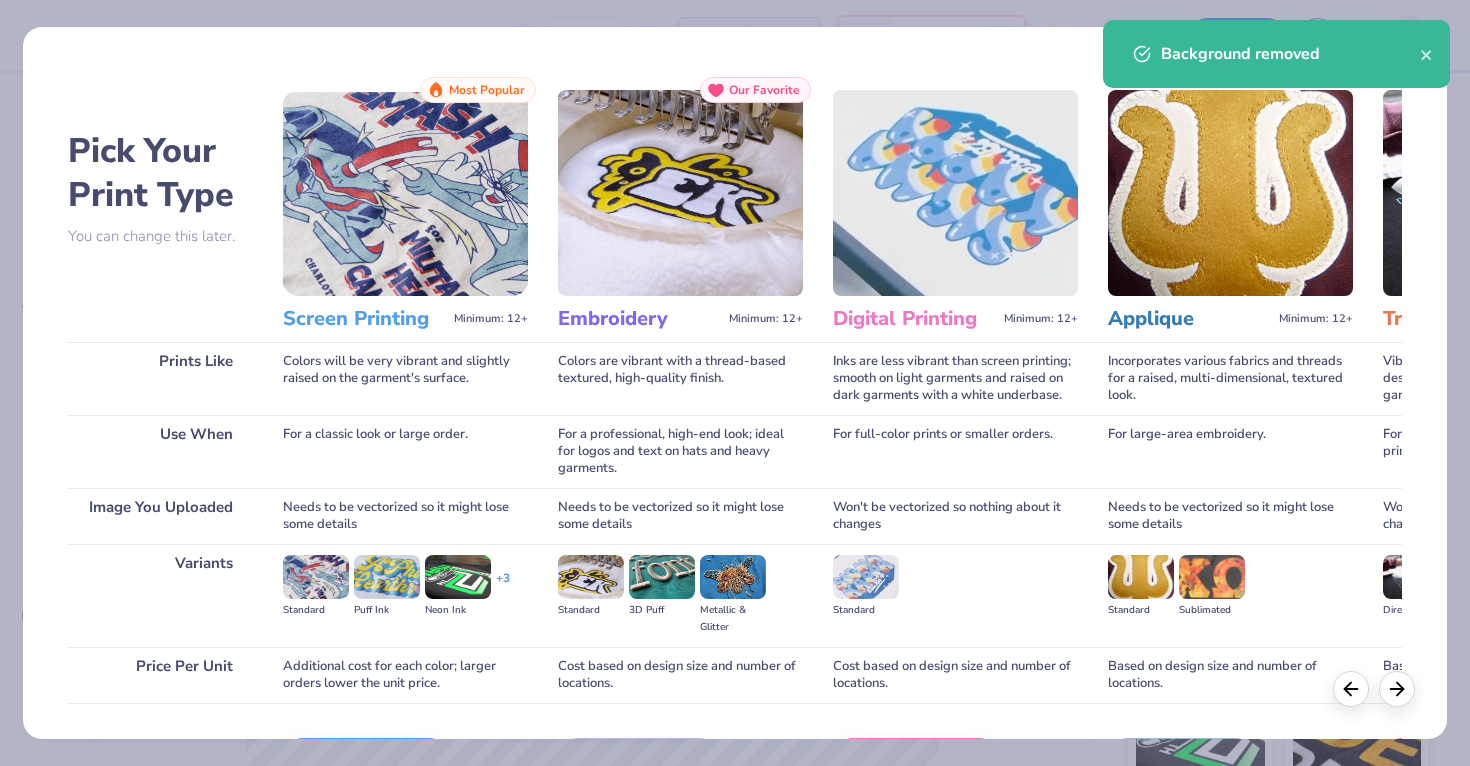 scroll, scrollTop: 131, scrollLeft: 0, axis: vertical 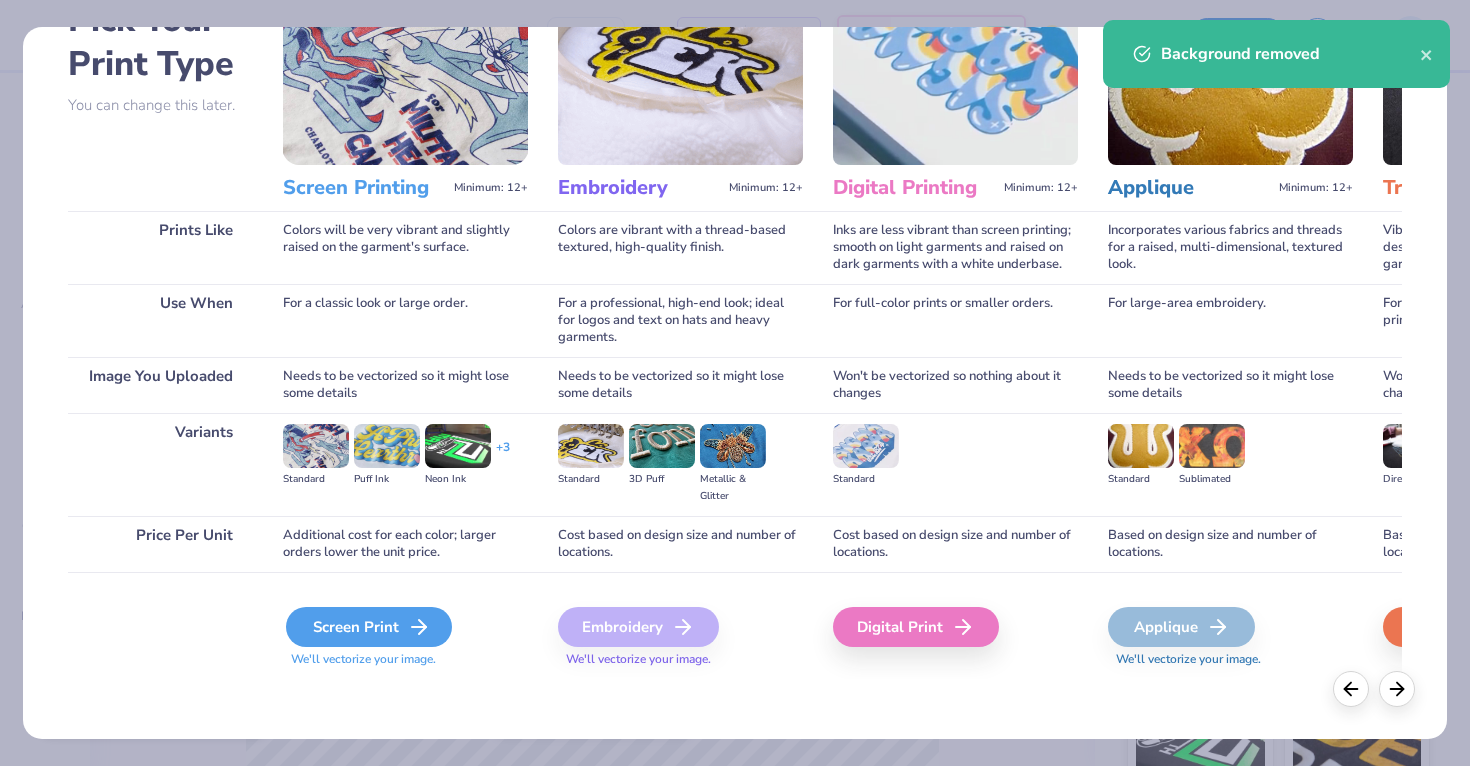 click on "Screen Print" at bounding box center [369, 627] 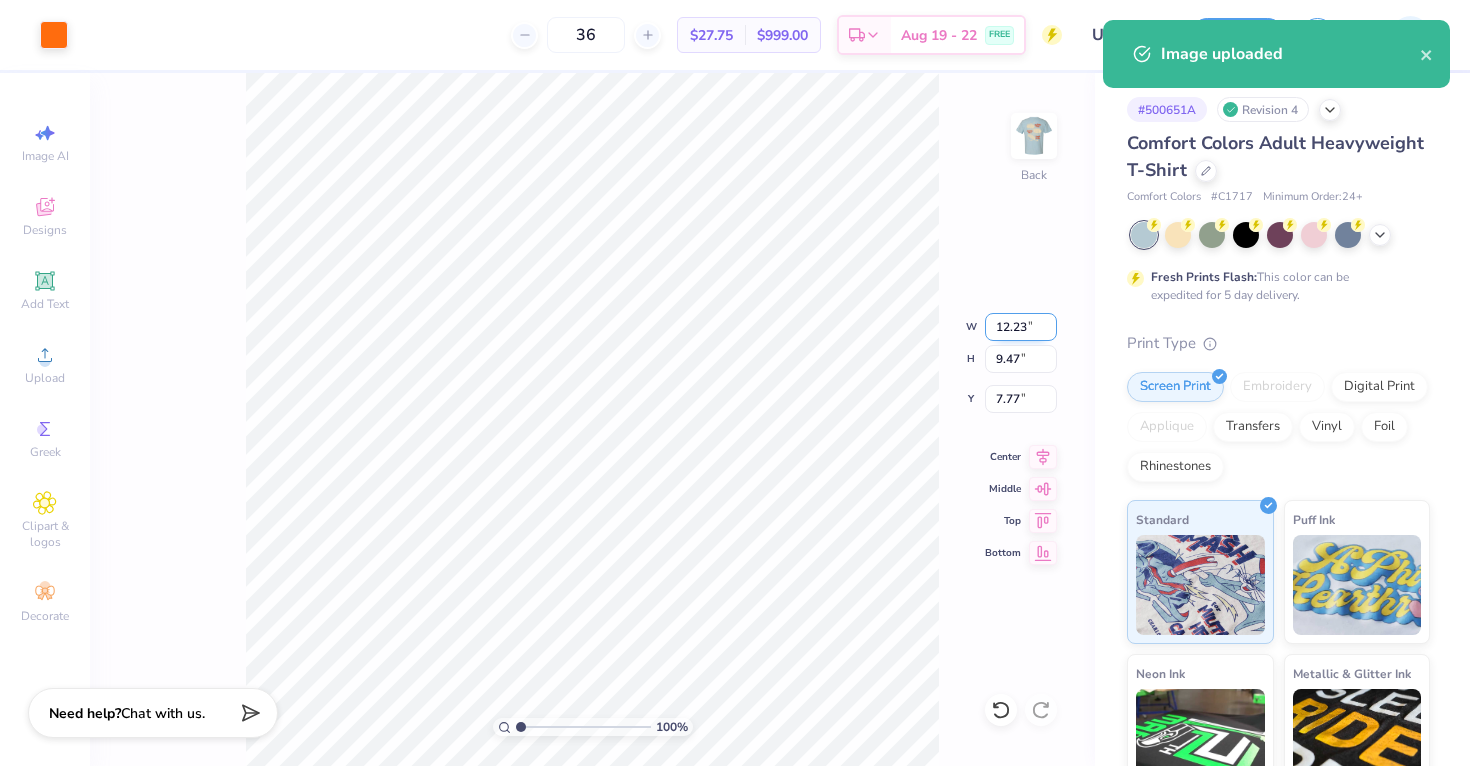 click on "12.23" at bounding box center (1021, 327) 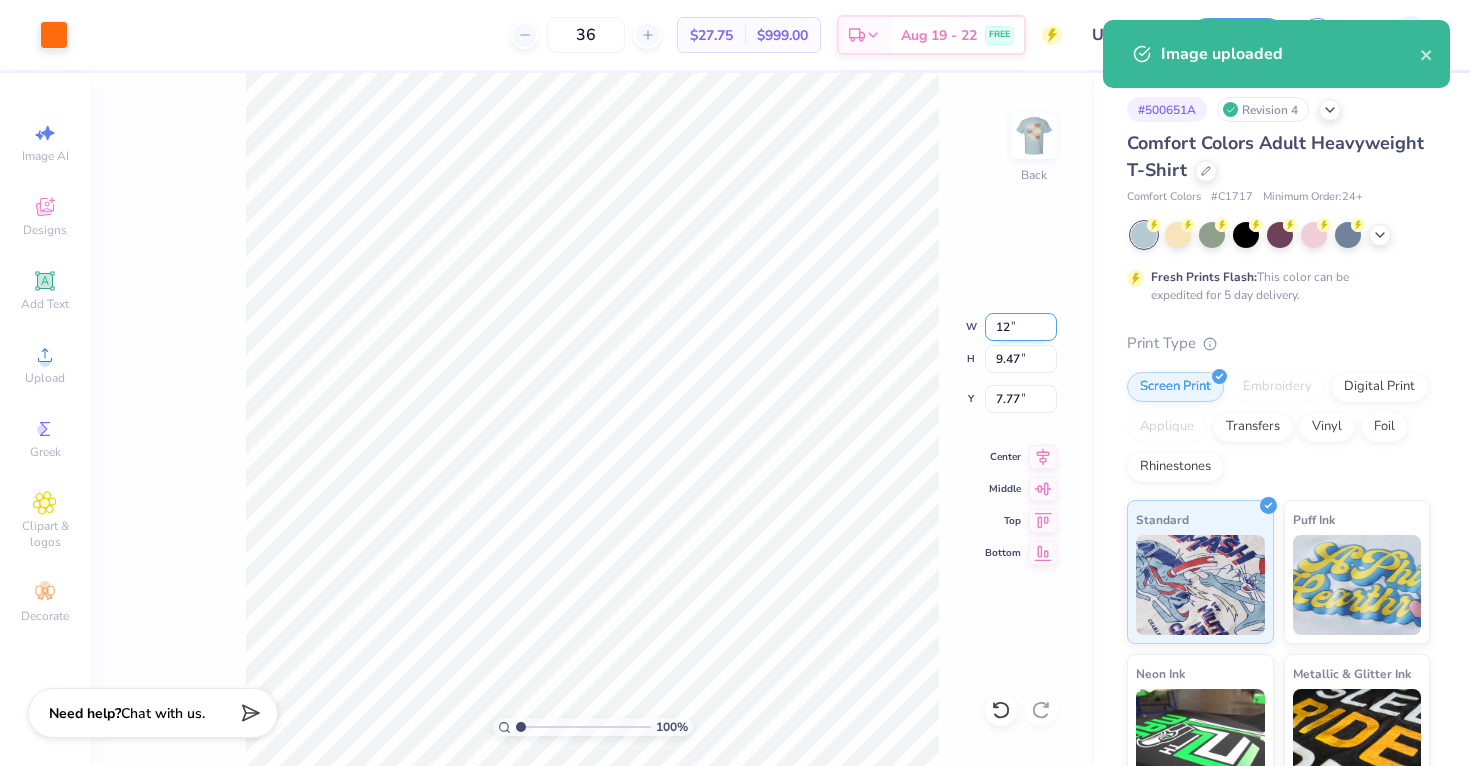 type on "1" 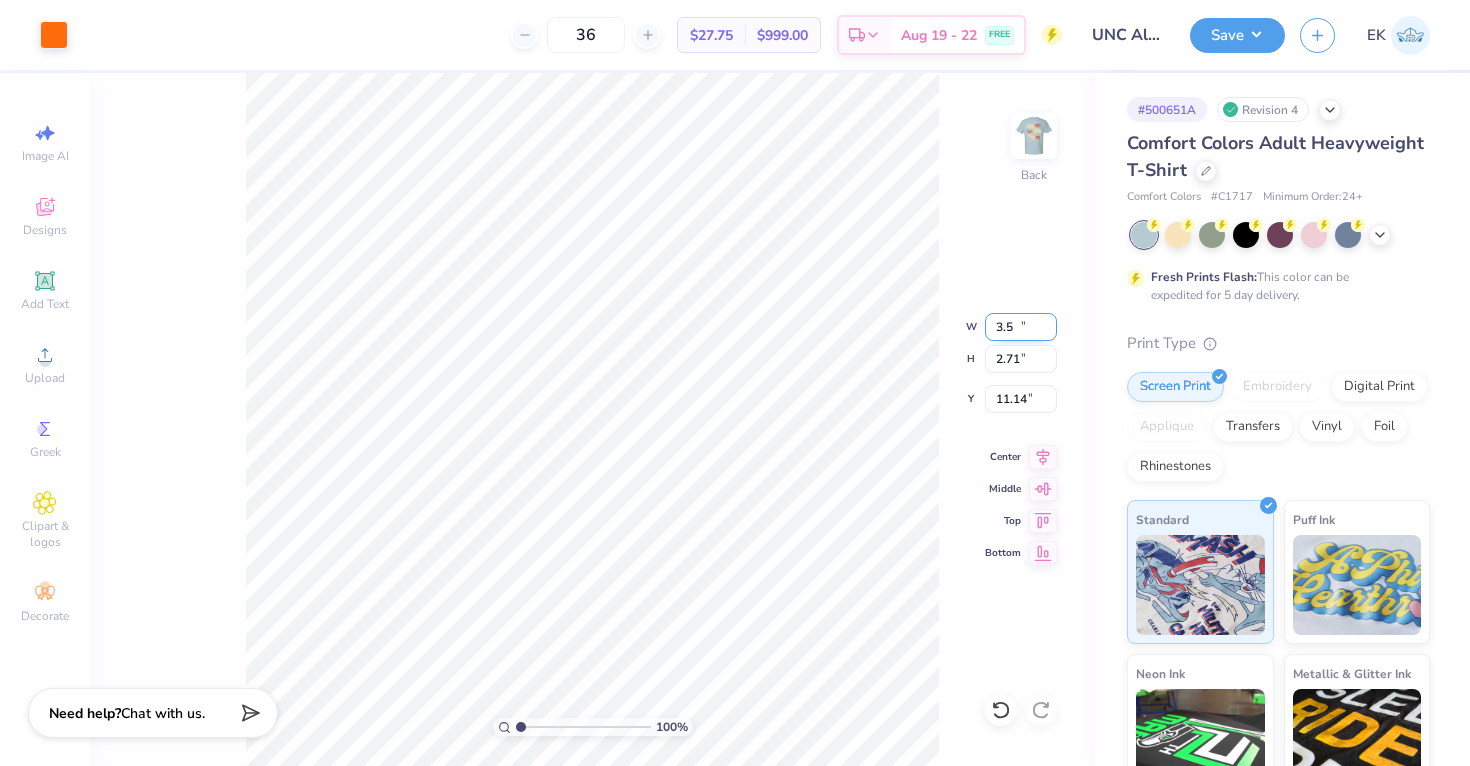 type on "3.50" 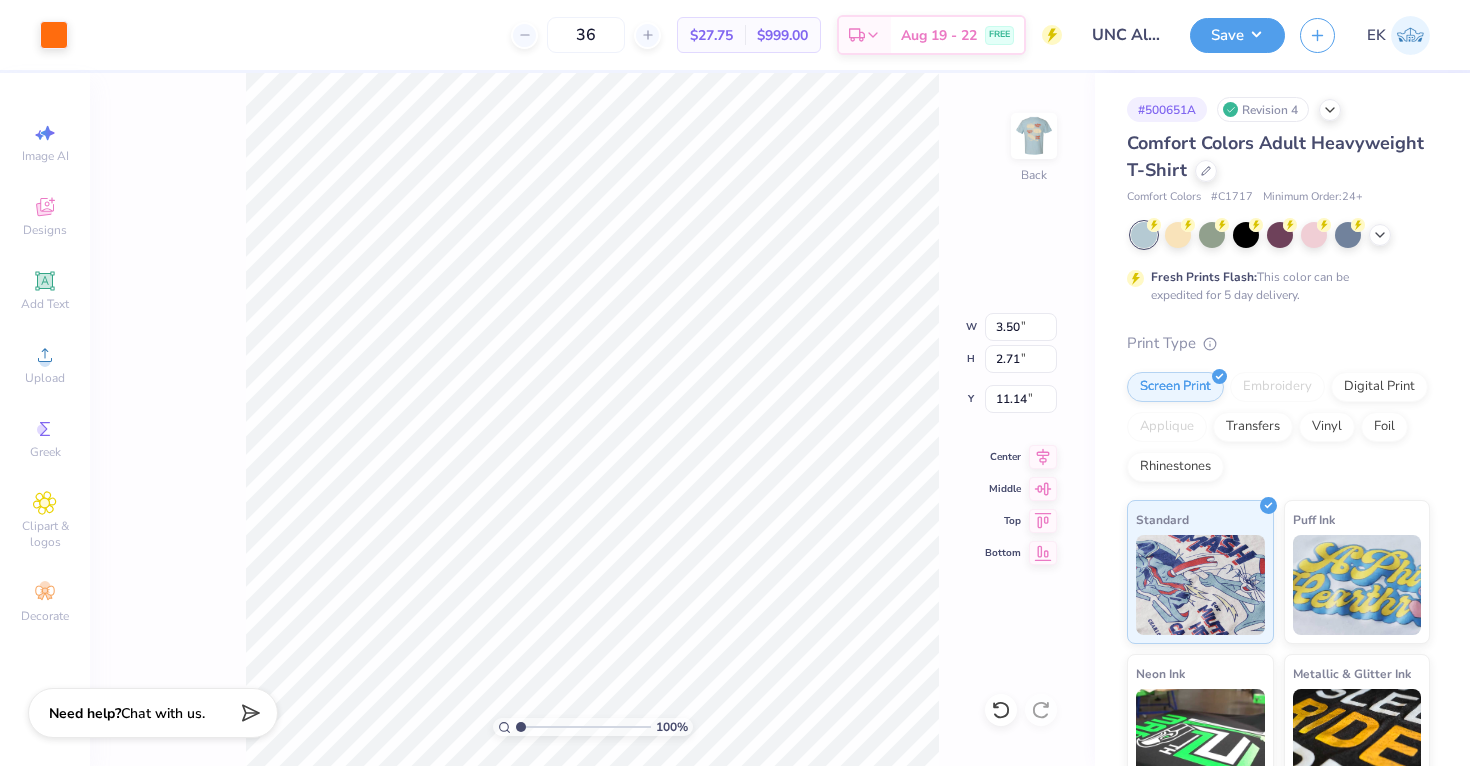 type on "3.00" 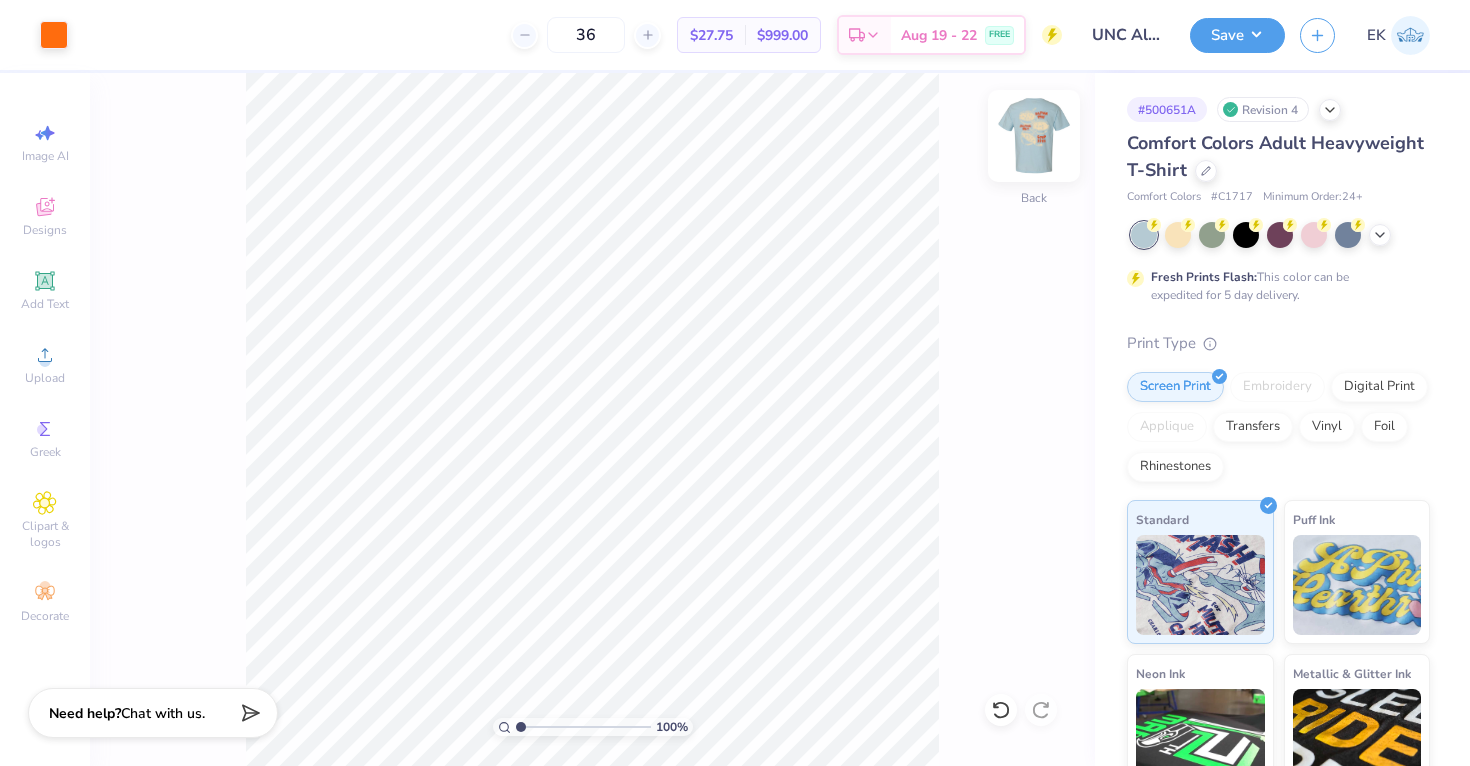 click at bounding box center (1034, 136) 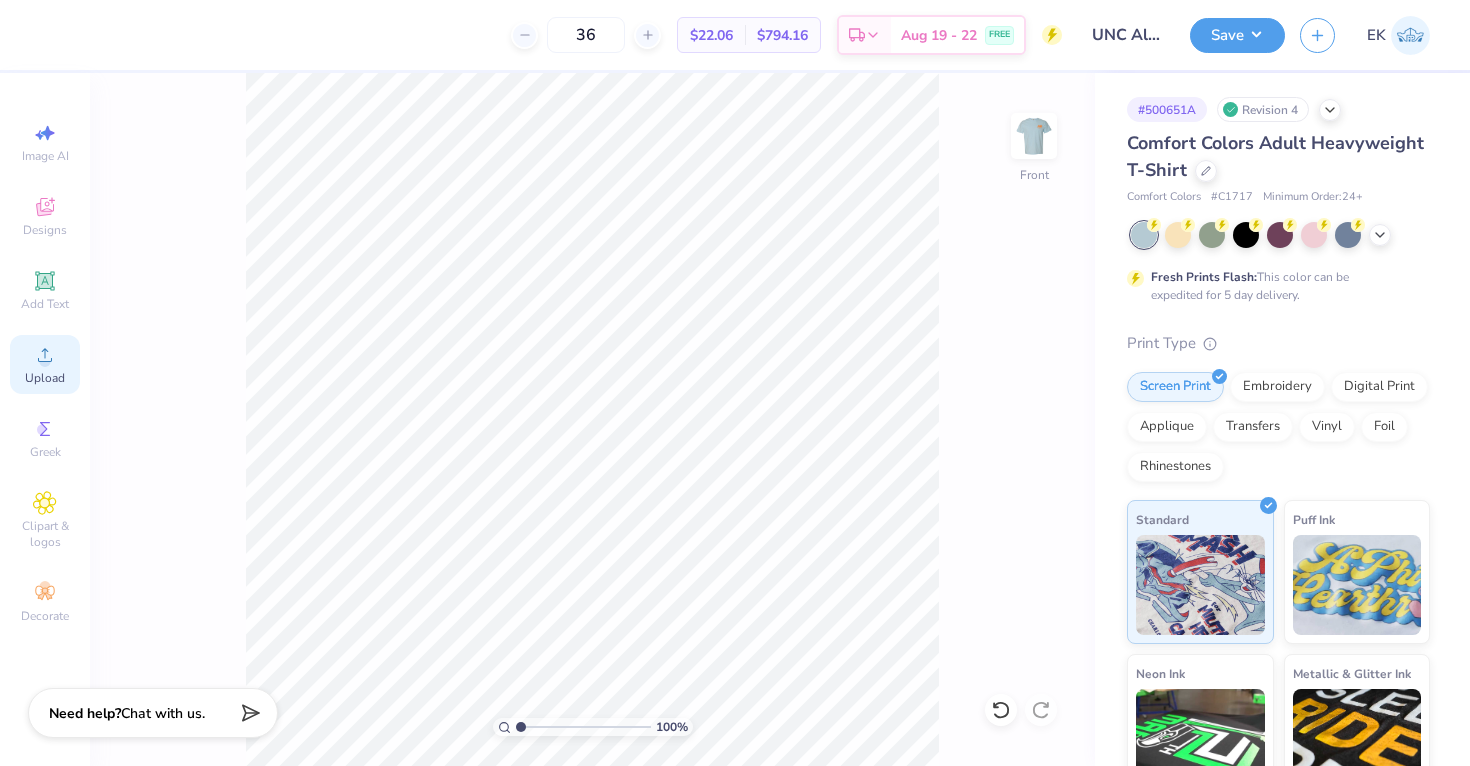 click on "Upload" at bounding box center [45, 364] 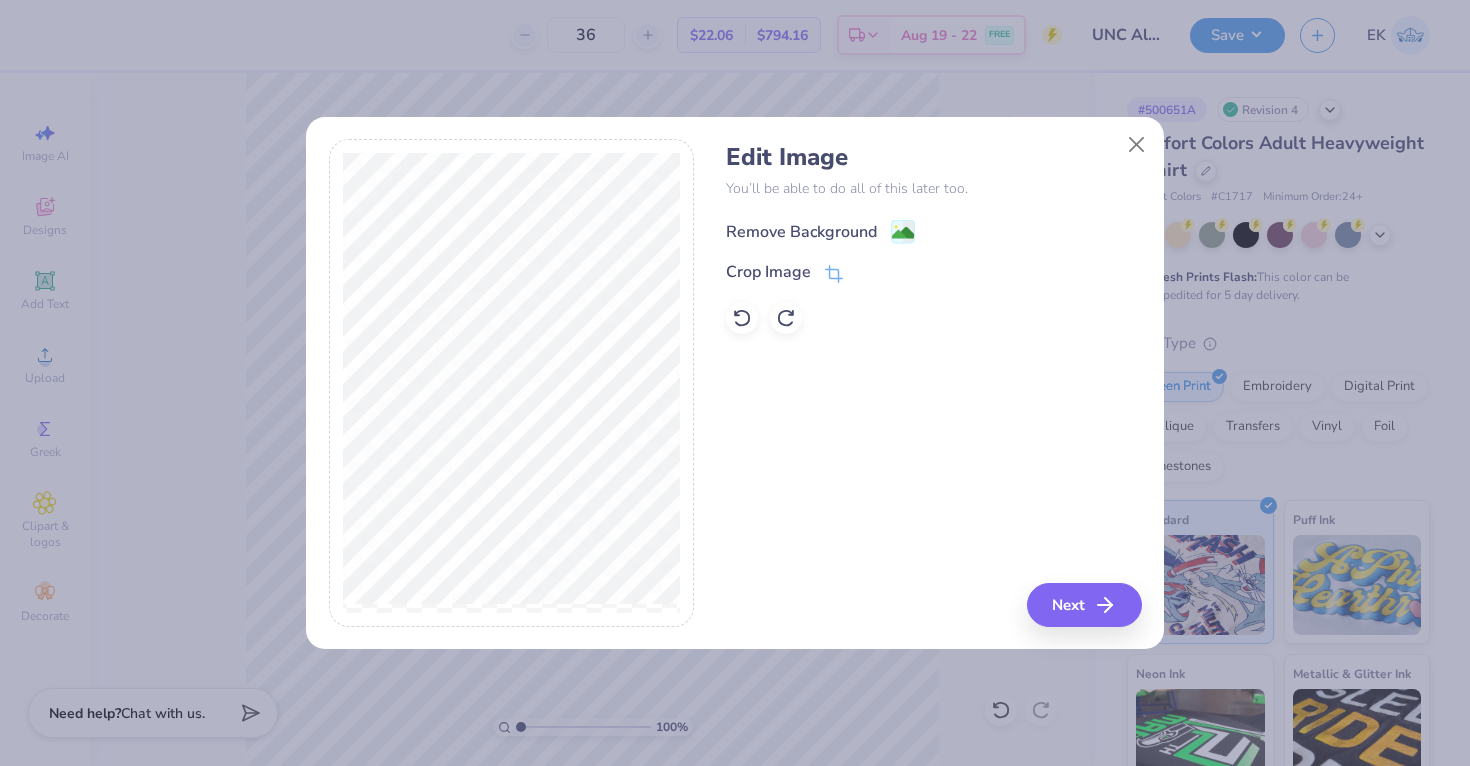 click on "Remove Background" at bounding box center [820, 231] 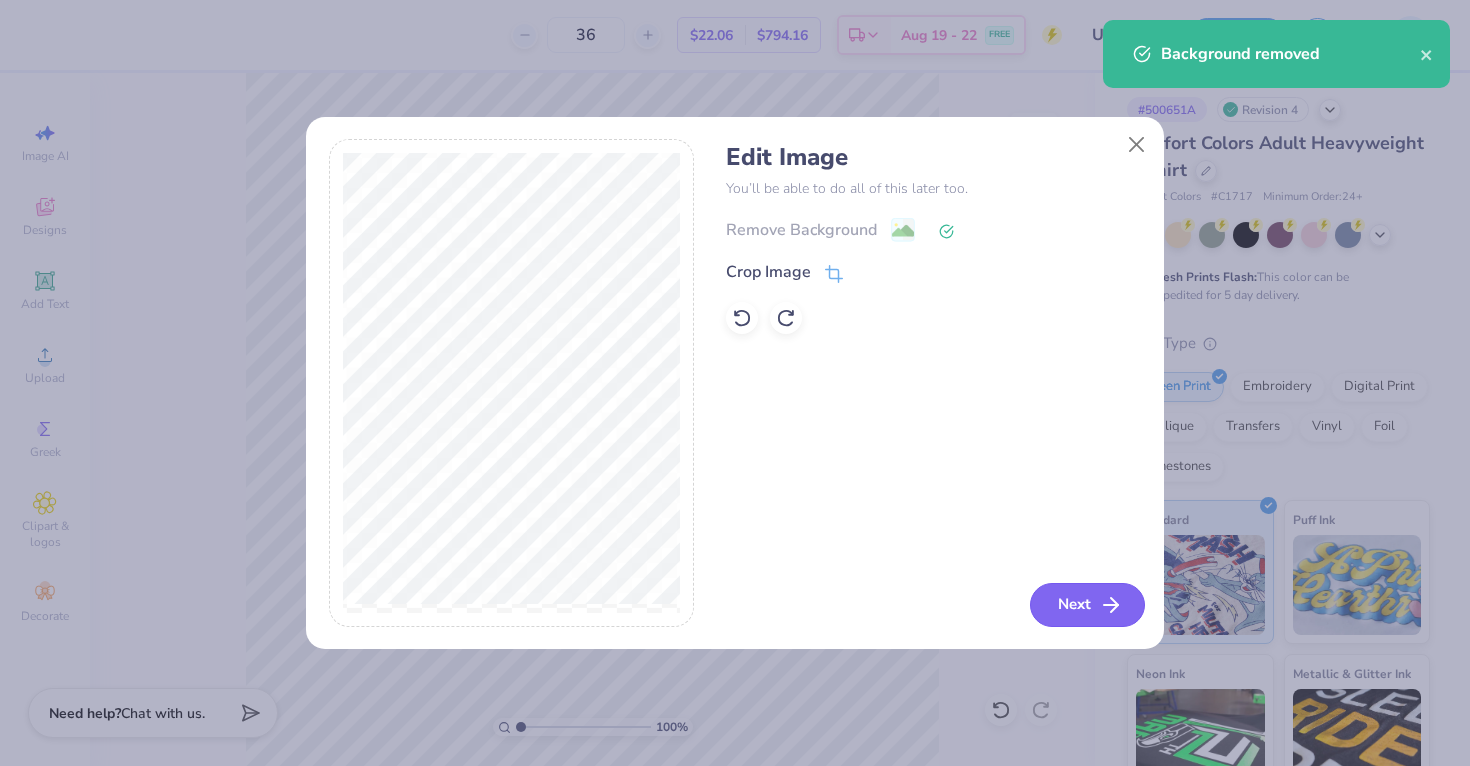 click on "Next" at bounding box center [1087, 605] 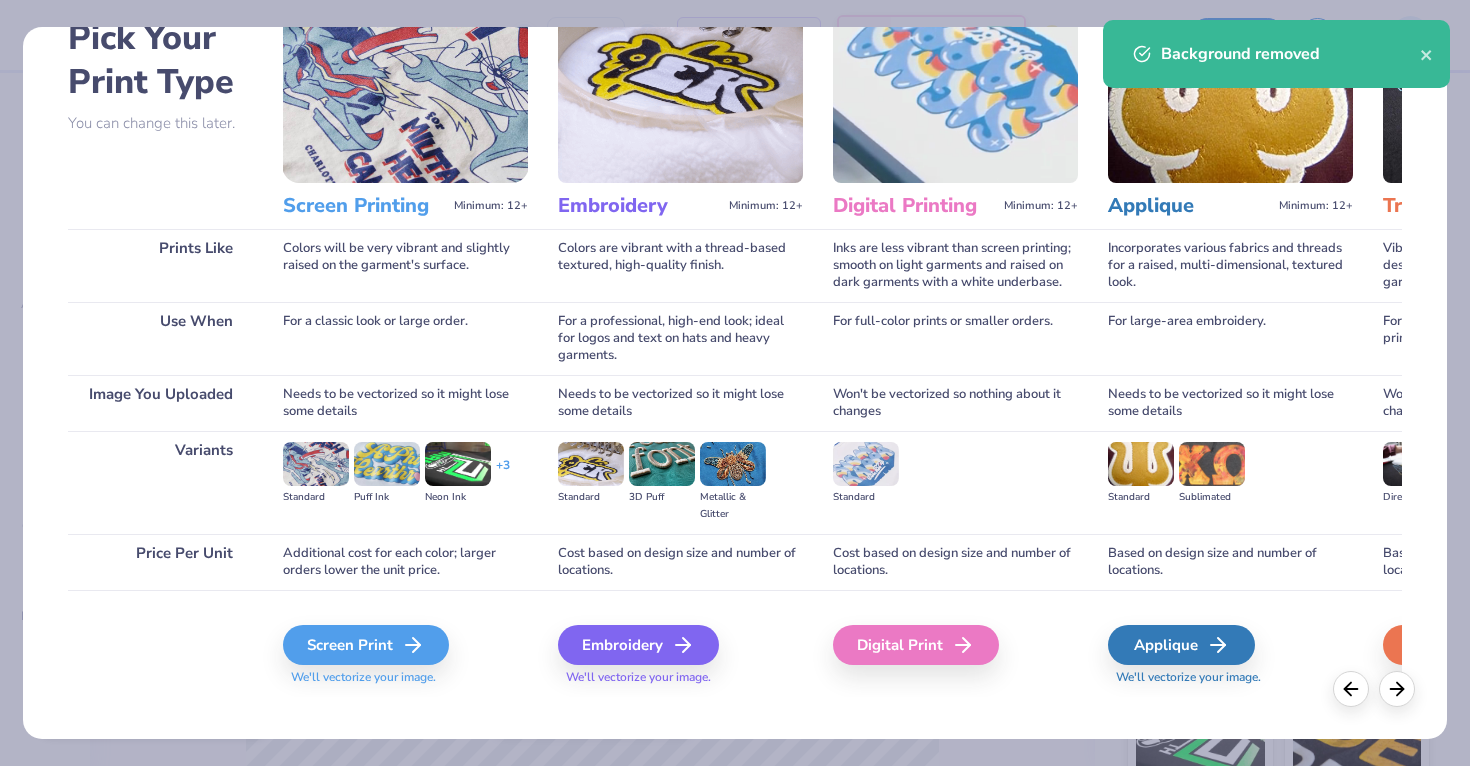 scroll, scrollTop: 125, scrollLeft: 0, axis: vertical 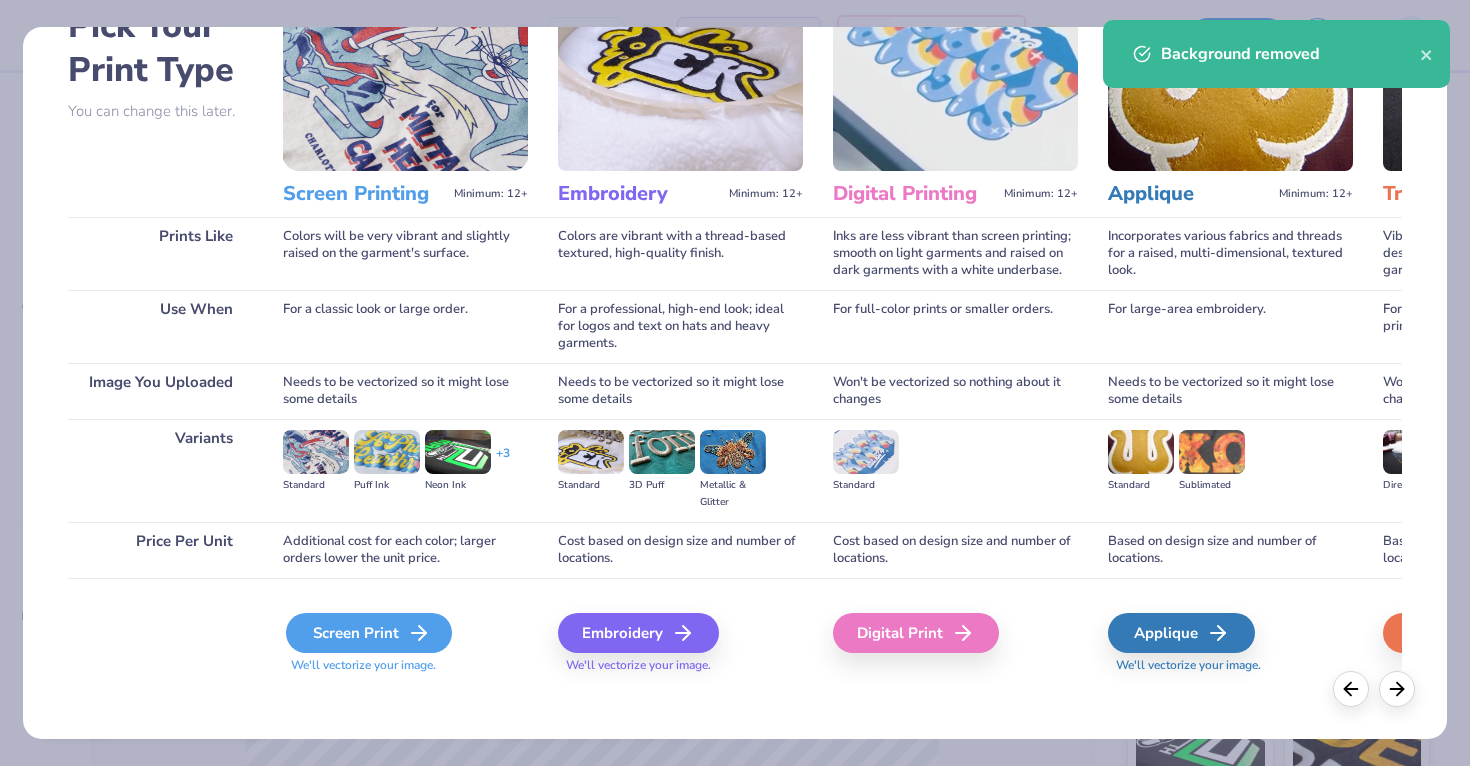 click on "Screen Print" at bounding box center [369, 633] 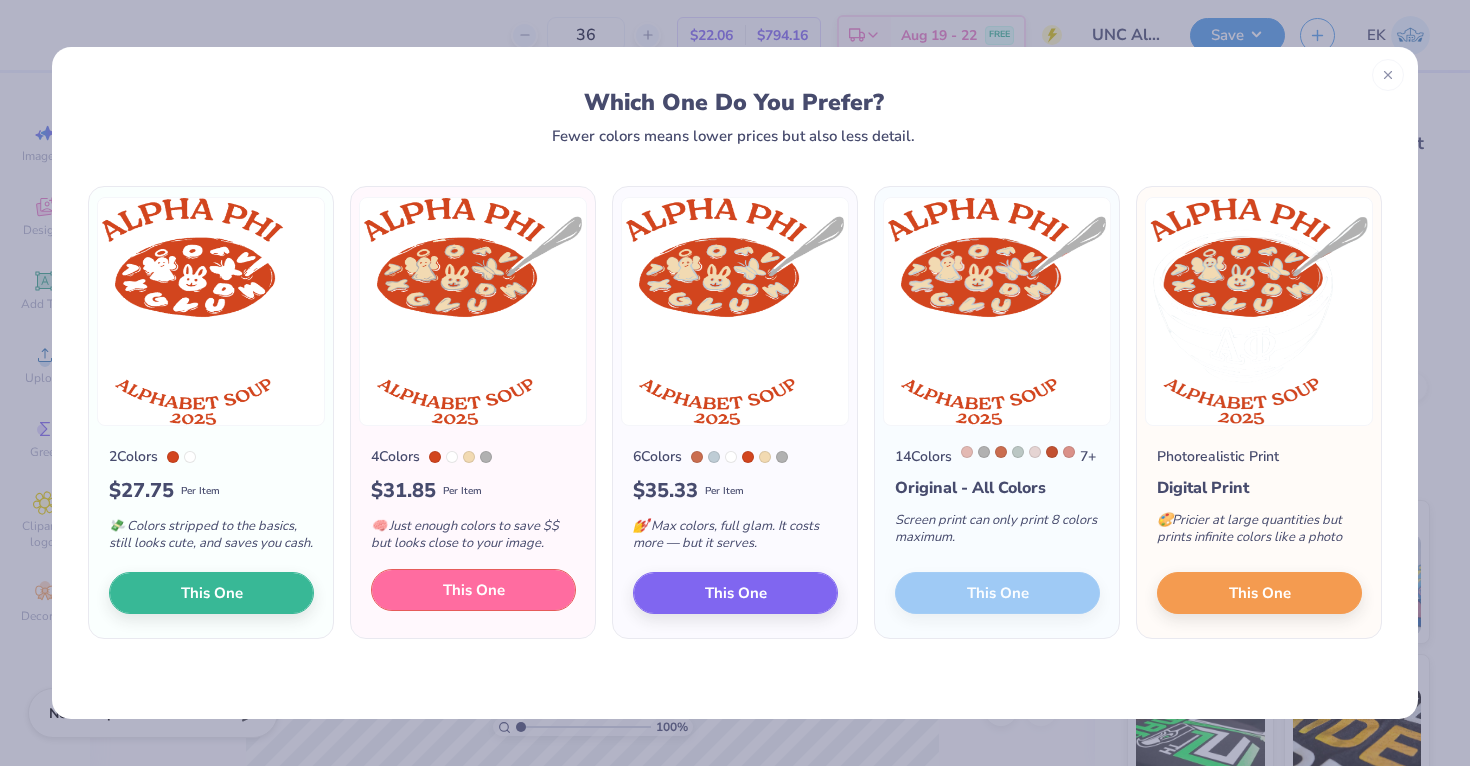 click on "This One" at bounding box center (474, 590) 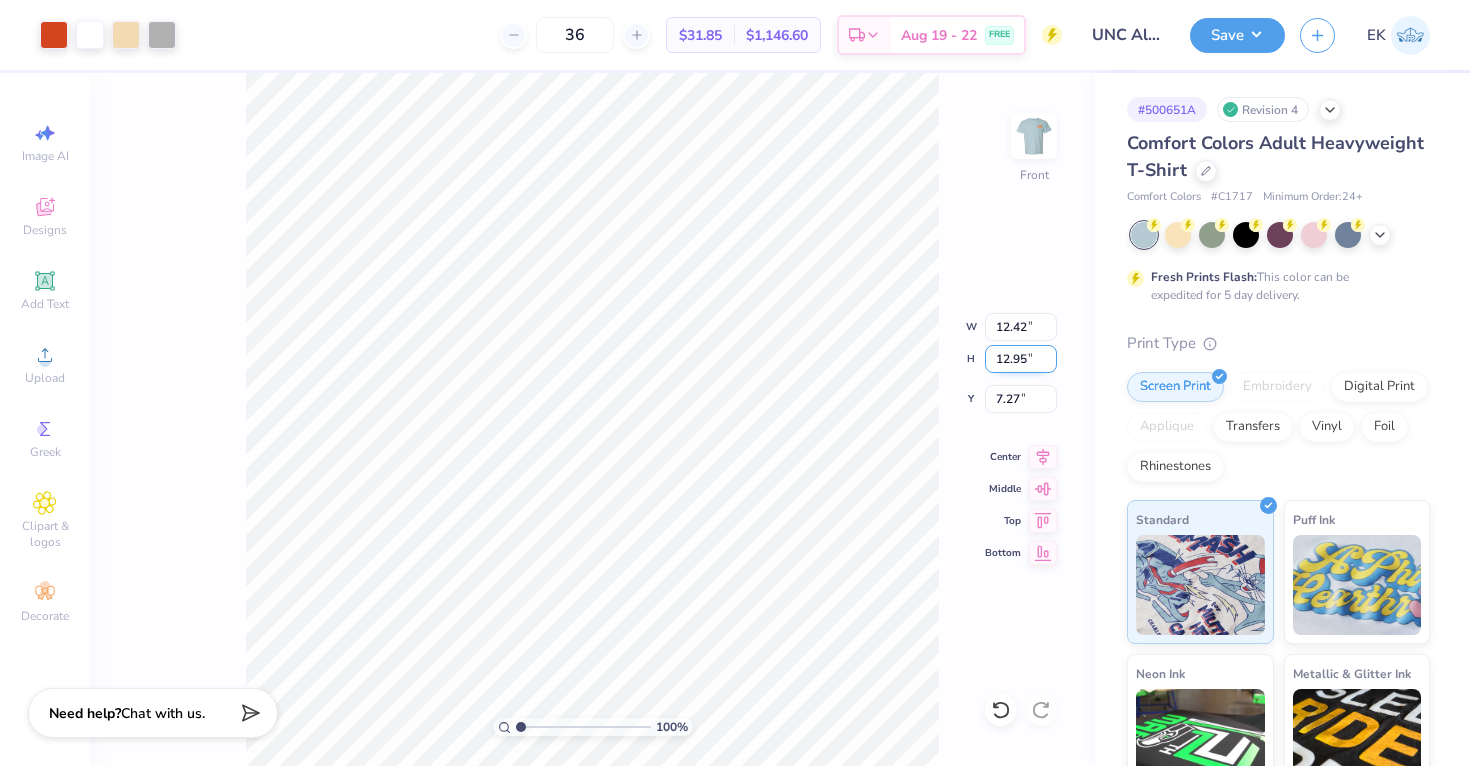 click on "12.95" at bounding box center [1021, 359] 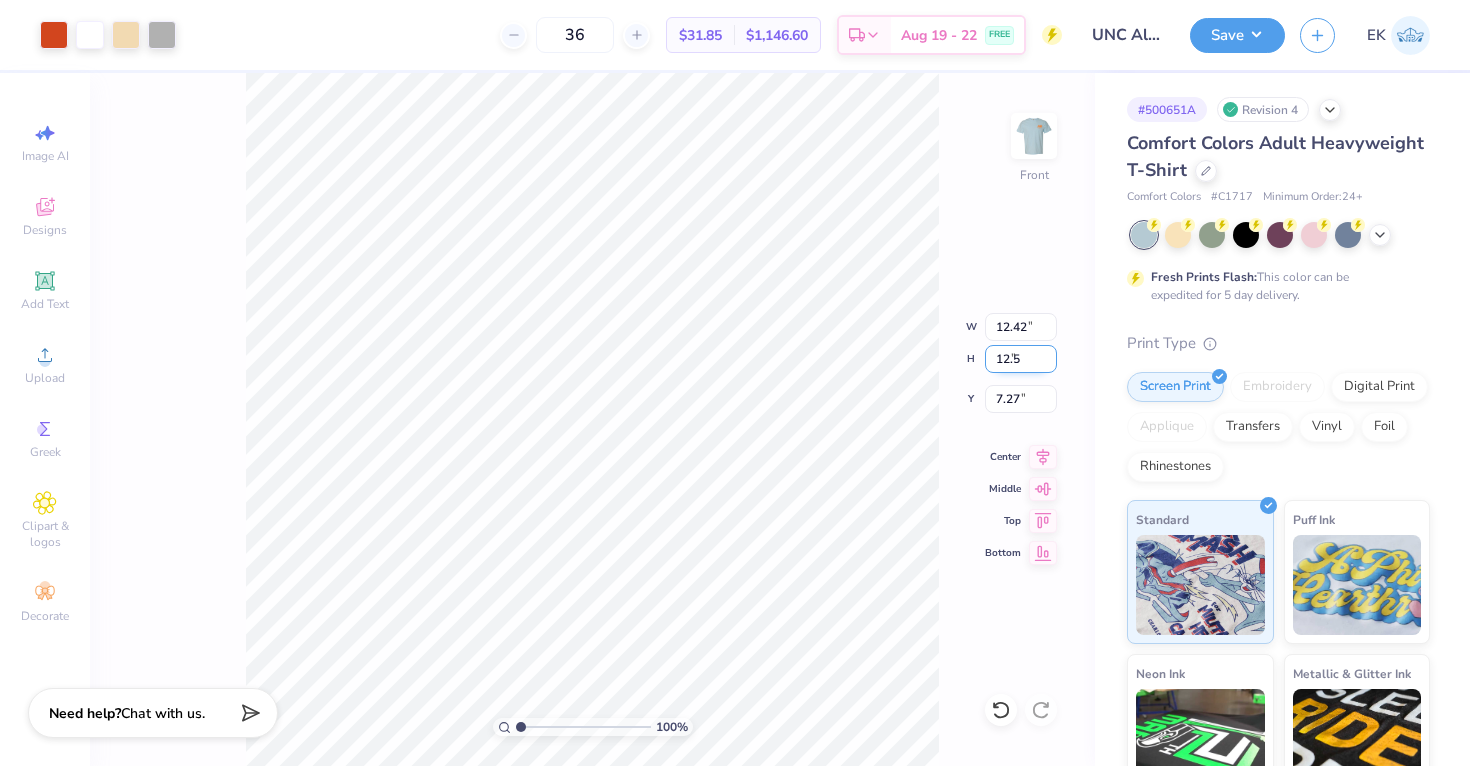type on "12.5" 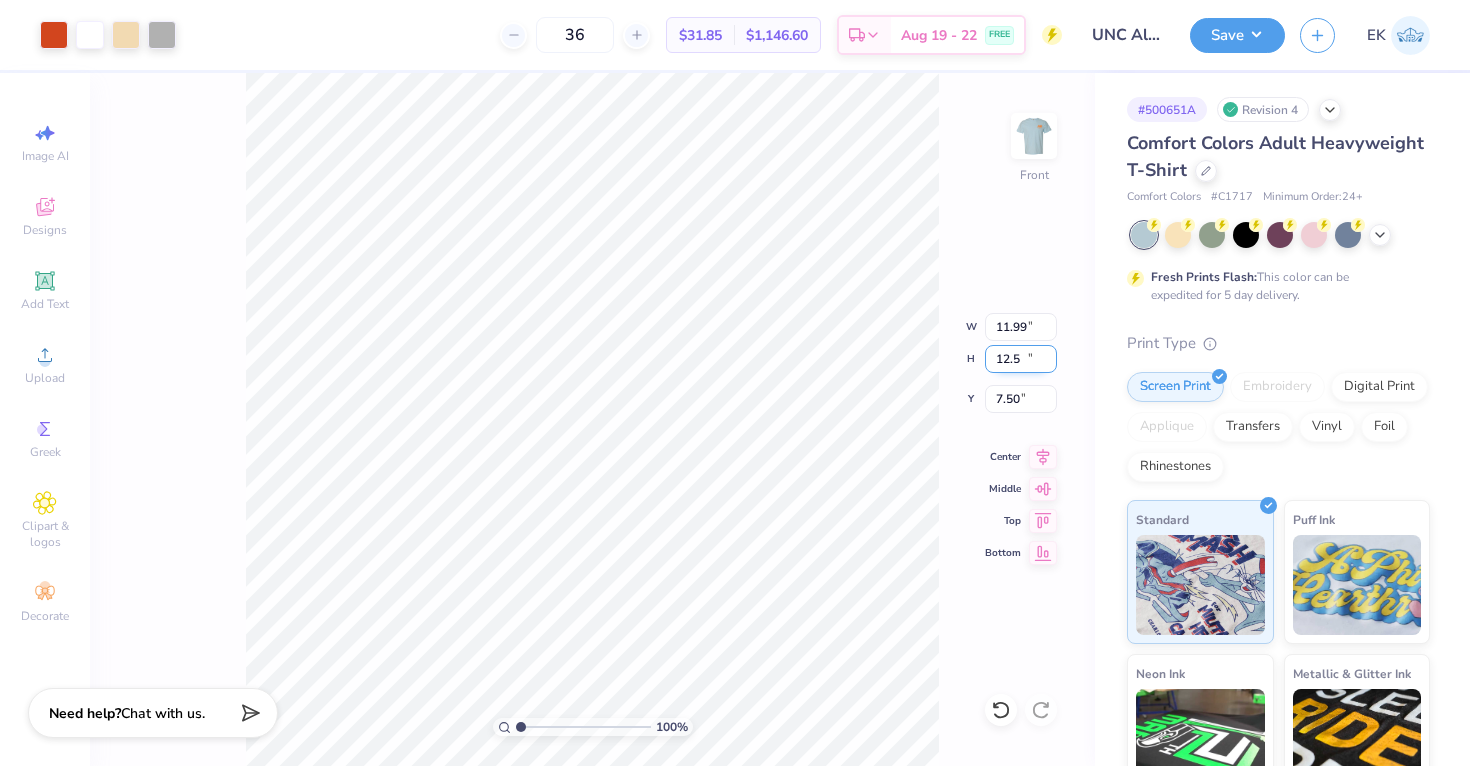 type on "11.99" 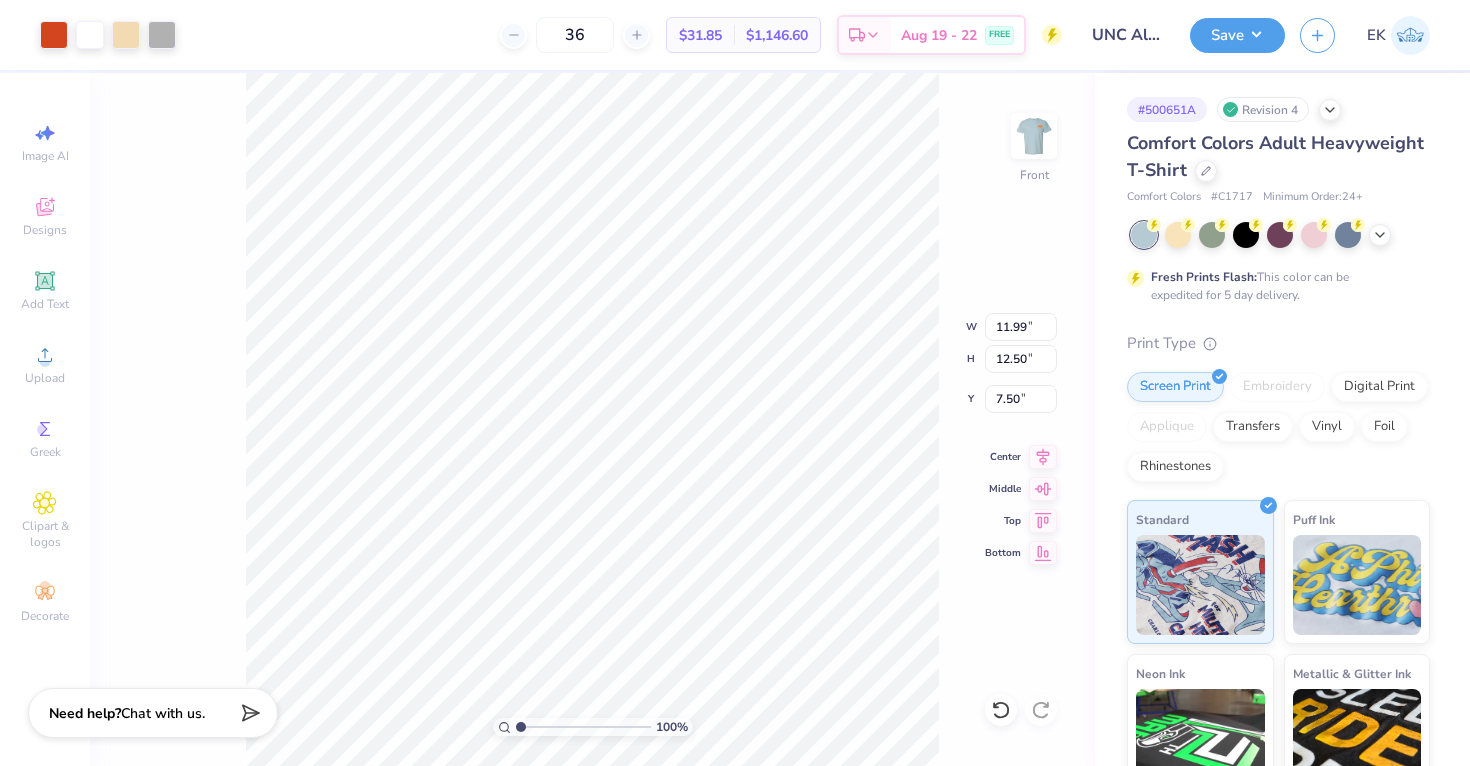 type on "3.00" 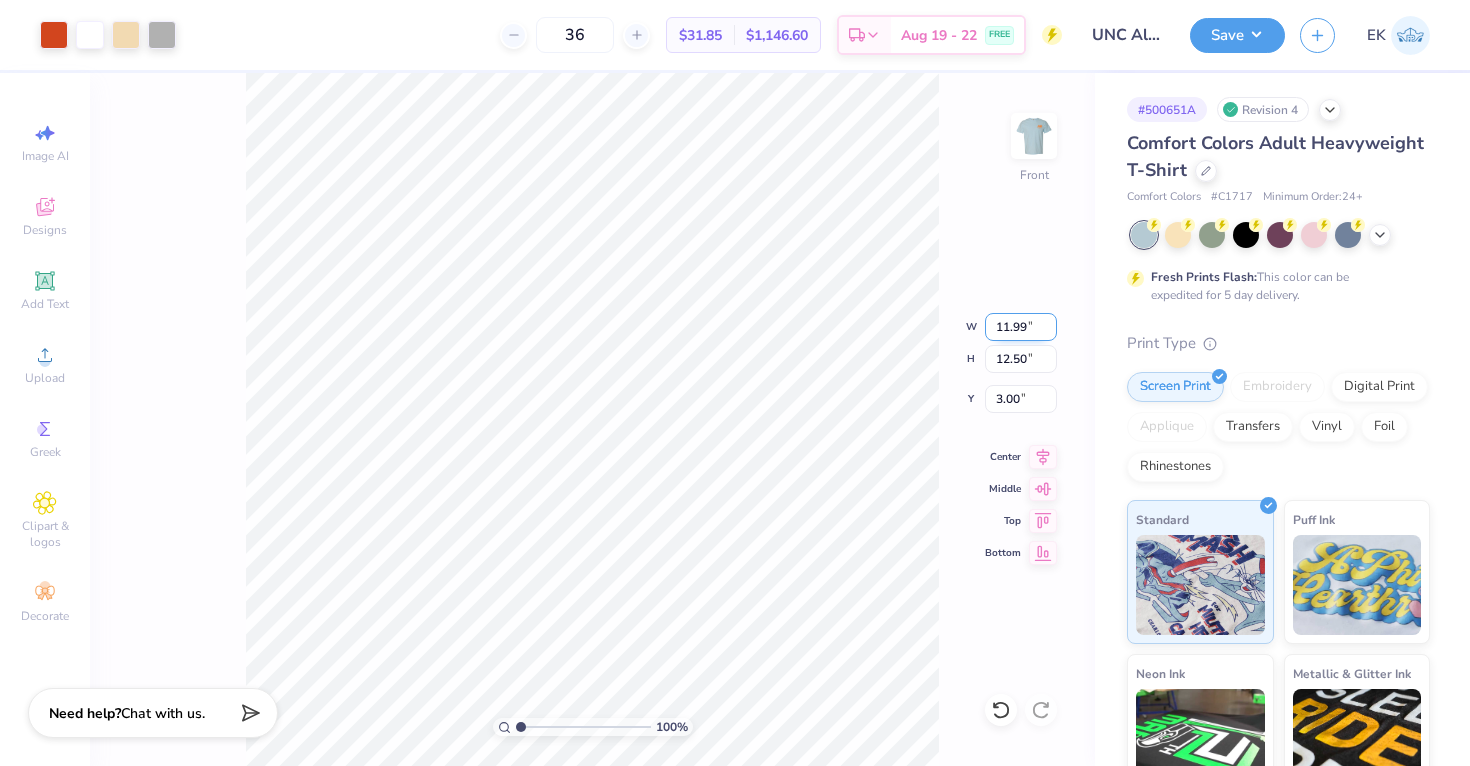 click on "100  % Front W 11.99 11.99 " H 12.50 12.50 " Y 3.00 3.00 " Center Middle Top Bottom" at bounding box center (592, 419) 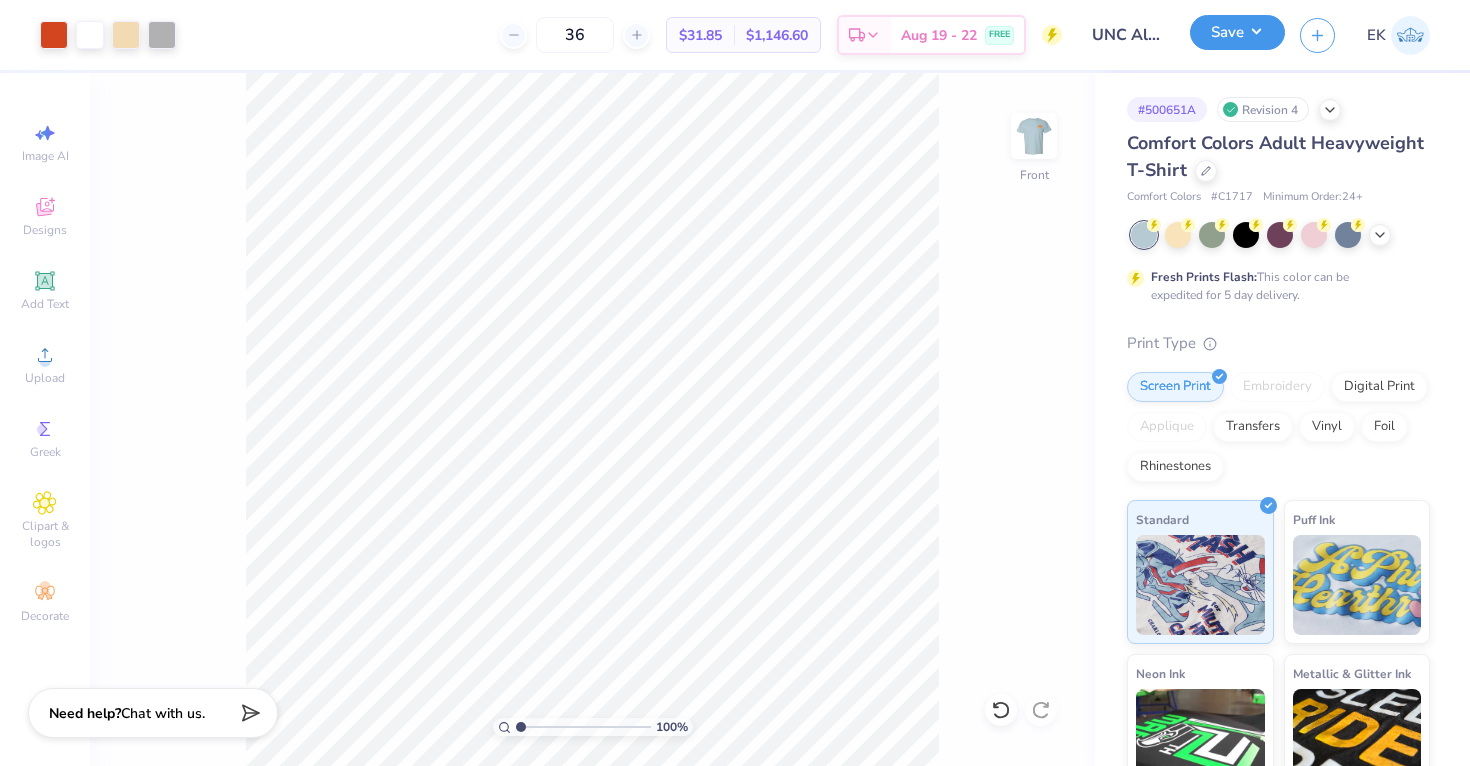 click on "Save" at bounding box center (1237, 32) 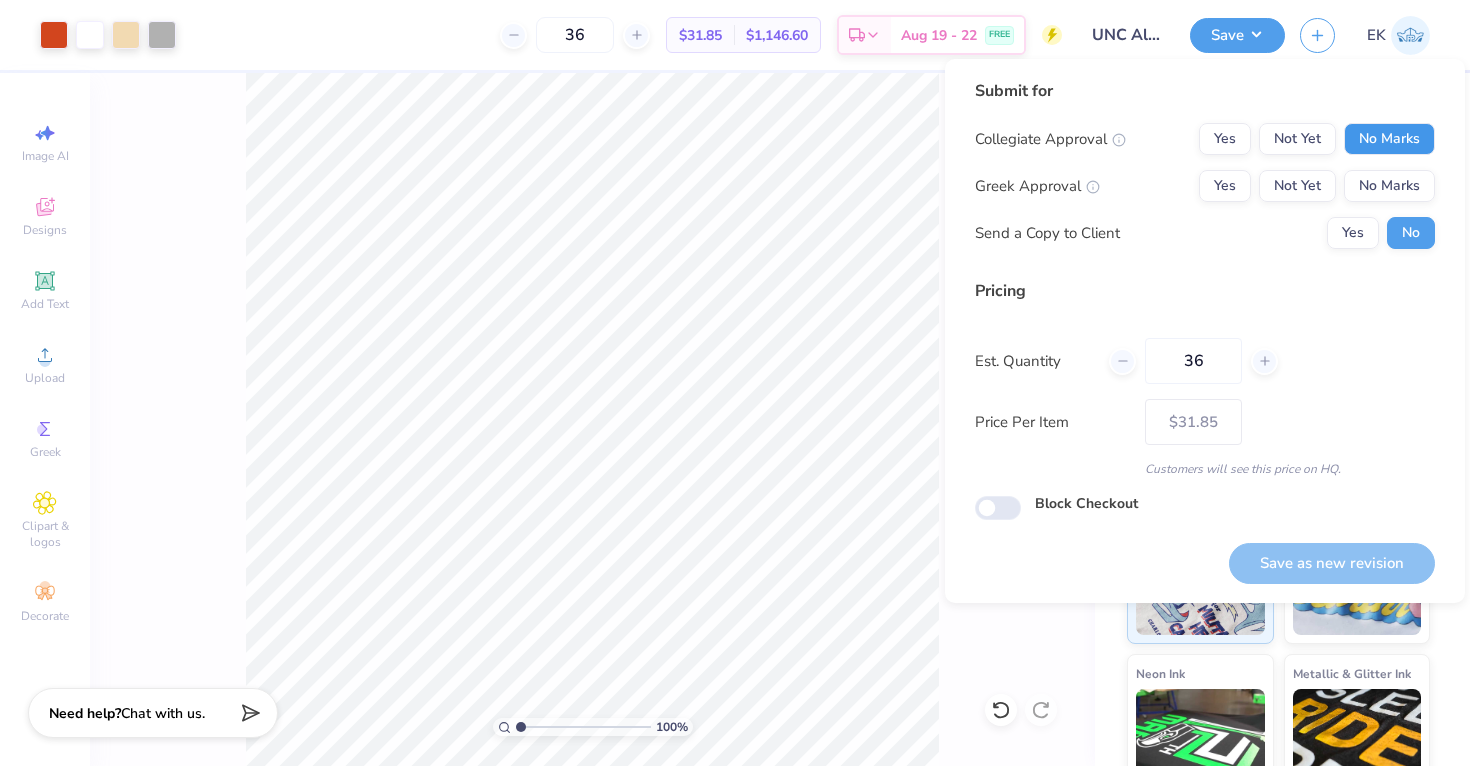 click on "No Marks" at bounding box center (1389, 139) 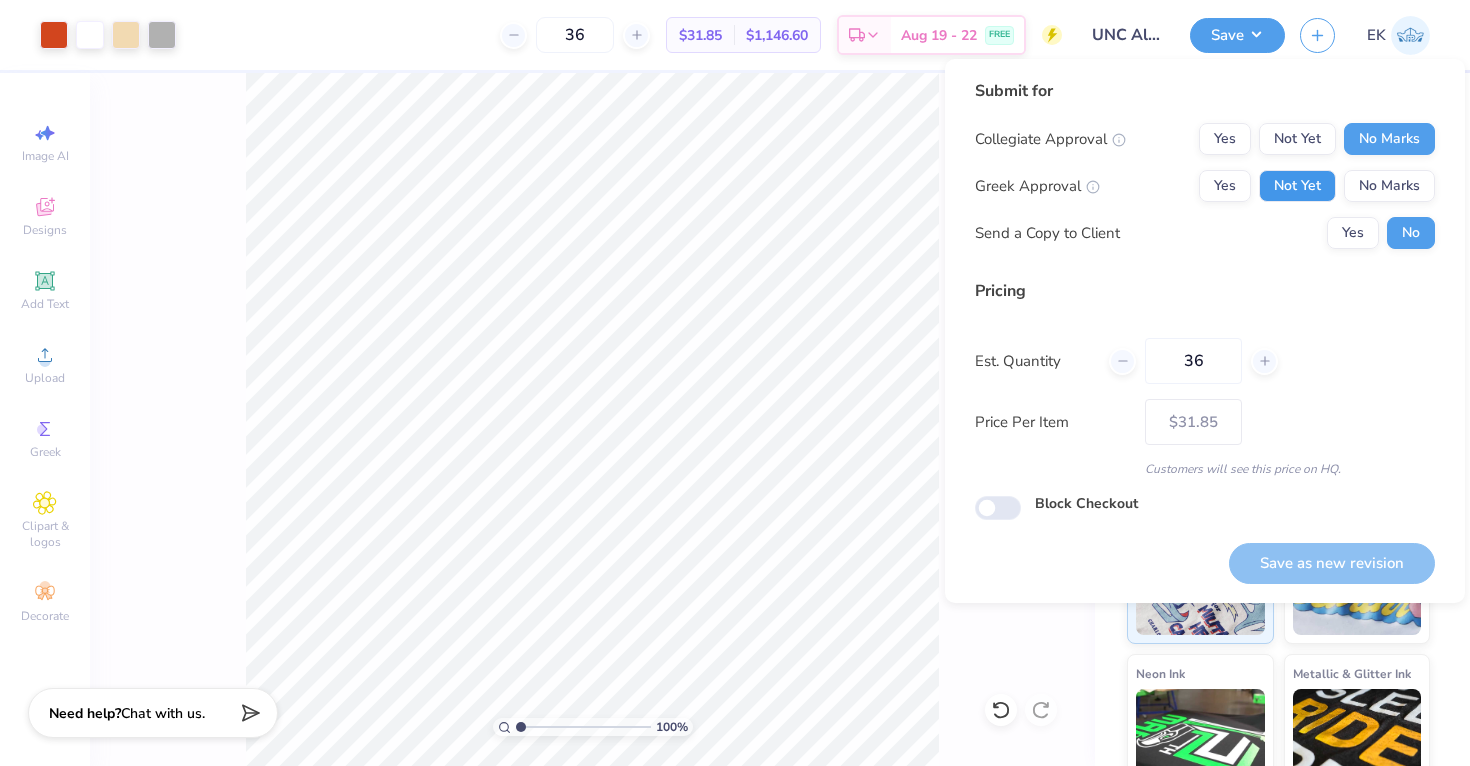 click on "Not Yet" at bounding box center (1297, 186) 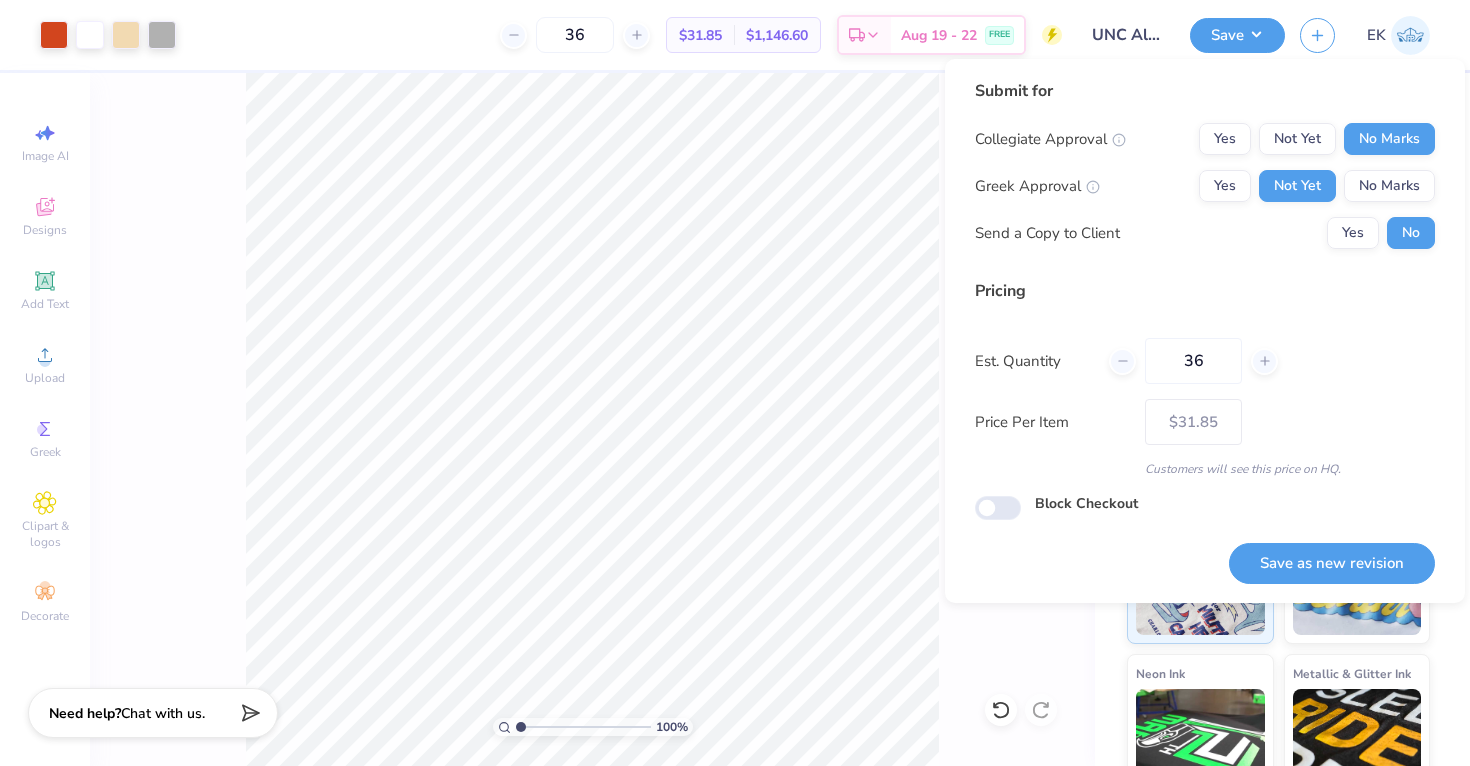 click on "Submit for Collegiate Approval Yes Not Yet No Marks Greek Approval Yes Not Yet No Marks Send a Copy to Client Yes No Pricing Est. Quantity 36 Price Per Item $31.85 Customers will see this price on HQ. Block Checkout Save as new revision" at bounding box center [1205, 331] 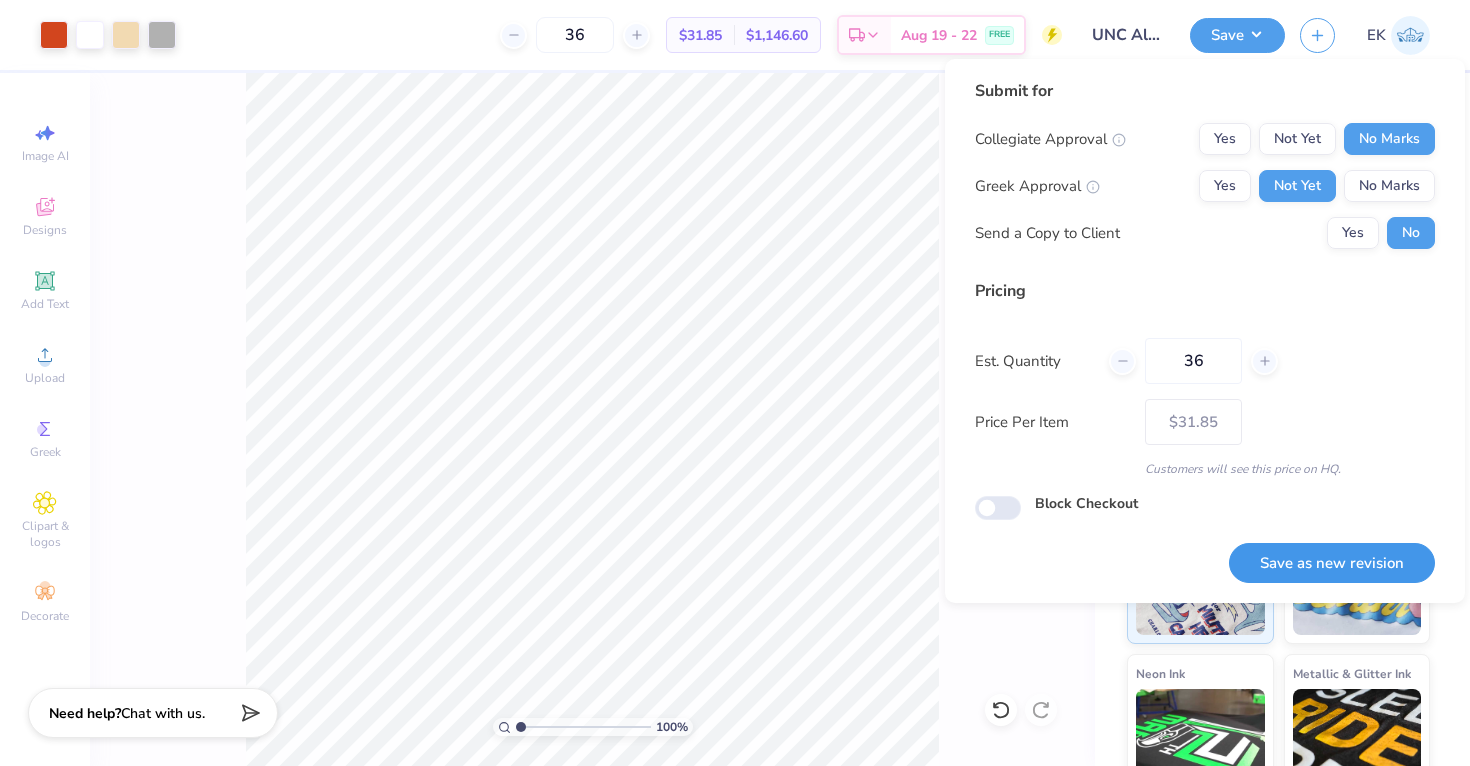 click on "Save as new revision" at bounding box center [1332, 563] 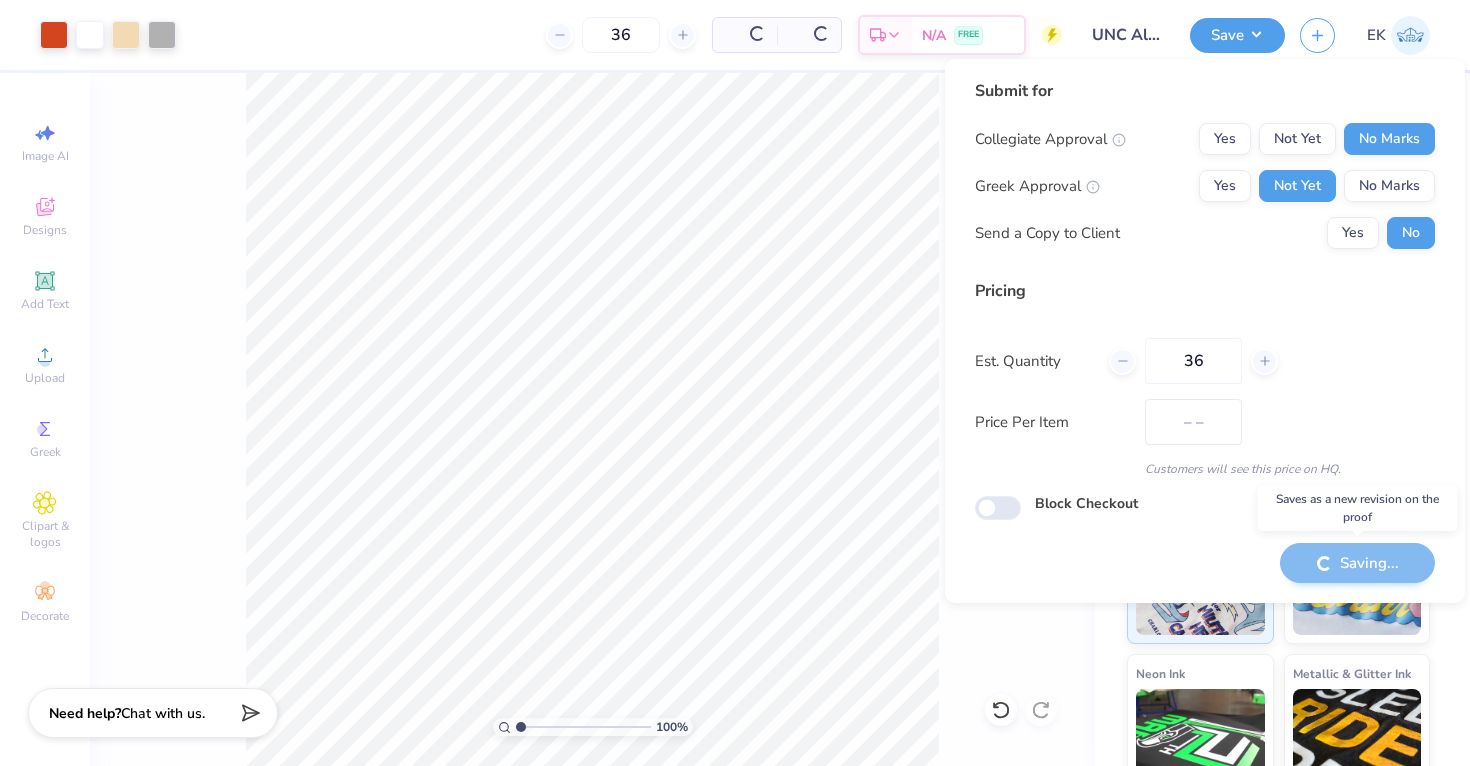 type on "$31.85" 